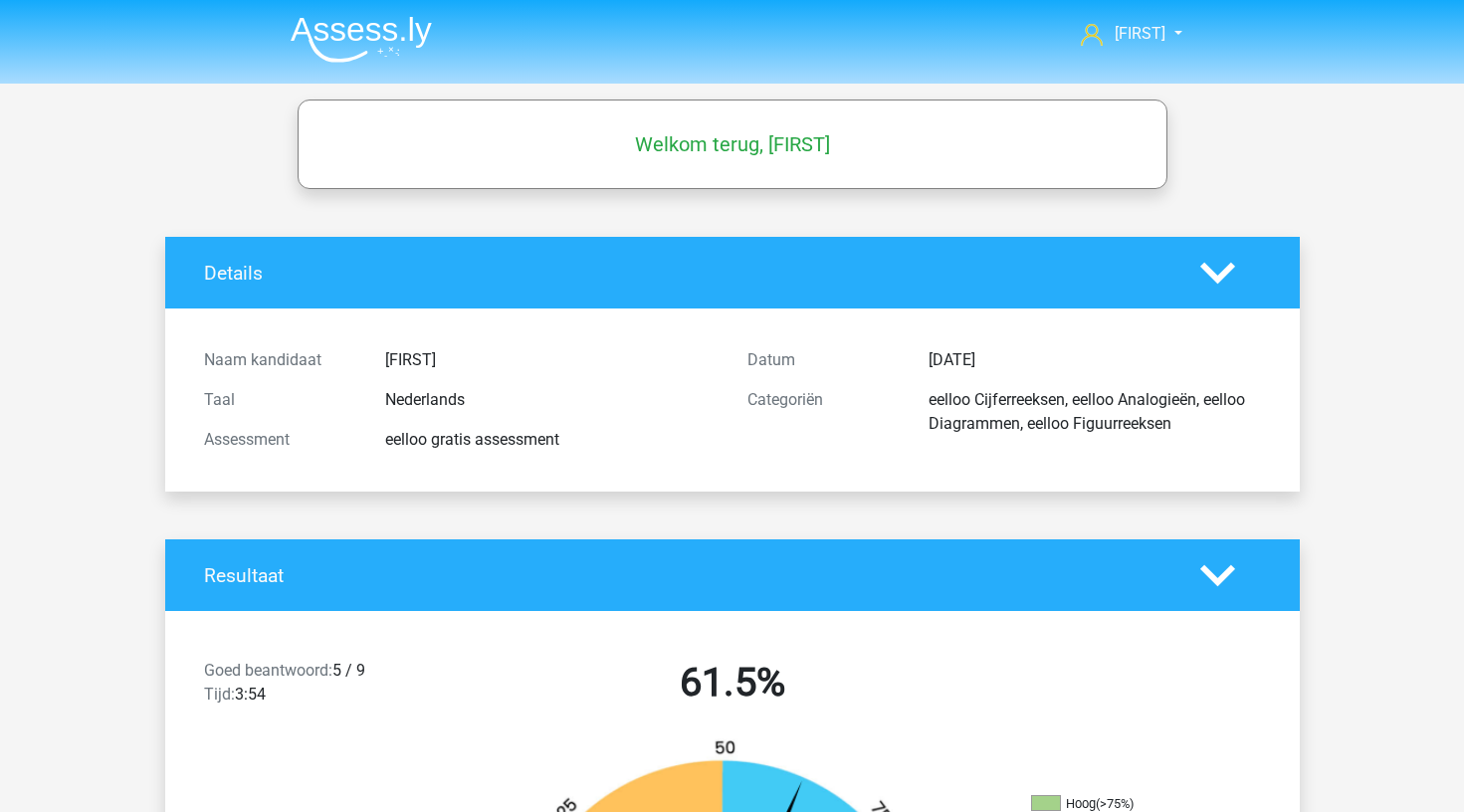 scroll, scrollTop: 1018, scrollLeft: 0, axis: vertical 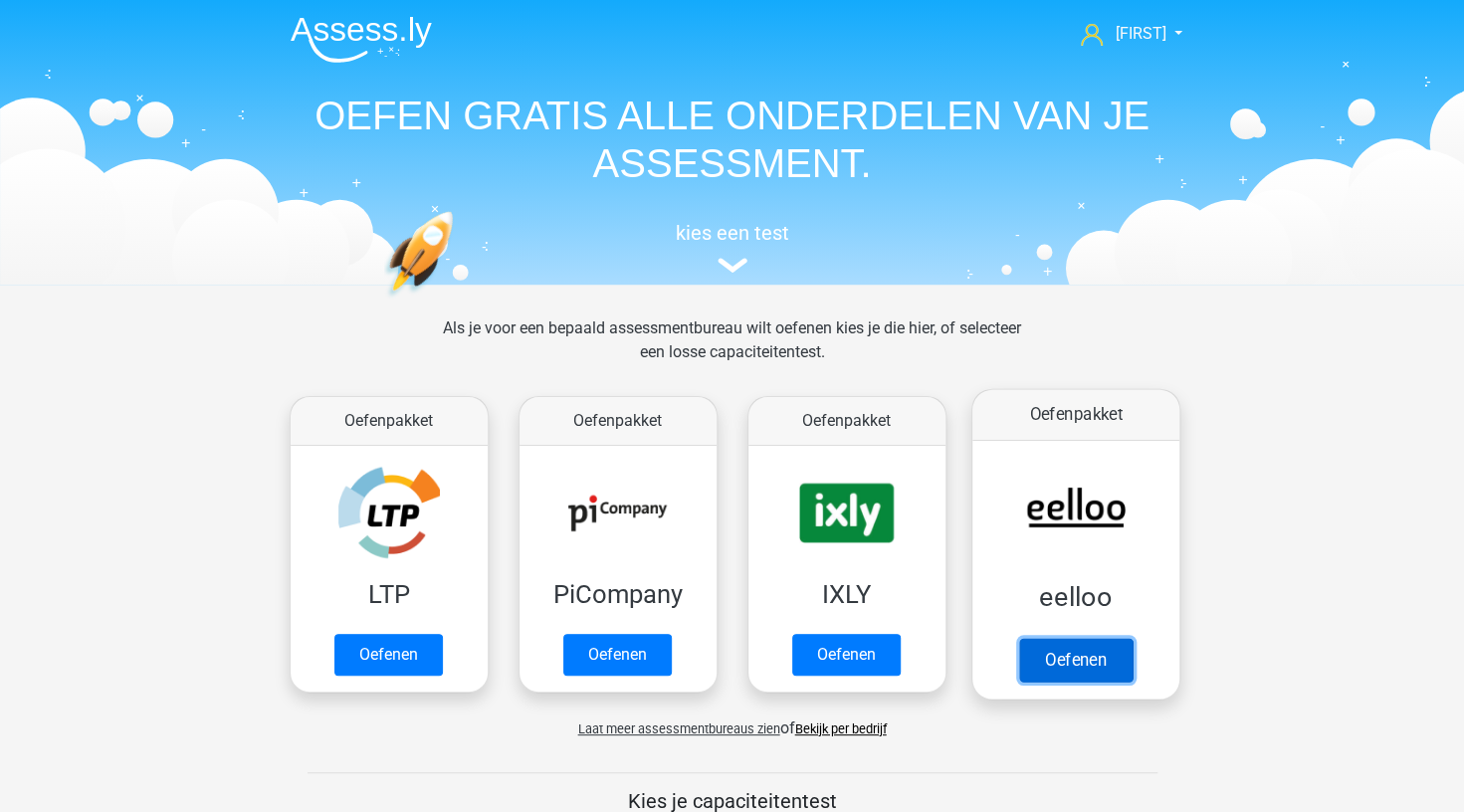 click on "Oefenen" at bounding box center [1075, 660] 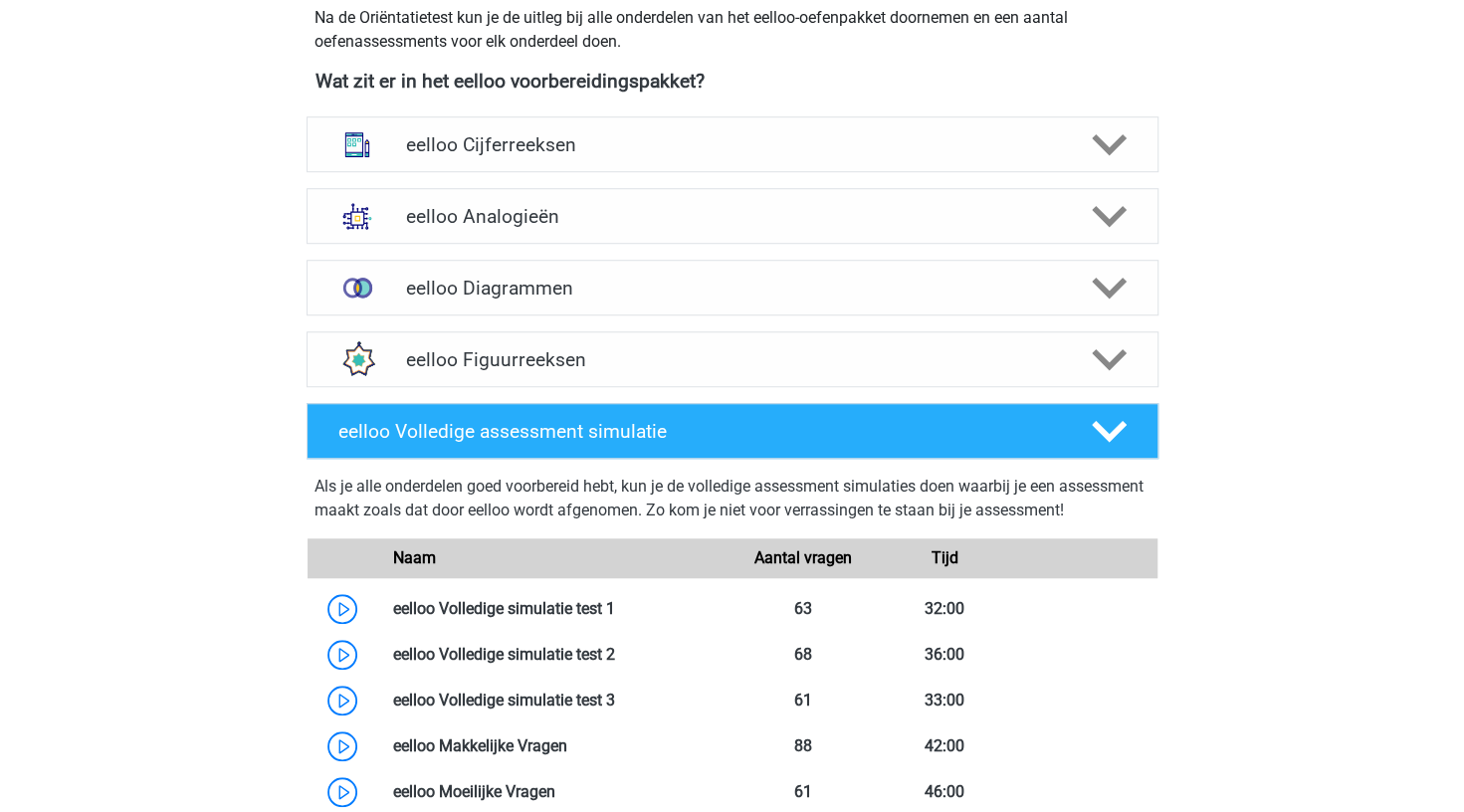 scroll, scrollTop: 710, scrollLeft: 0, axis: vertical 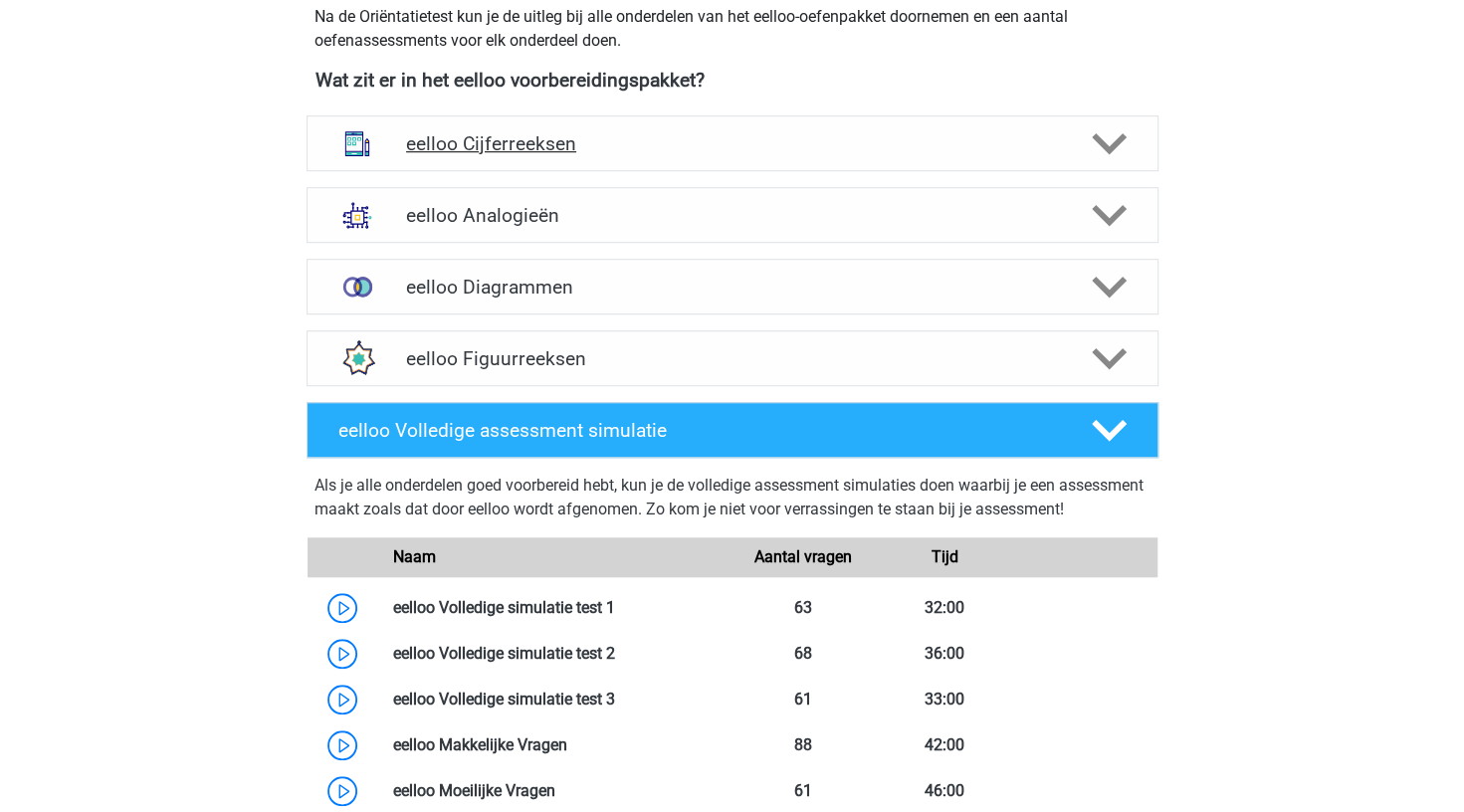 click on "eelloo Cijferreeksen" at bounding box center [732, 143] 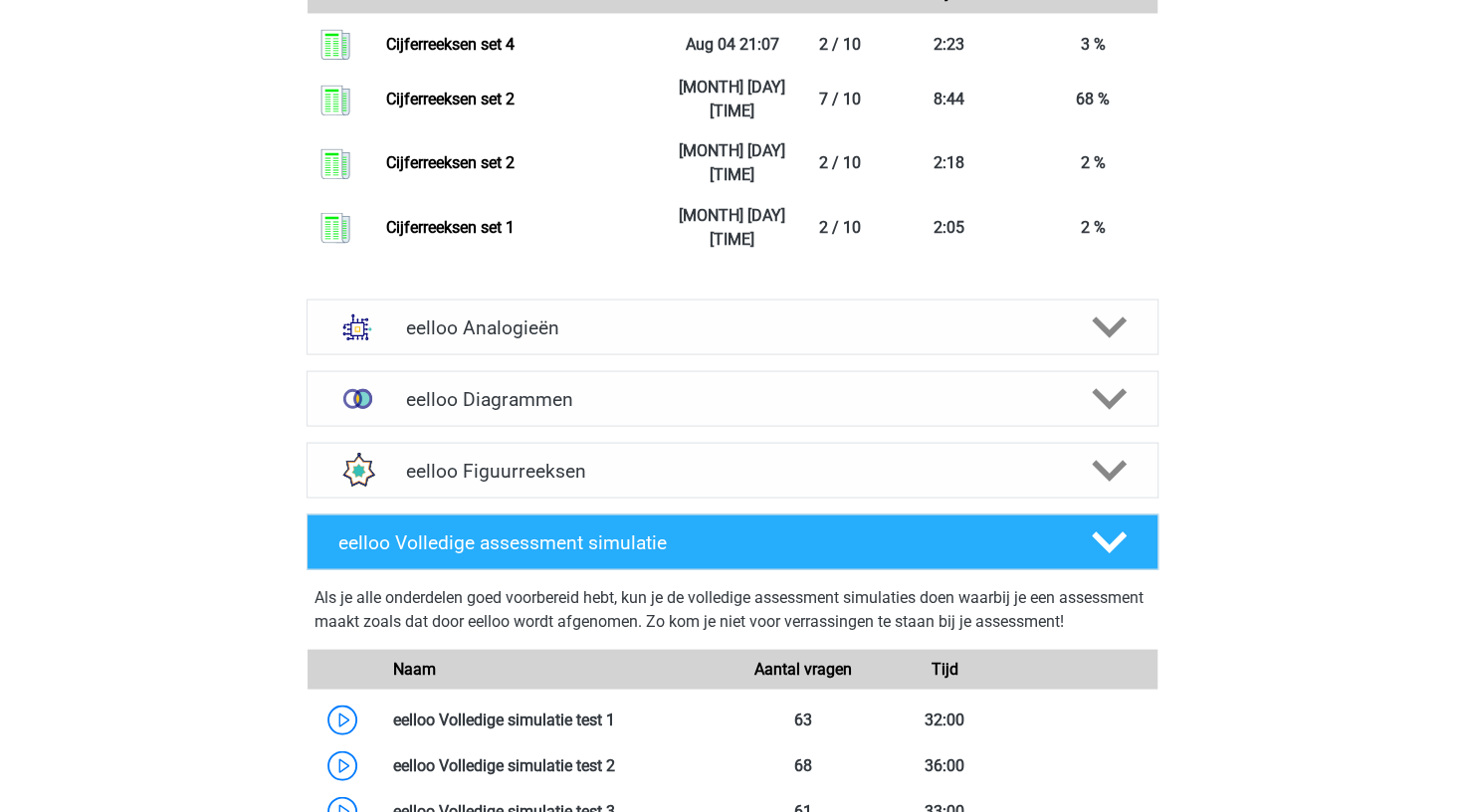 scroll, scrollTop: 1928, scrollLeft: 0, axis: vertical 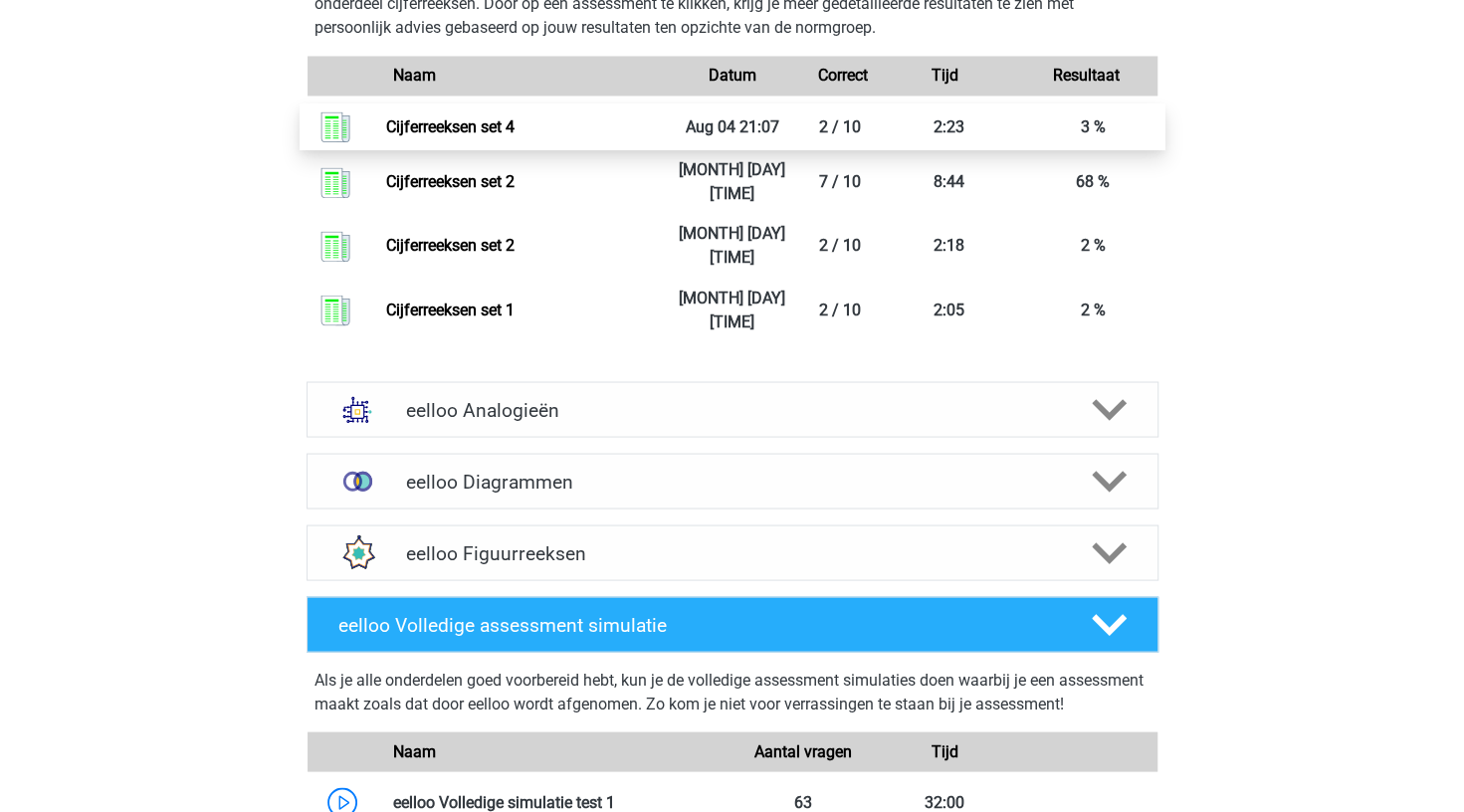 click on "Cijferreeksen set 4" at bounding box center (450, 126) 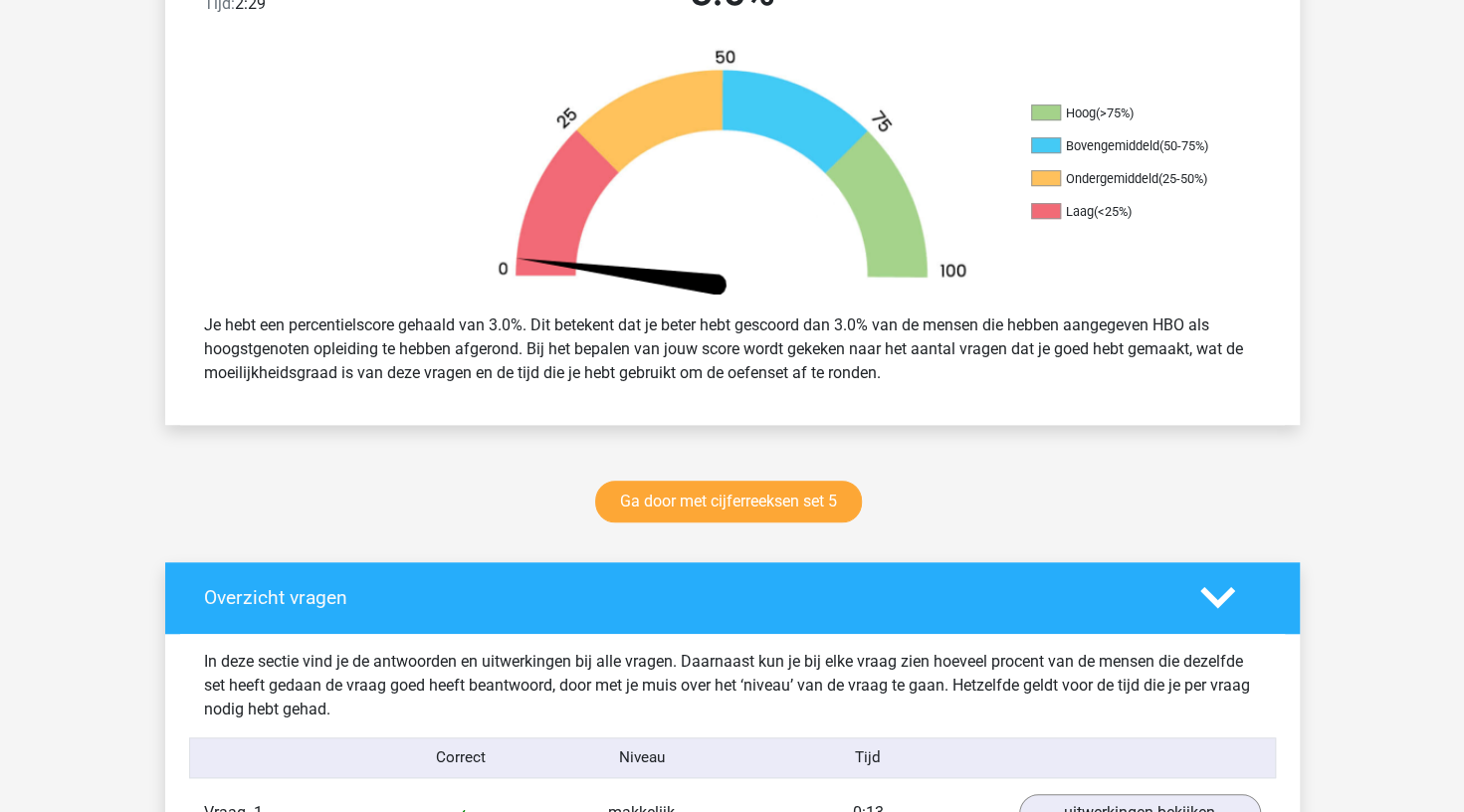 scroll, scrollTop: 478, scrollLeft: 0, axis: vertical 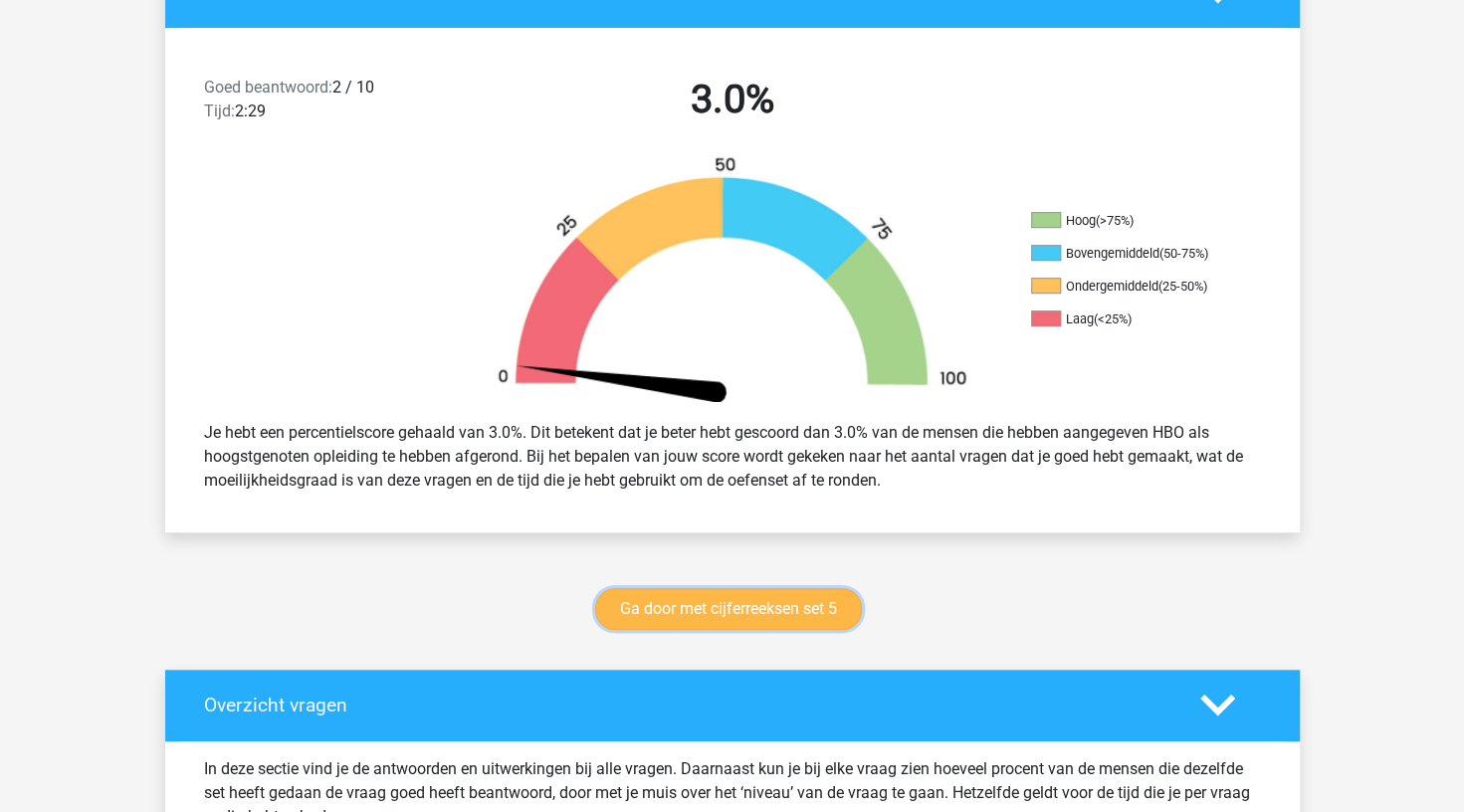 click on "Ga door met cijferreeksen set 5" at bounding box center [729, 609] 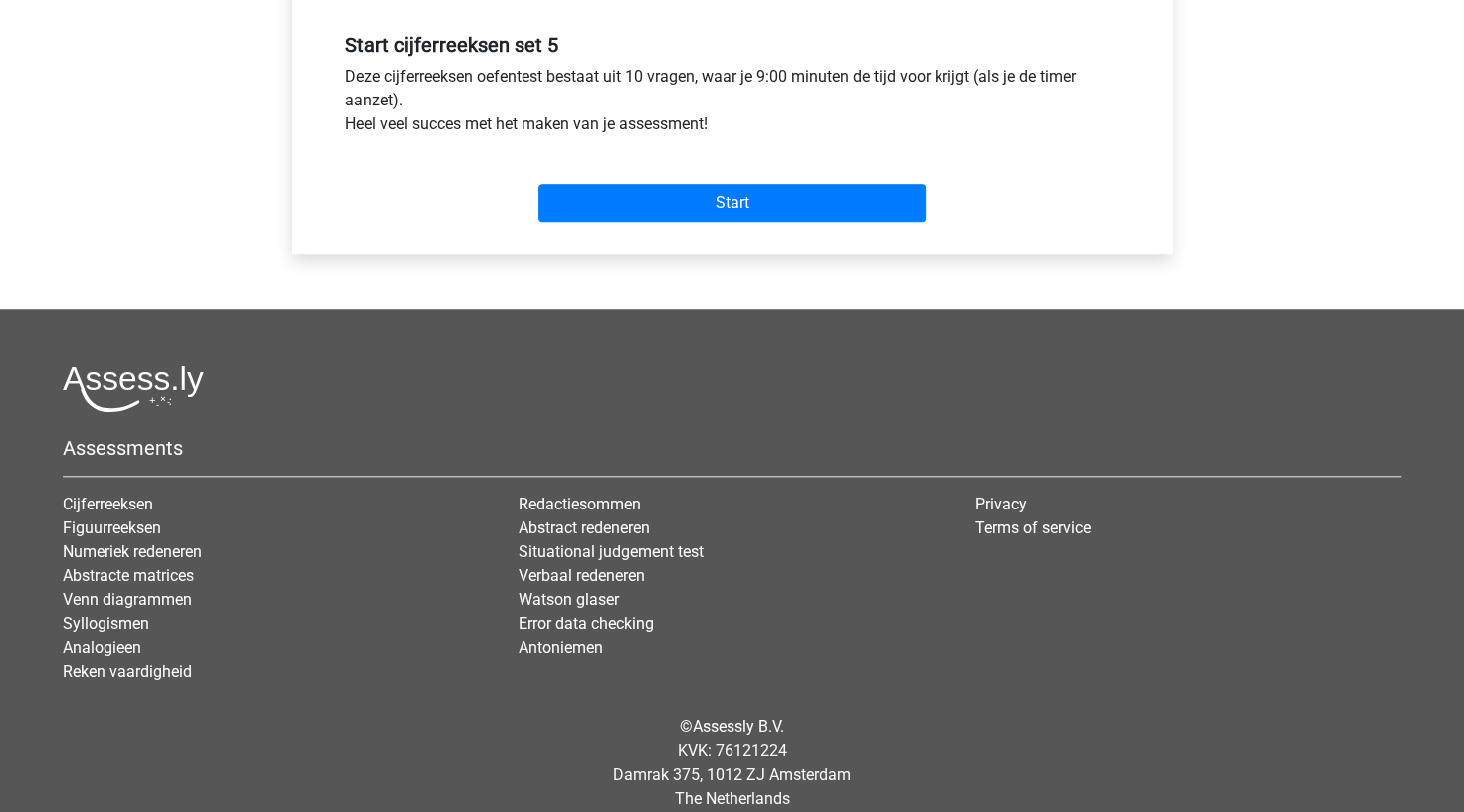 scroll, scrollTop: 739, scrollLeft: 0, axis: vertical 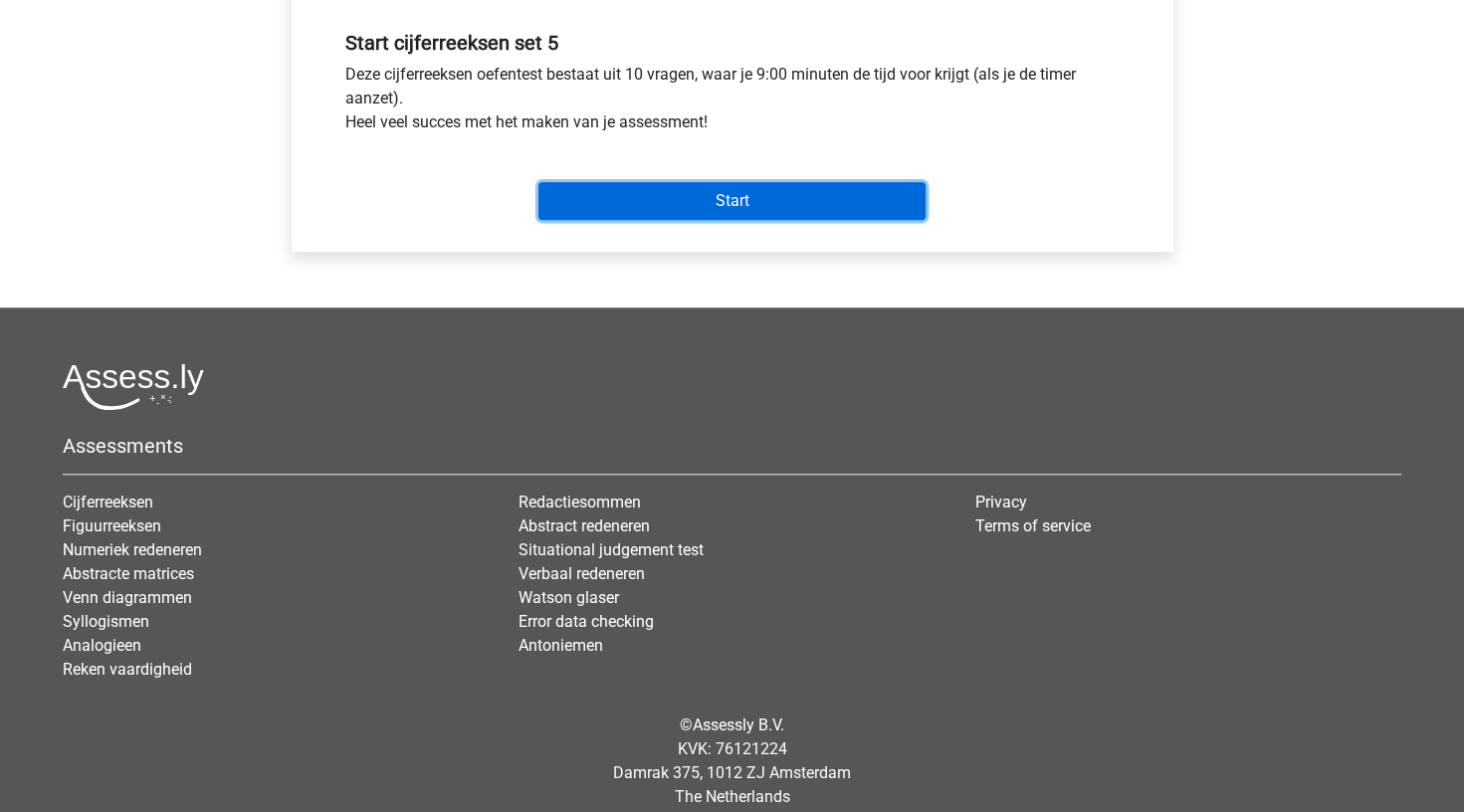 click on "Start" at bounding box center (732, 201) 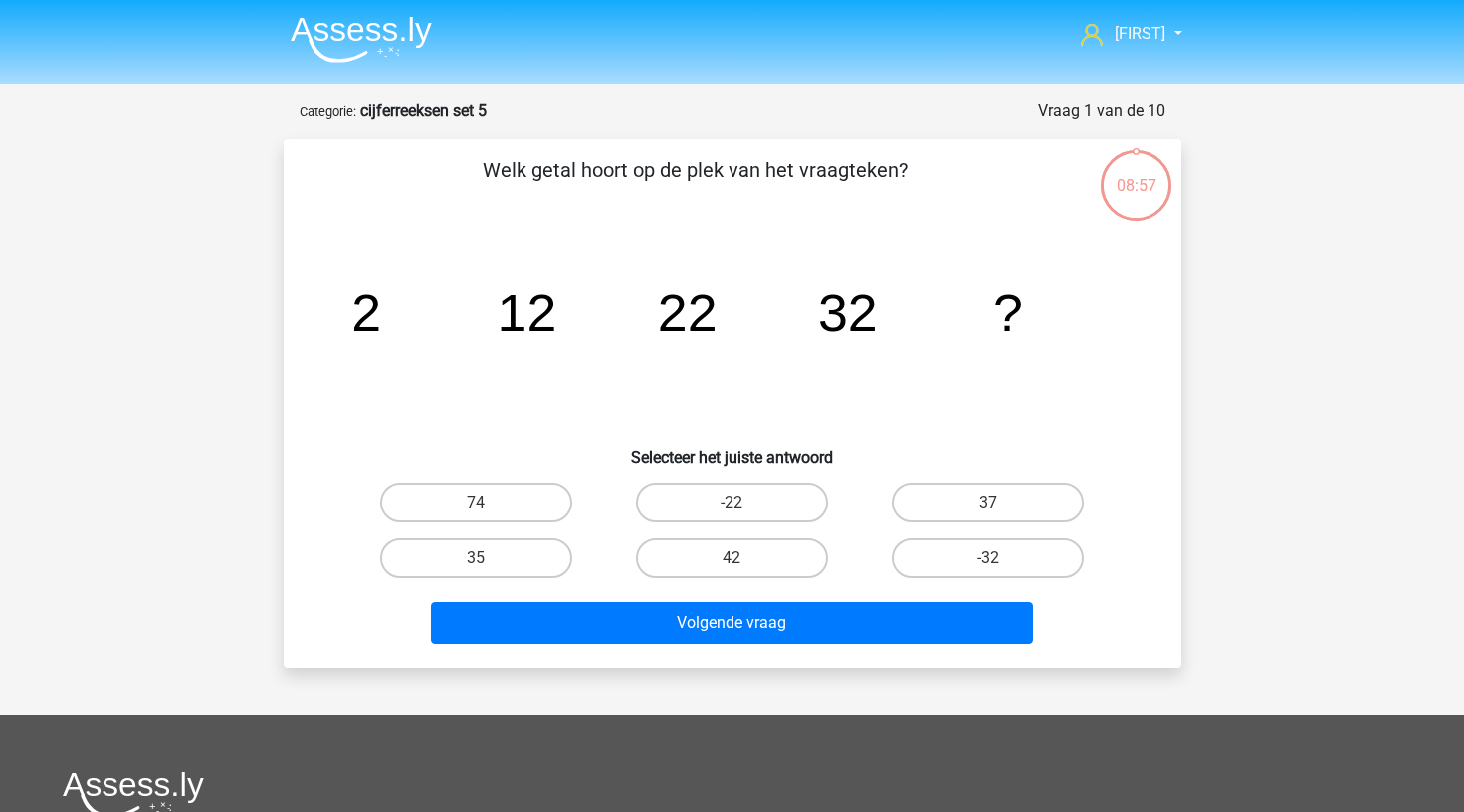 scroll, scrollTop: 0, scrollLeft: 0, axis: both 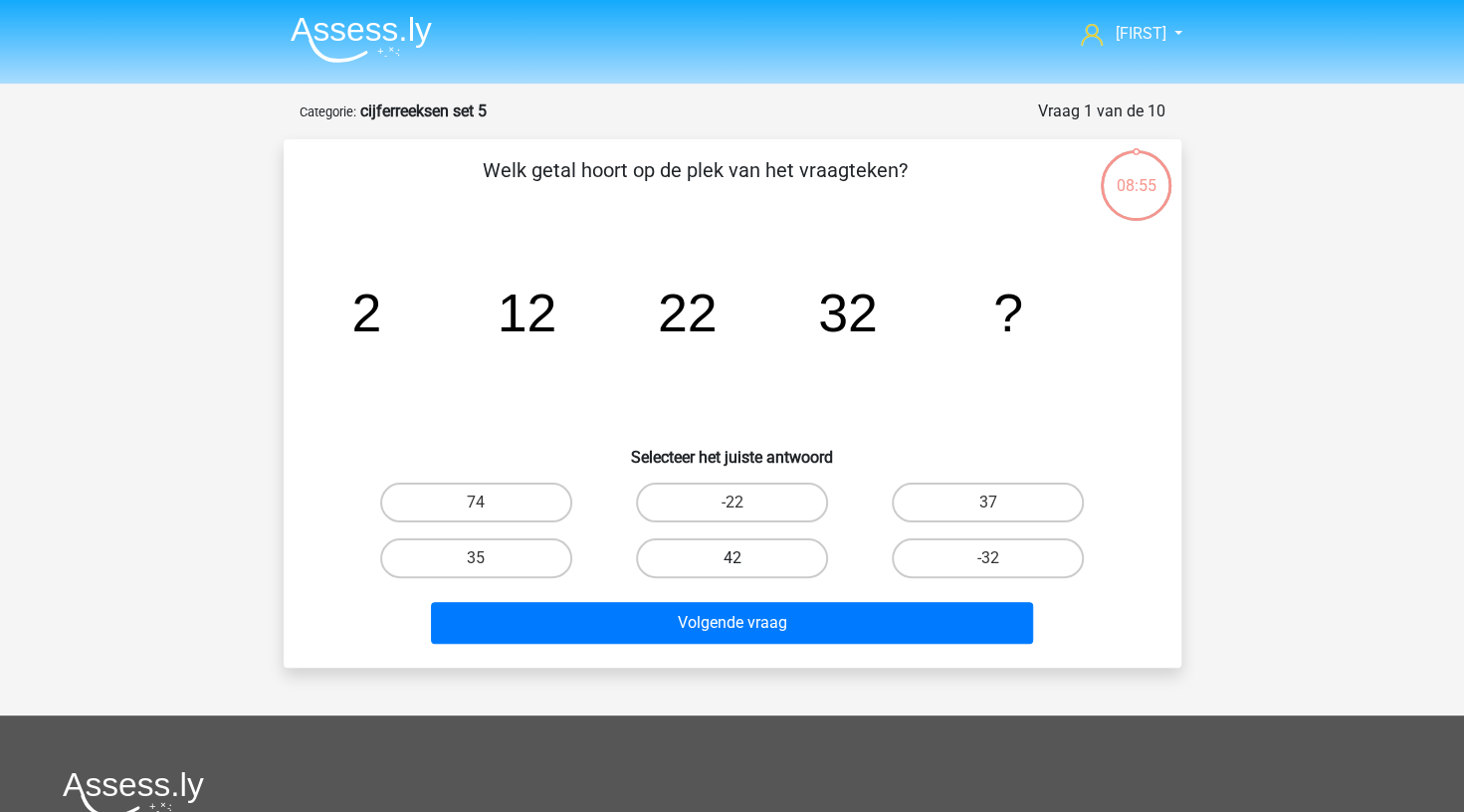 click on "42" at bounding box center (732, 558) 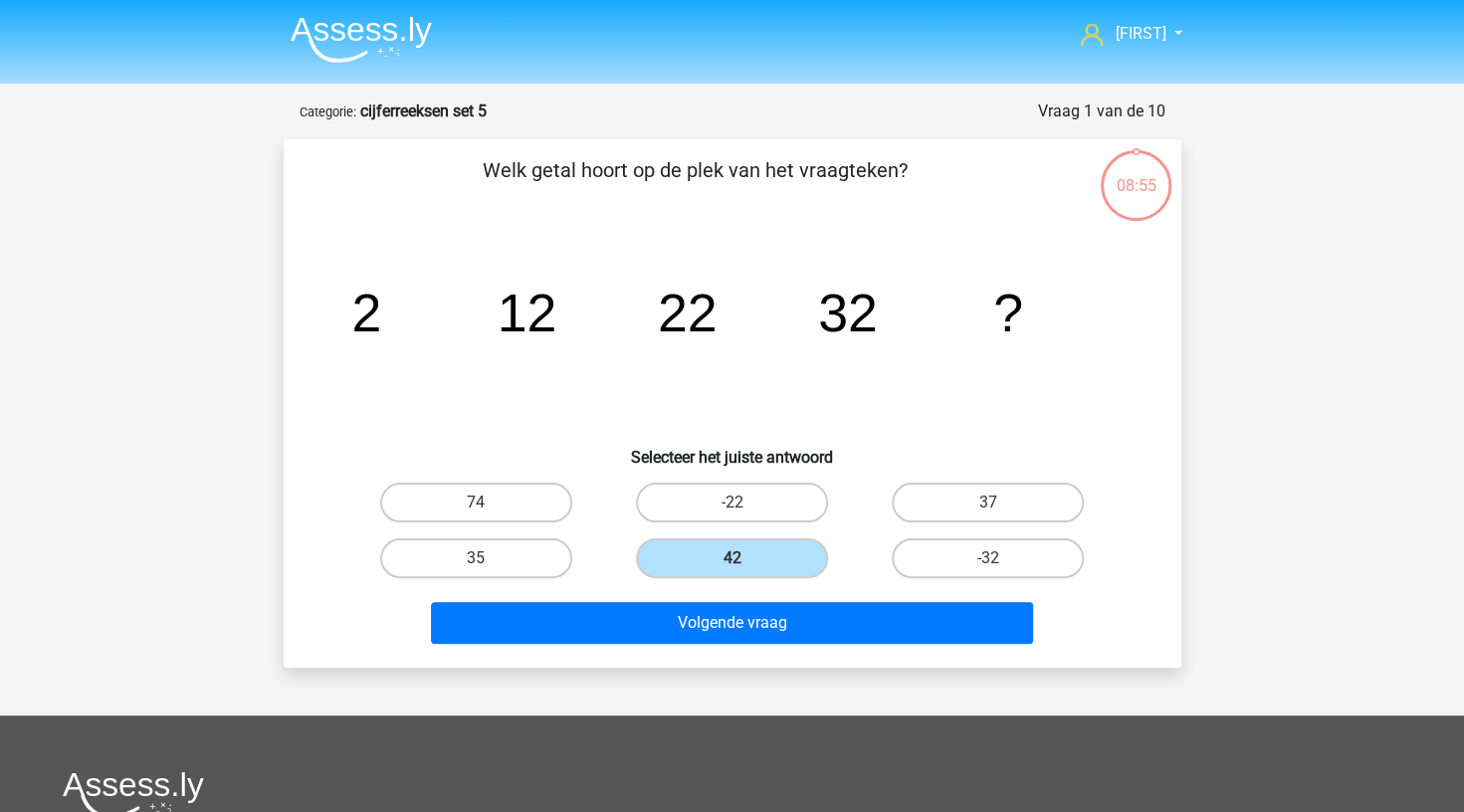 click on "Volgende vraag" at bounding box center (732, 619) 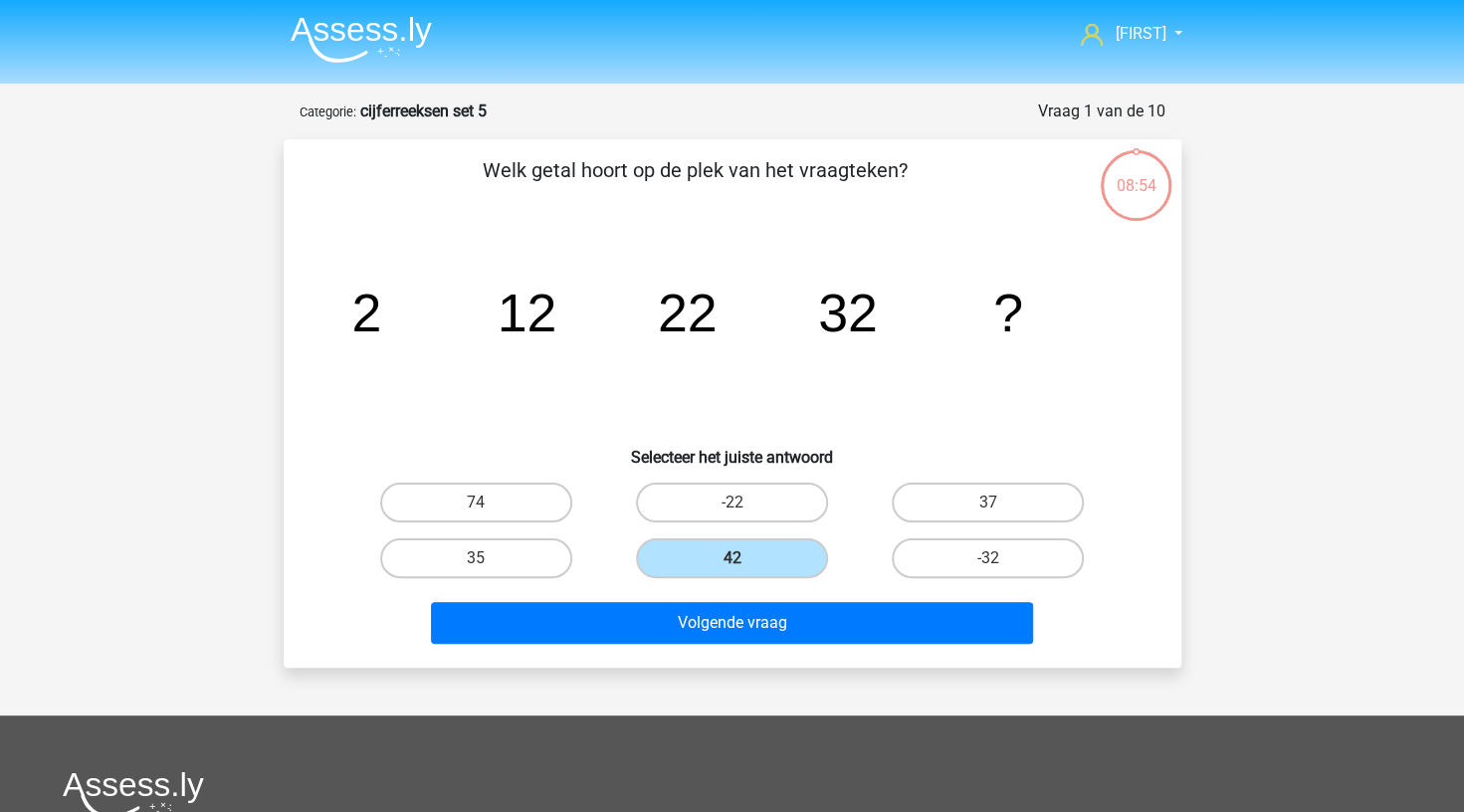 drag, startPoint x: 766, startPoint y: 607, endPoint x: 768, endPoint y: 592, distance: 15.132746 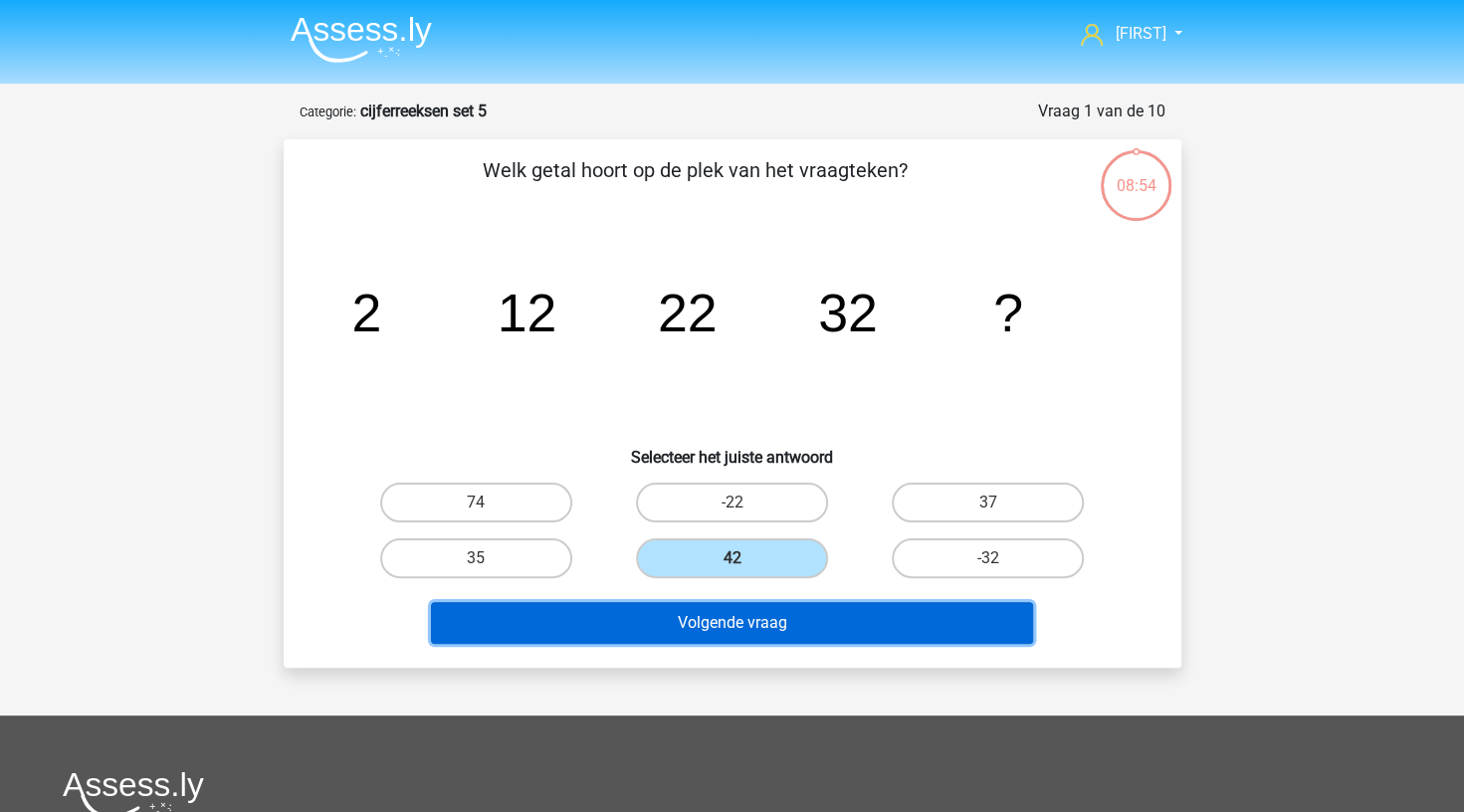 click on "Volgende vraag" at bounding box center [732, 623] 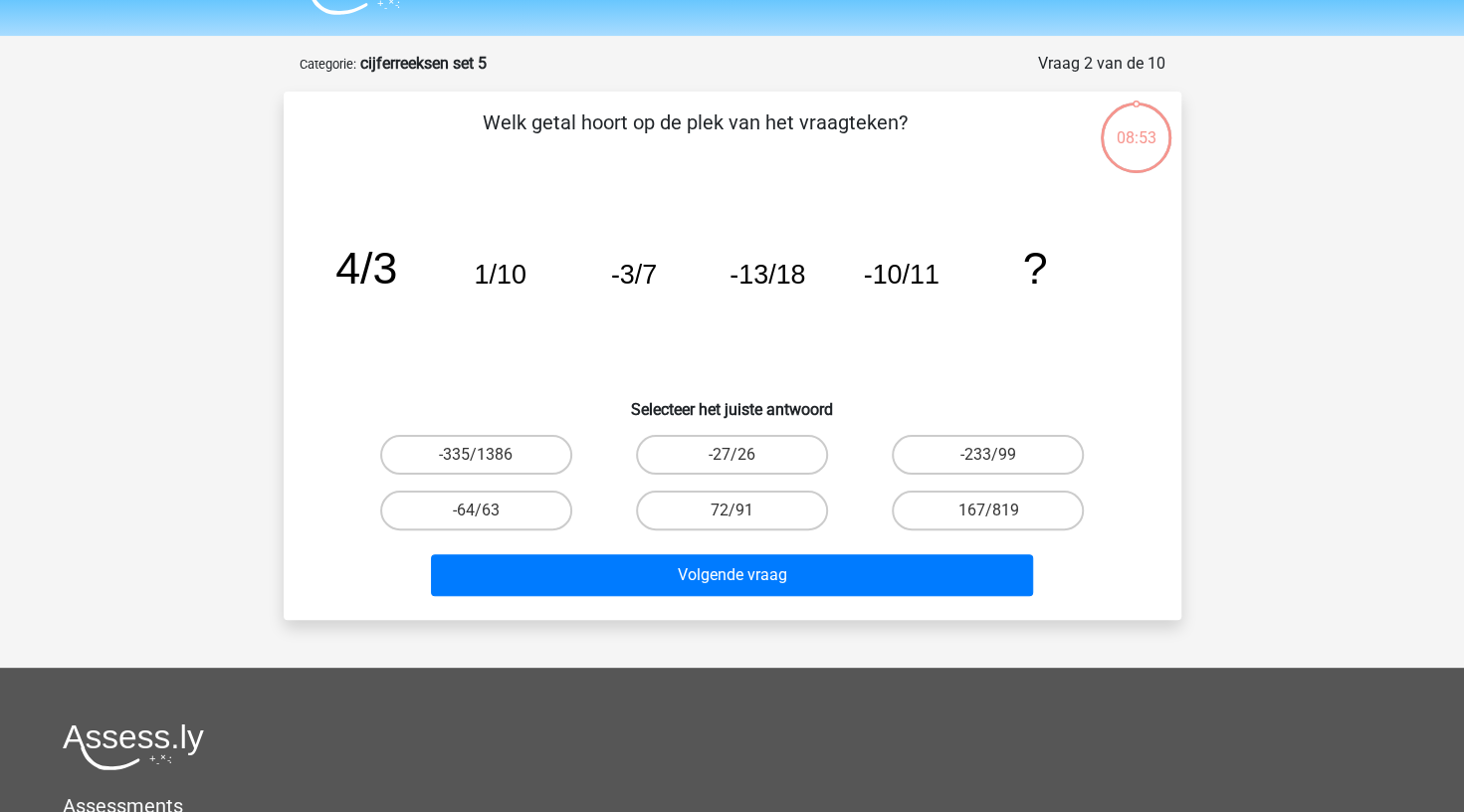 scroll, scrollTop: 100, scrollLeft: 0, axis: vertical 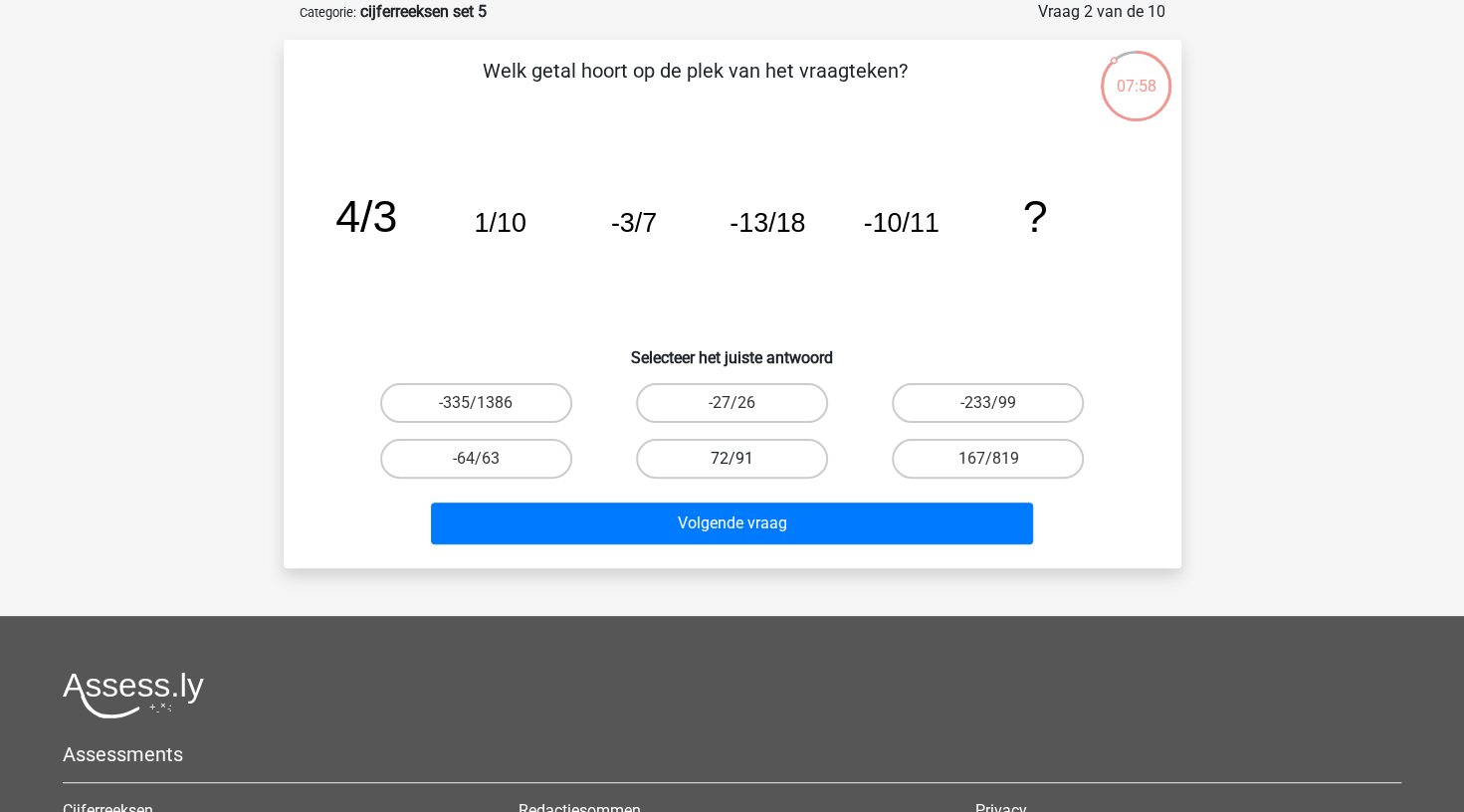 click on "72/91" at bounding box center (732, 459) 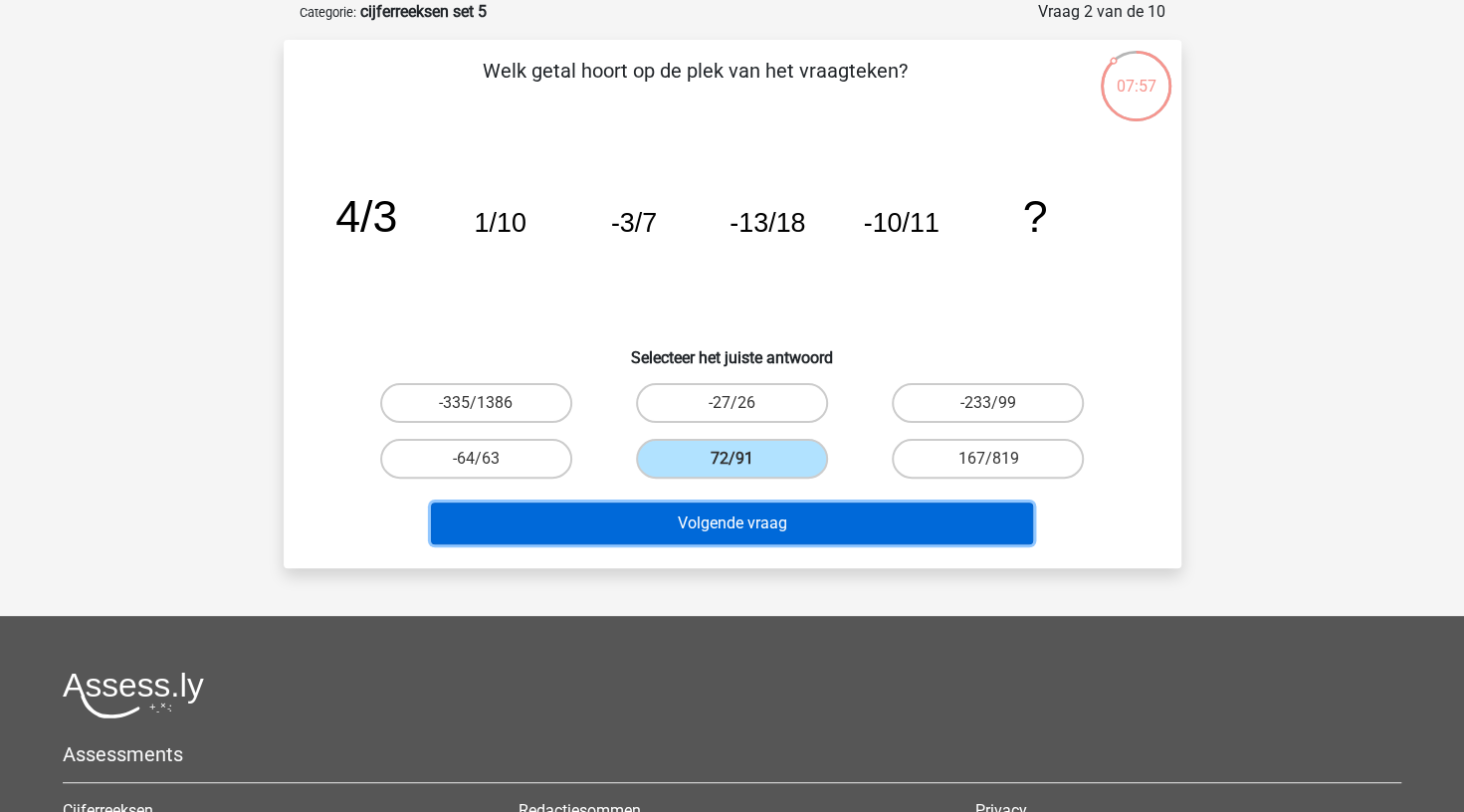 click on "Volgende vraag" at bounding box center (732, 523) 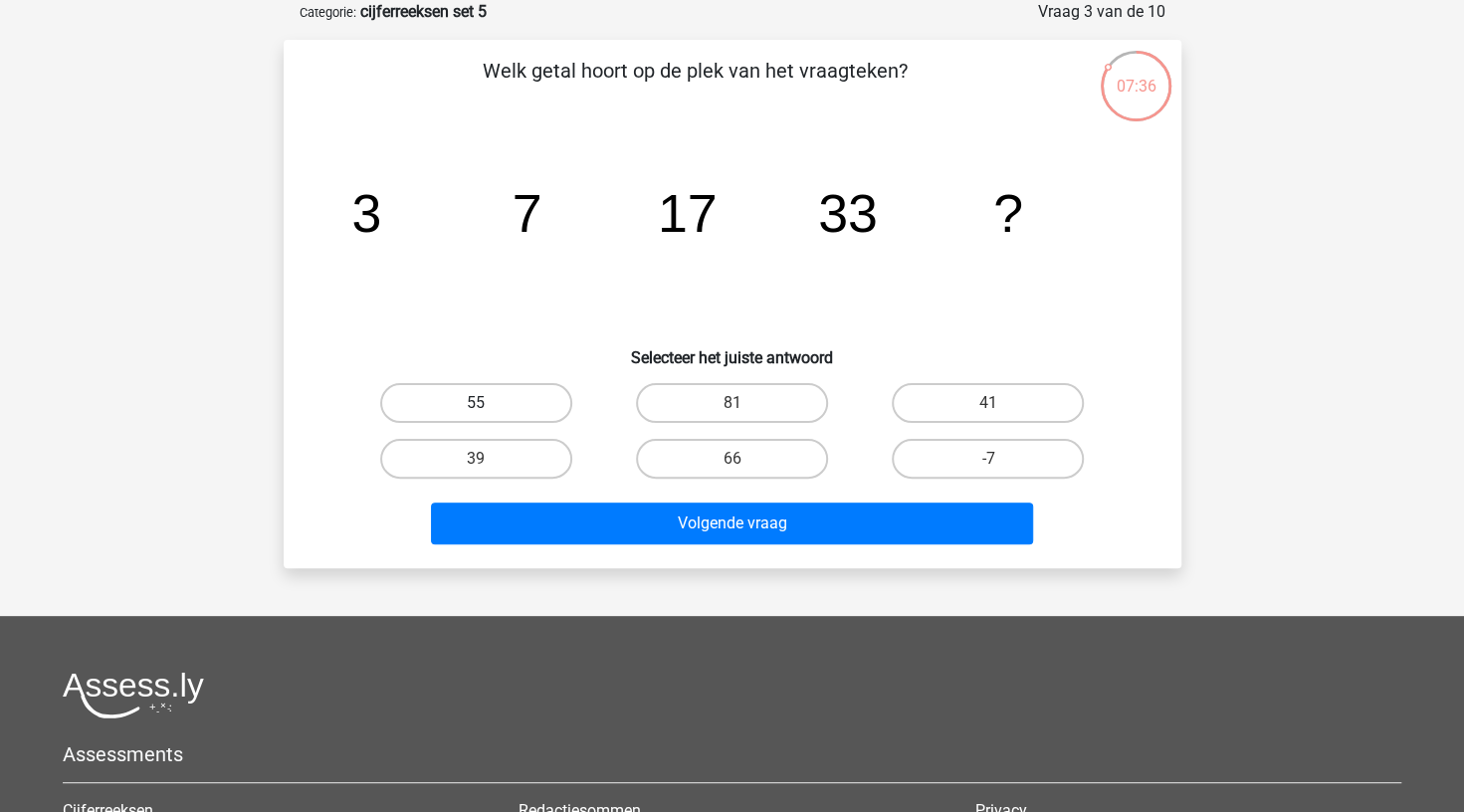 click on "55" at bounding box center (476, 403) 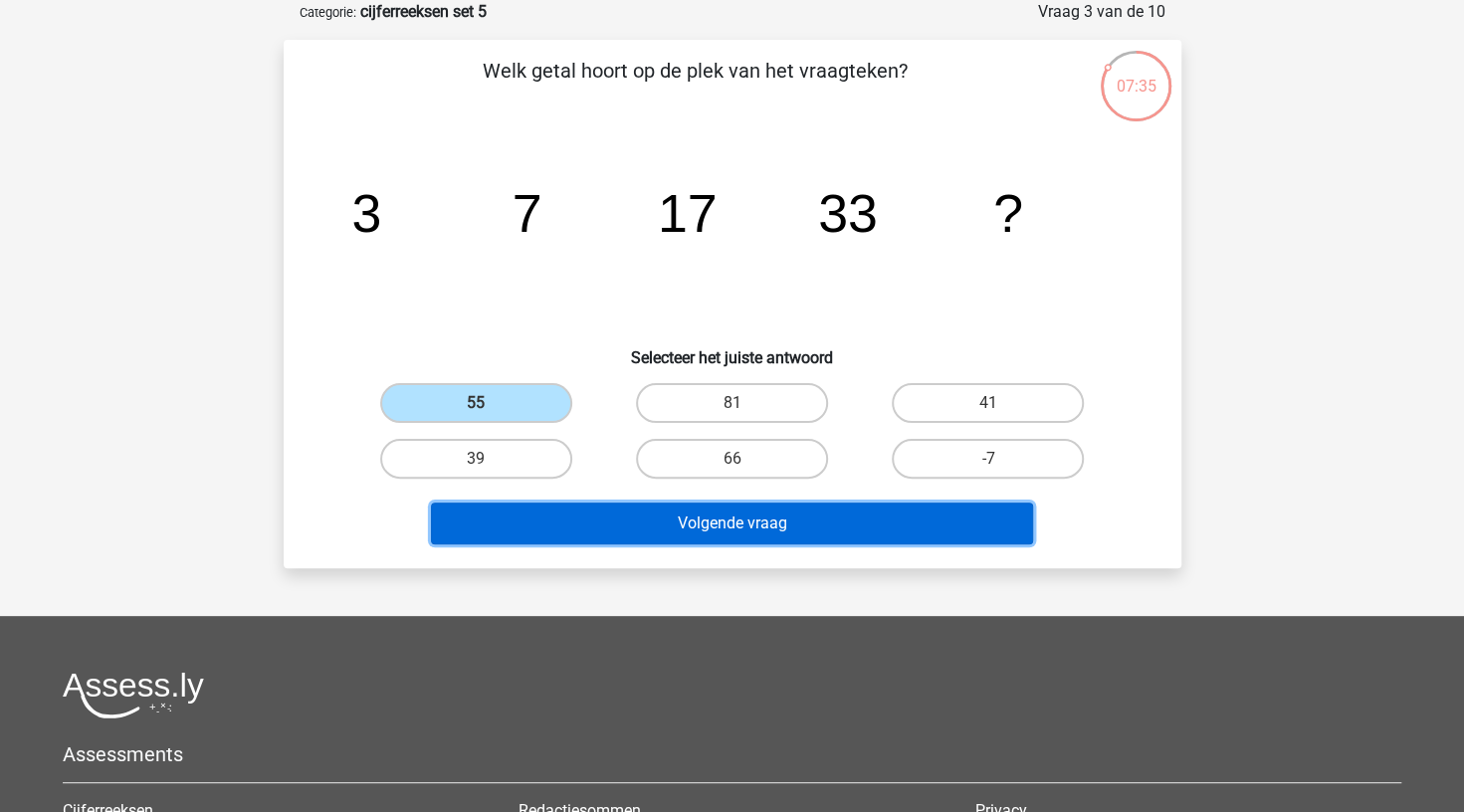 click on "Volgende vraag" at bounding box center [732, 523] 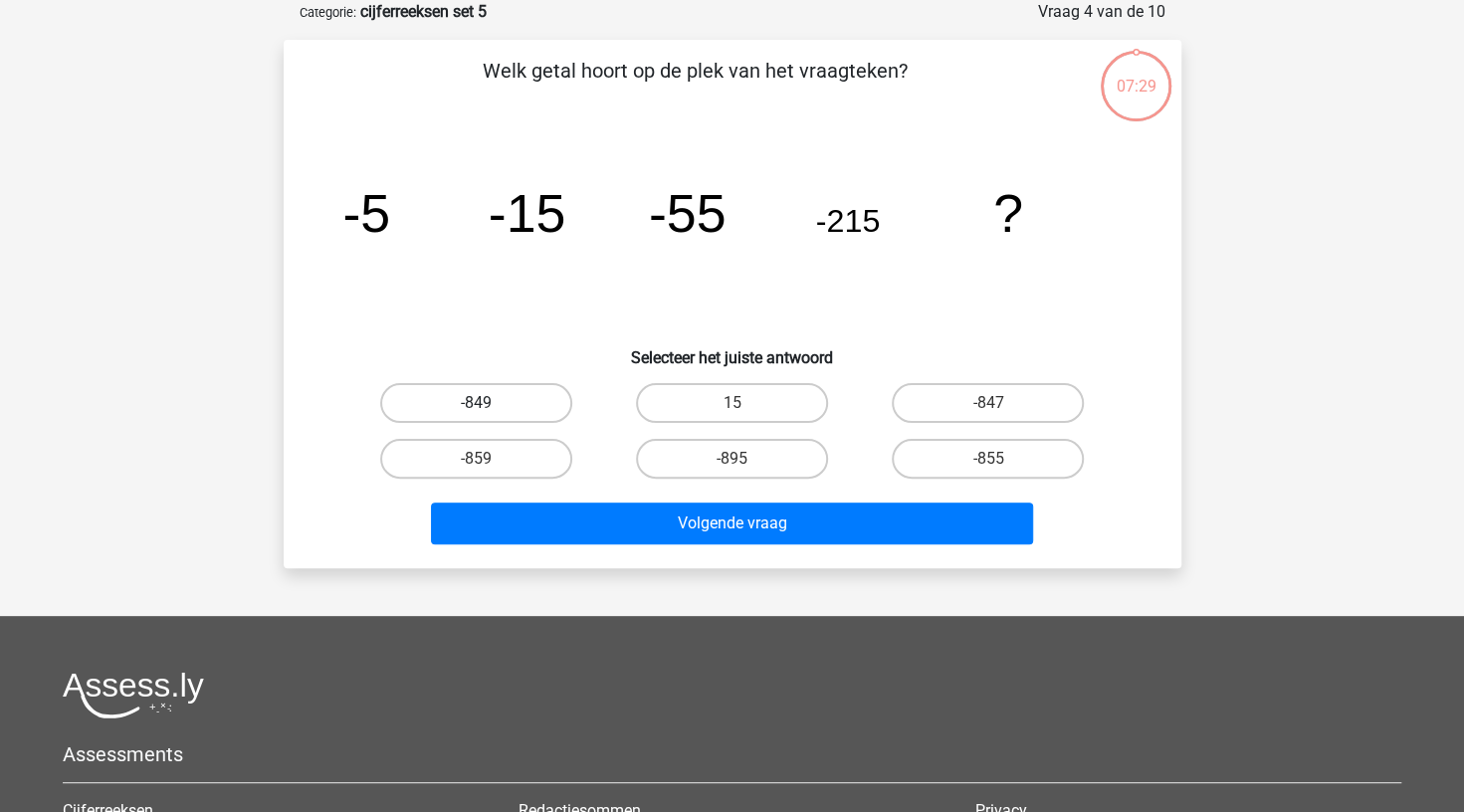 click on "-849" at bounding box center [476, 403] 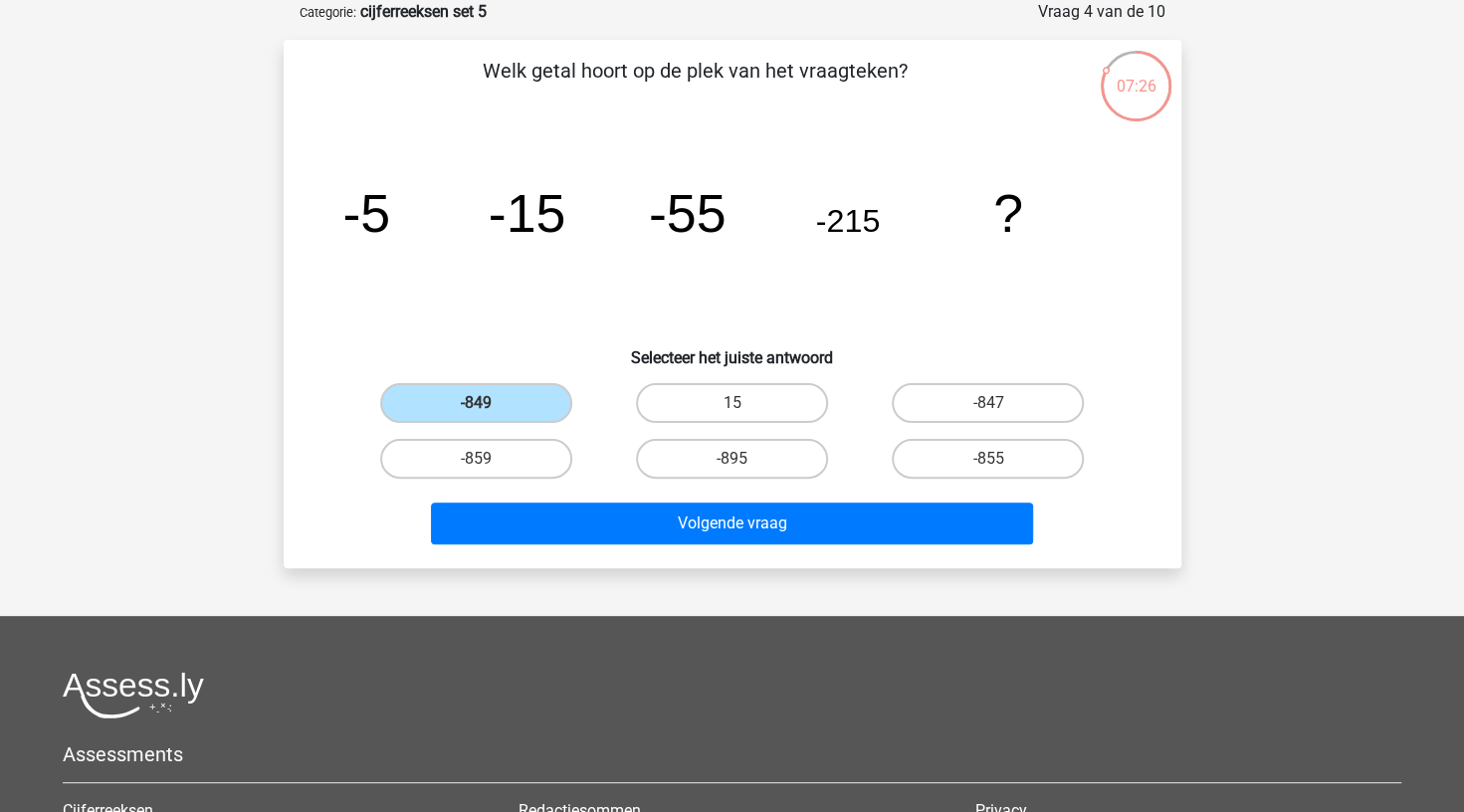 click on "image/svg+xml
-5
-15
-55
-215
?" 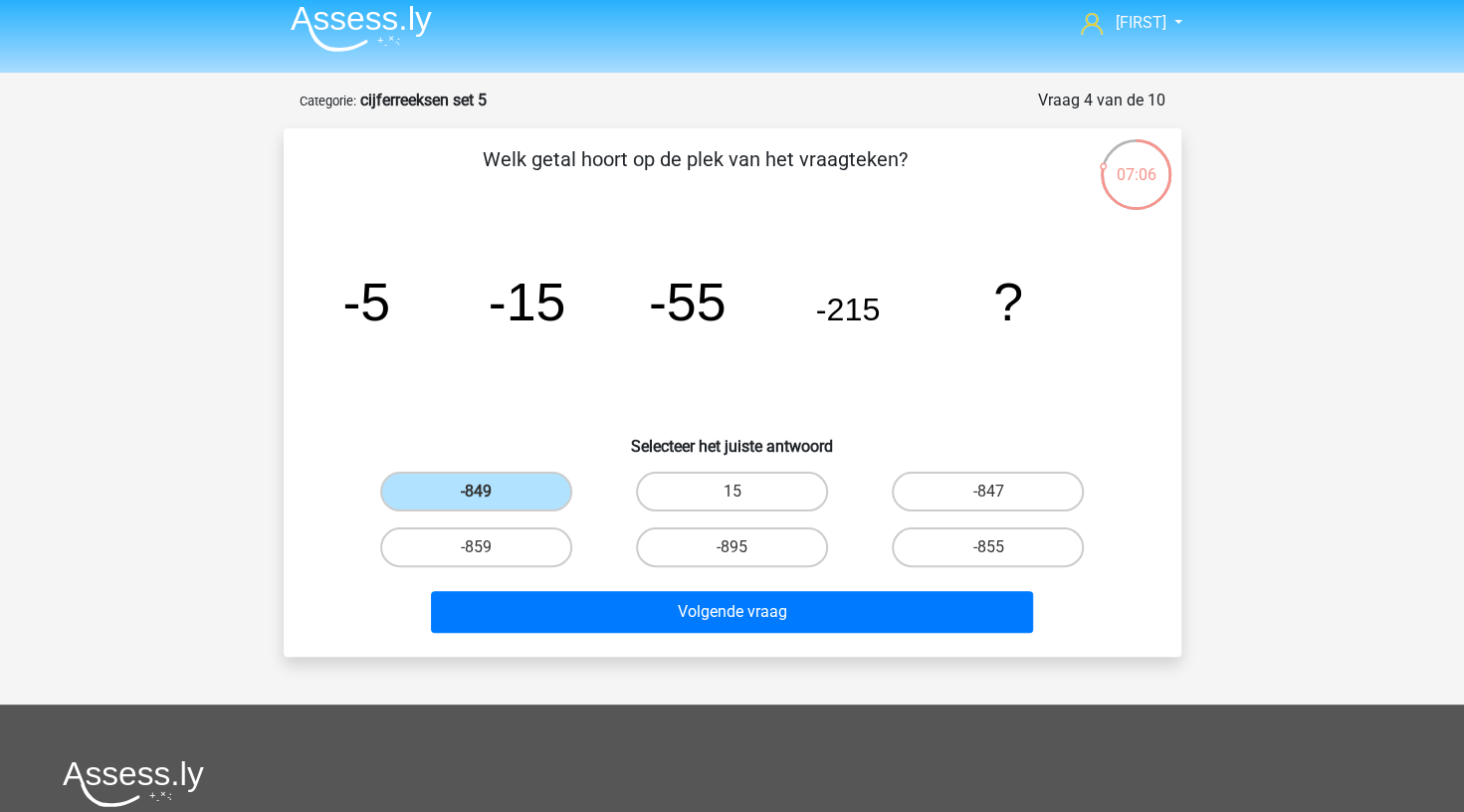 scroll, scrollTop: 10, scrollLeft: 0, axis: vertical 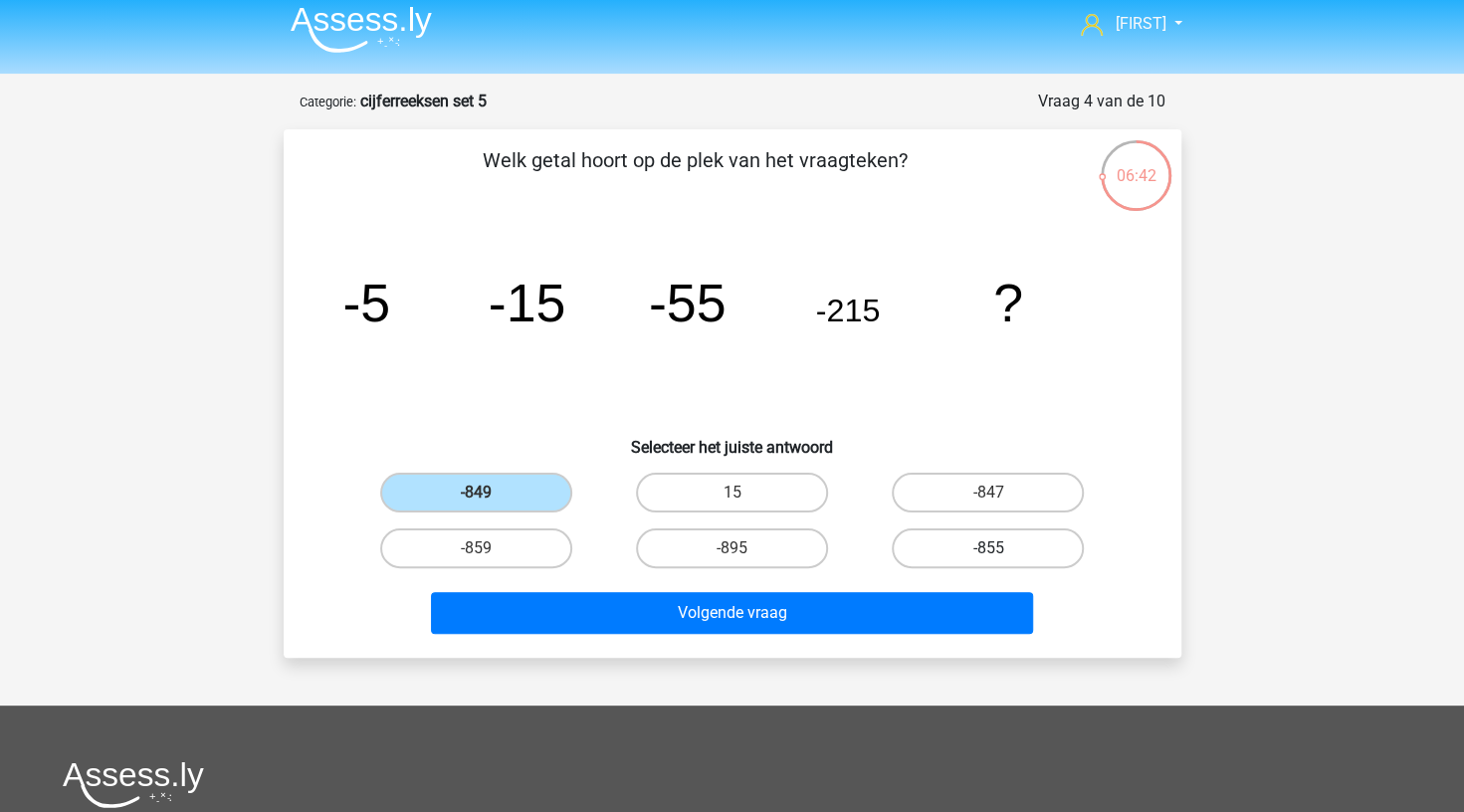 click on "-855" at bounding box center (987, 548) 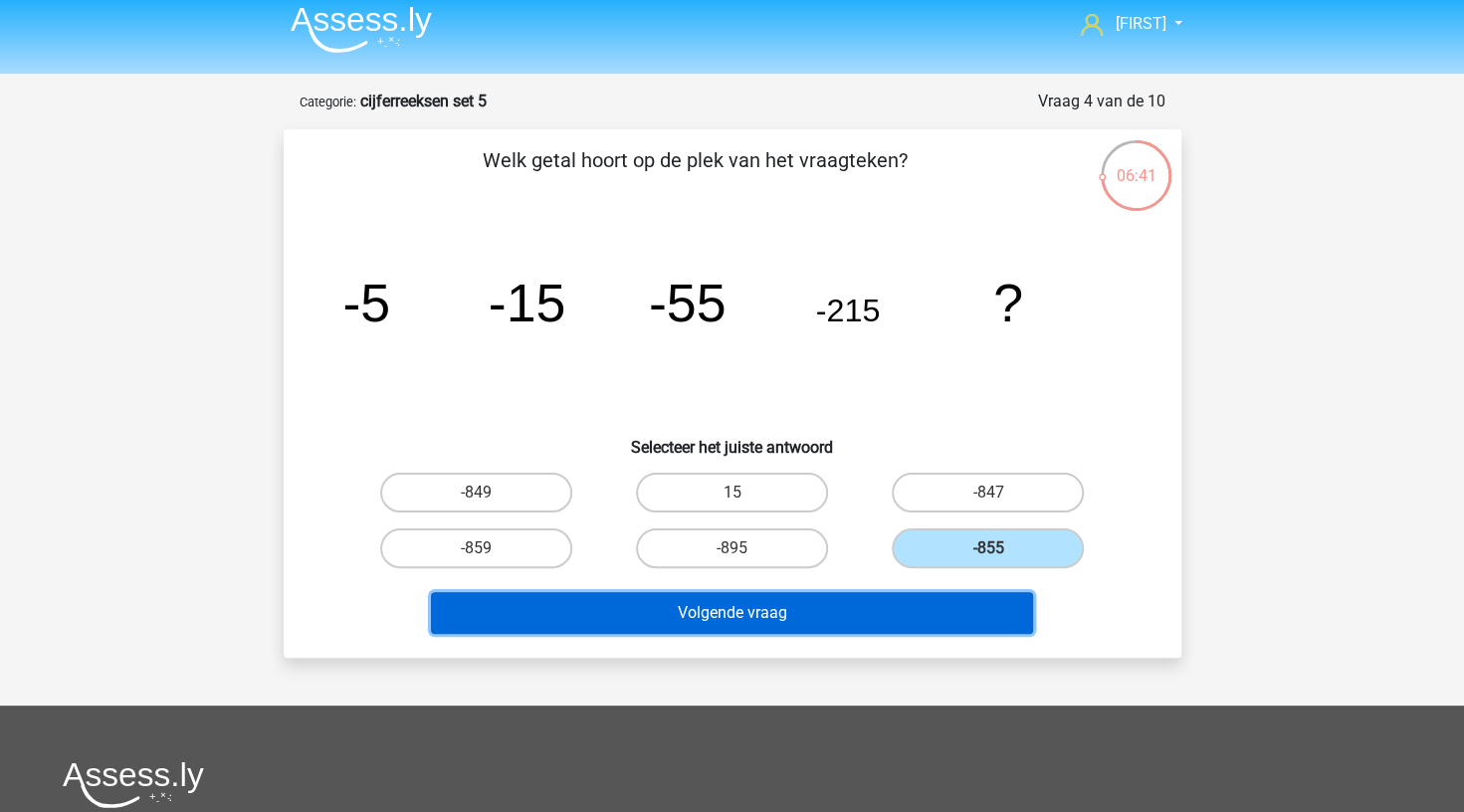 click on "Volgende vraag" at bounding box center [732, 613] 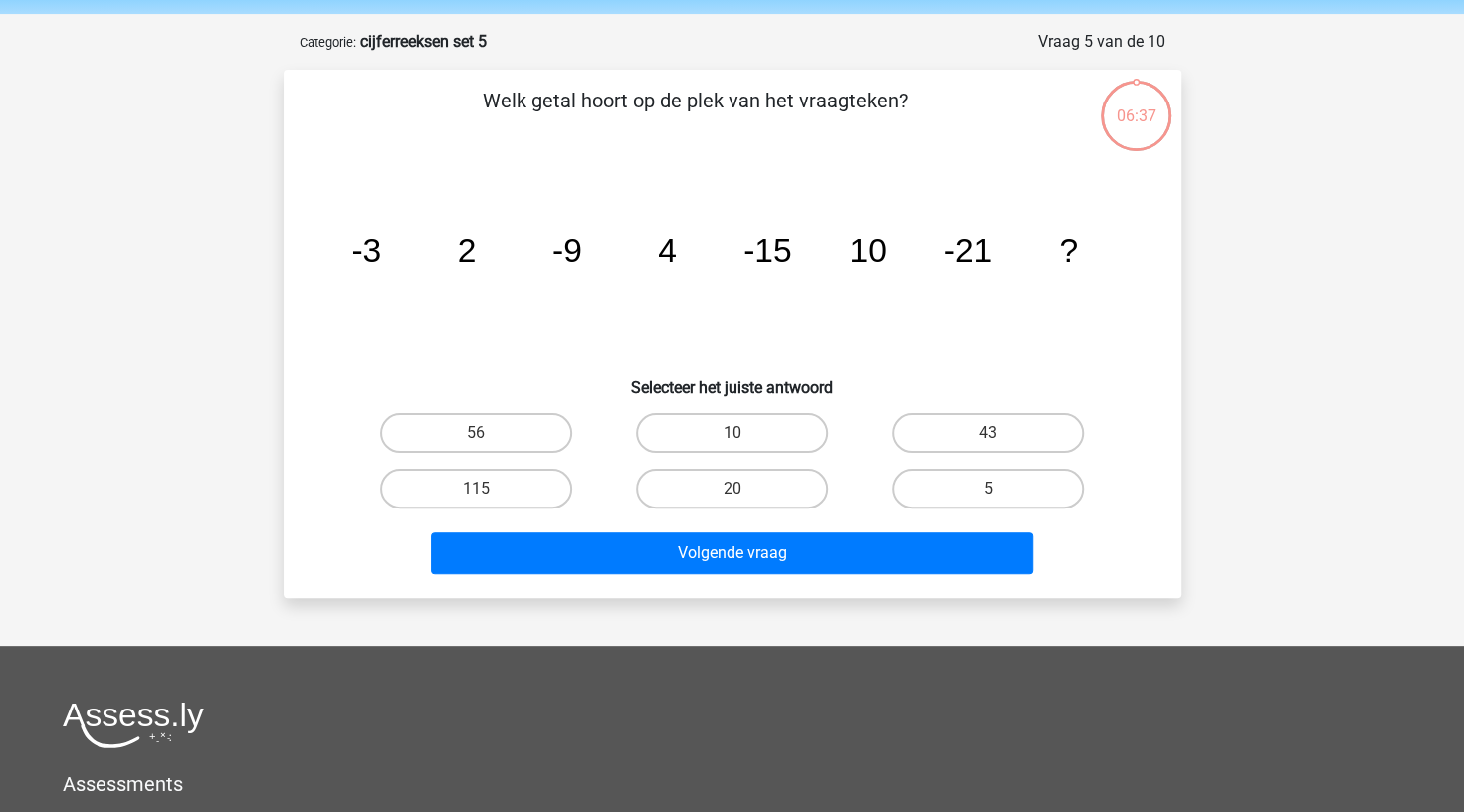 scroll, scrollTop: 100, scrollLeft: 0, axis: vertical 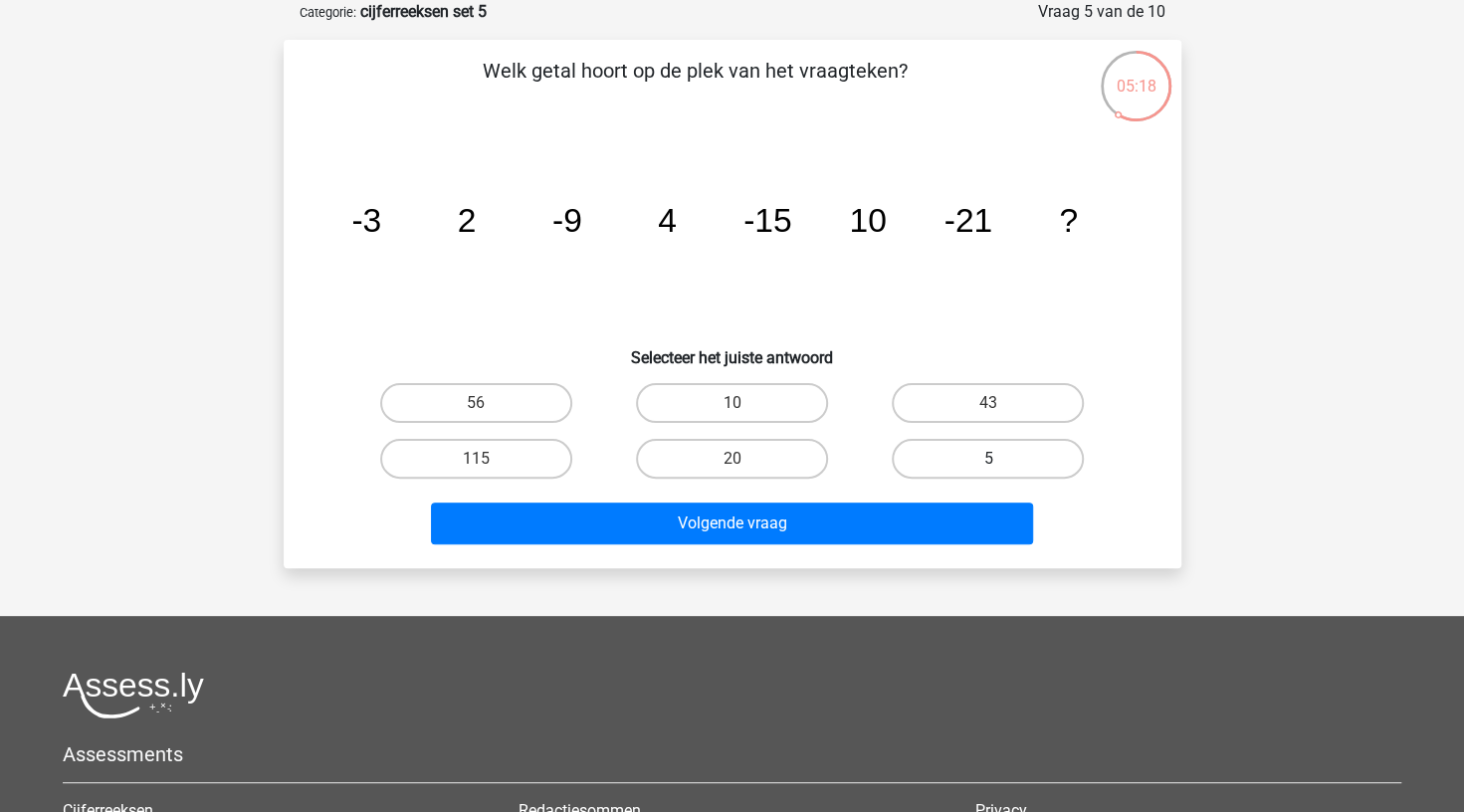 click on "5" at bounding box center [987, 459] 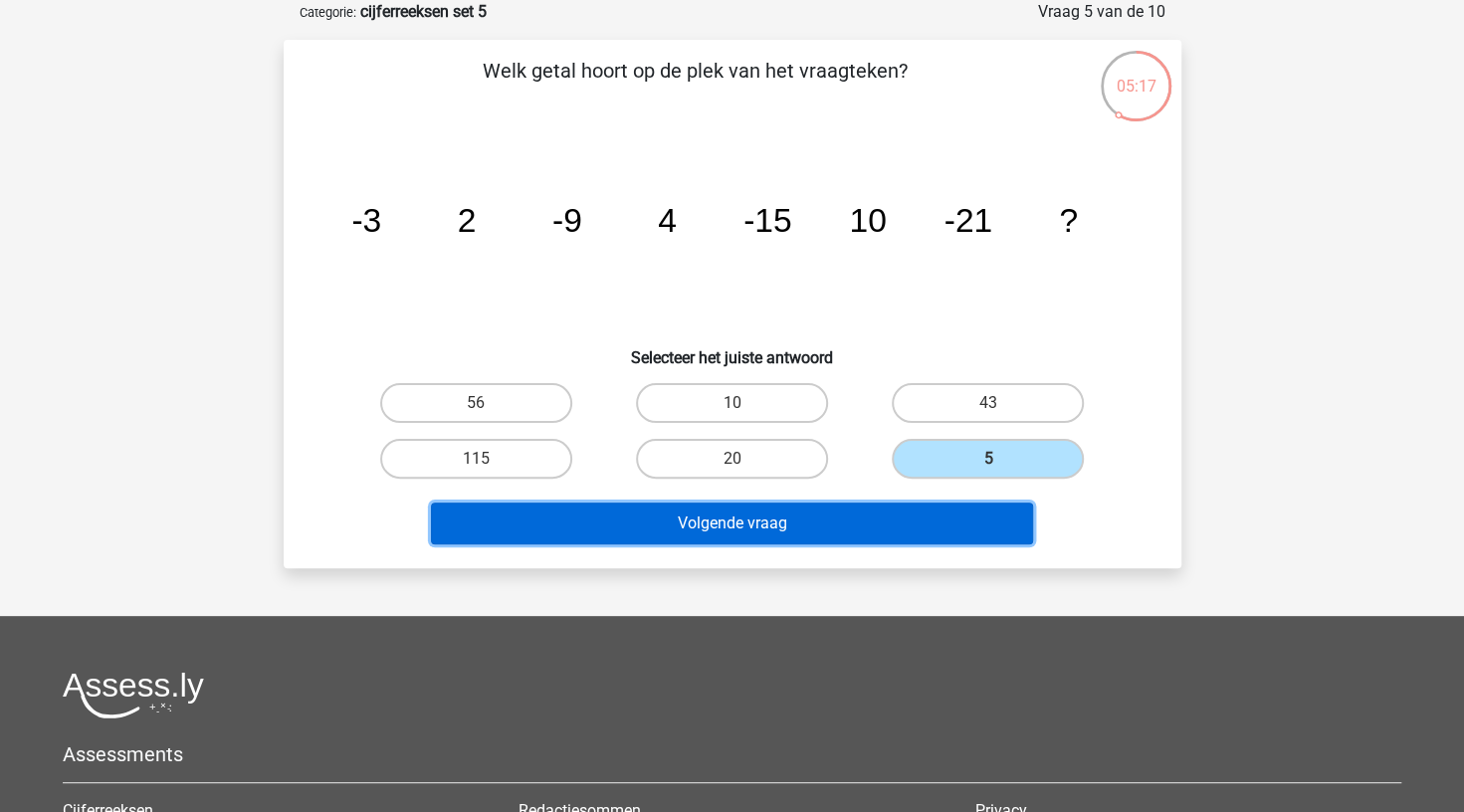click on "Volgende vraag" at bounding box center (732, 523) 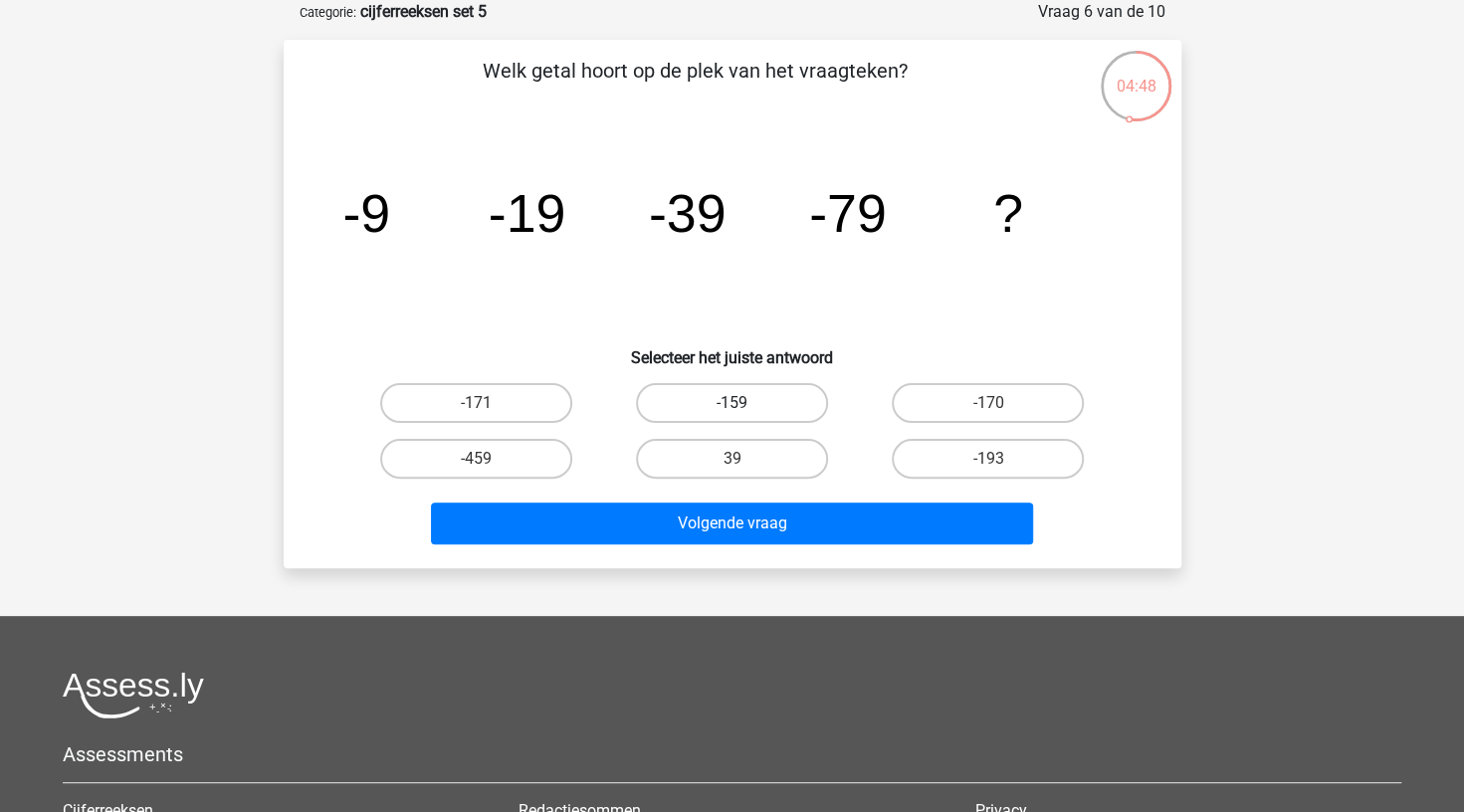 click on "-159" at bounding box center [732, 403] 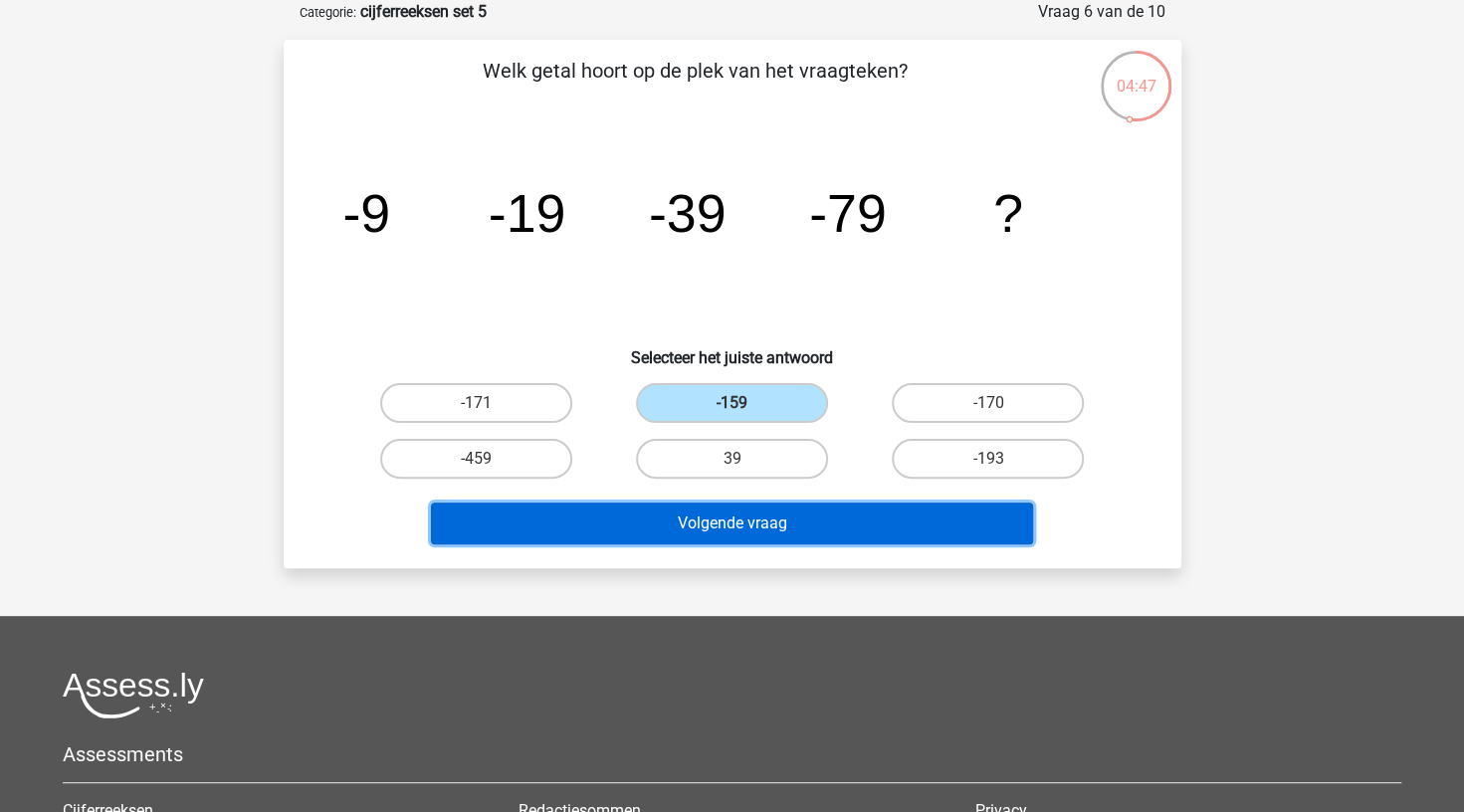 click on "Volgende vraag" at bounding box center [732, 523] 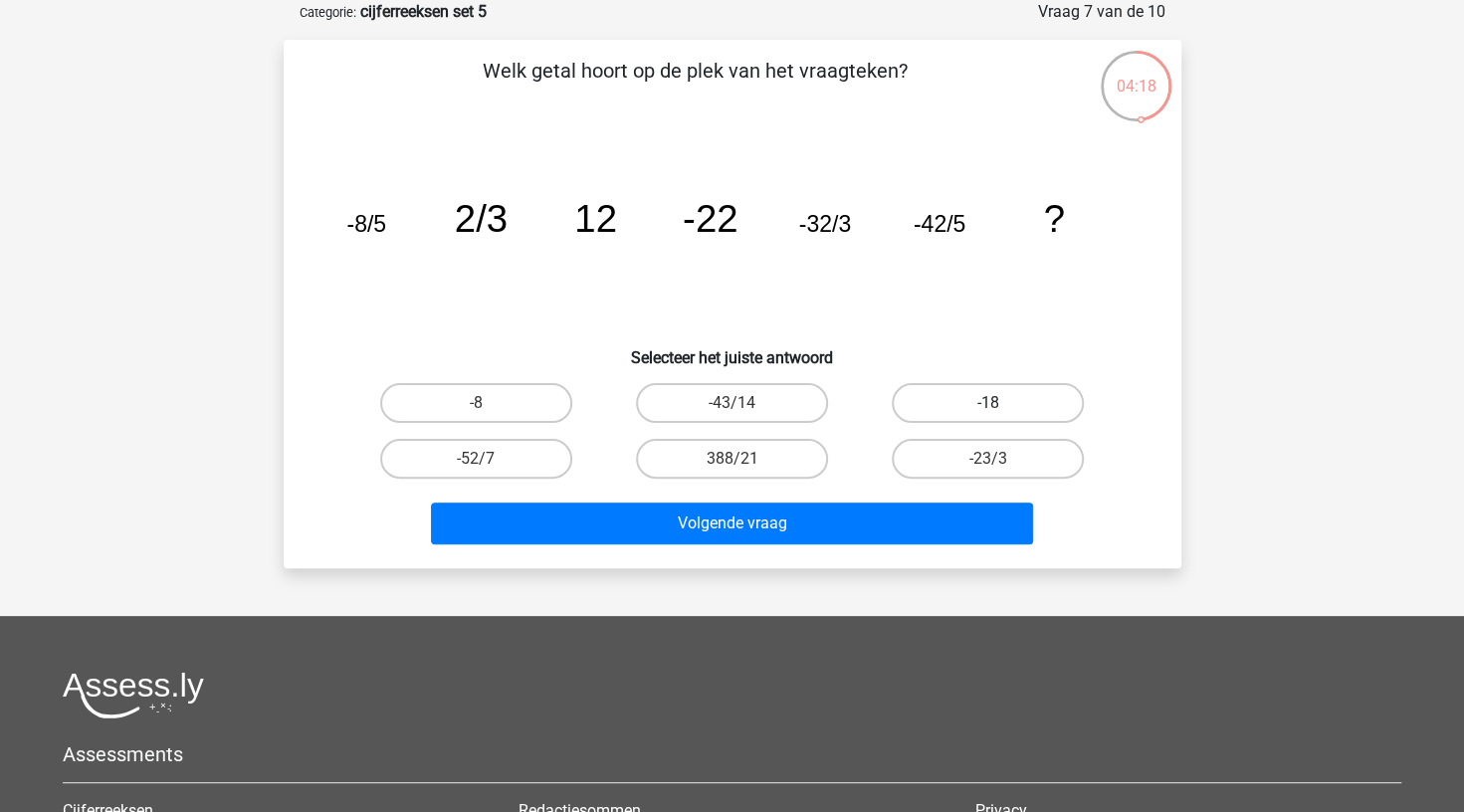 click on "-18" at bounding box center [987, 403] 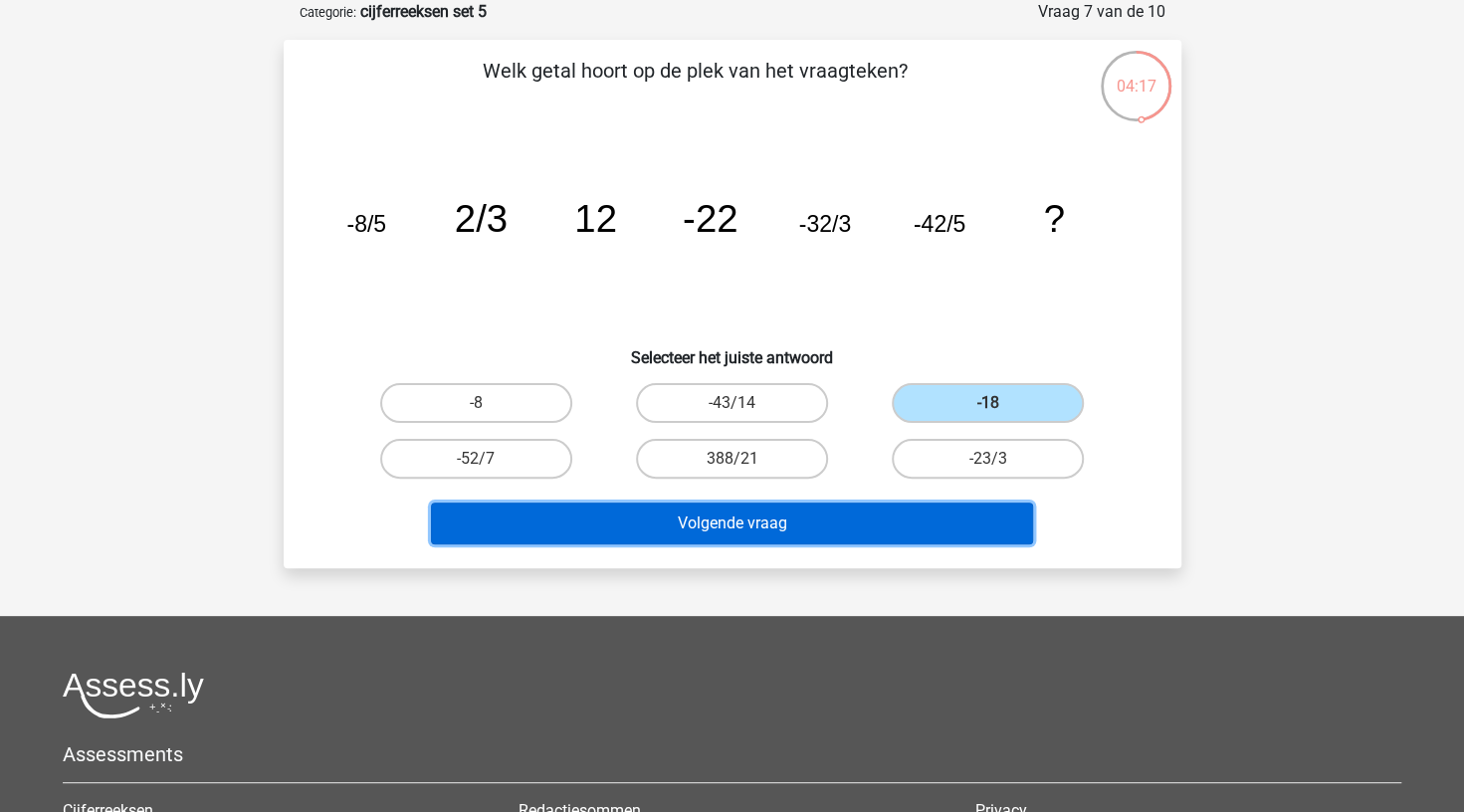 click on "Volgende vraag" at bounding box center [732, 523] 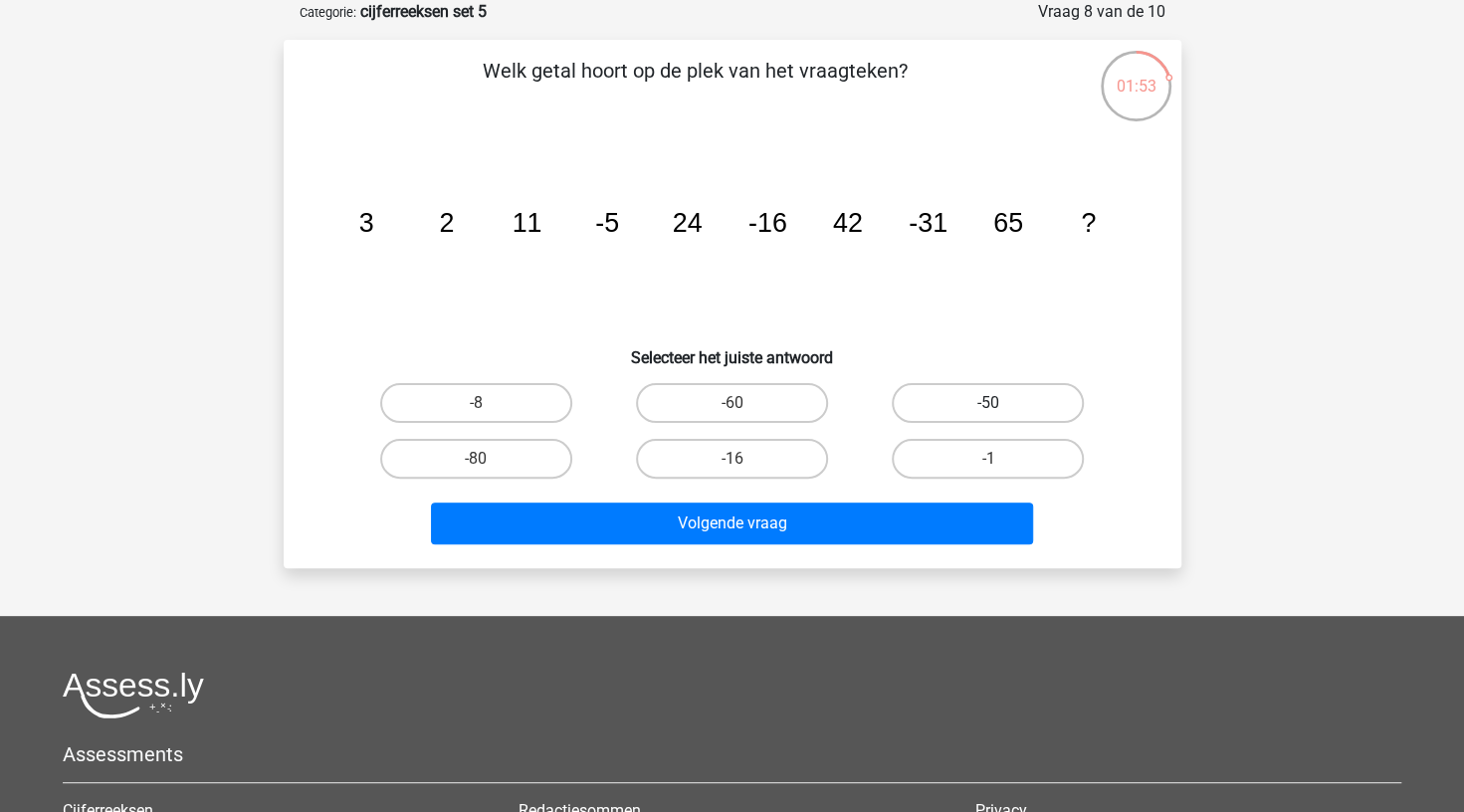 click on "-50" at bounding box center [987, 403] 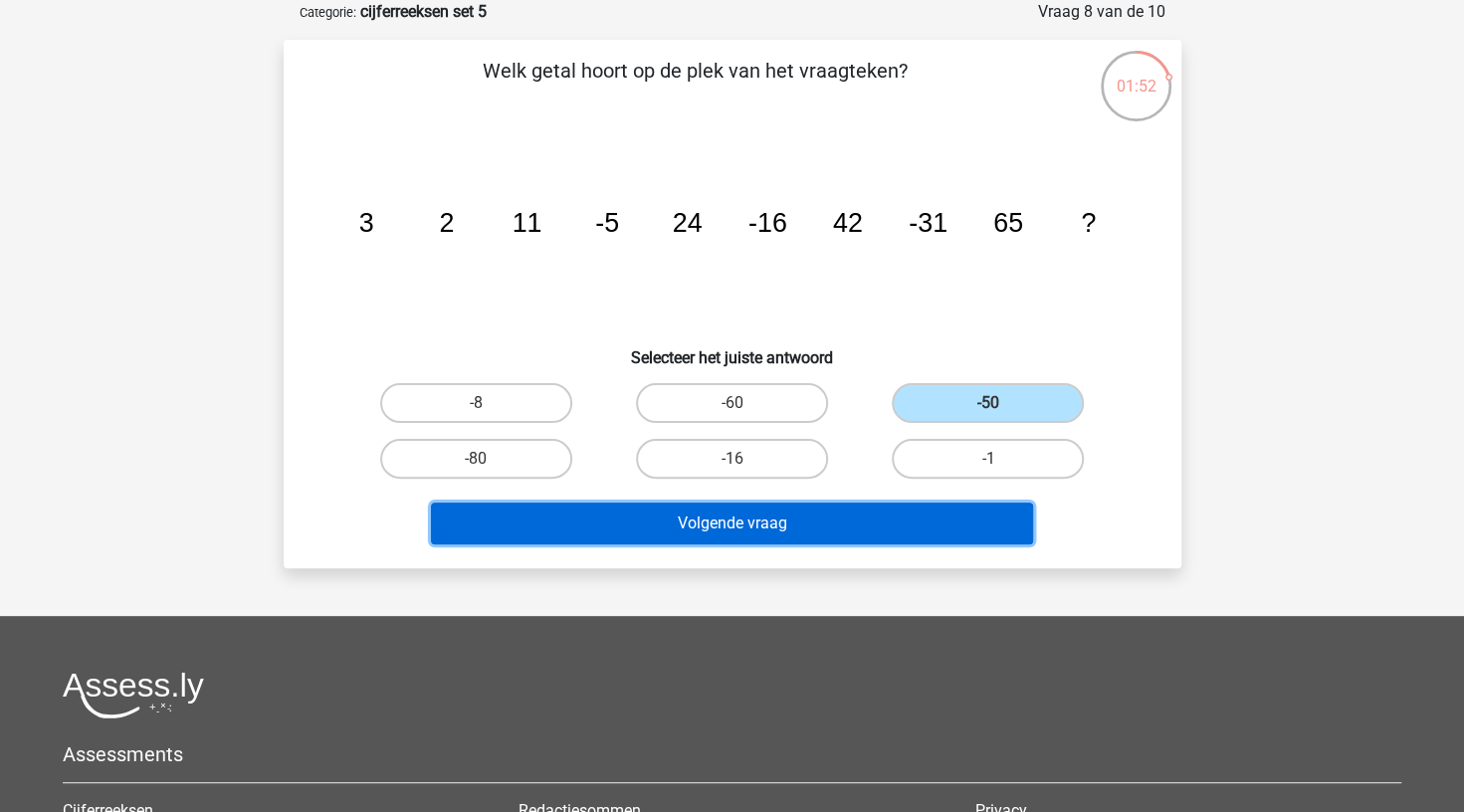 click on "Volgende vraag" at bounding box center [732, 523] 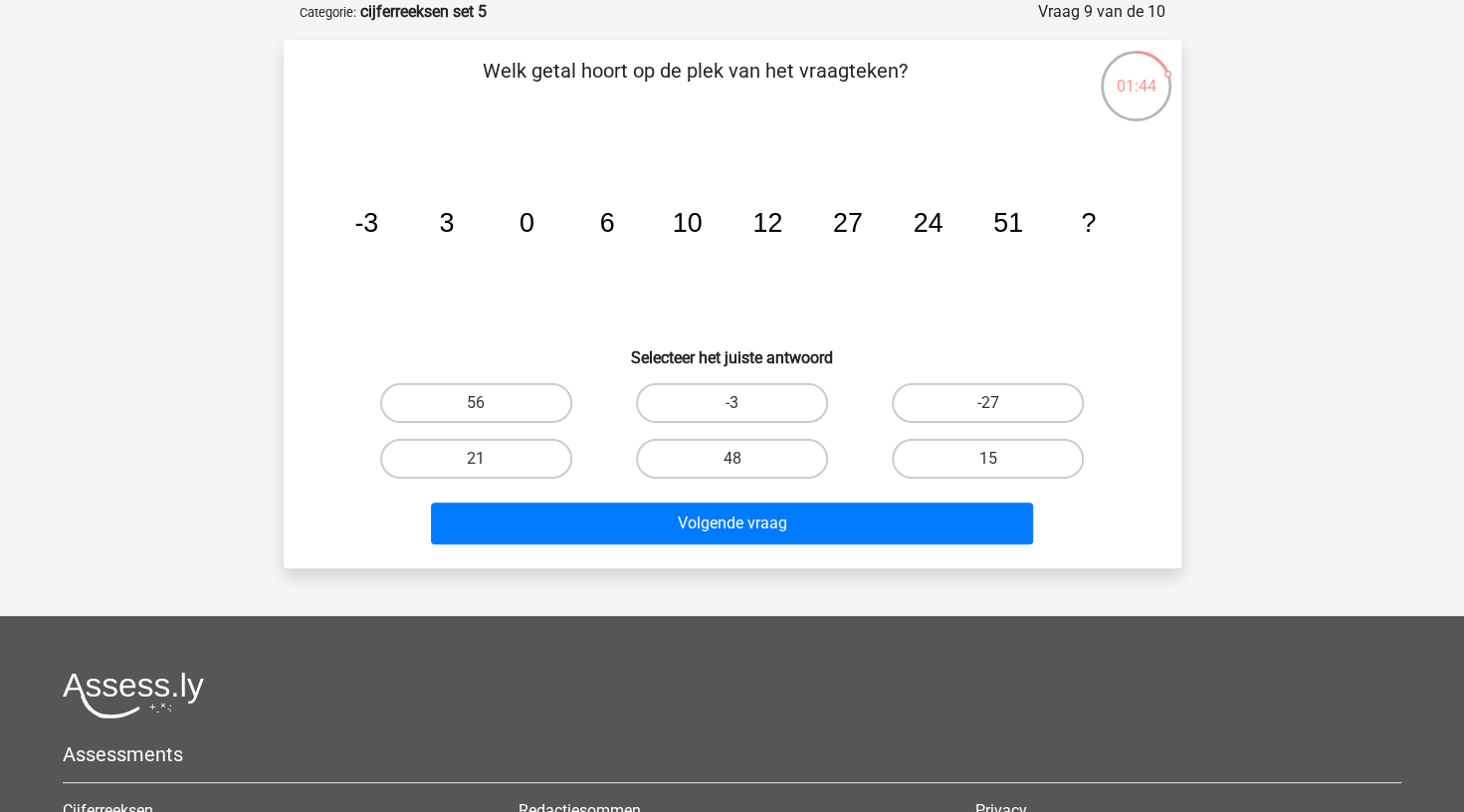 click on "image/svg+xml
-3
3
0
6
10
12
27
24
51
?" 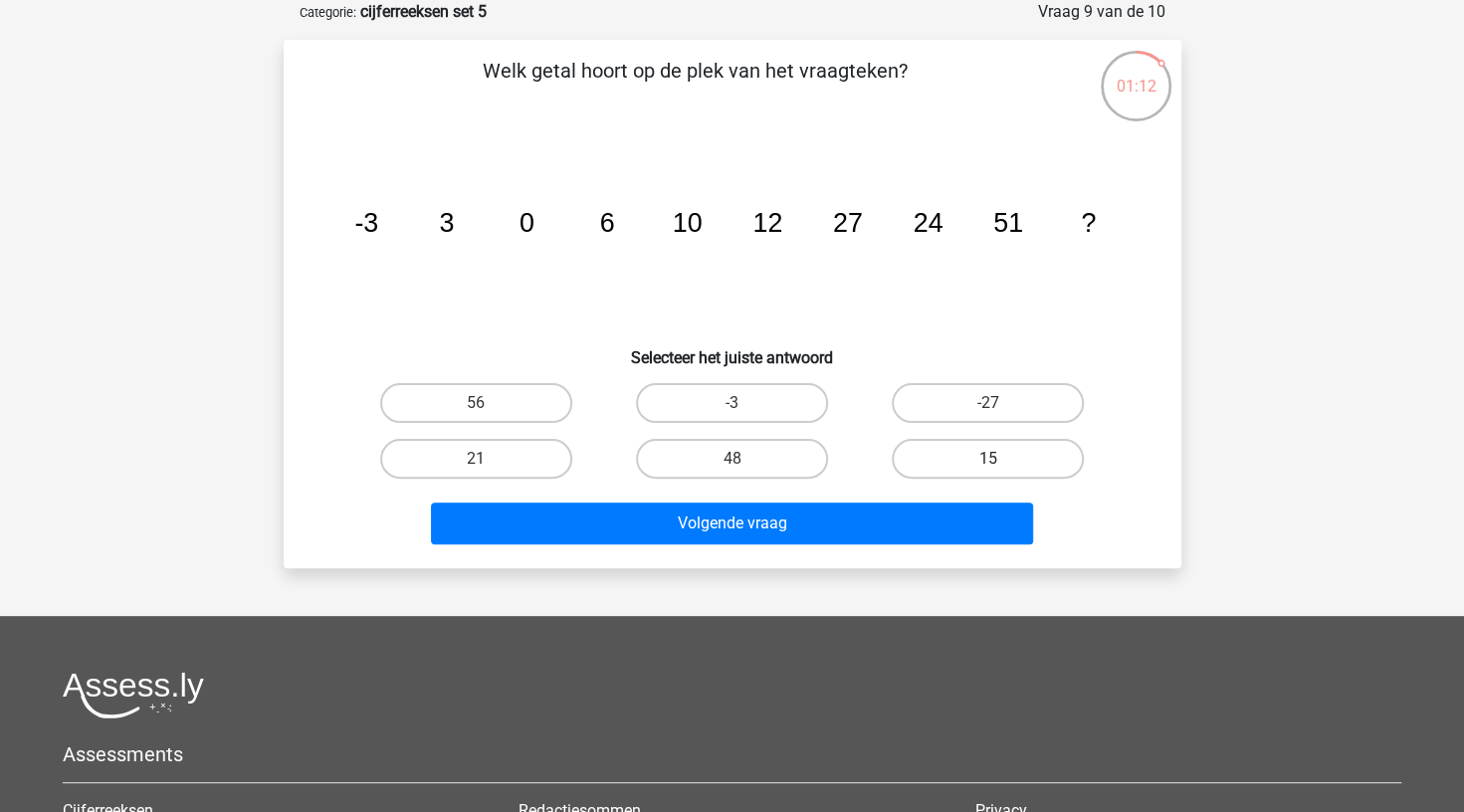 click on "15" at bounding box center [987, 459] 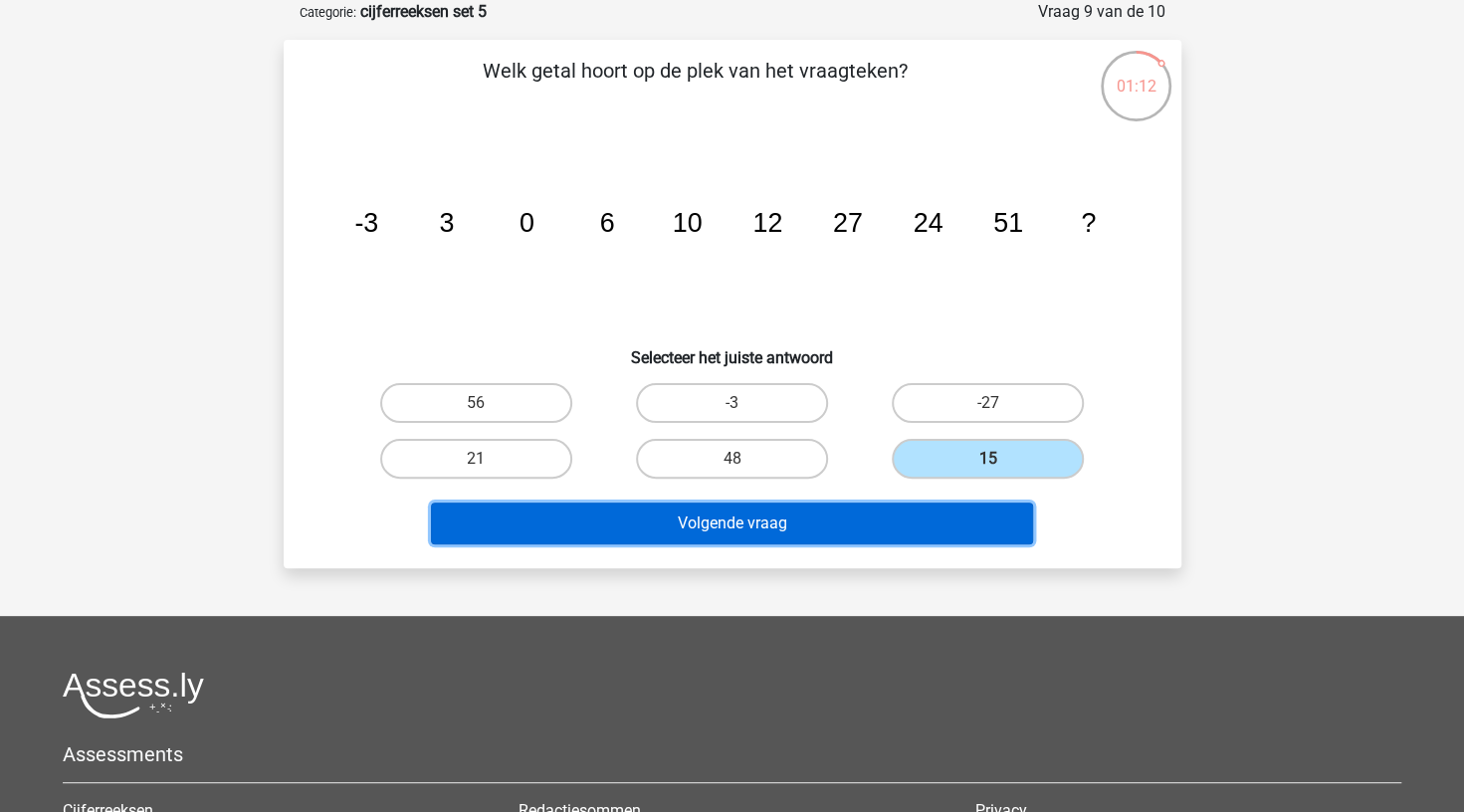 click on "Volgende vraag" at bounding box center [732, 523] 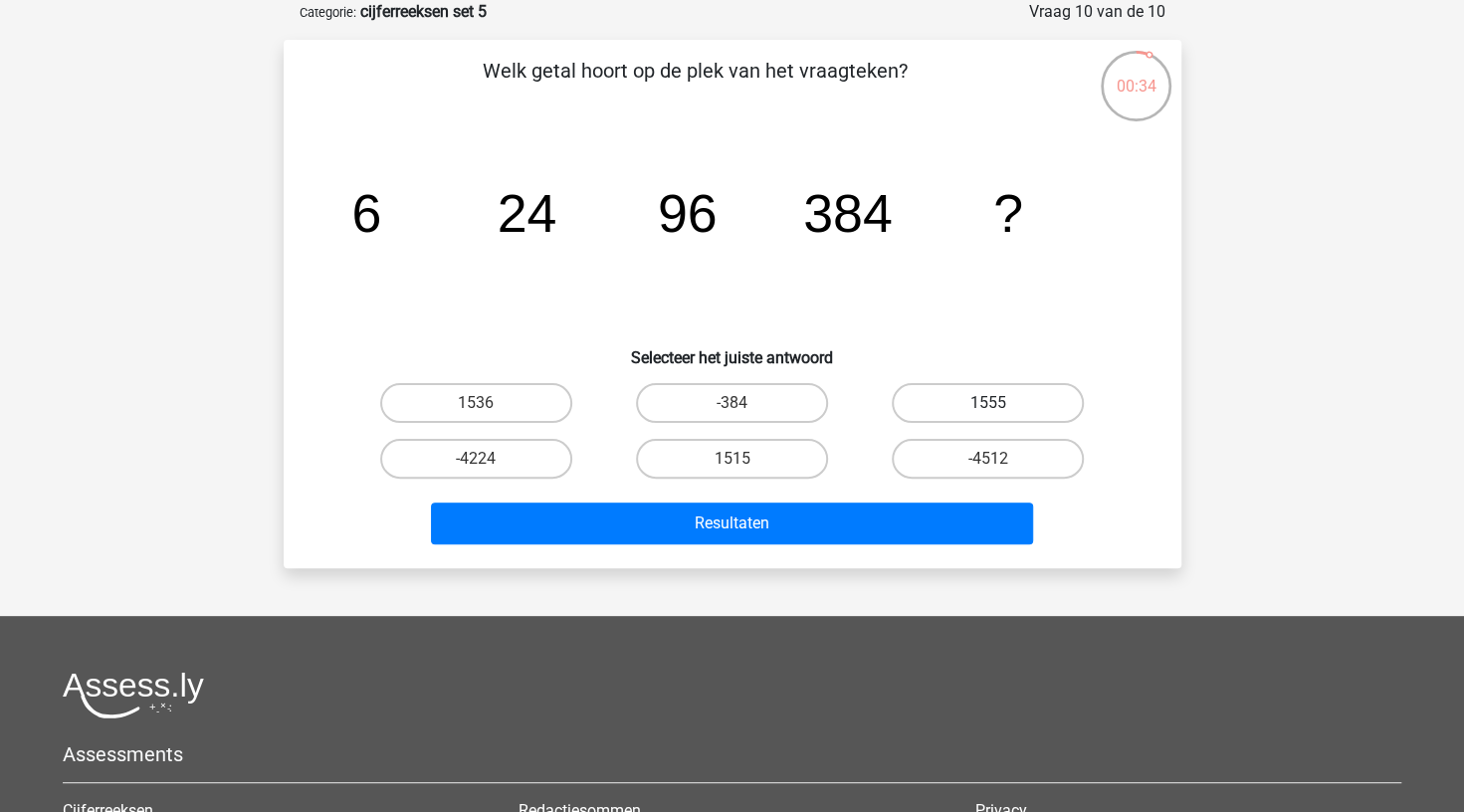 click on "1555" at bounding box center (987, 403) 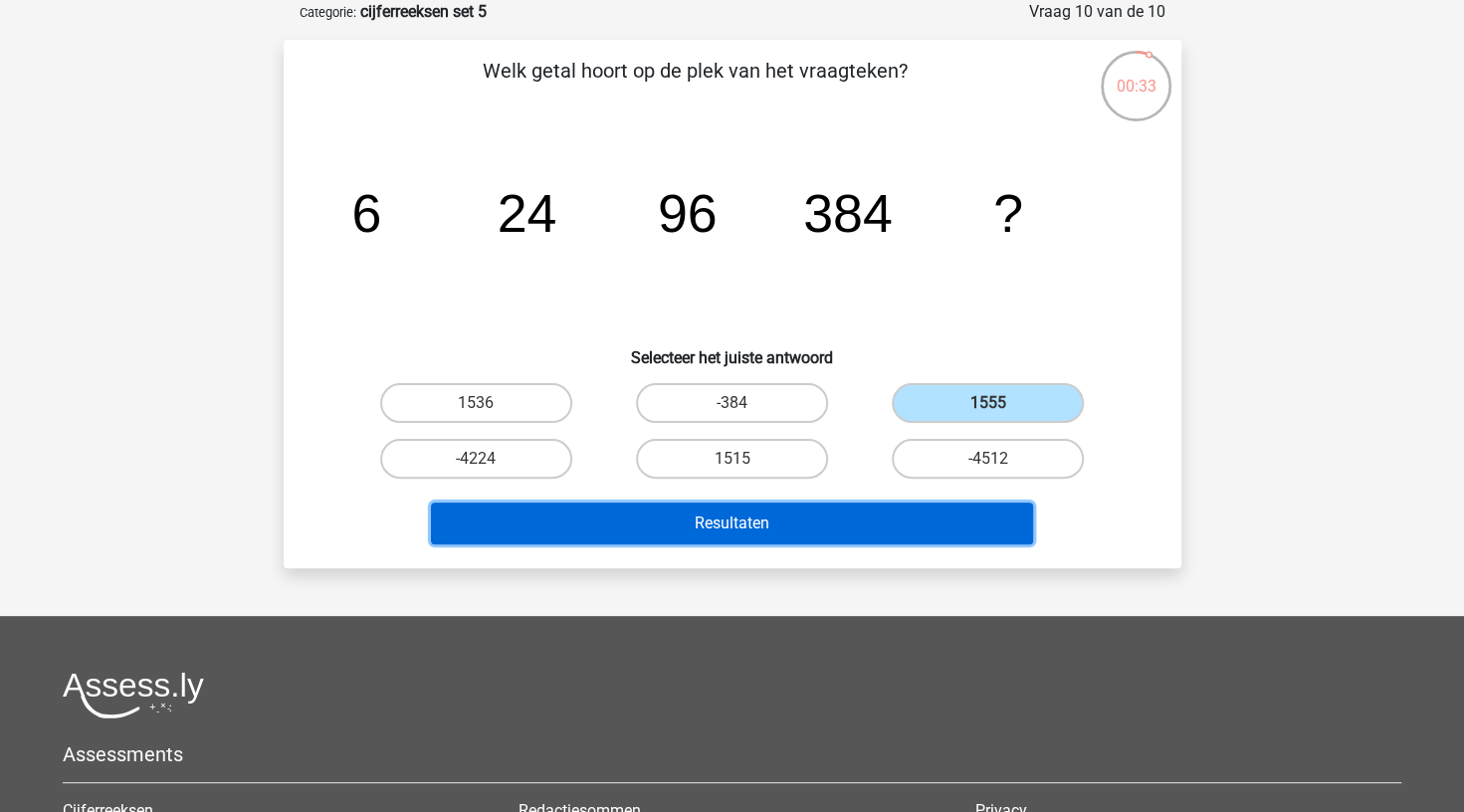 click on "Resultaten" at bounding box center (732, 523) 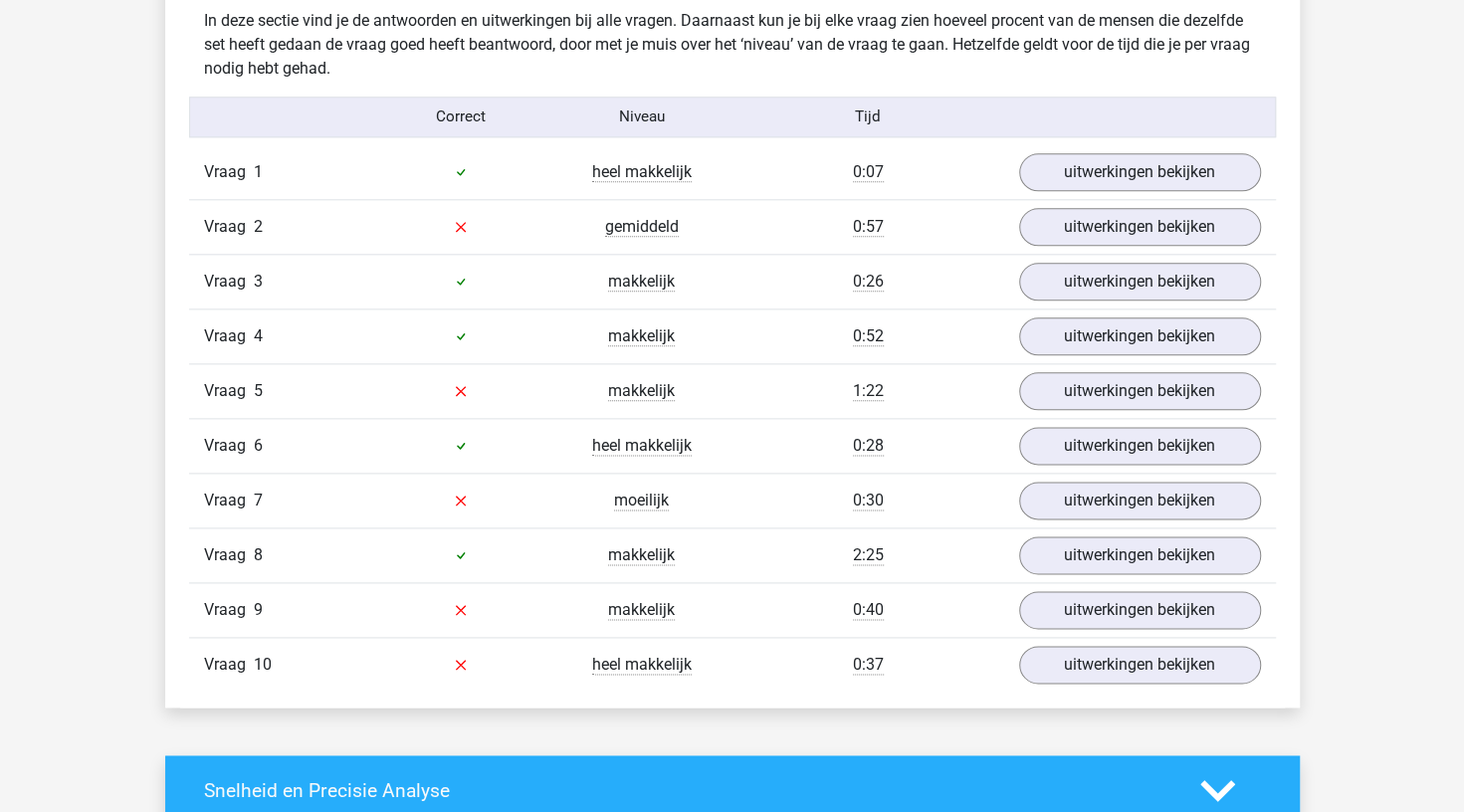 scroll, scrollTop: 1229, scrollLeft: 0, axis: vertical 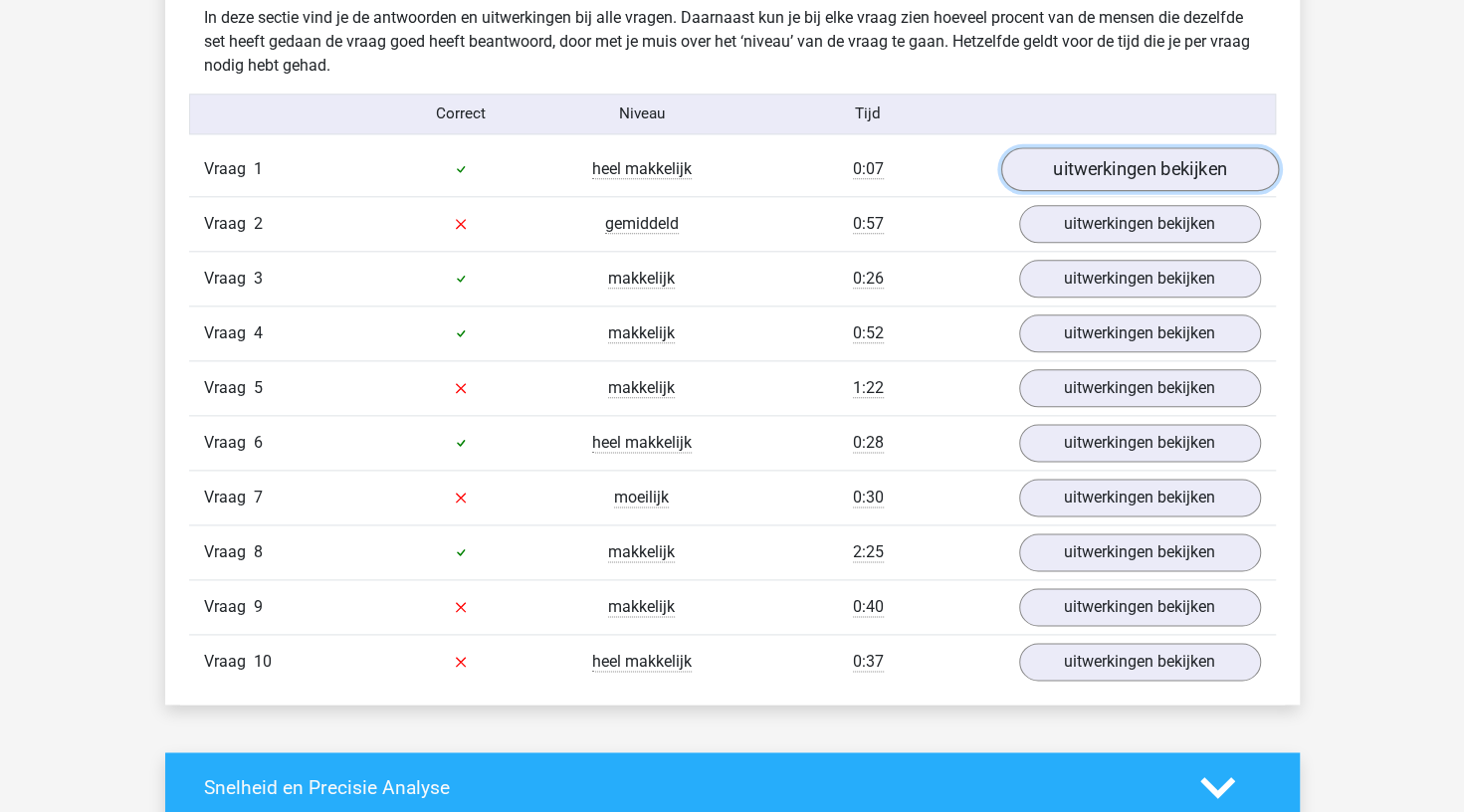 click on "uitwerkingen bekijken" at bounding box center [1139, 169] 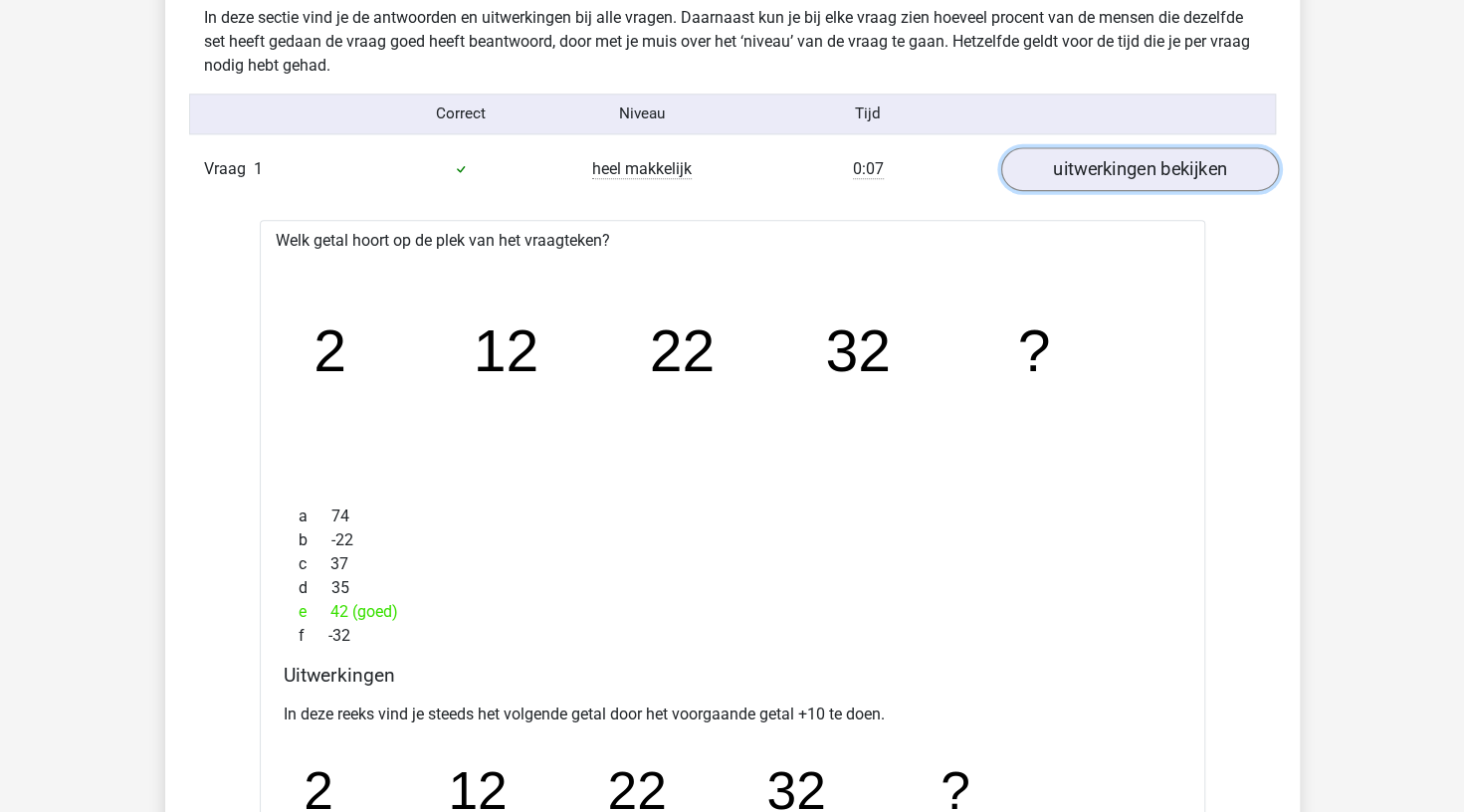 click on "uitwerkingen bekijken" at bounding box center (1139, 169) 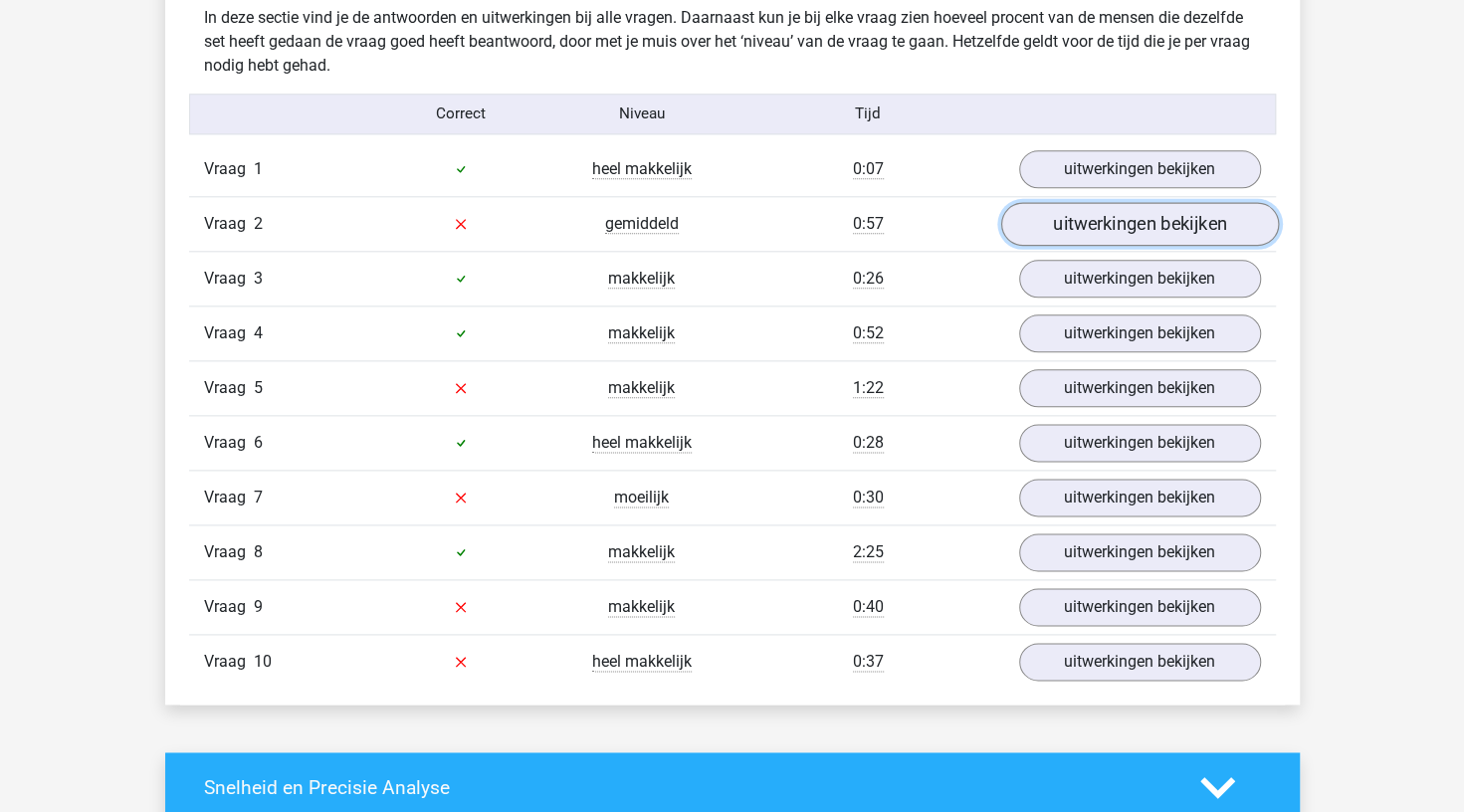click on "uitwerkingen bekijken" at bounding box center (1139, 224) 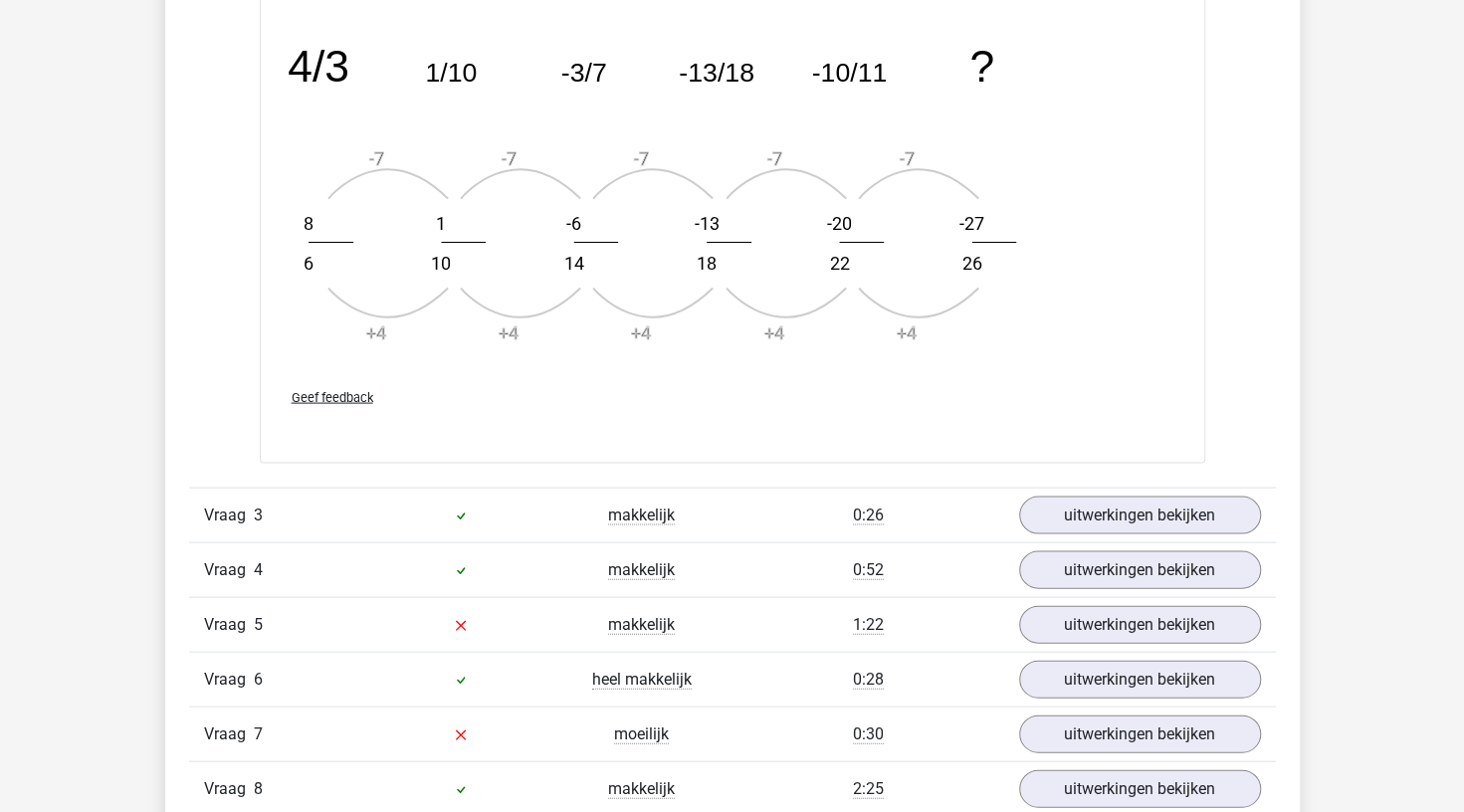 scroll, scrollTop: 2223, scrollLeft: 0, axis: vertical 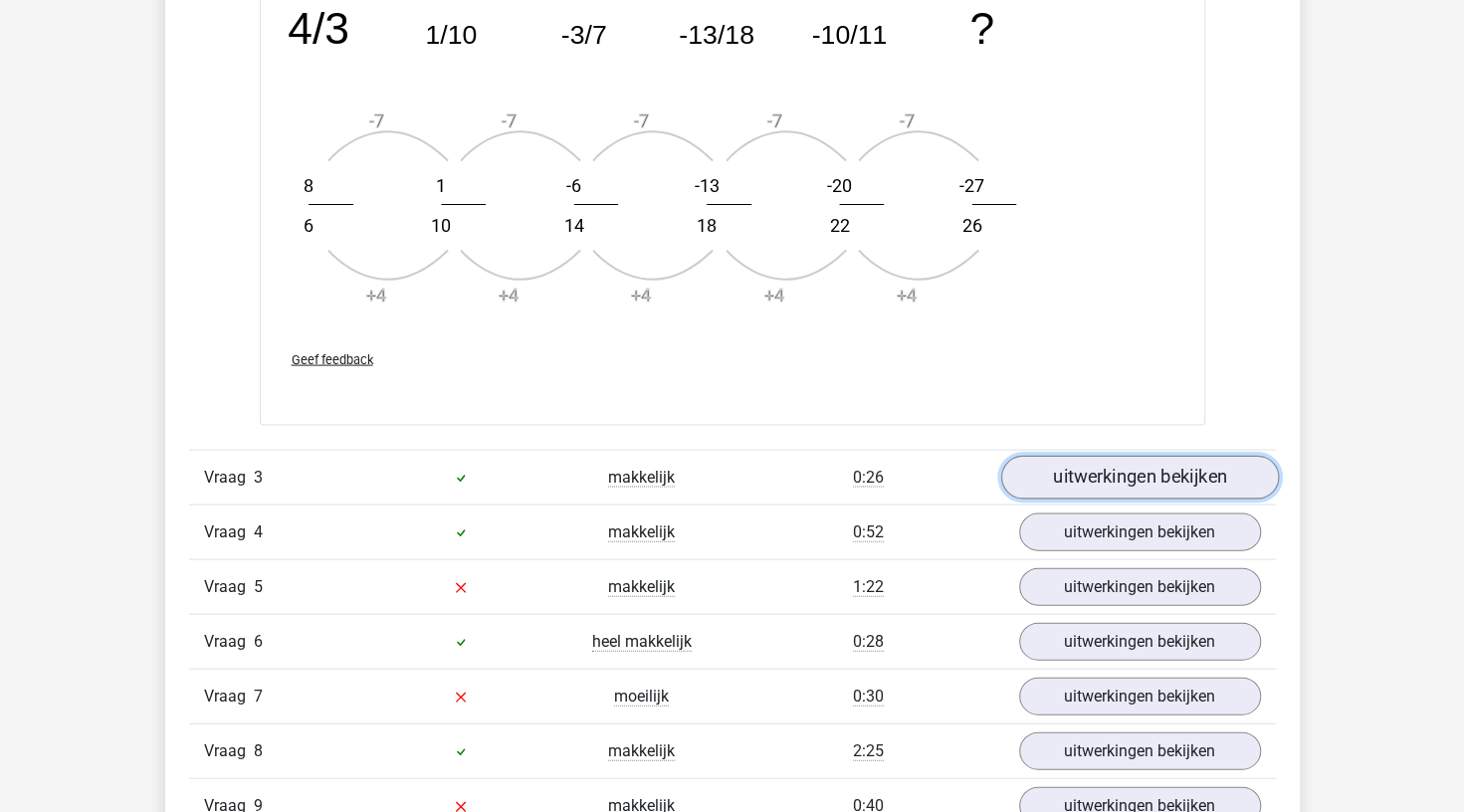 click on "uitwerkingen bekijken" at bounding box center [1139, 479] 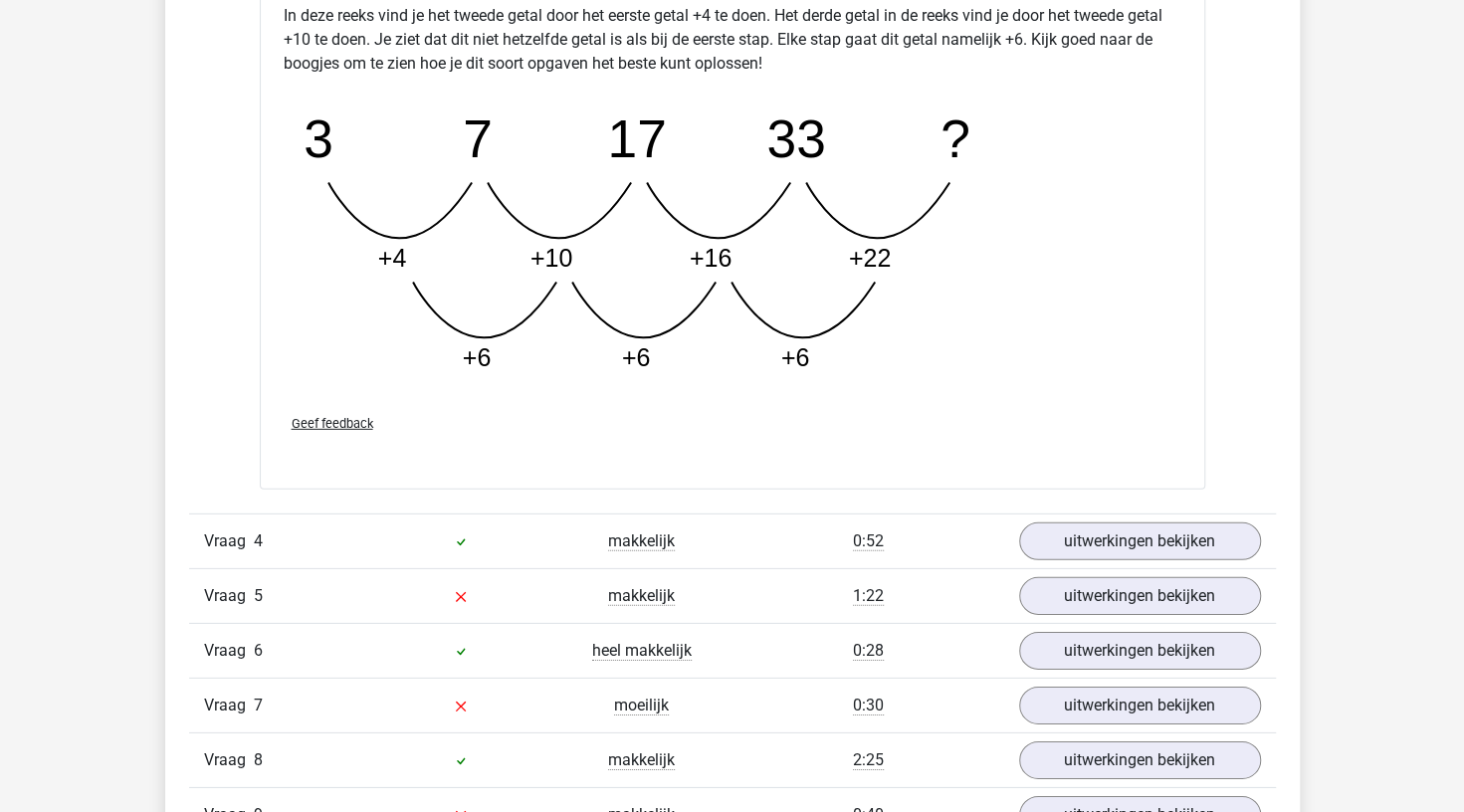 scroll, scrollTop: 3284, scrollLeft: 0, axis: vertical 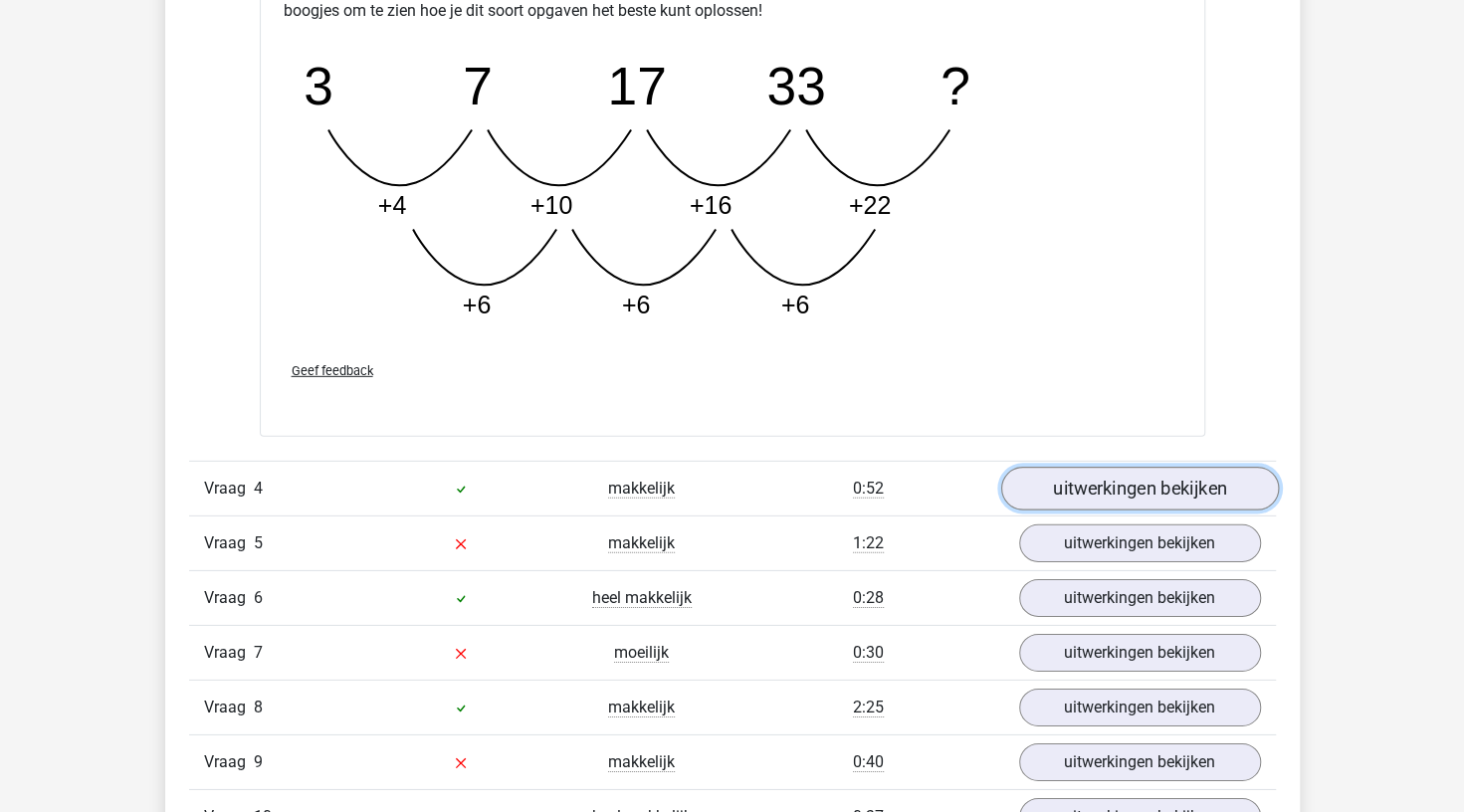 click on "uitwerkingen bekijken" at bounding box center (1139, 489) 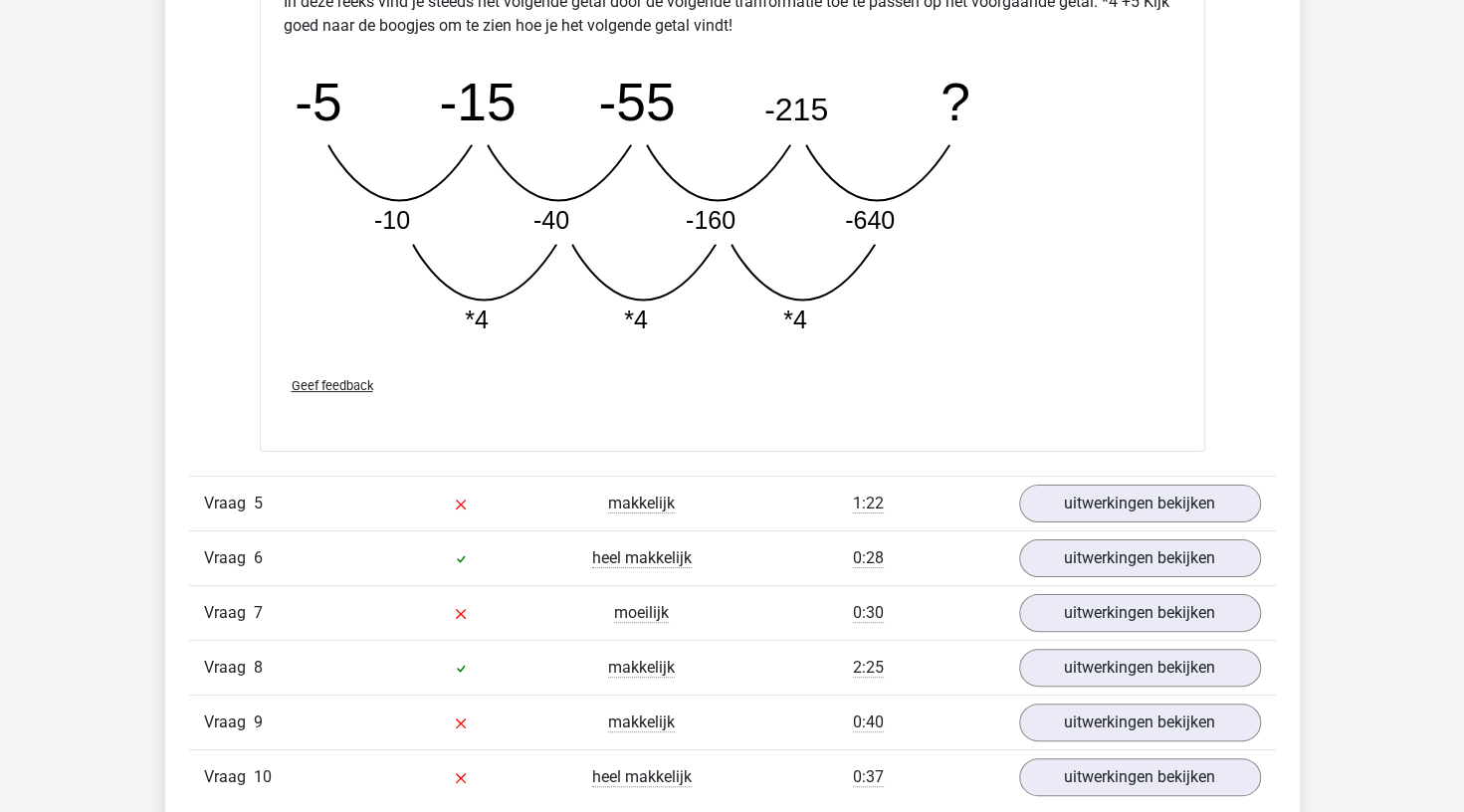 scroll, scrollTop: 4318, scrollLeft: 0, axis: vertical 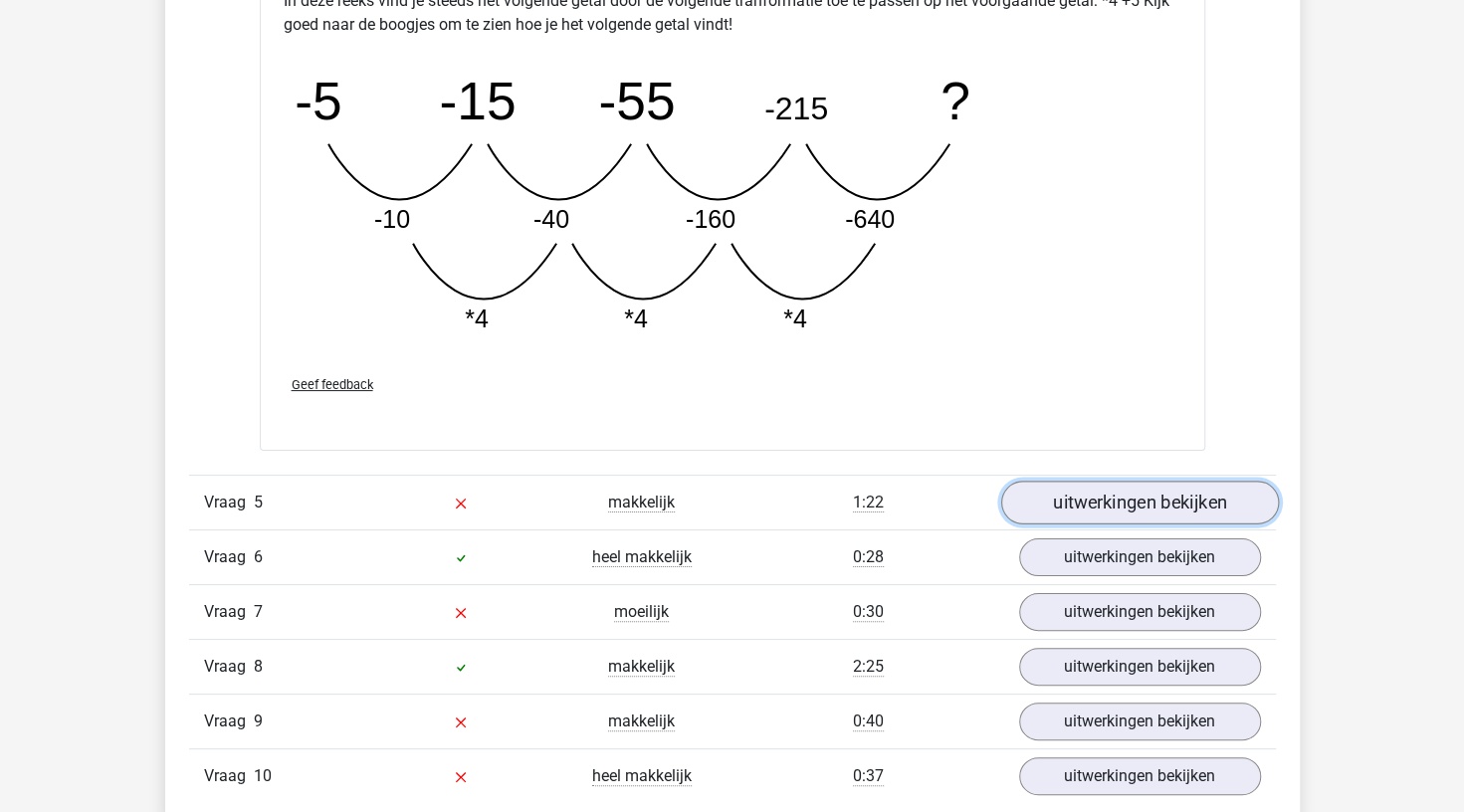 click on "uitwerkingen bekijken" at bounding box center (1139, 503) 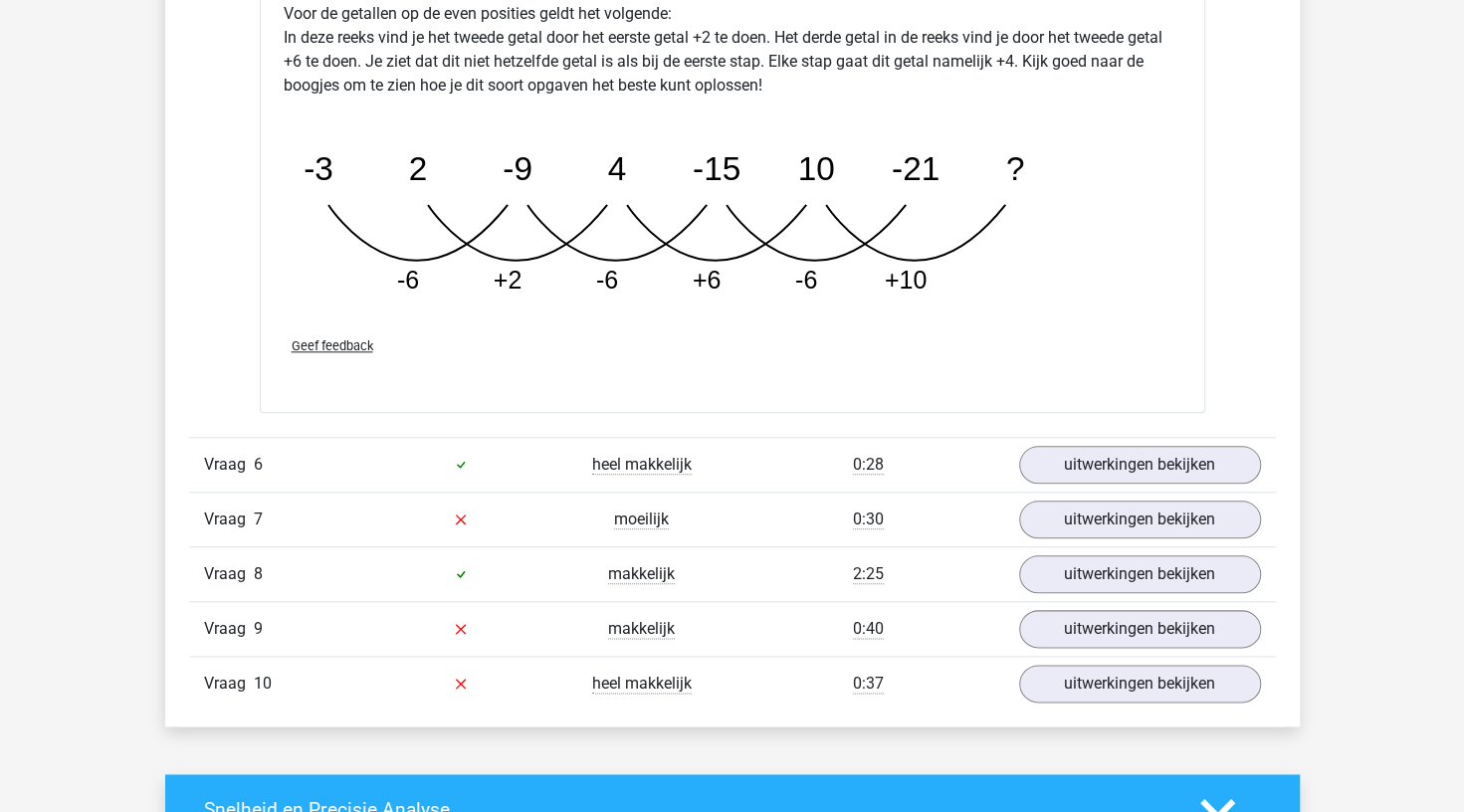 scroll, scrollTop: 5424, scrollLeft: 0, axis: vertical 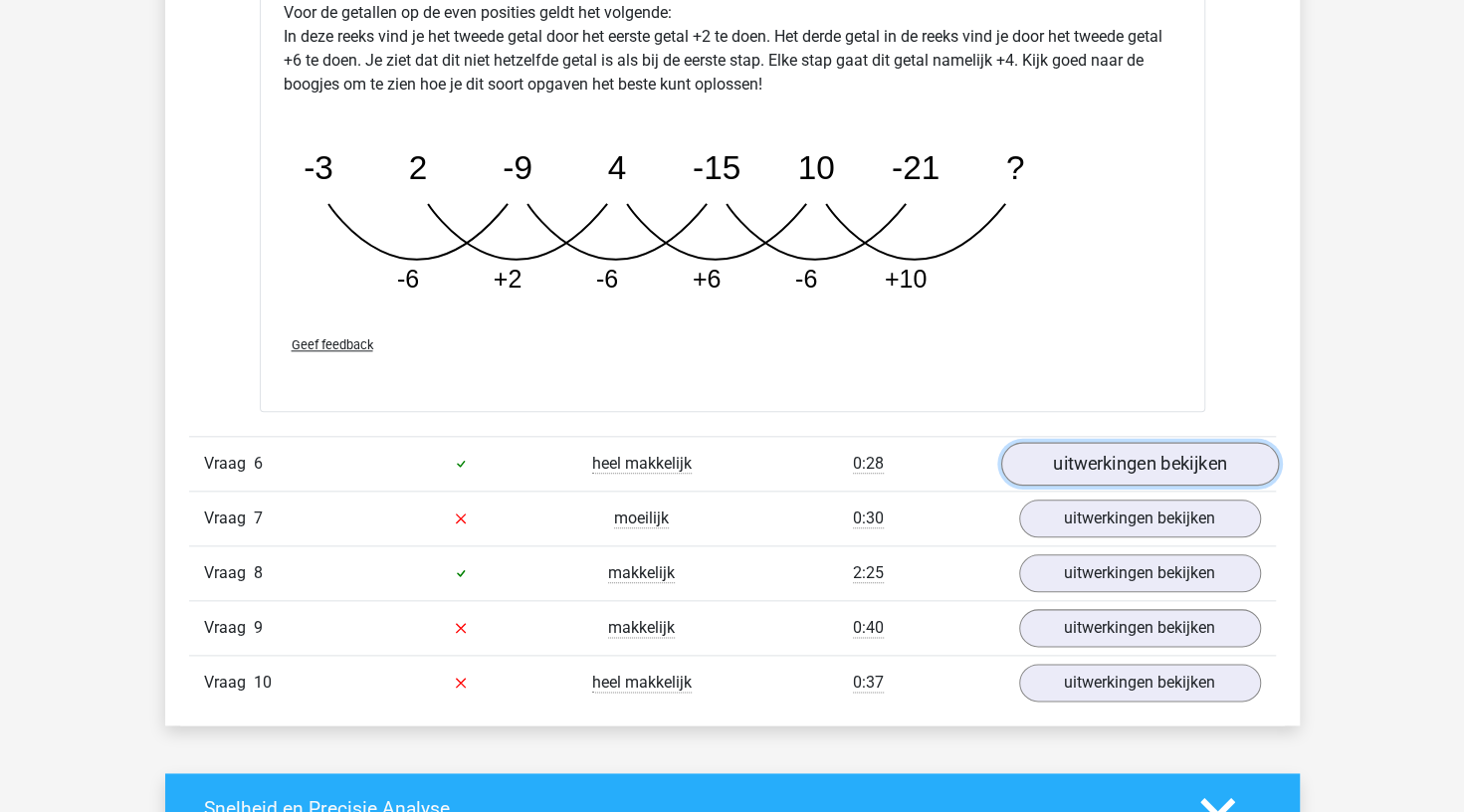 click on "uitwerkingen bekijken" at bounding box center [1139, 464] 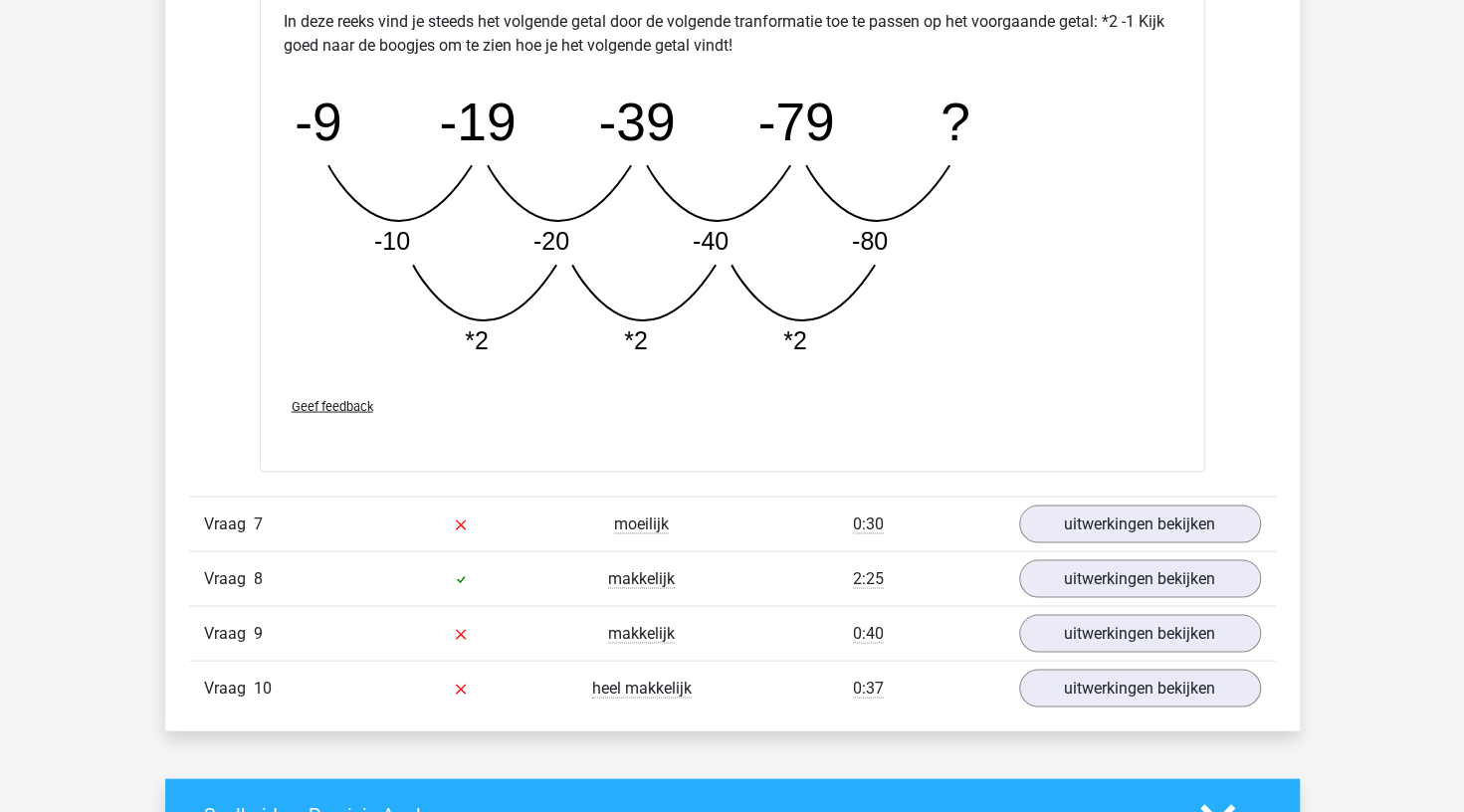 scroll, scrollTop: 6412, scrollLeft: 0, axis: vertical 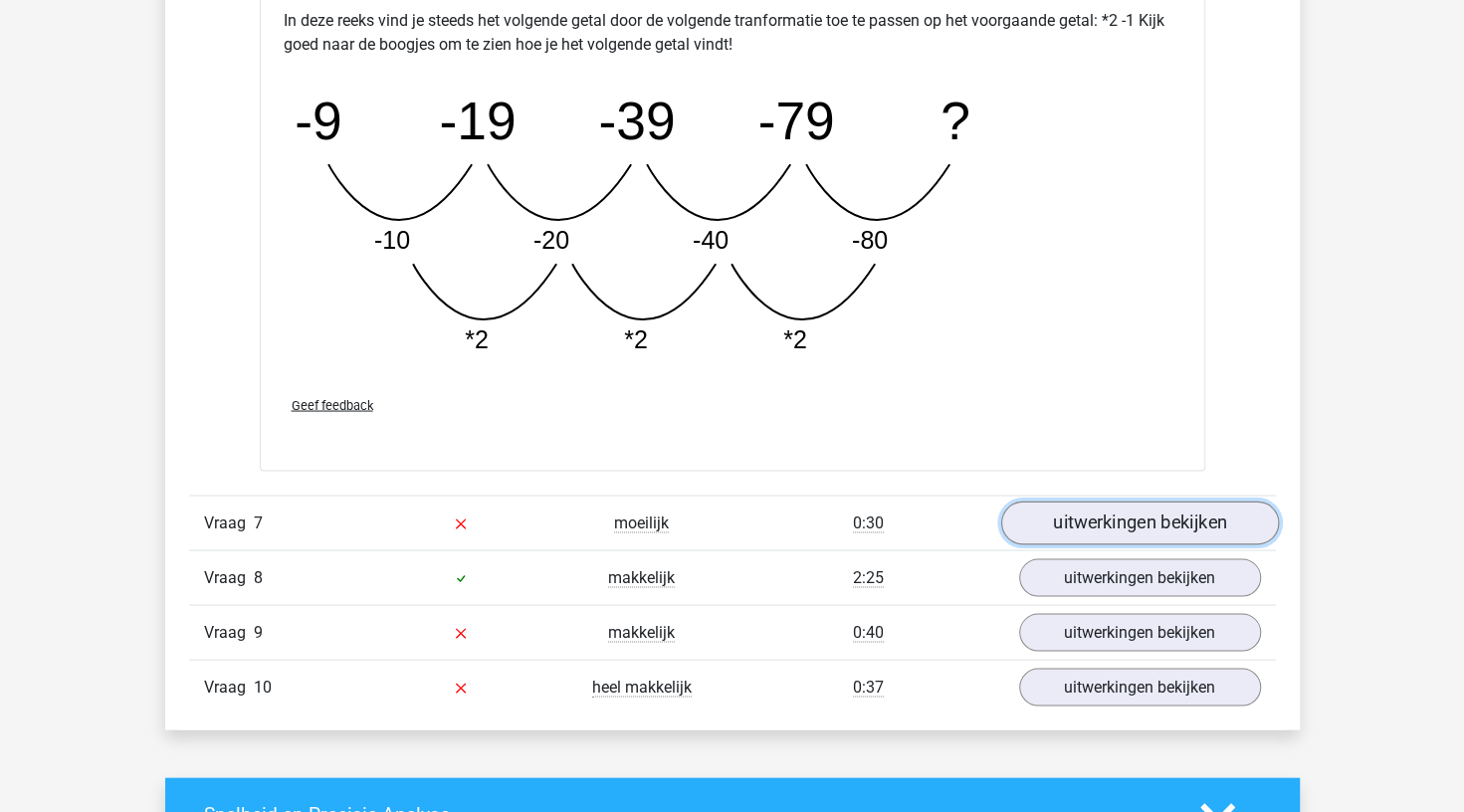 click on "uitwerkingen bekijken" at bounding box center [1139, 522] 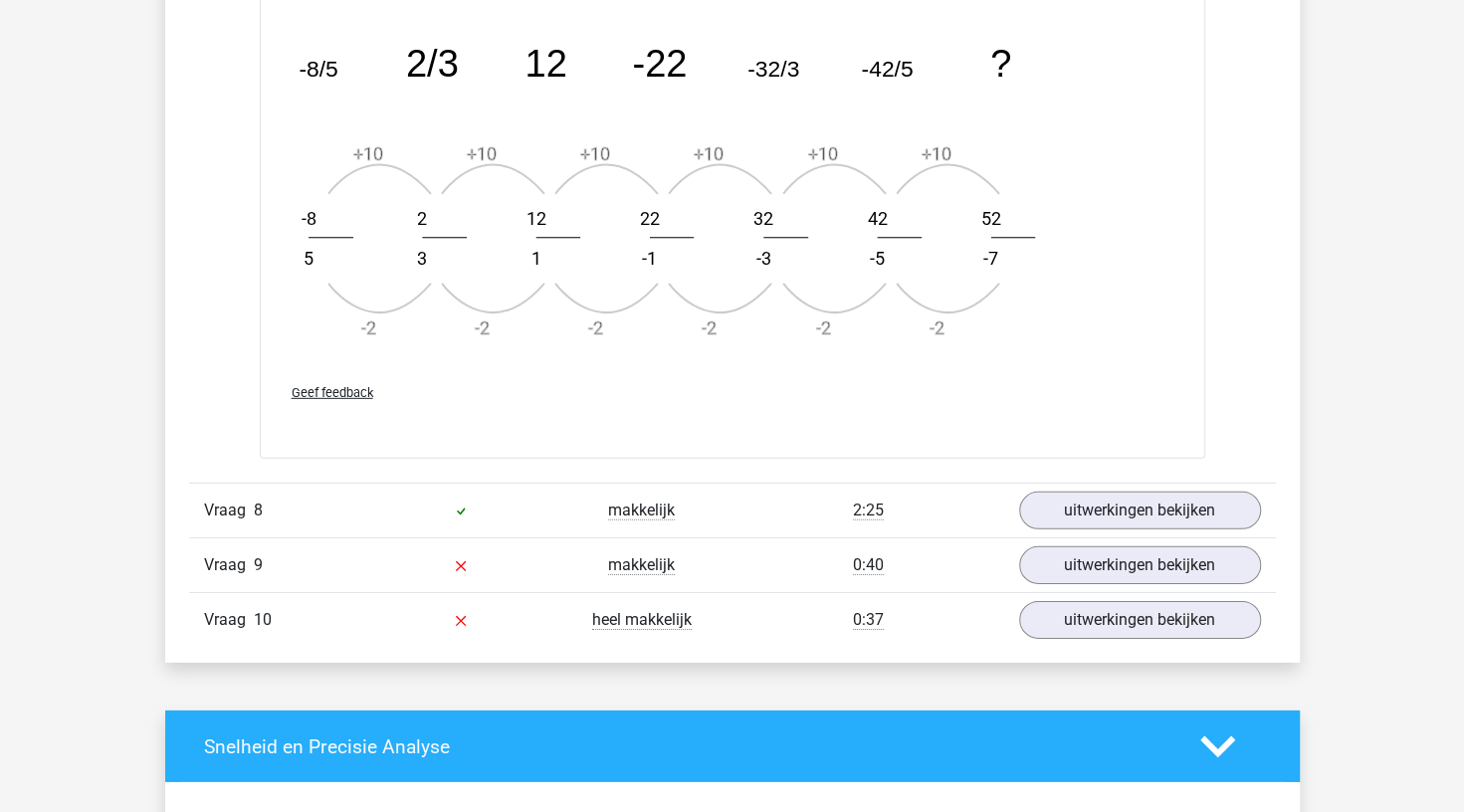 scroll, scrollTop: 7690, scrollLeft: 0, axis: vertical 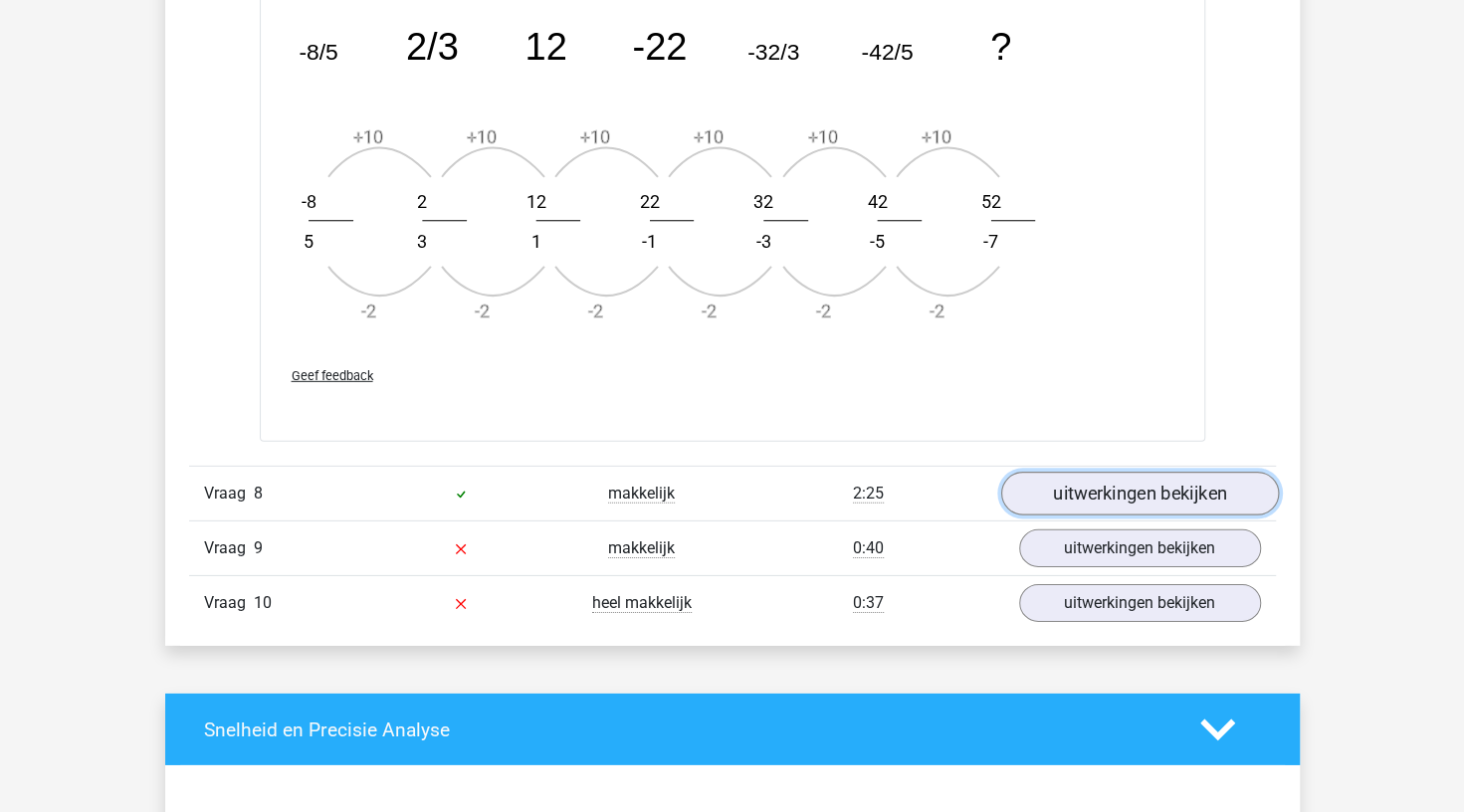 click on "uitwerkingen bekijken" at bounding box center [1139, 494] 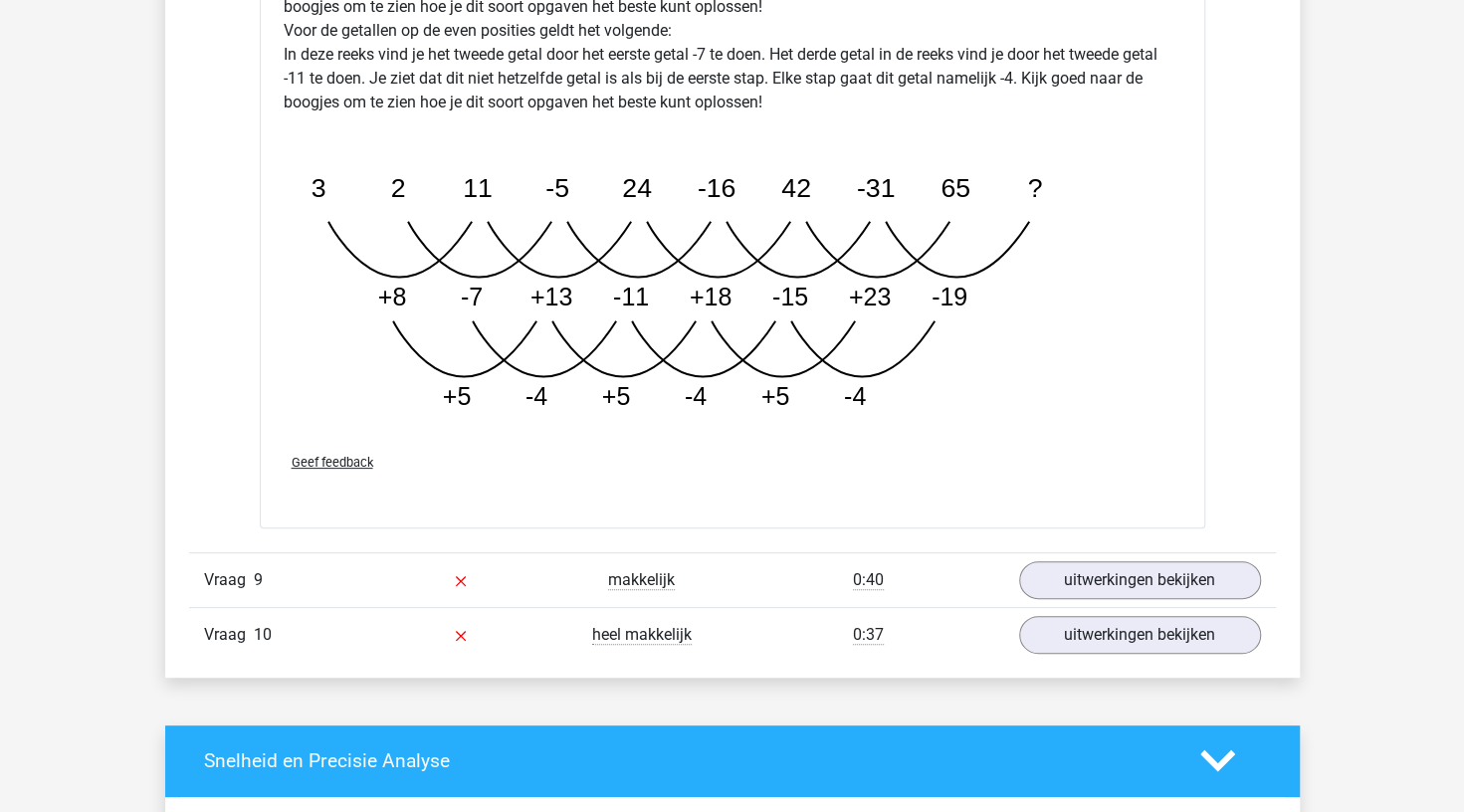scroll, scrollTop: 8820, scrollLeft: 0, axis: vertical 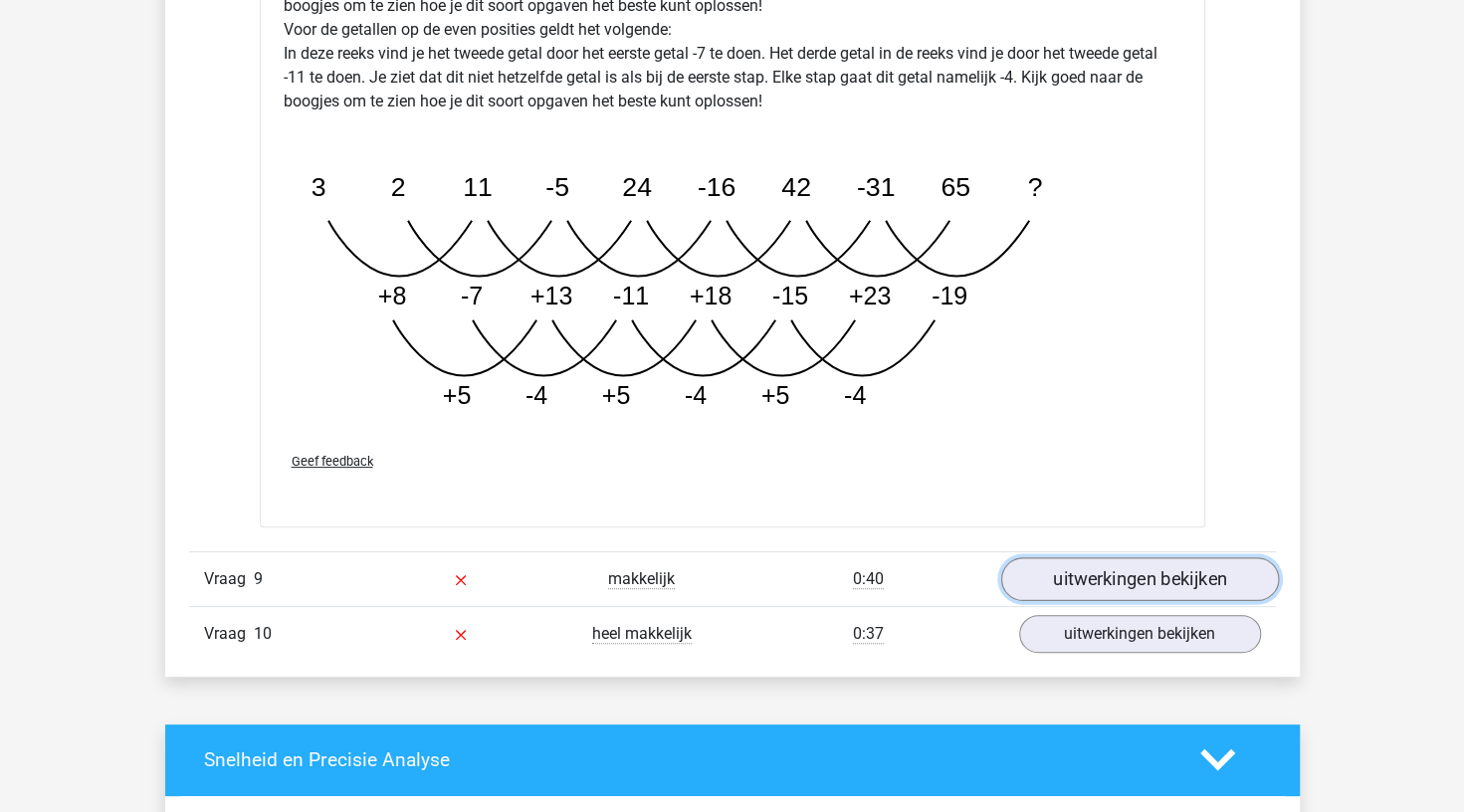 click on "uitwerkingen bekijken" at bounding box center [1139, 579] 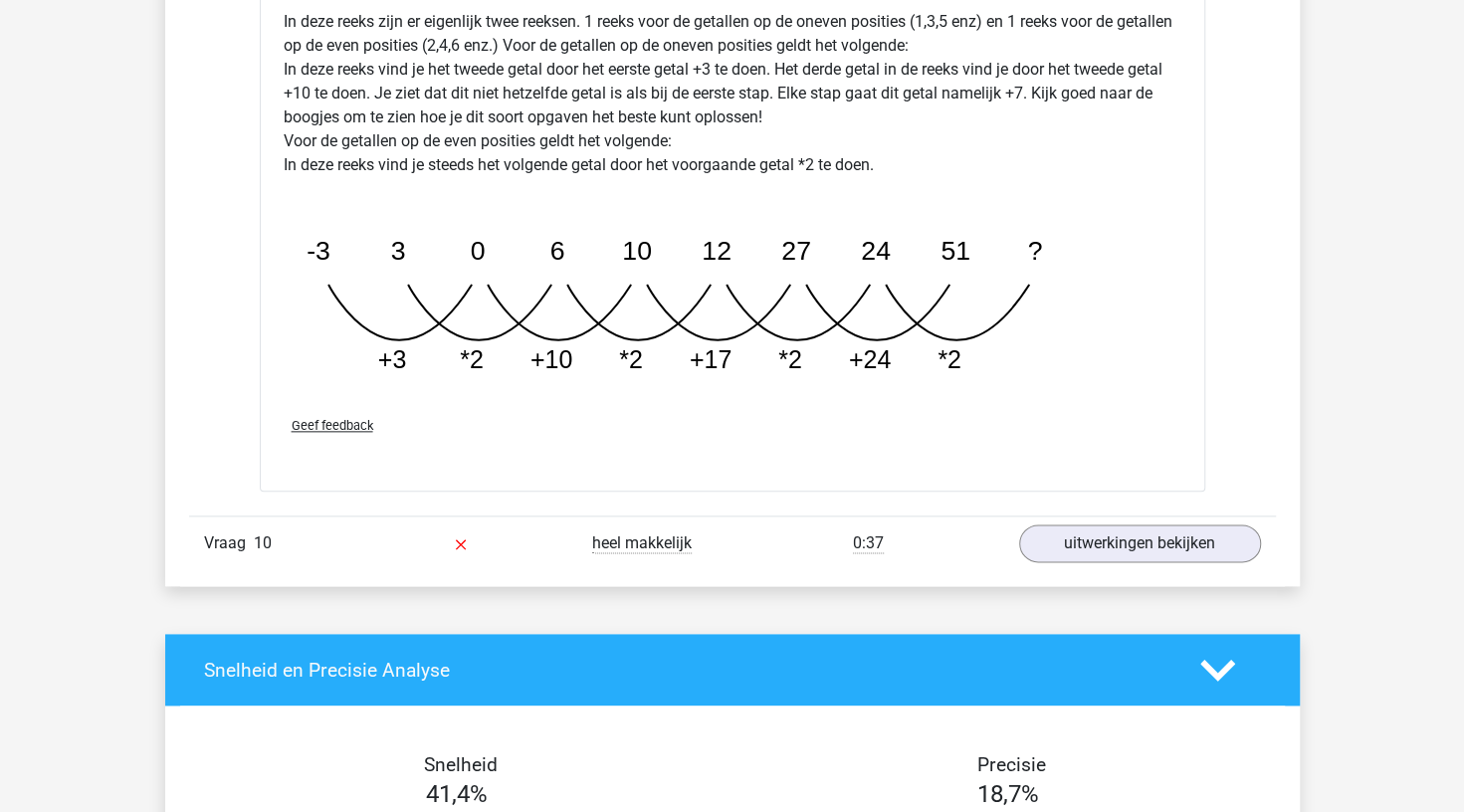 scroll, scrollTop: 9924, scrollLeft: 0, axis: vertical 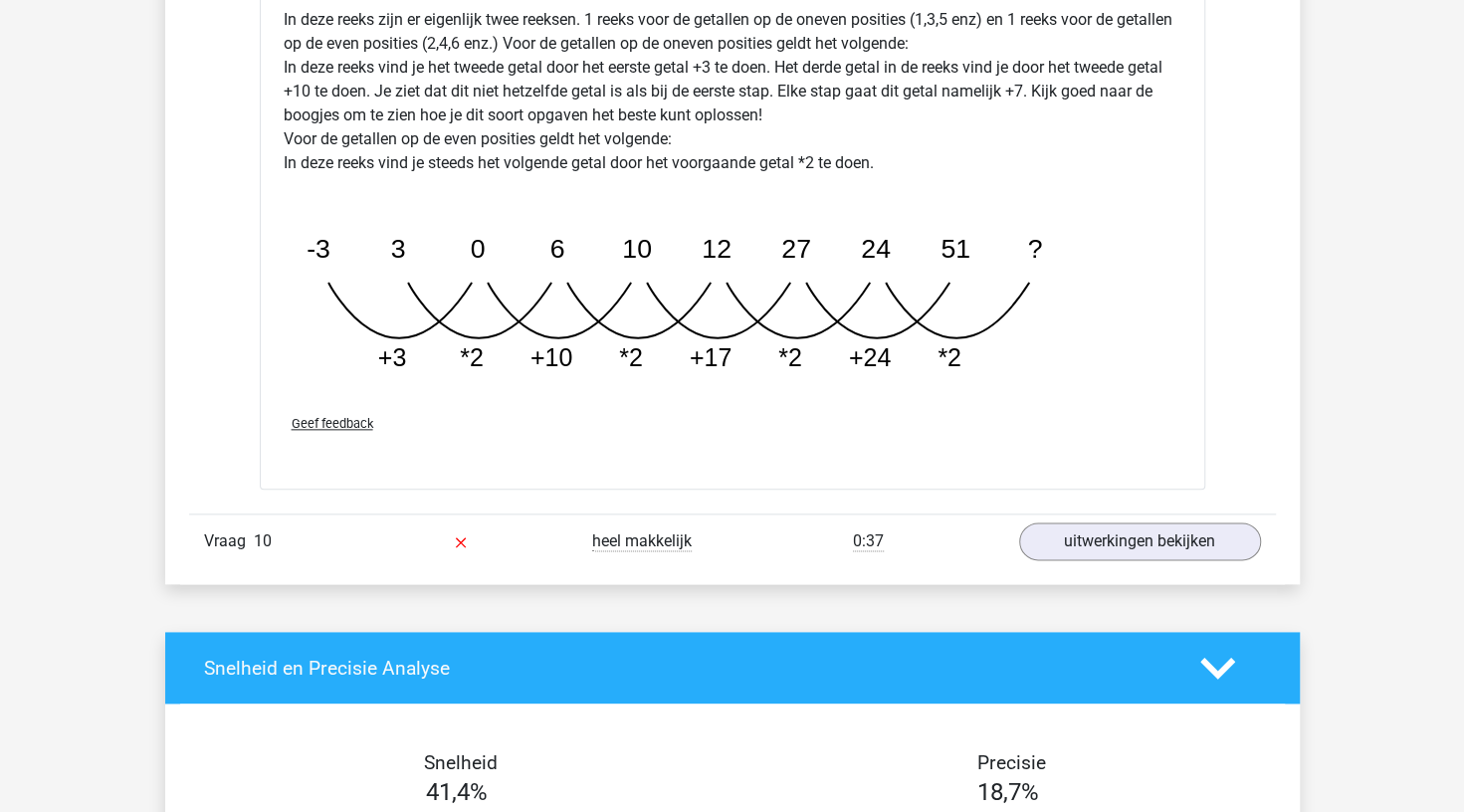 click on "Vraag
10
heel makkelijk
0:37
uitwerkingen bekijken" at bounding box center [732, 540] 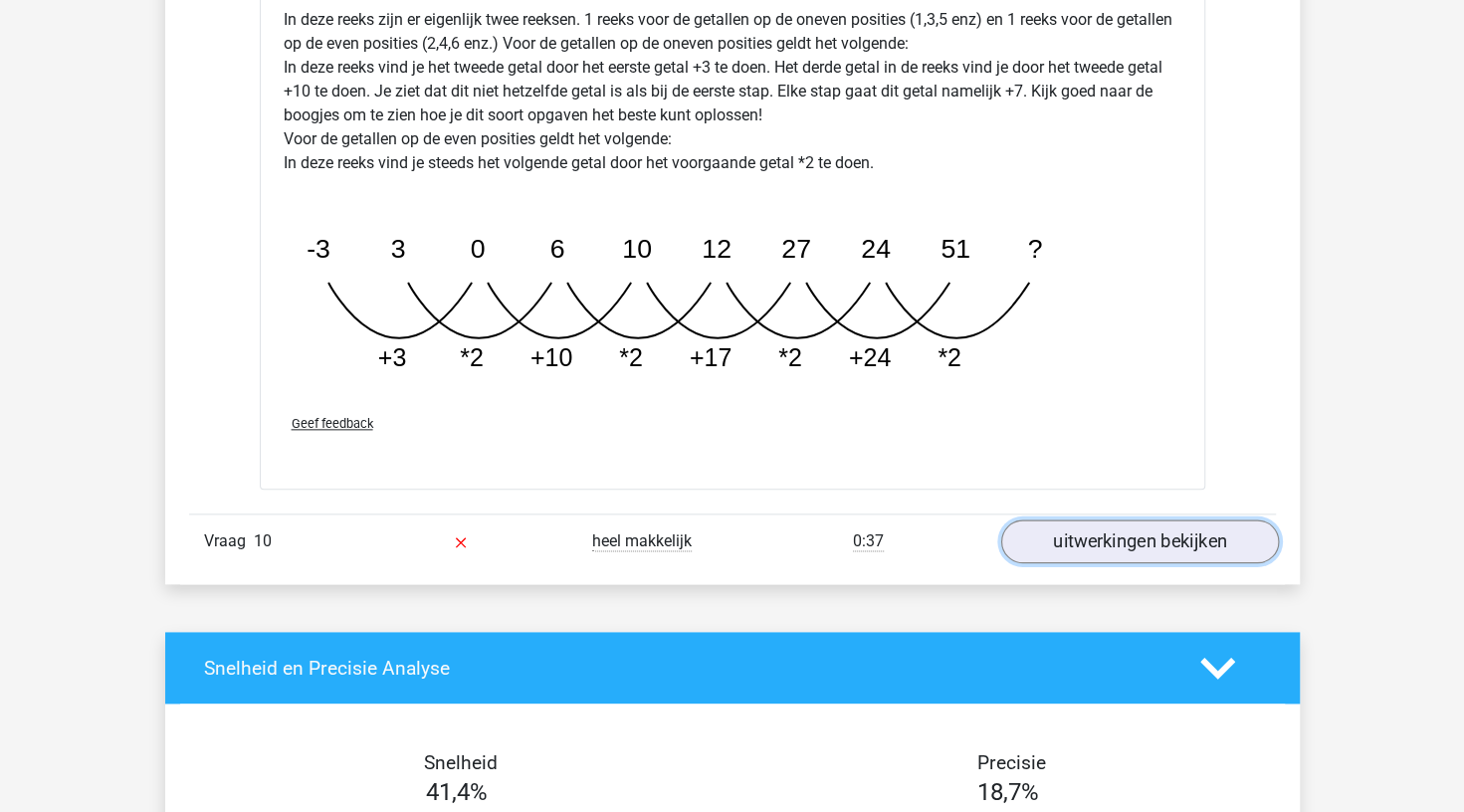 click on "uitwerkingen bekijken" at bounding box center [1139, 542] 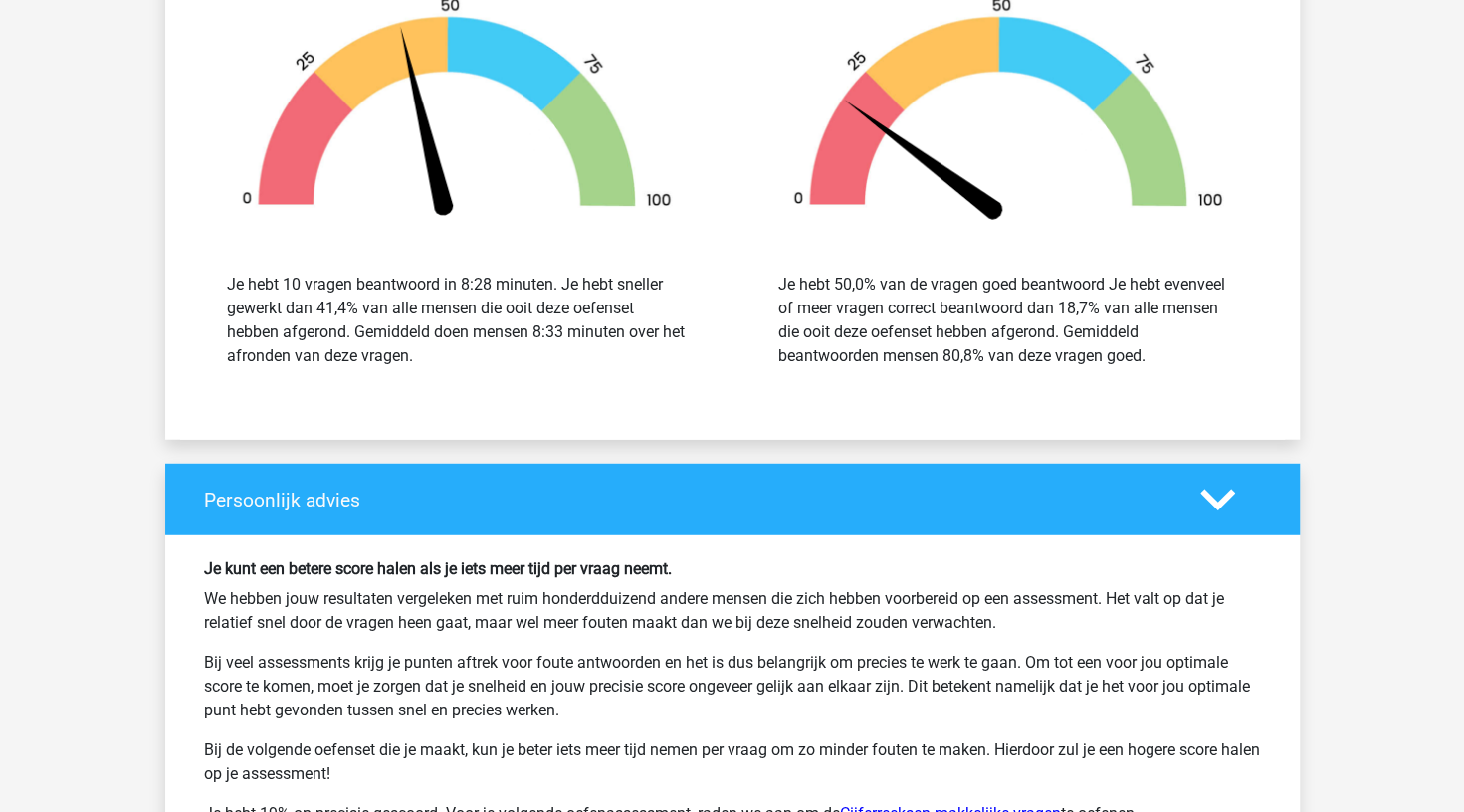 scroll, scrollTop: 11735, scrollLeft: 0, axis: vertical 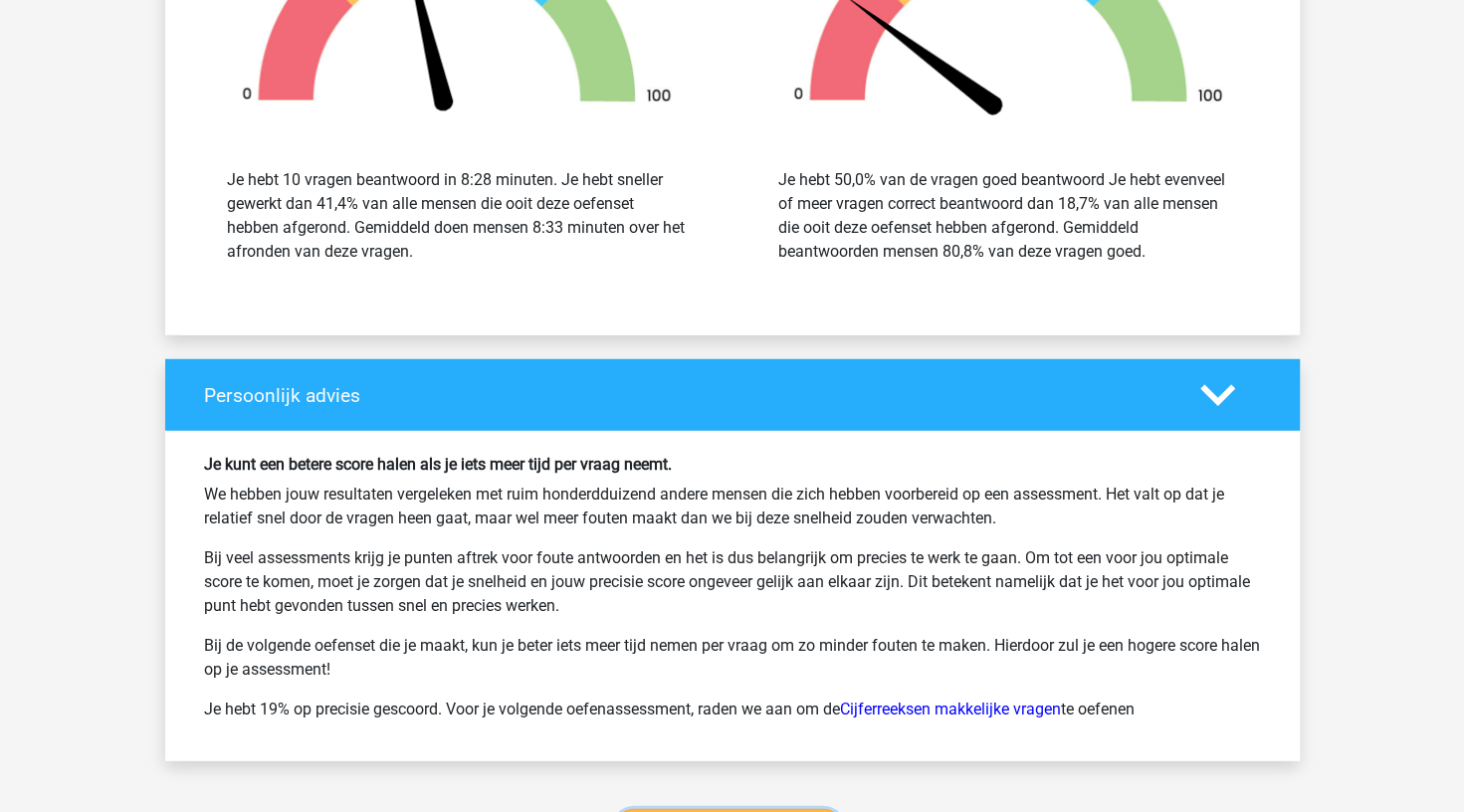 click on "Ga door met cijferreeksen" at bounding box center (729, 830) 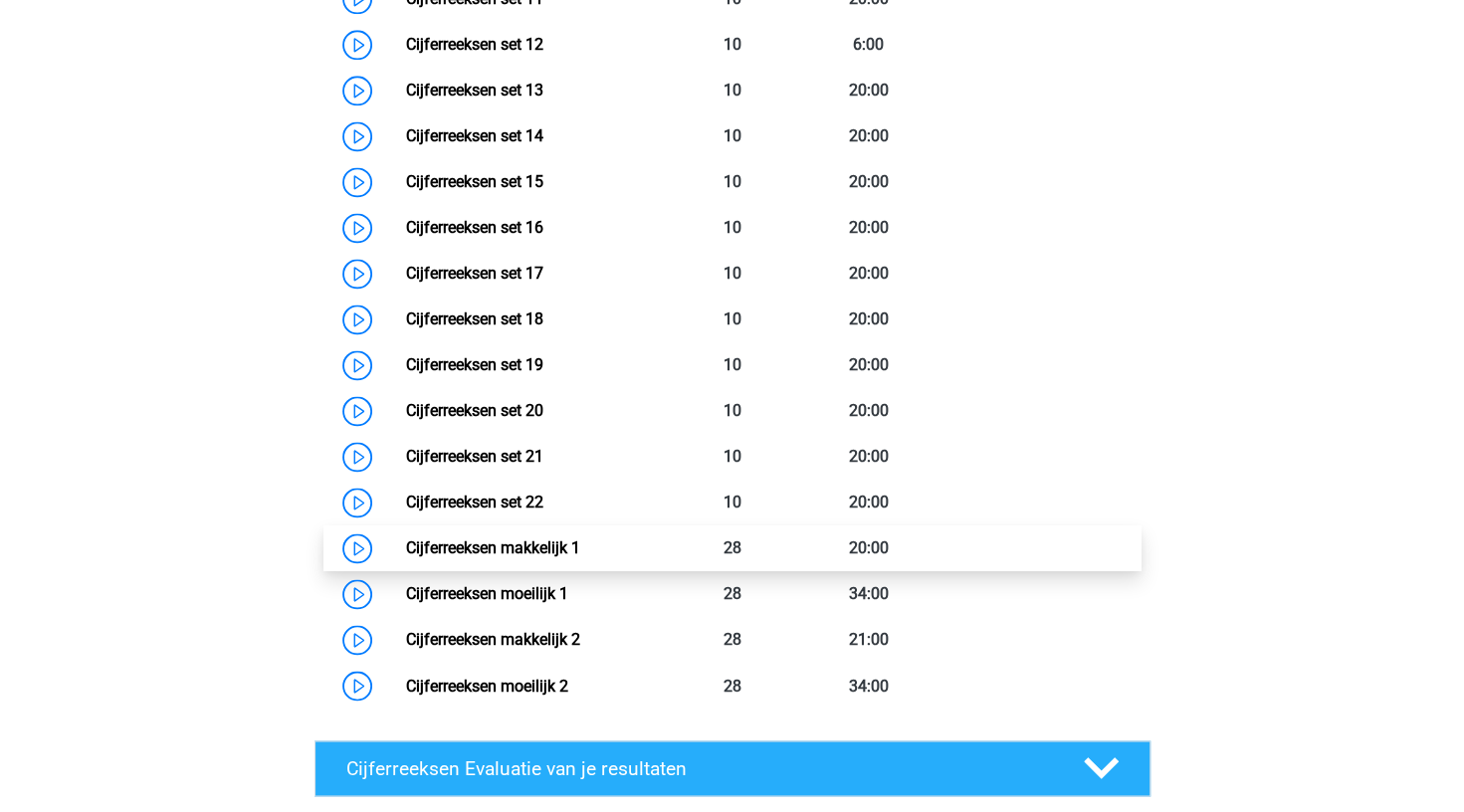 scroll, scrollTop: 1319, scrollLeft: 0, axis: vertical 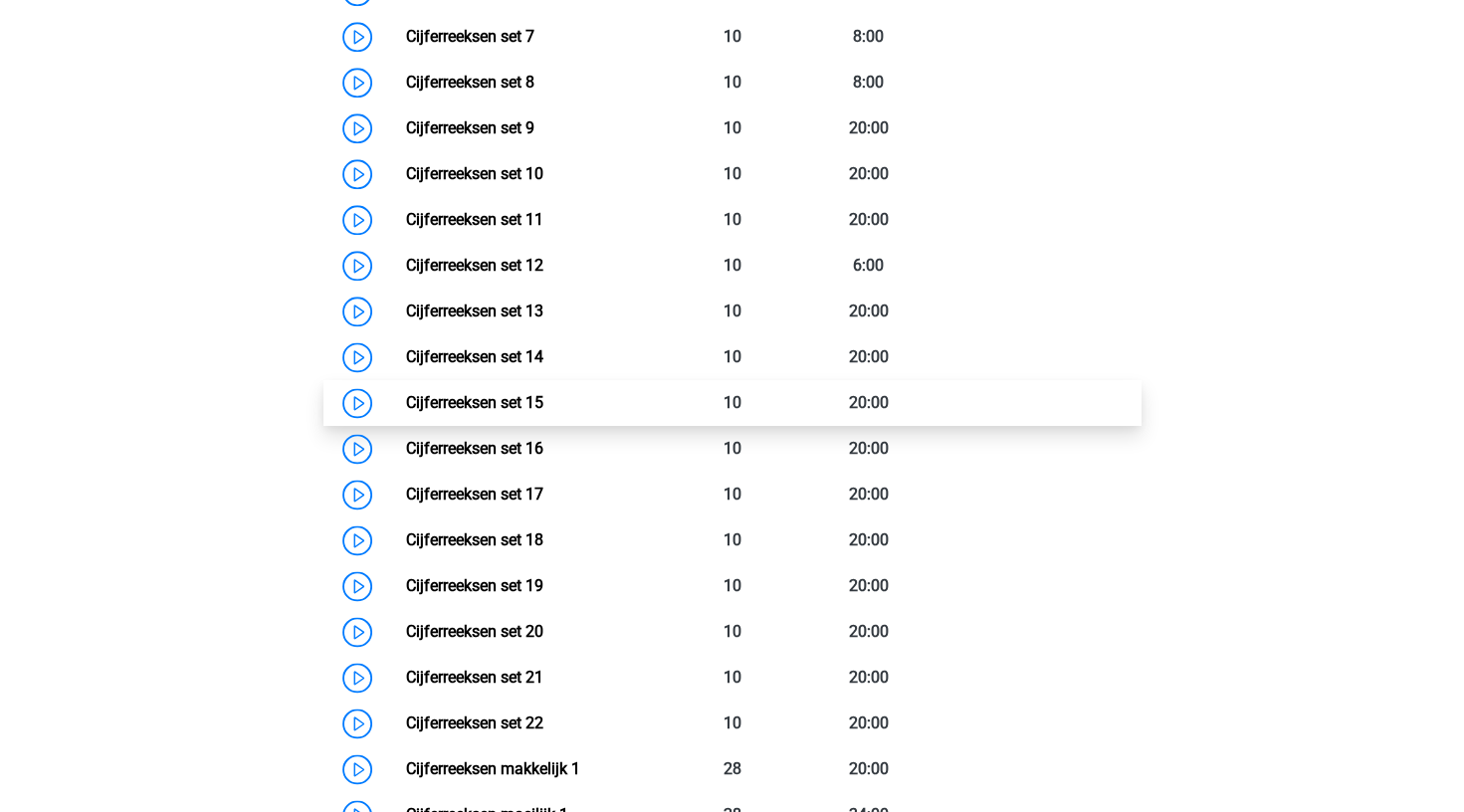 click on "Cijferreeksen
set 15" at bounding box center [475, 402] 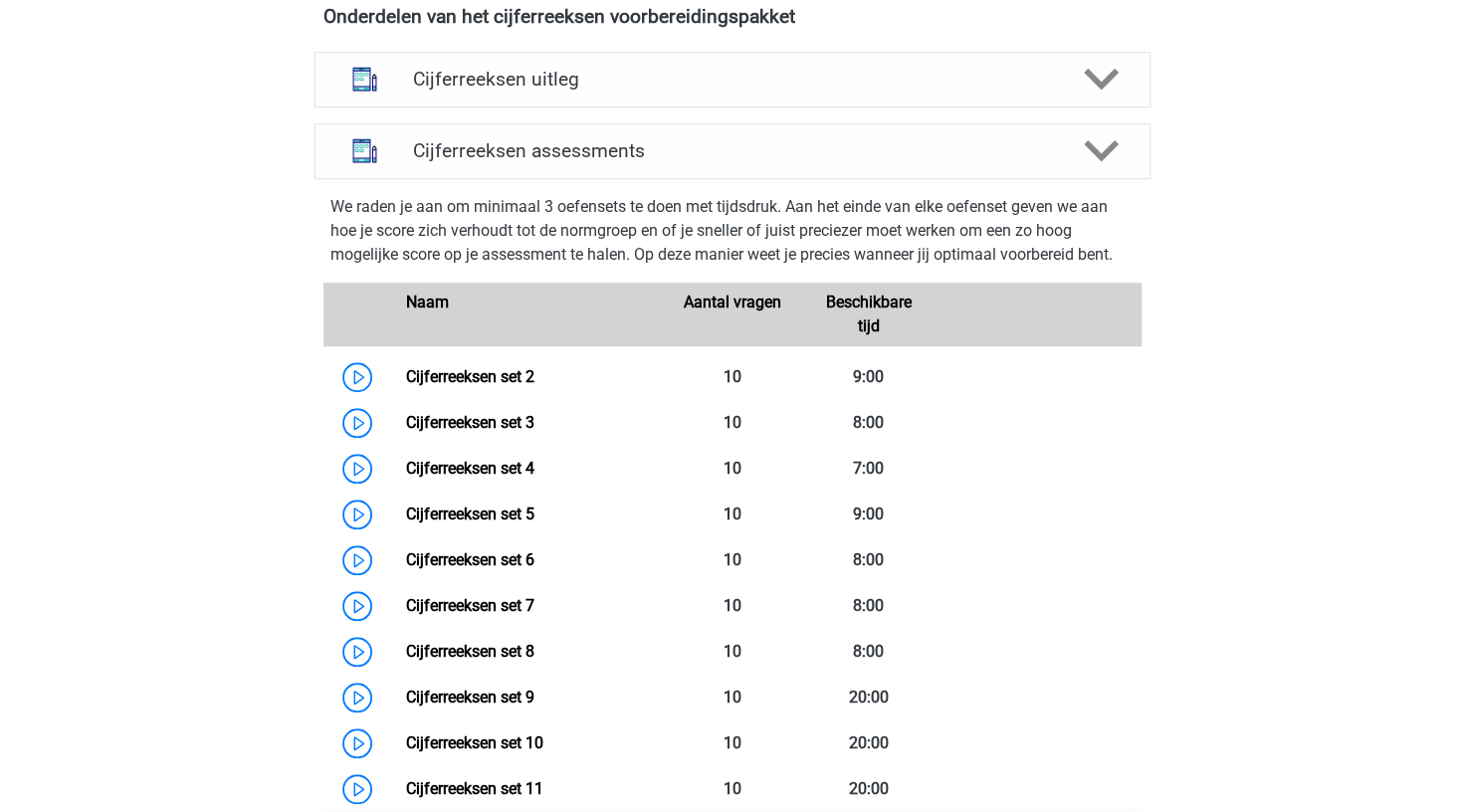 scroll, scrollTop: 746, scrollLeft: 0, axis: vertical 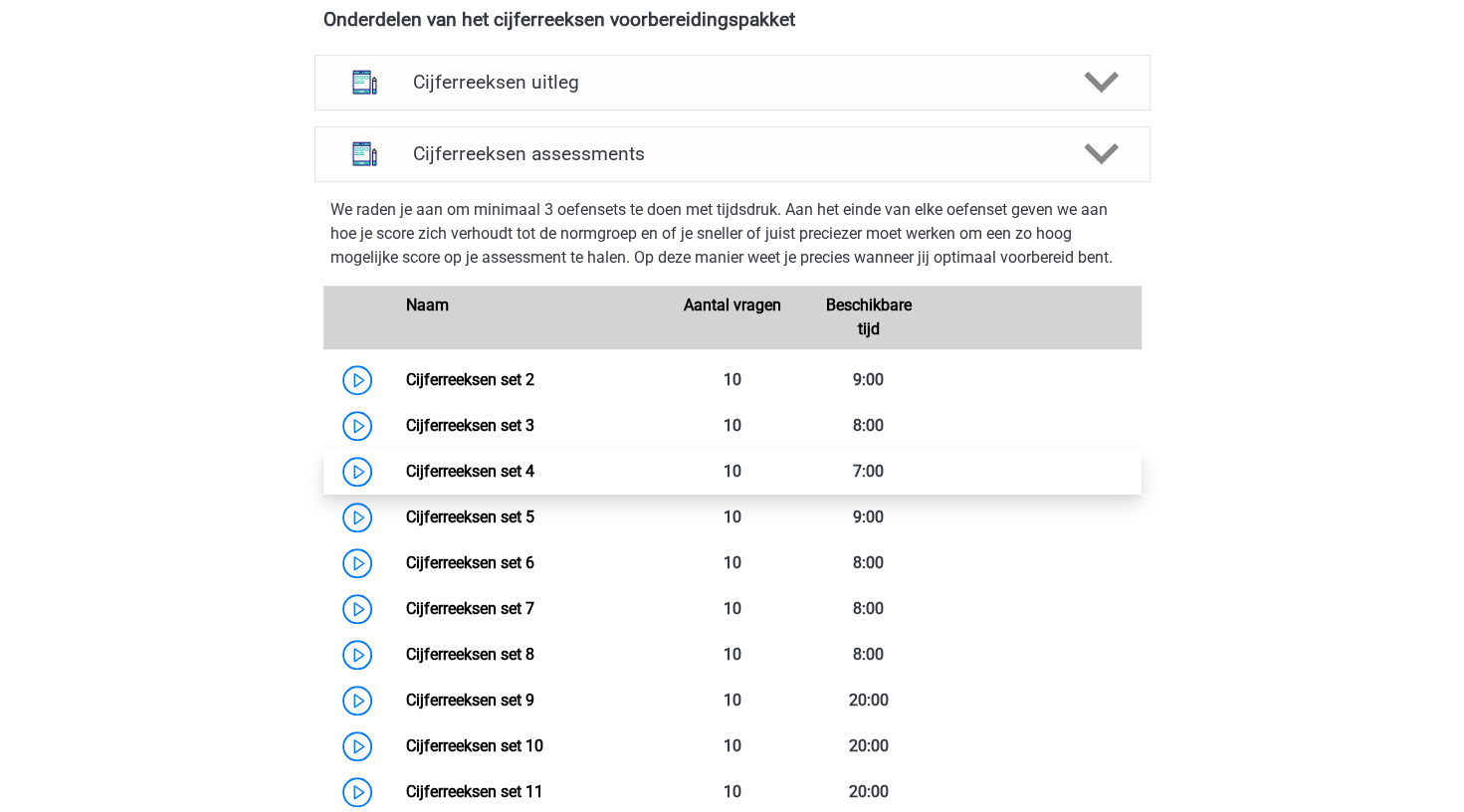 click on "Cijferreeksen
set 4" at bounding box center (470, 471) 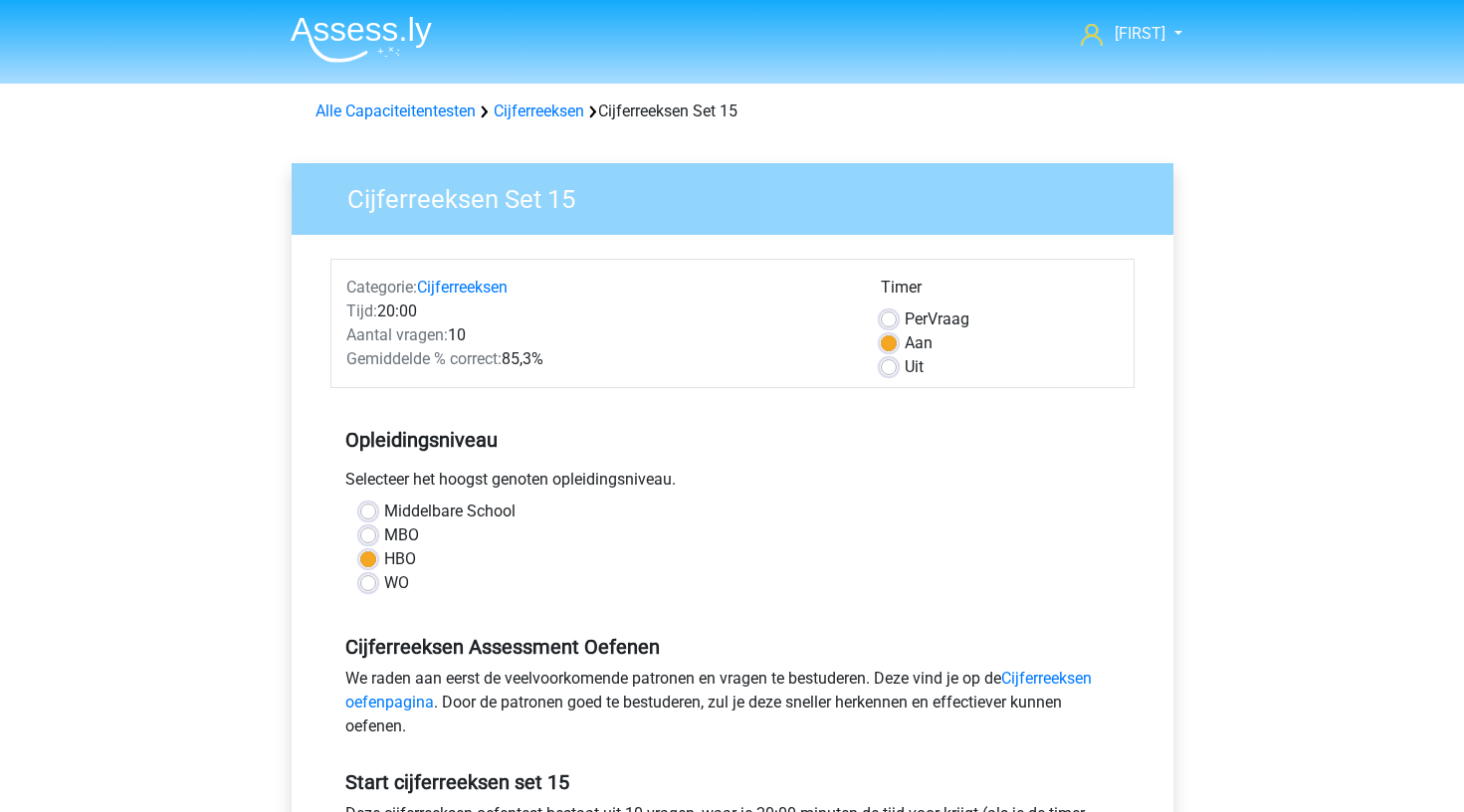 scroll, scrollTop: 0, scrollLeft: 0, axis: both 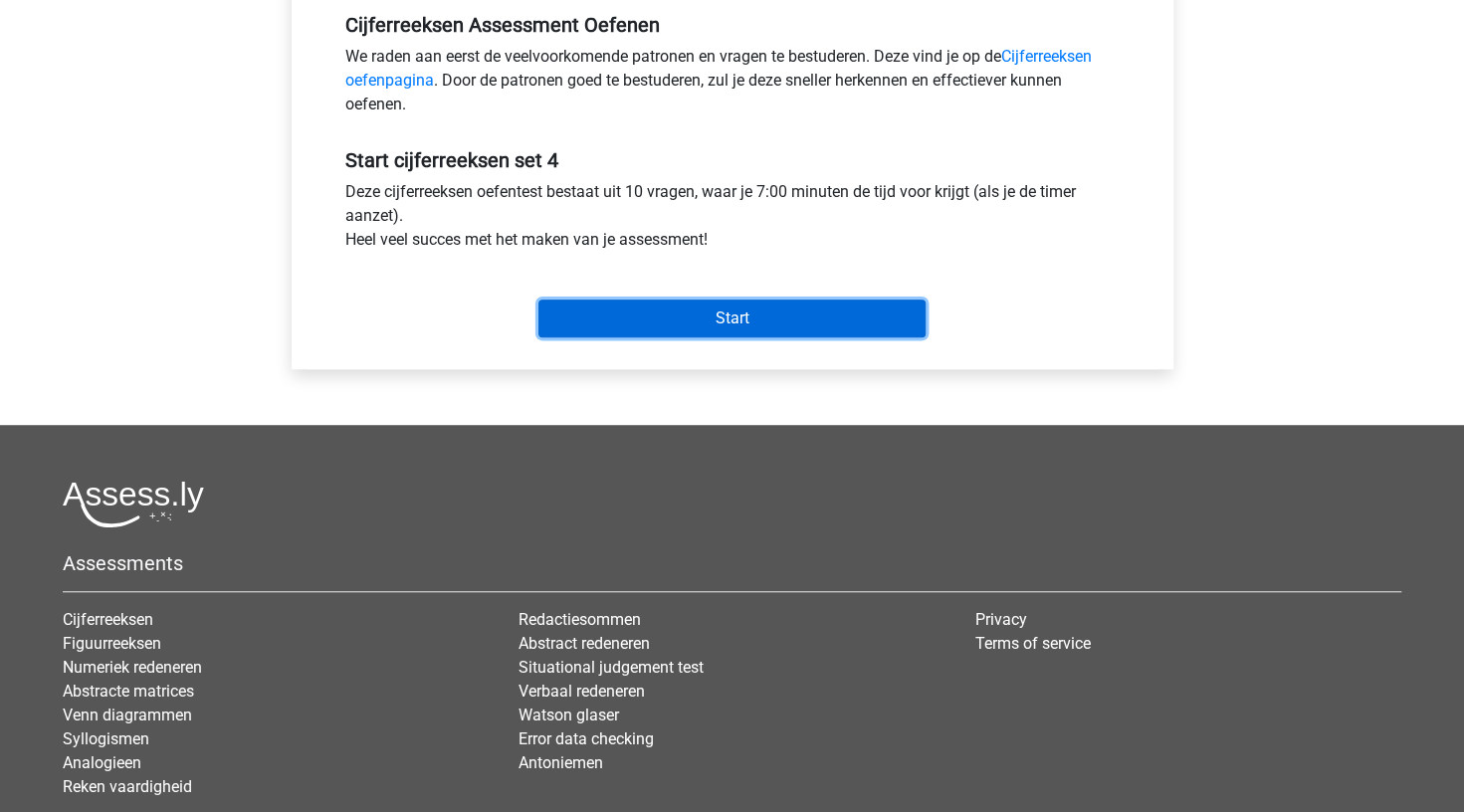 click on "Start" at bounding box center (732, 318) 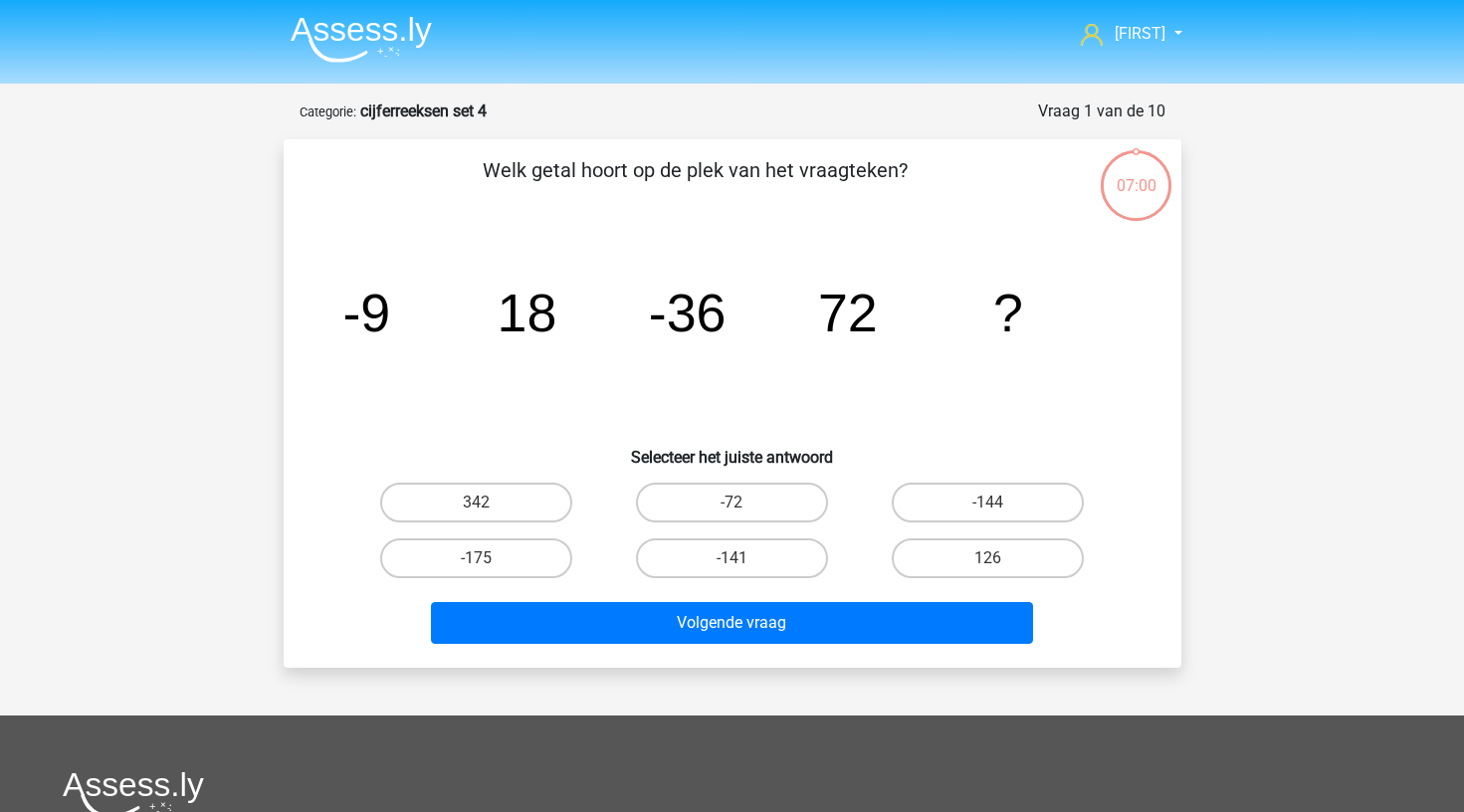 scroll, scrollTop: 0, scrollLeft: 0, axis: both 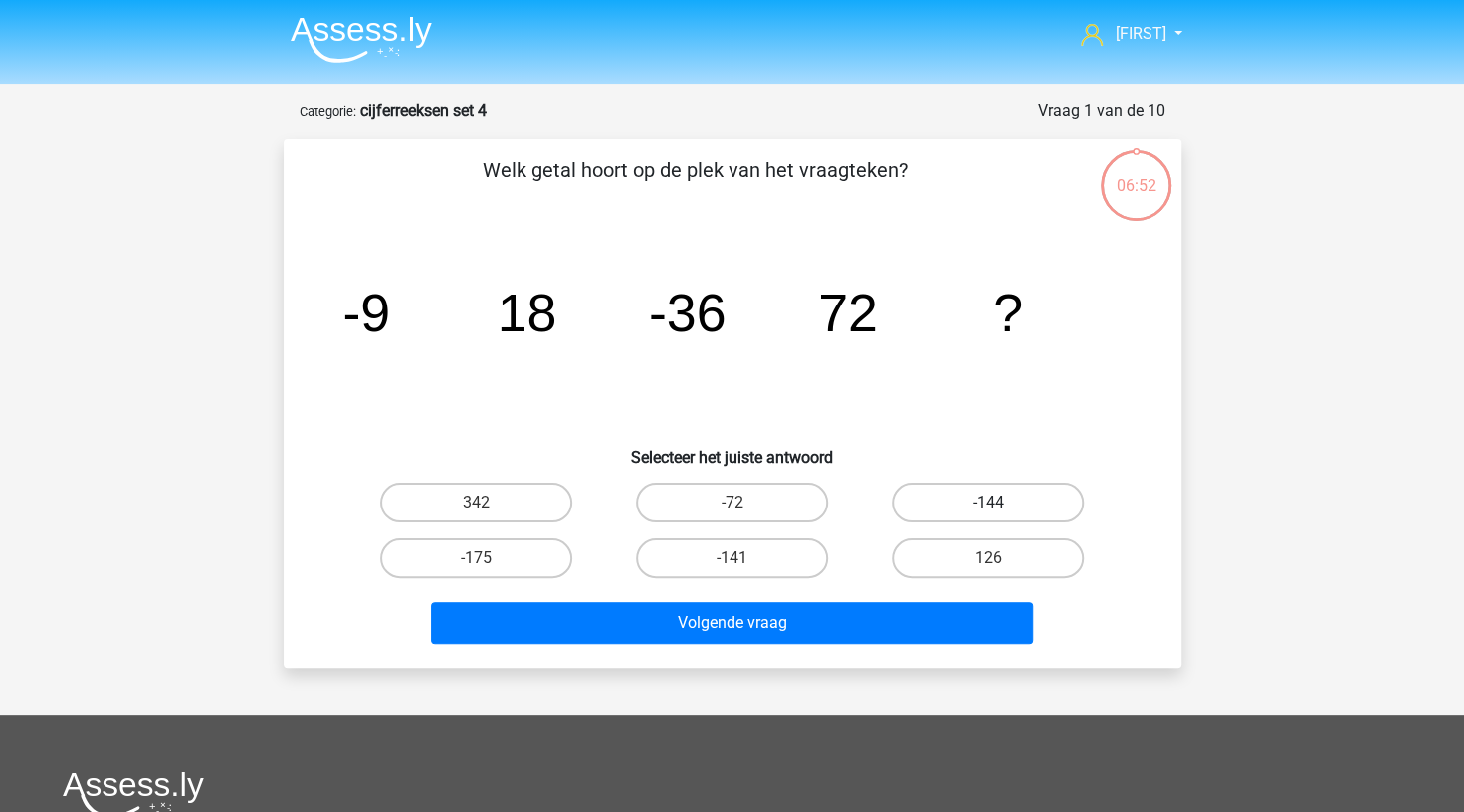 click on "-144" at bounding box center [987, 503] 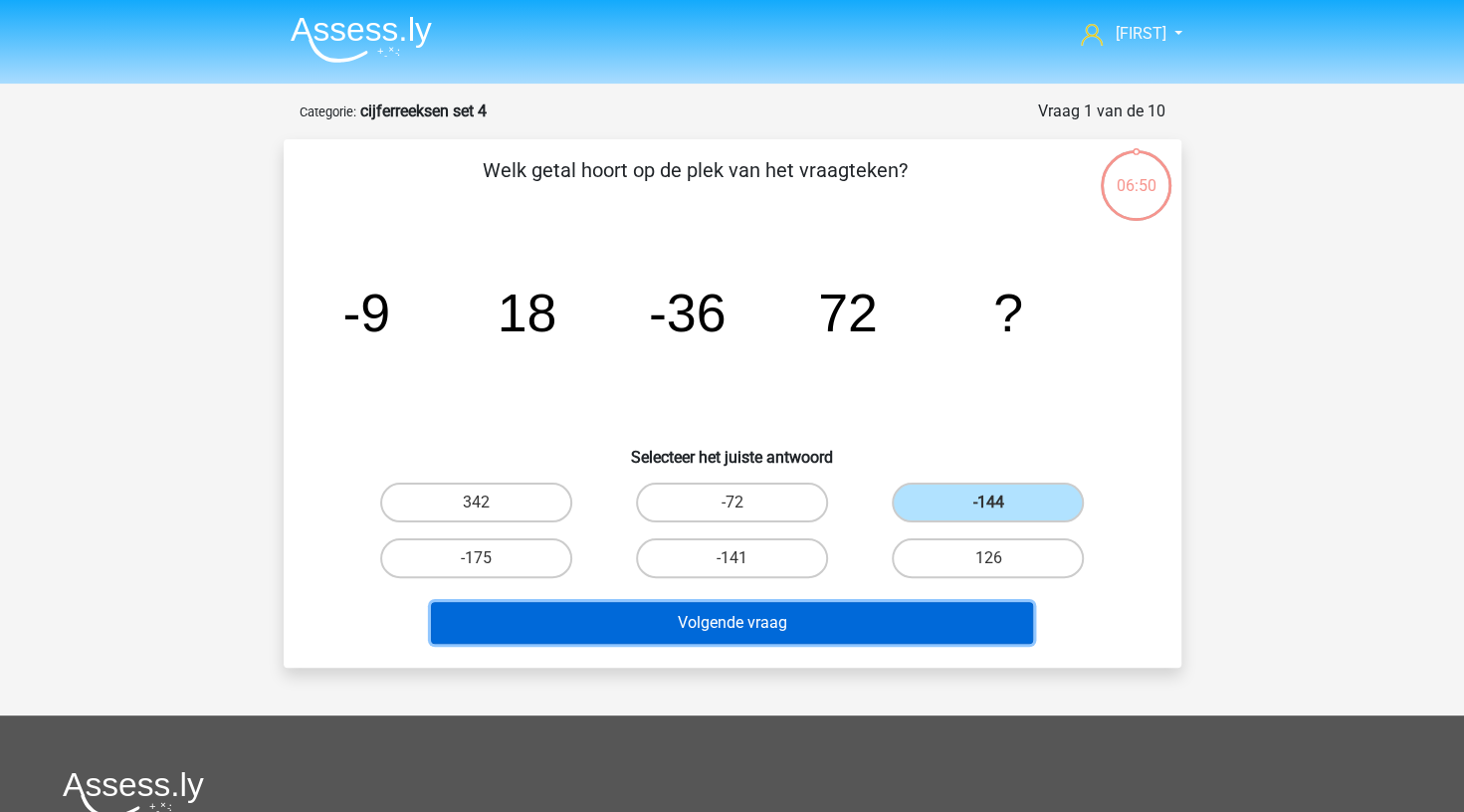 click on "Volgende vraag" at bounding box center (732, 623) 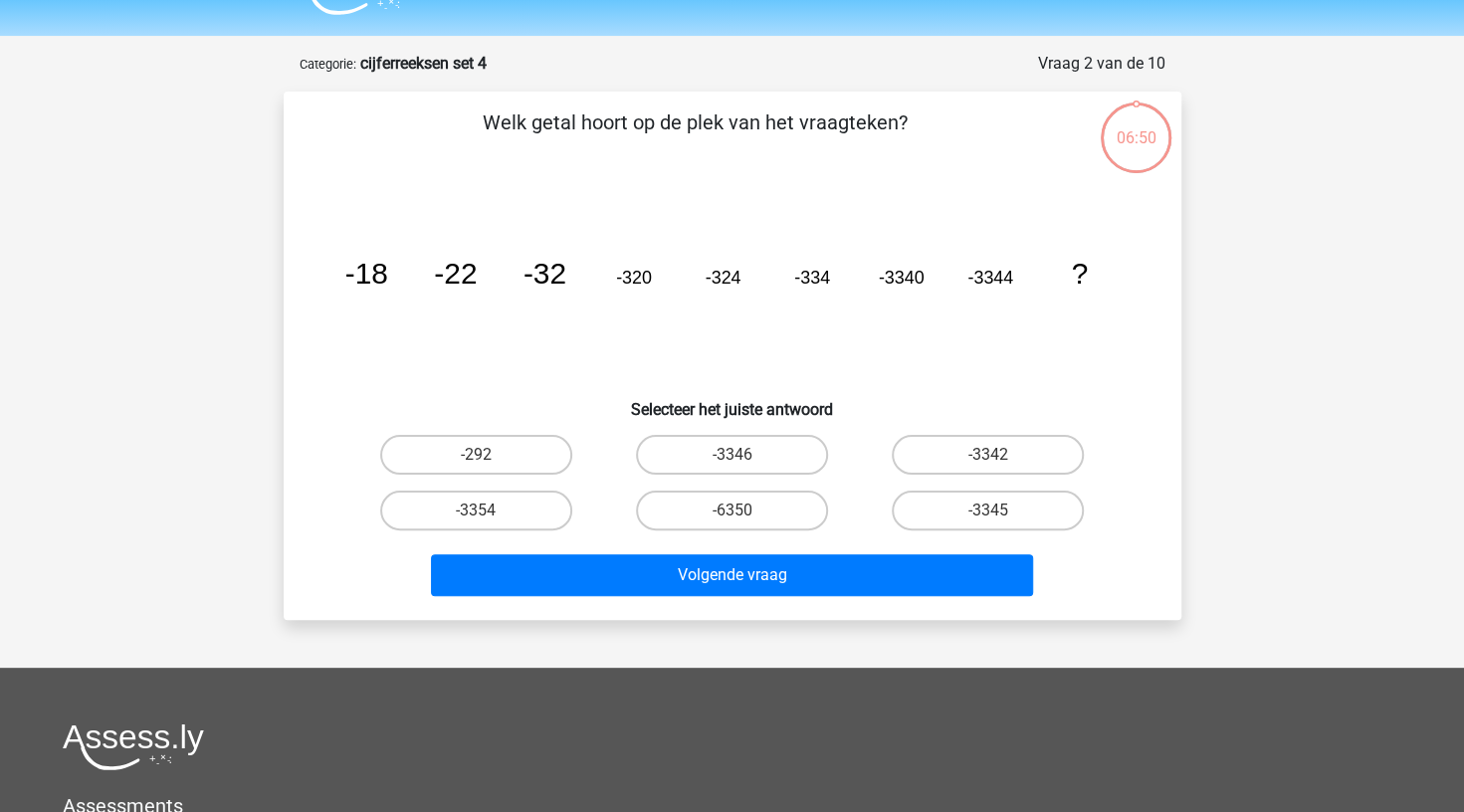 scroll, scrollTop: 100, scrollLeft: 0, axis: vertical 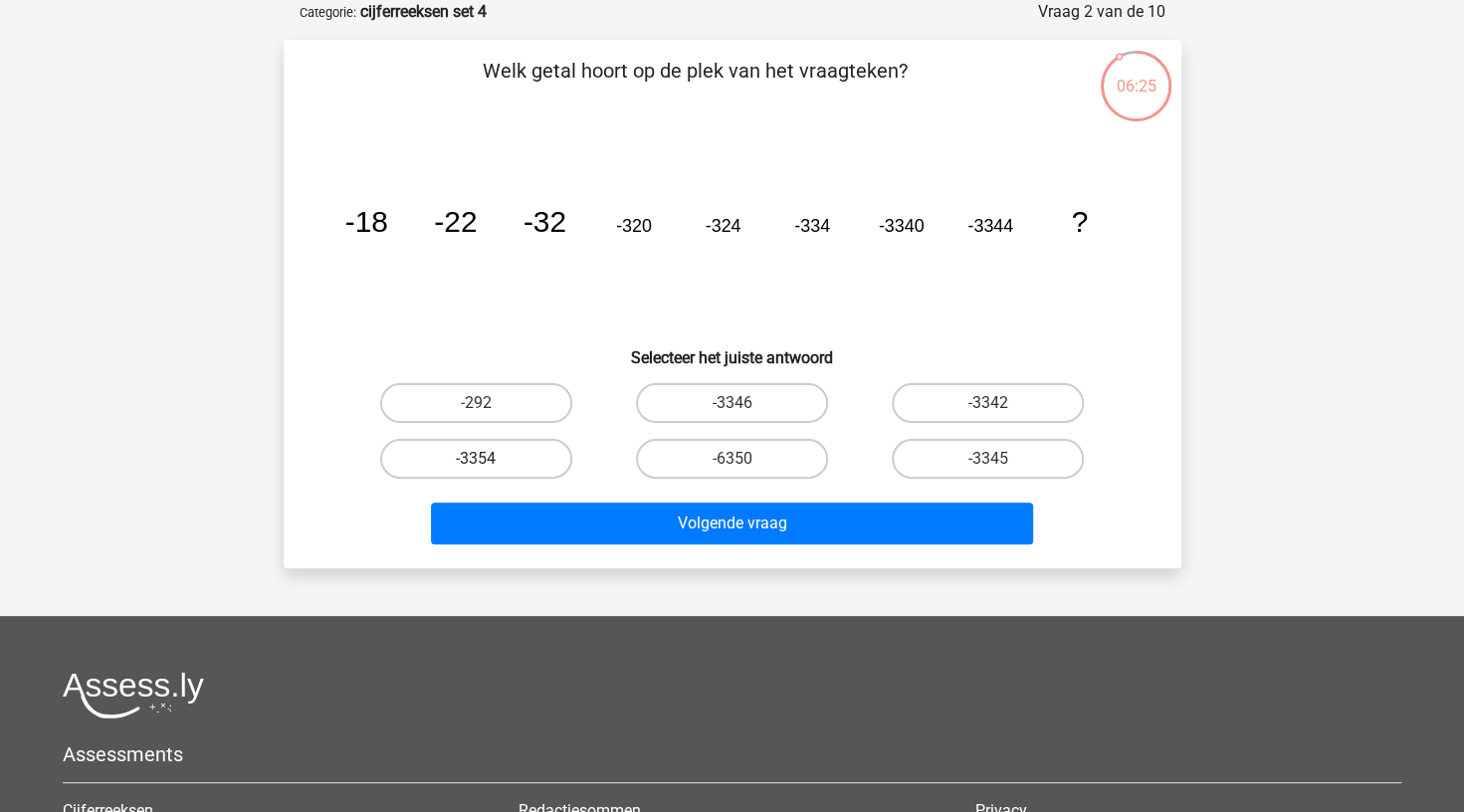 click on "-3354" at bounding box center (476, 459) 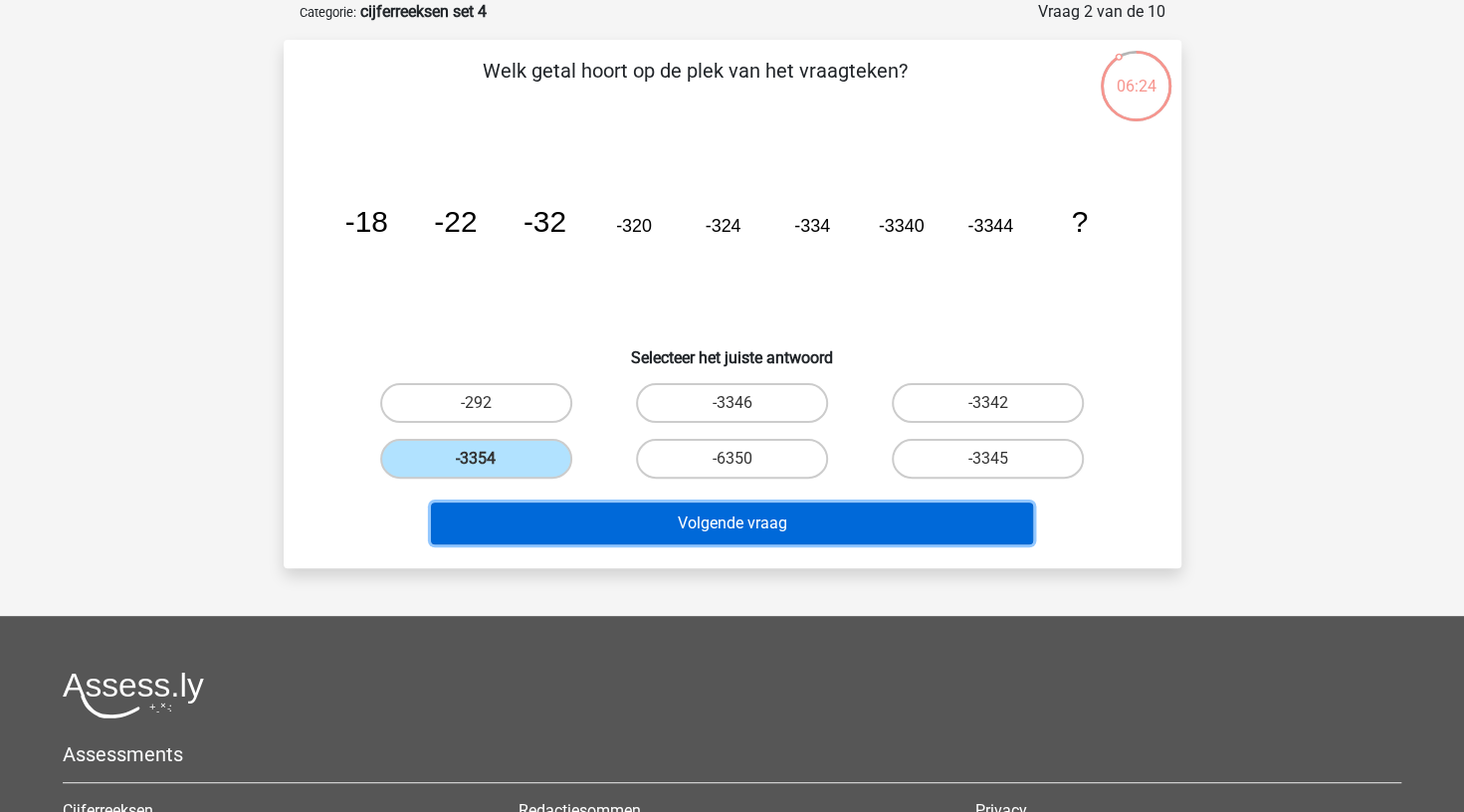 click on "Volgende vraag" at bounding box center (732, 523) 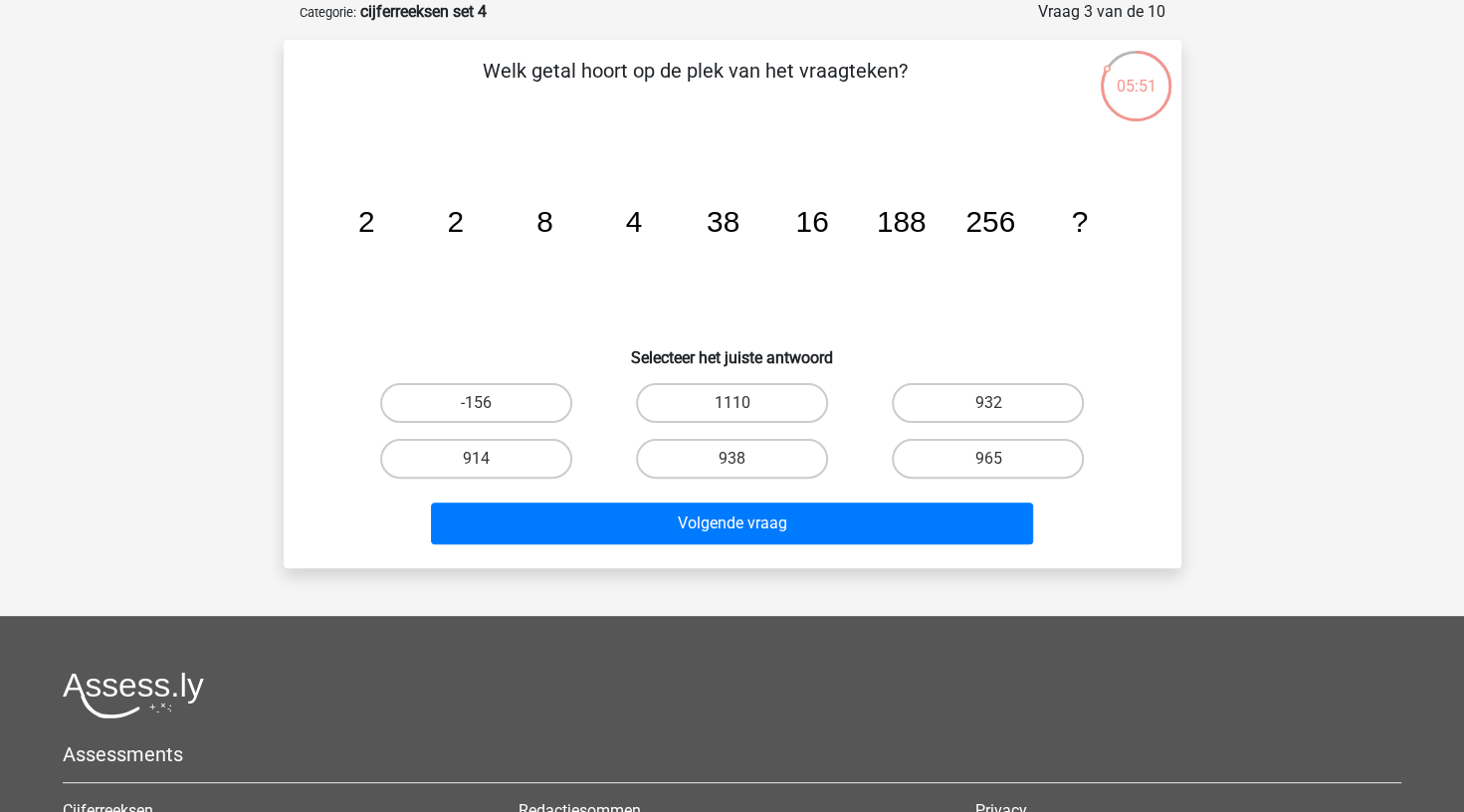 click on "image/svg+xml
2
2
8
4
38
16
188
256
?" 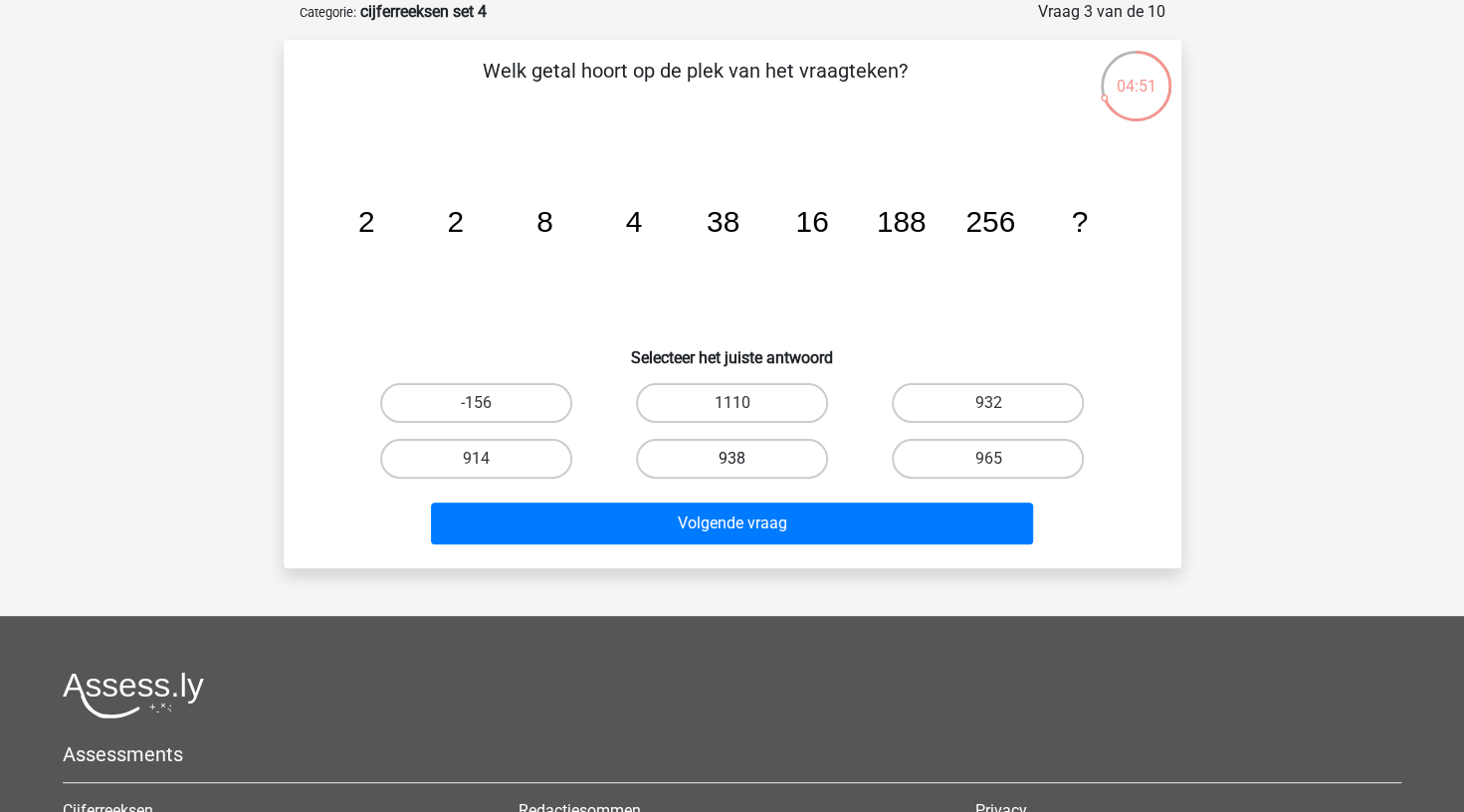 click on "938" at bounding box center [732, 459] 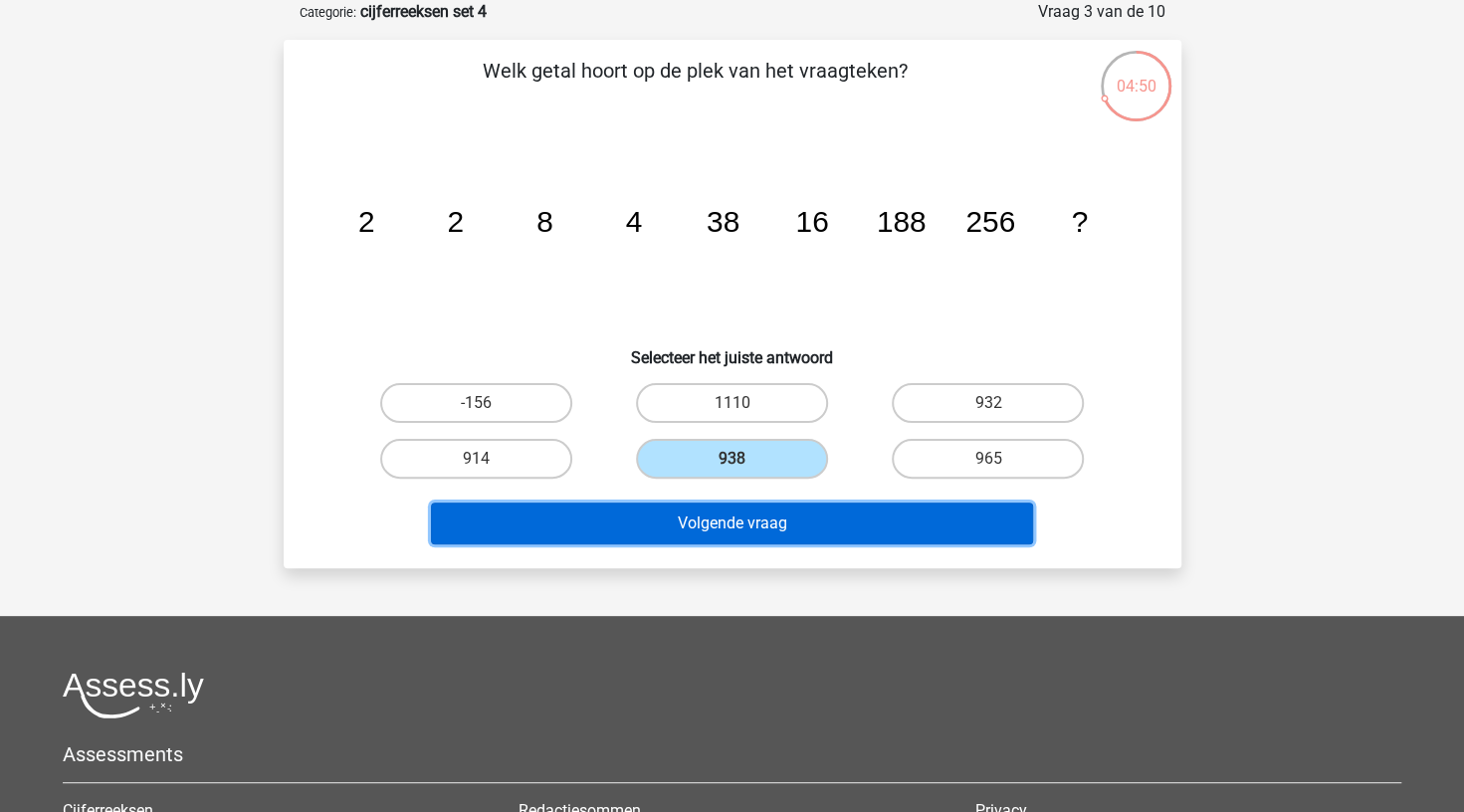 click on "Volgende vraag" at bounding box center (732, 523) 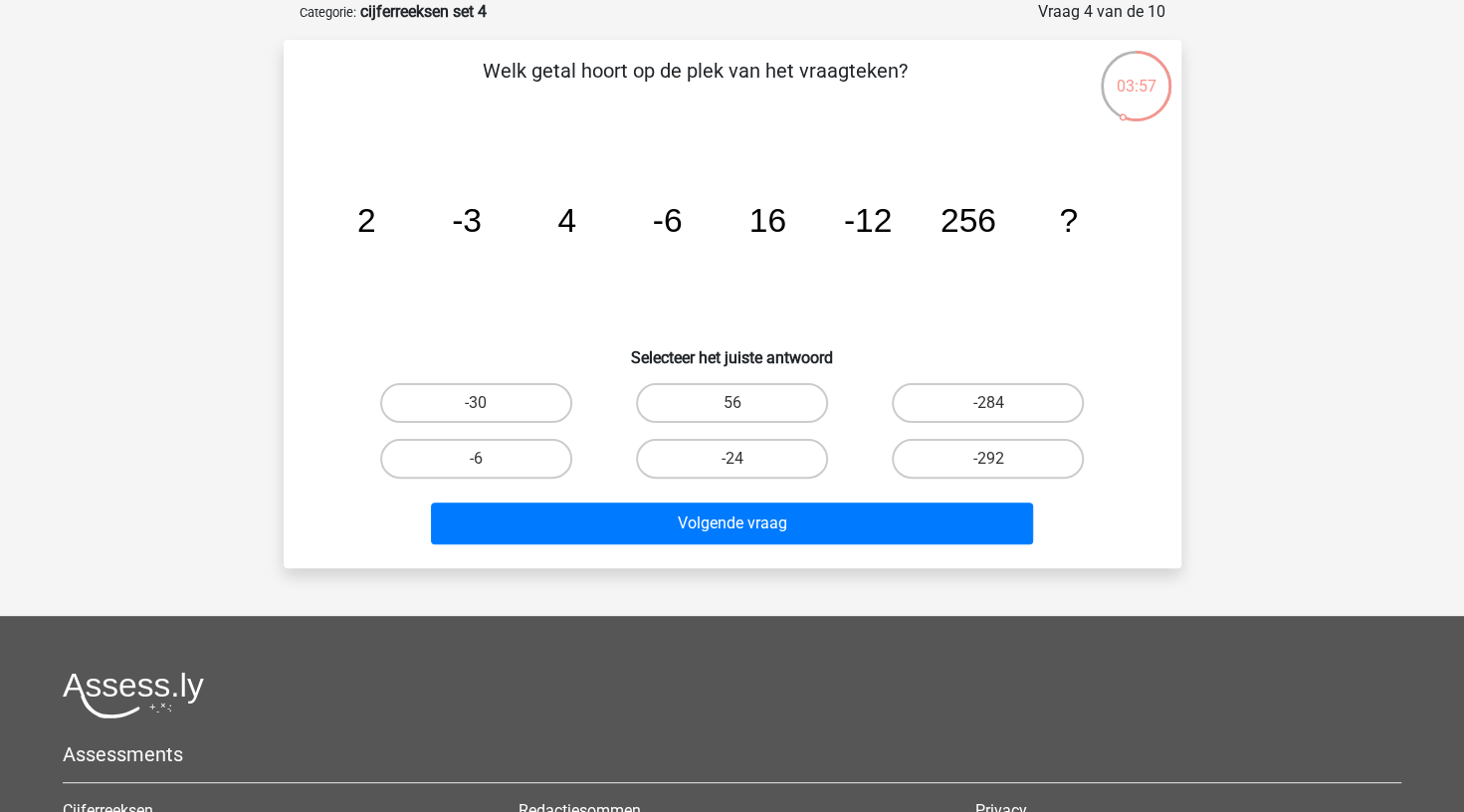 click on "Jelmer
jelmerslebus@outlook.com
Nederlands
English" at bounding box center (732, 520) 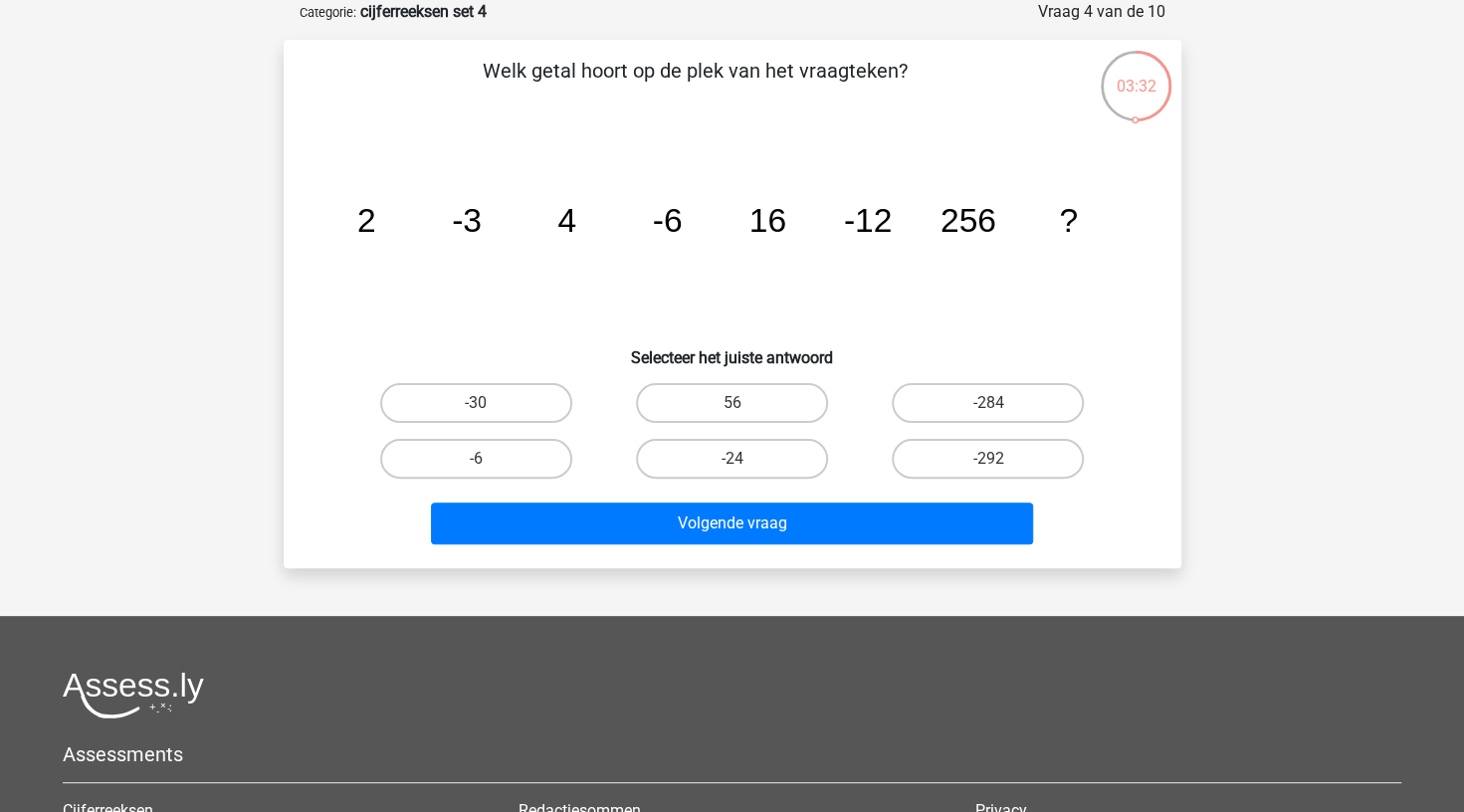 click on "Jelmer
jelmerslebus@outlook.com
Nederlands
English" at bounding box center (732, 520) 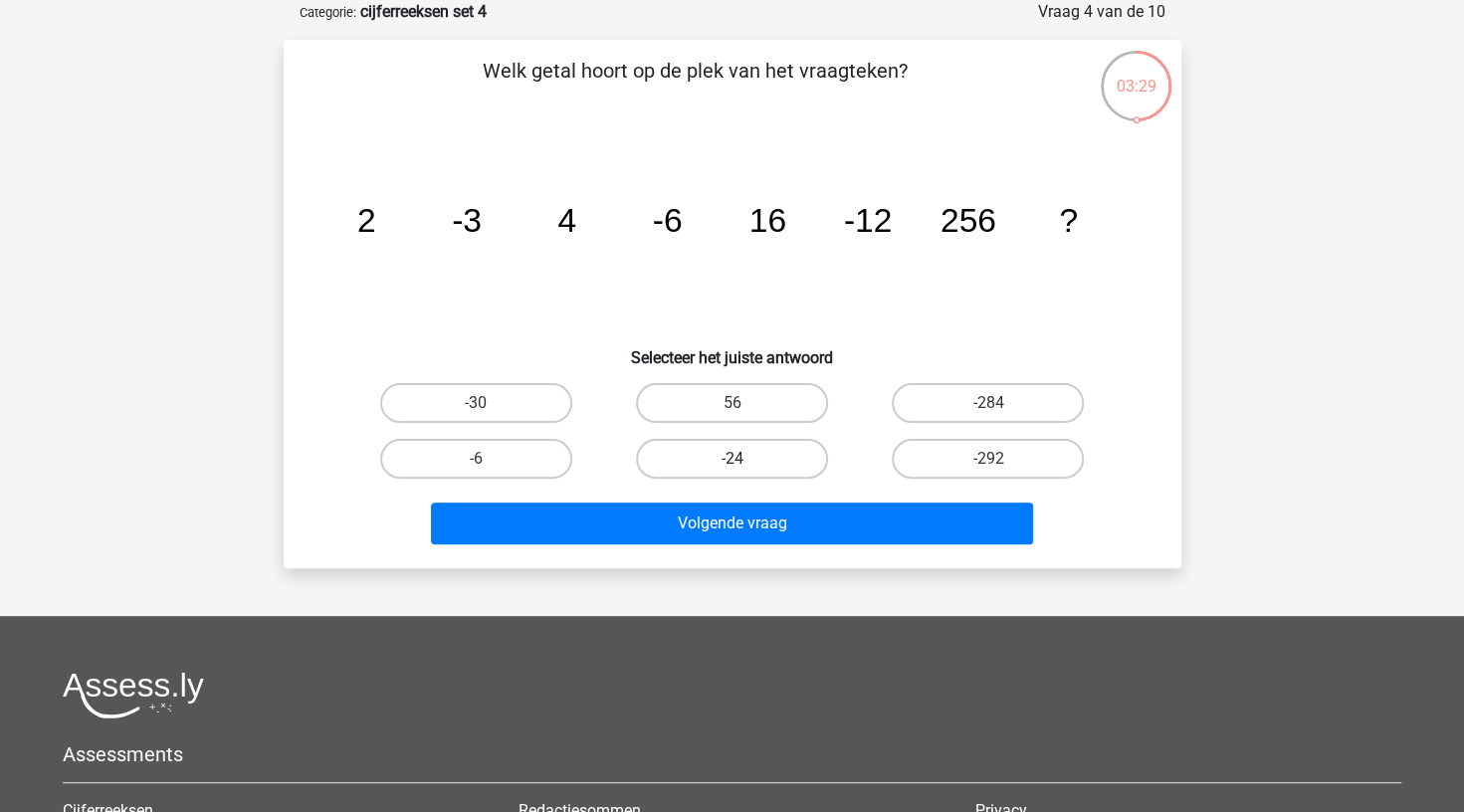 click on "-24" at bounding box center (732, 459) 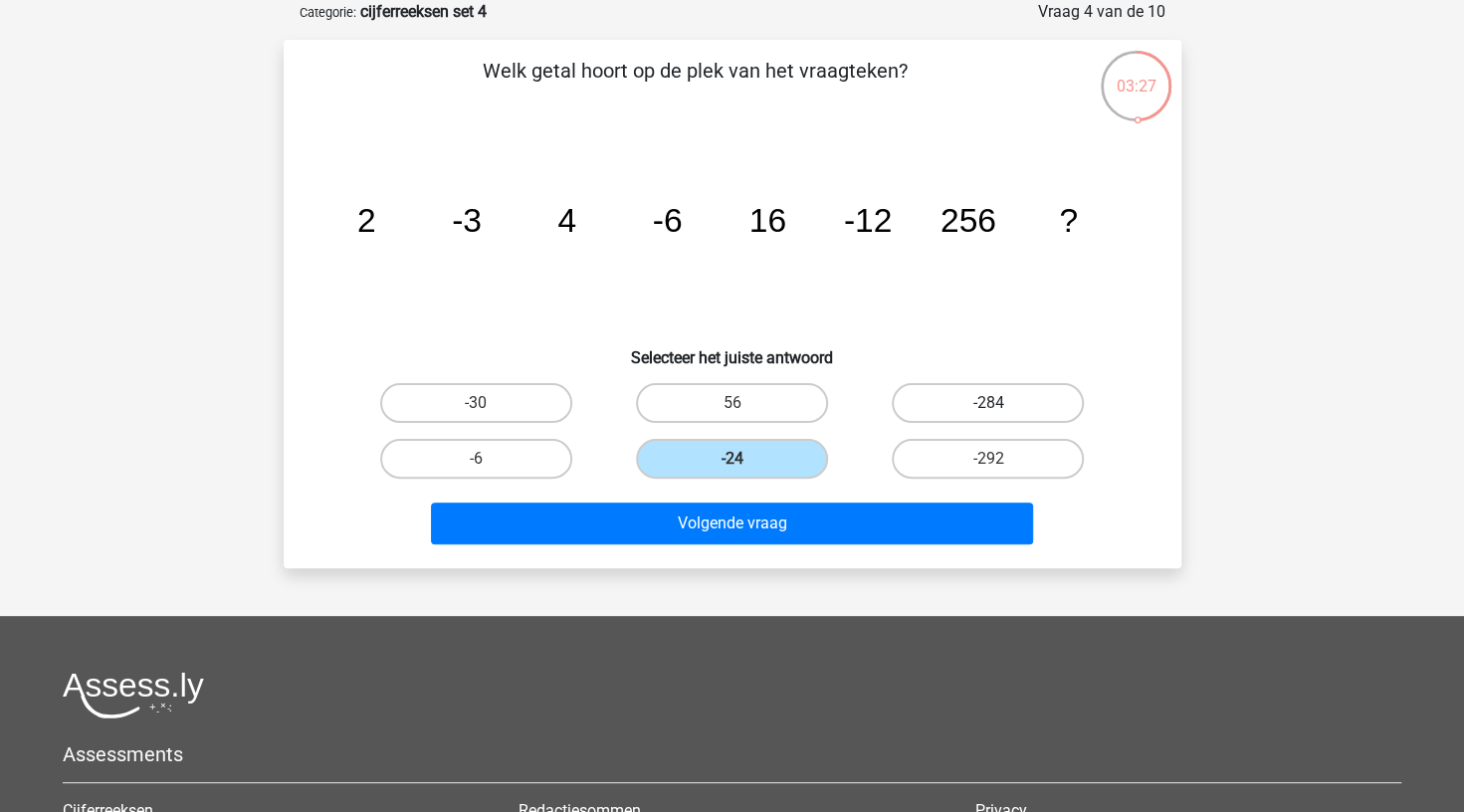 click on "-284" at bounding box center (987, 403) 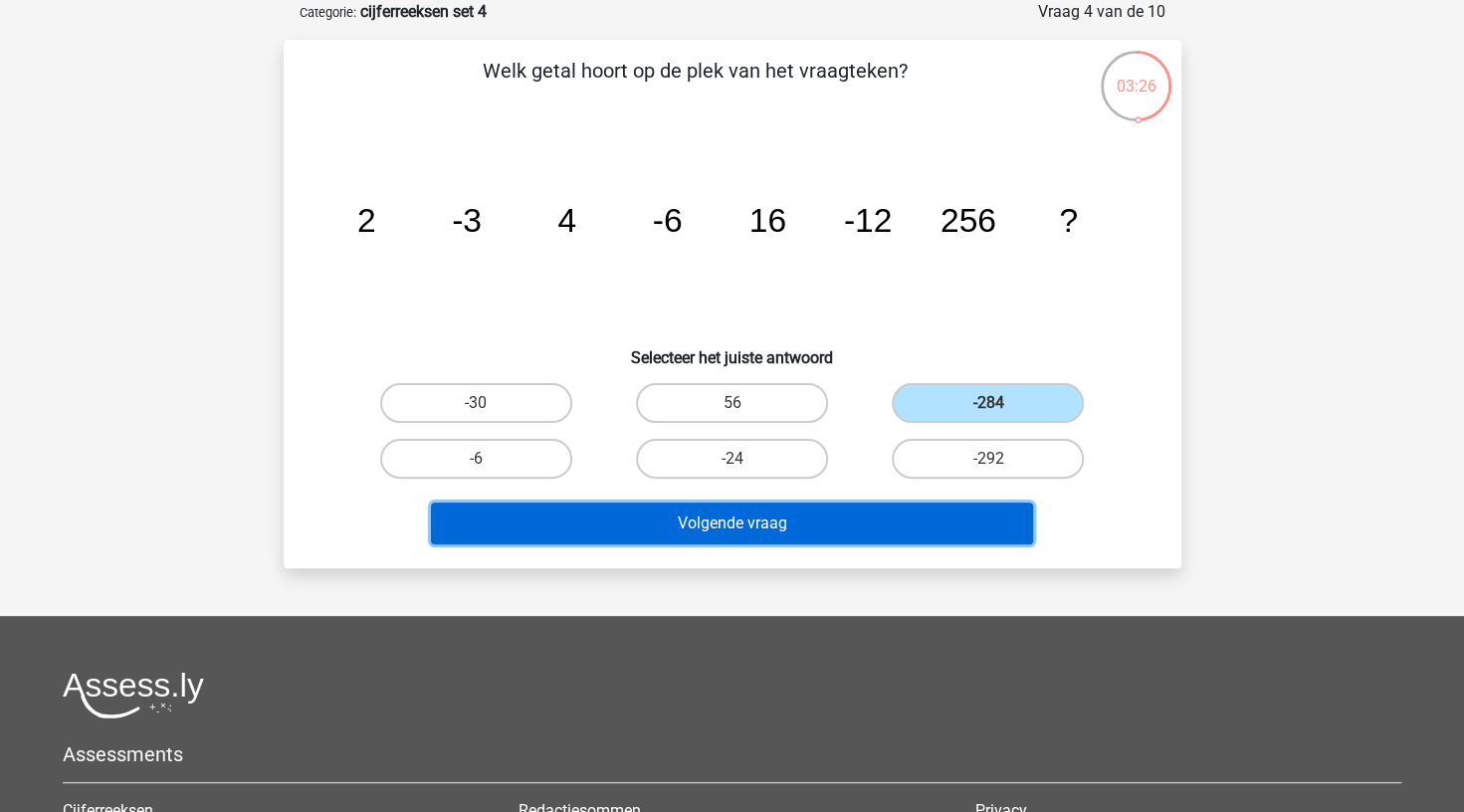 click on "Volgende vraag" at bounding box center (732, 523) 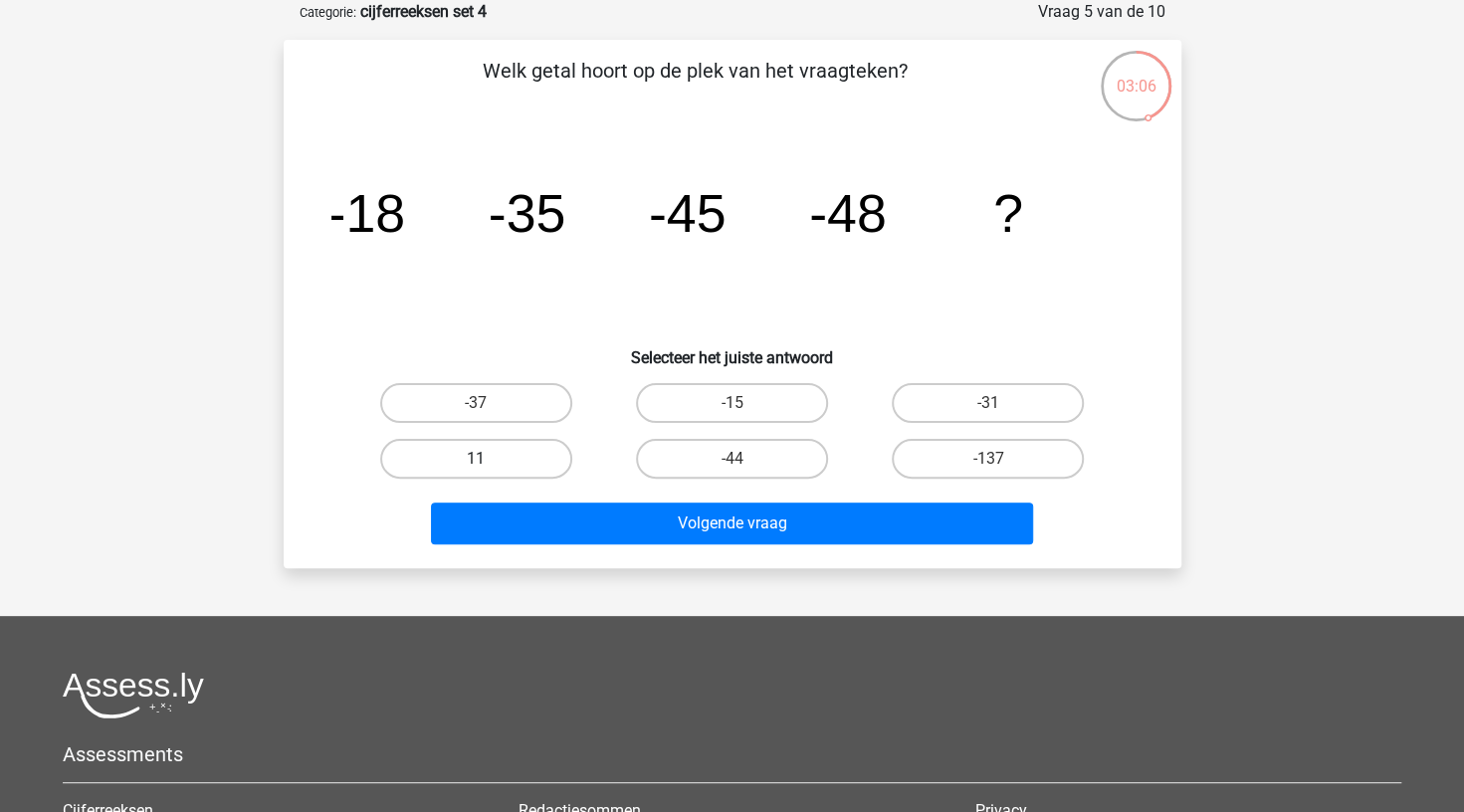 click on "11" at bounding box center [476, 459] 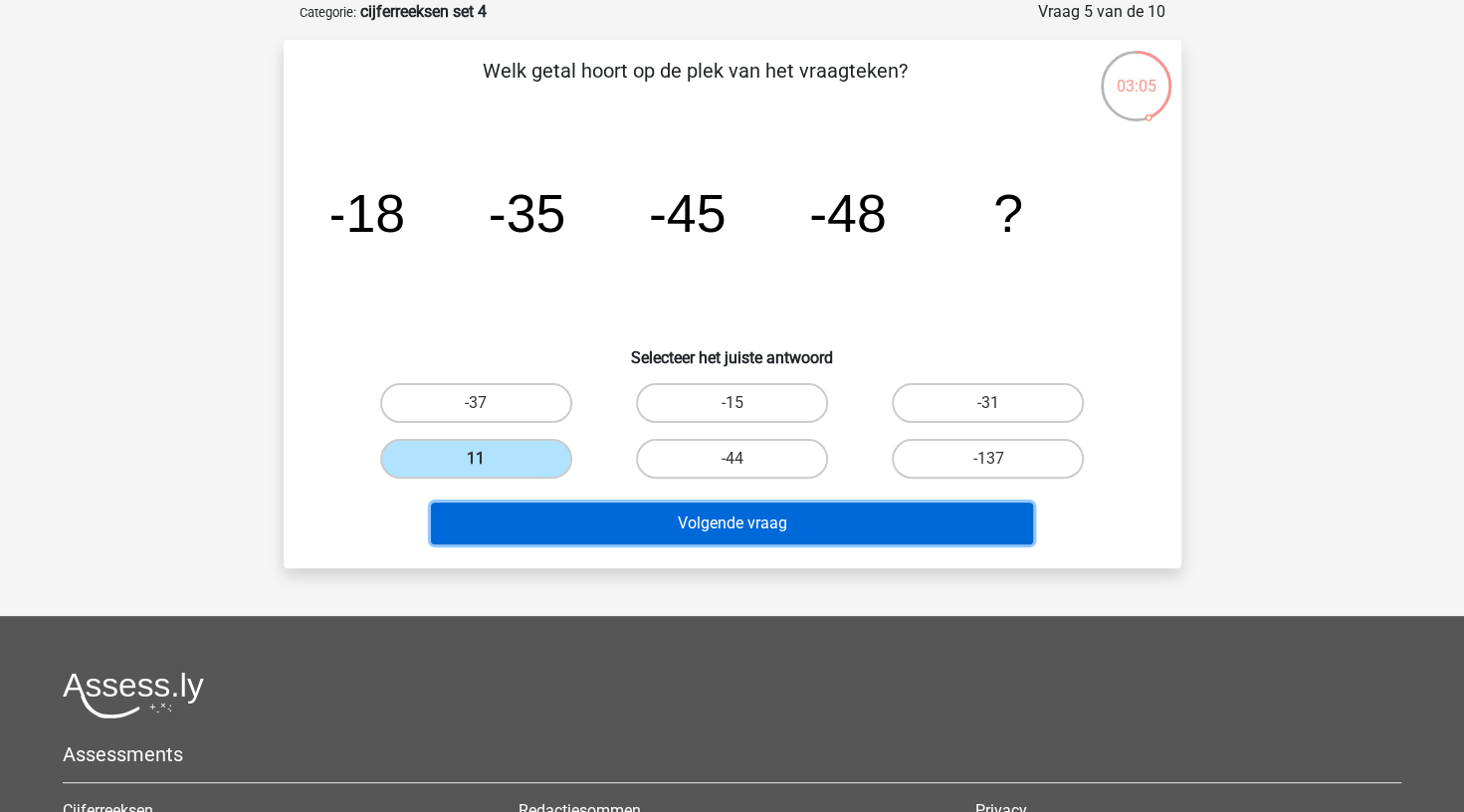 click on "Volgende vraag" at bounding box center [732, 523] 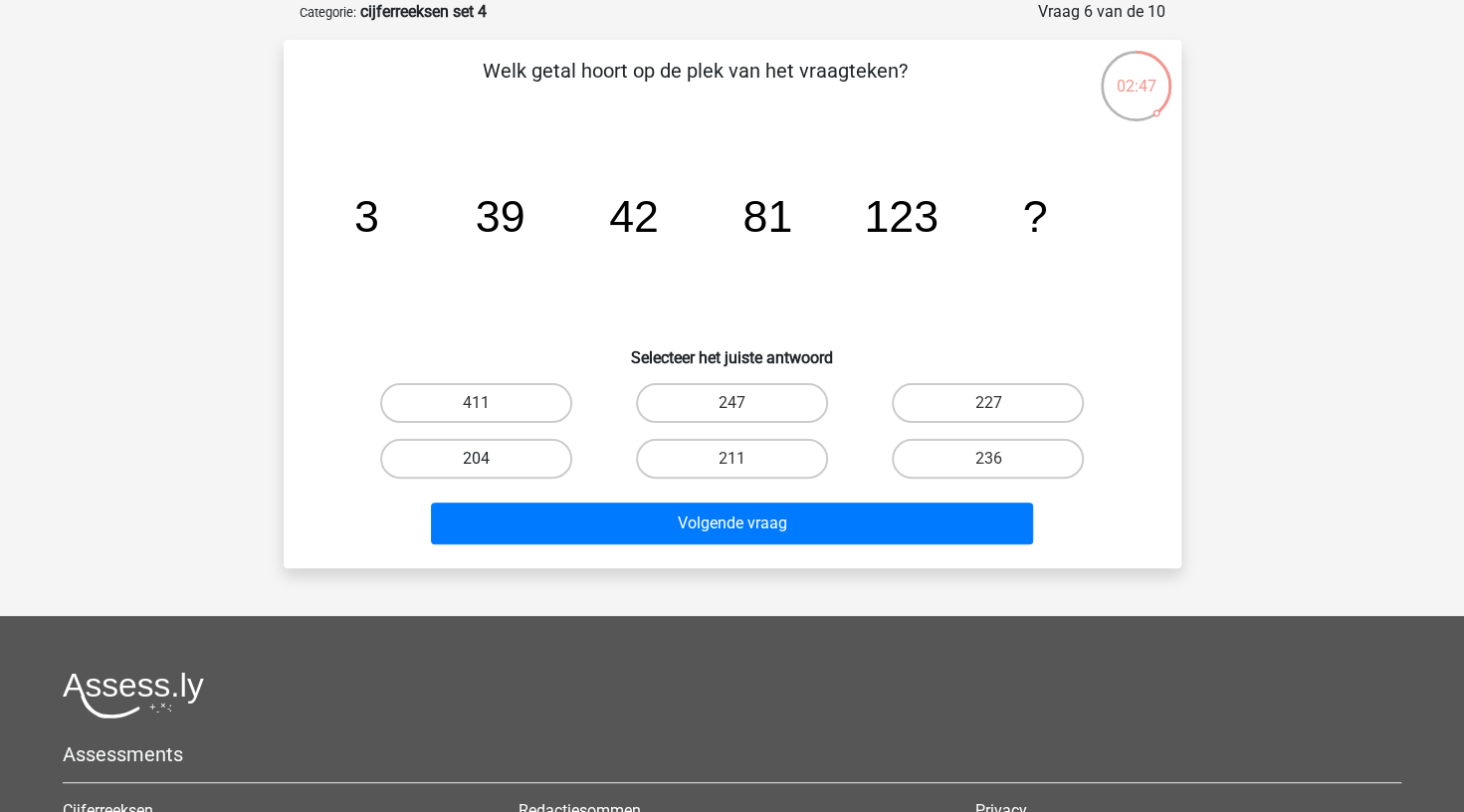 click on "204" at bounding box center (476, 459) 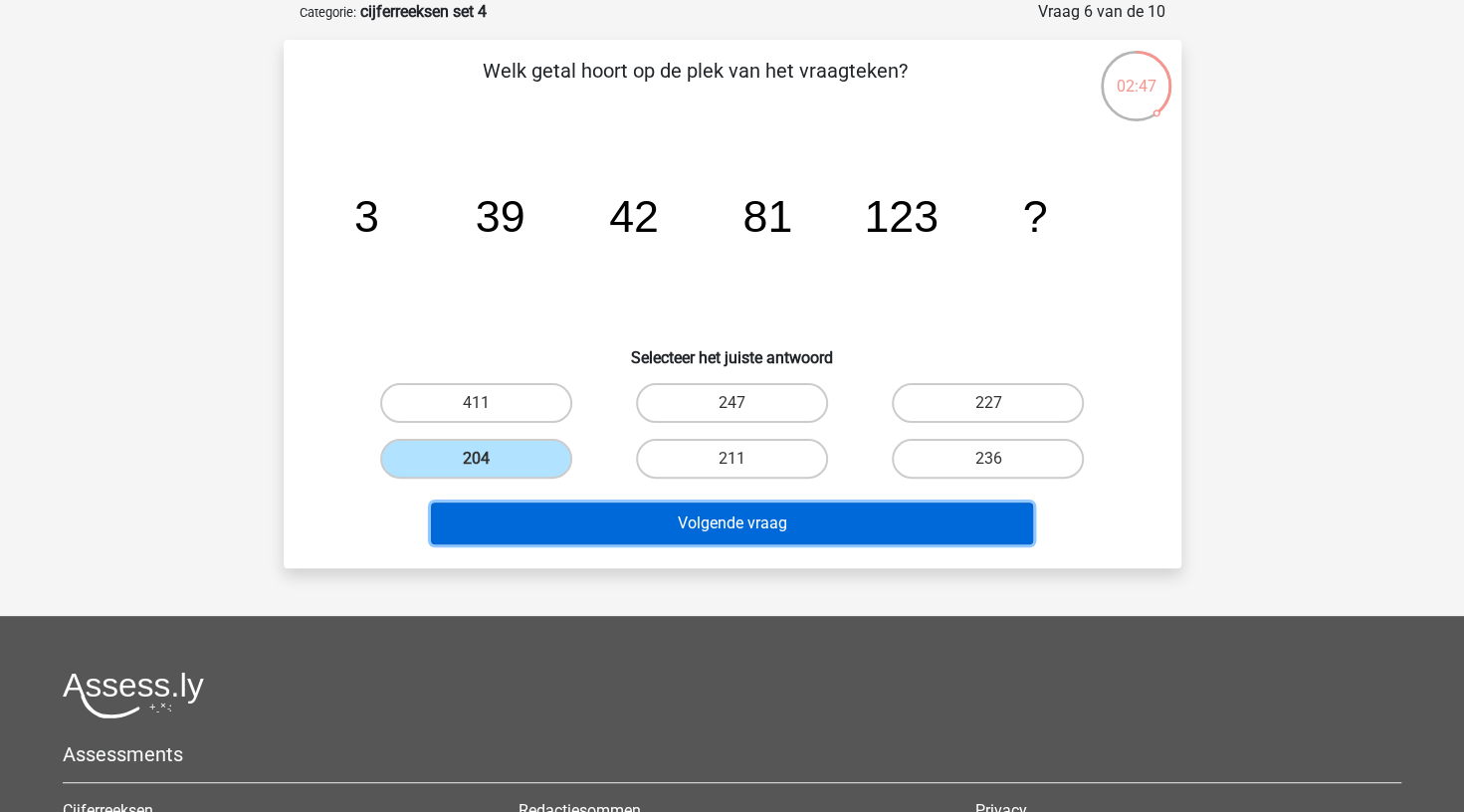 click on "Volgende vraag" at bounding box center (732, 523) 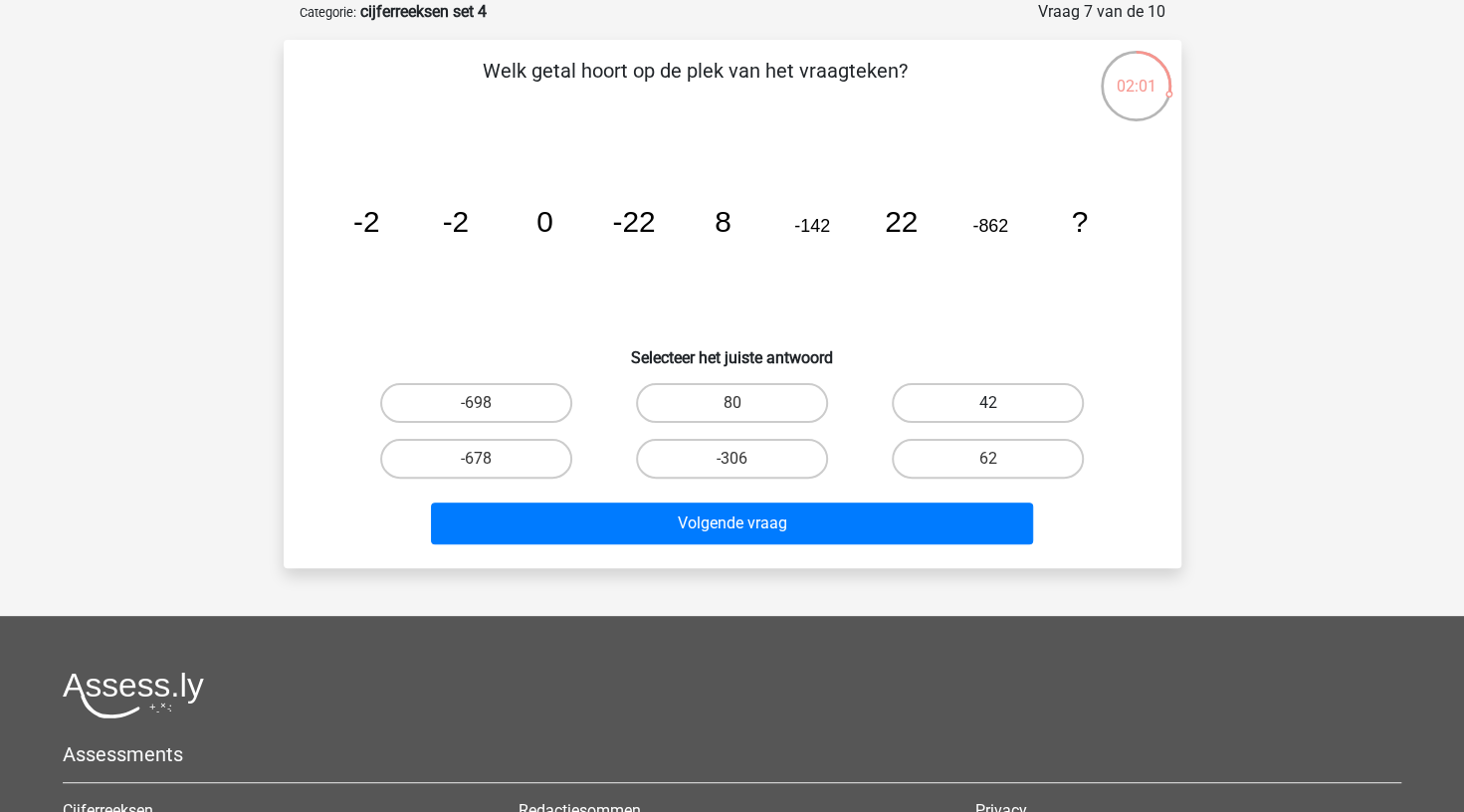 click on "42" at bounding box center [987, 403] 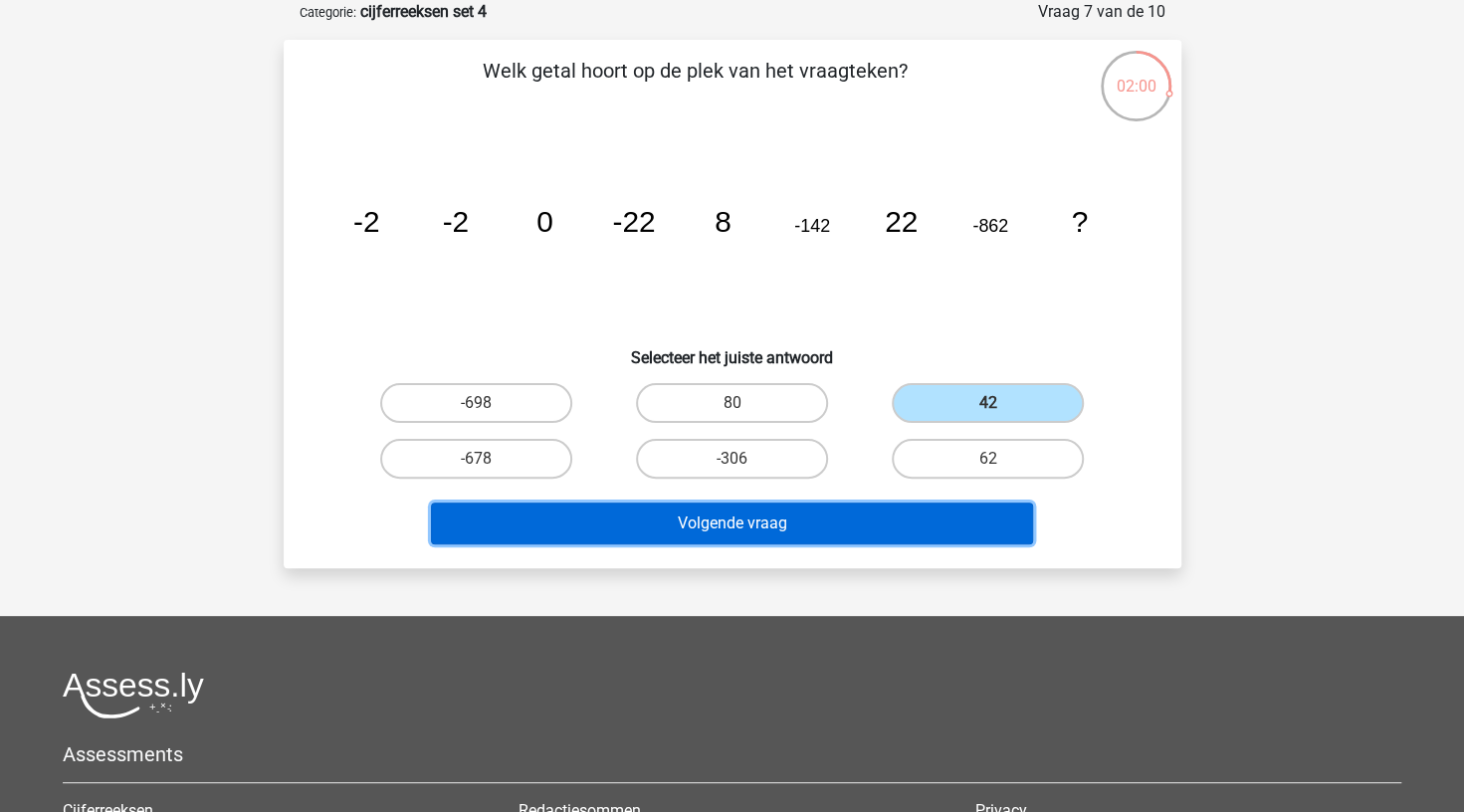 click on "Volgende vraag" at bounding box center (732, 523) 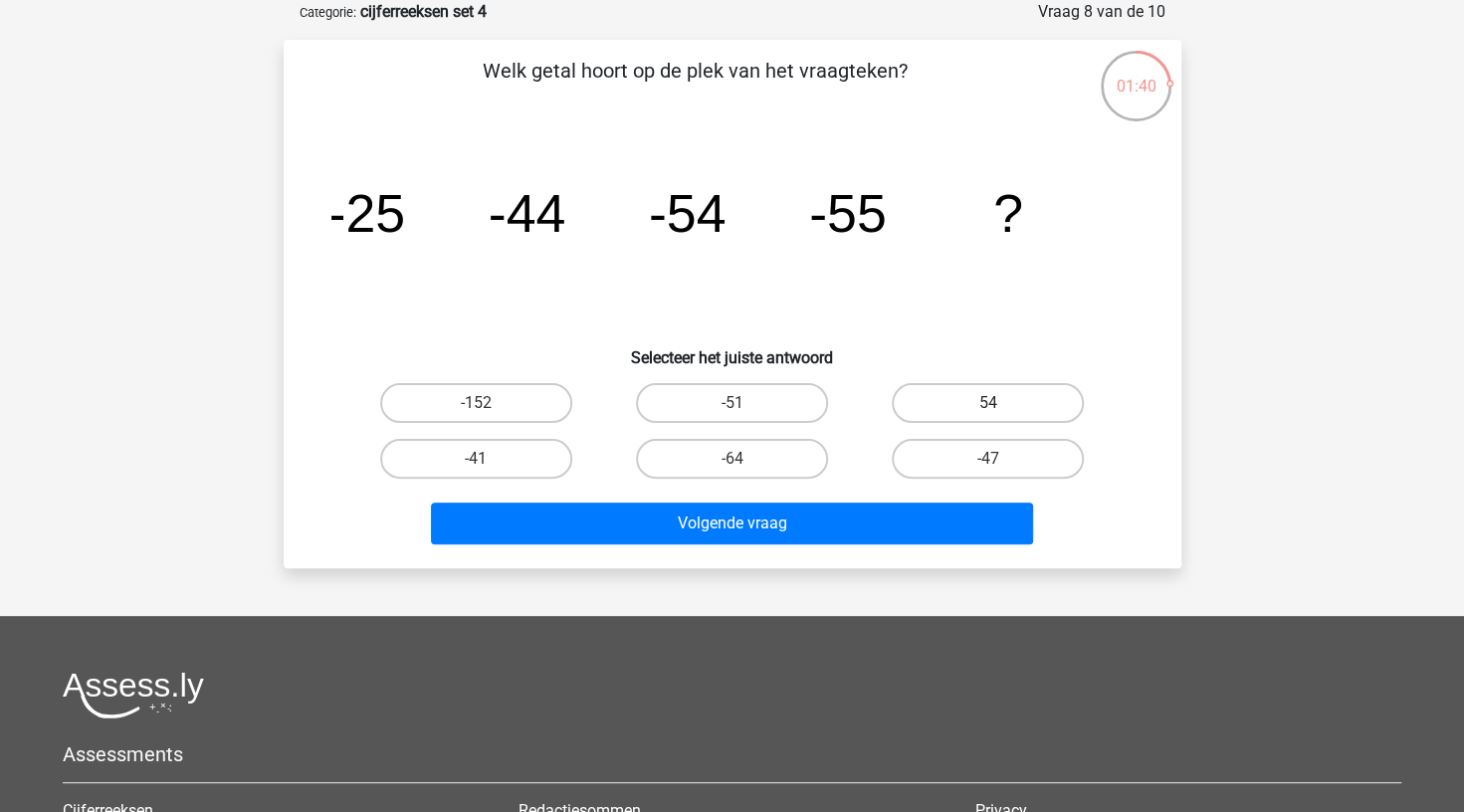 click on "54" at bounding box center [987, 403] 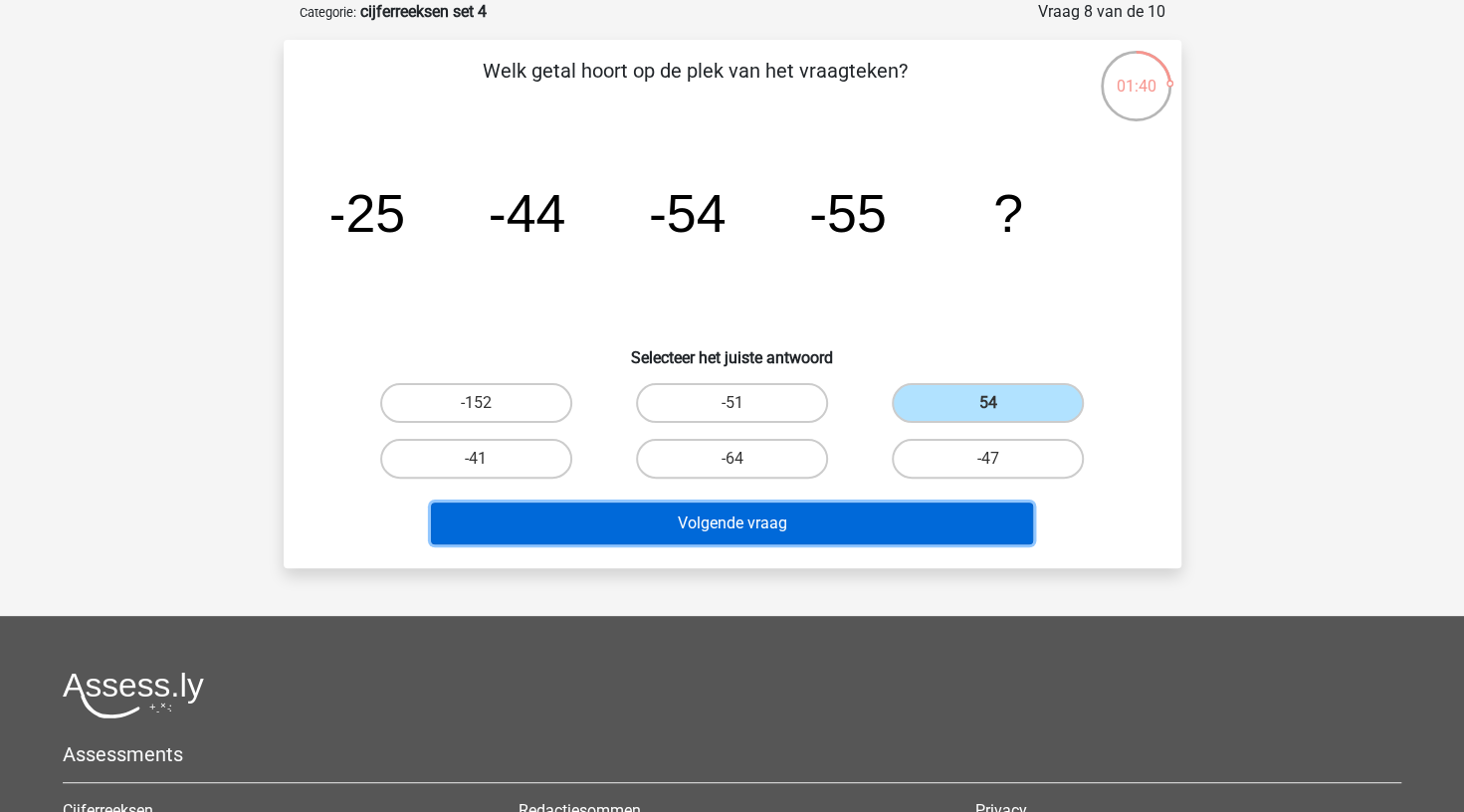 click on "Volgende vraag" at bounding box center (732, 523) 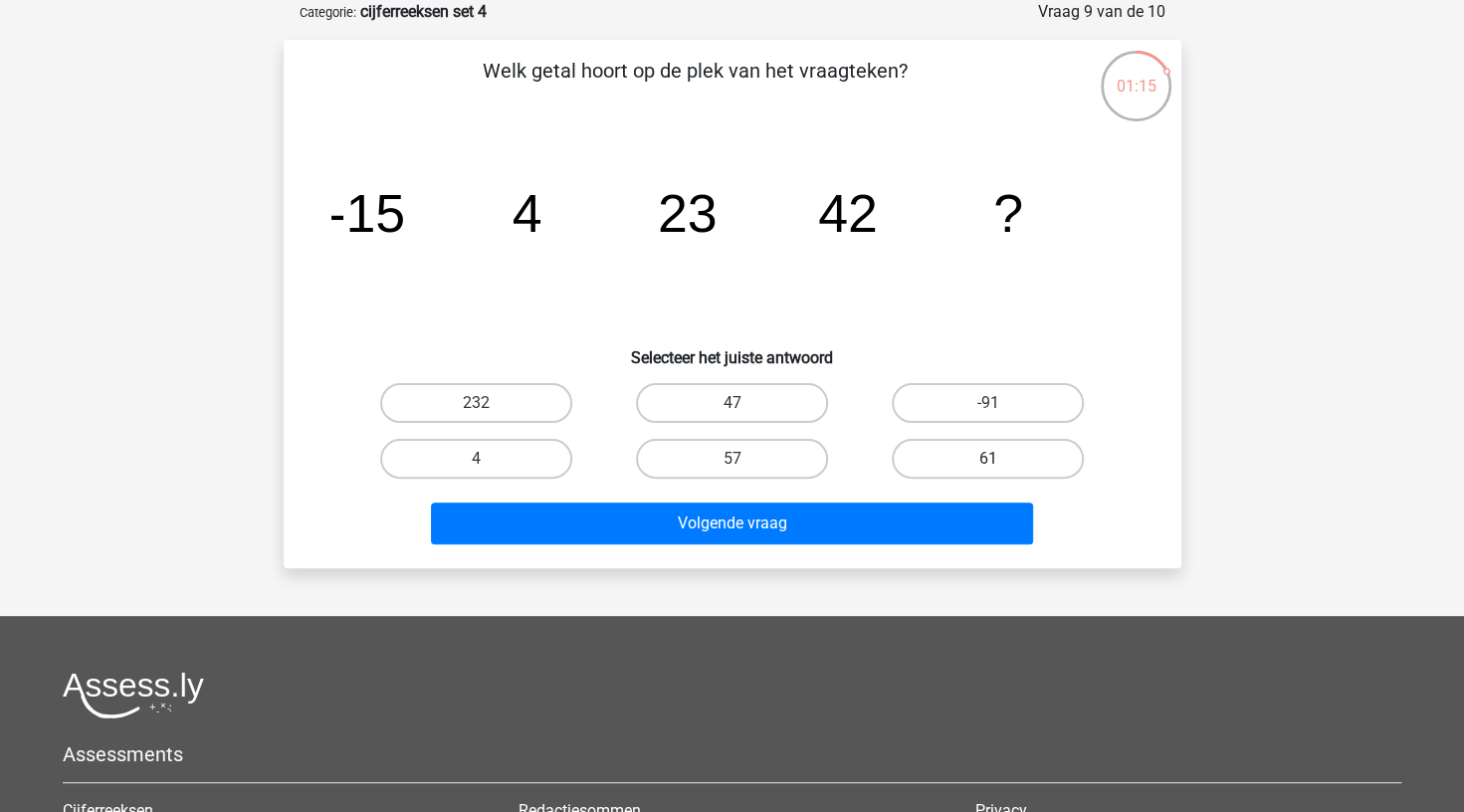 click on "61" at bounding box center (987, 459) 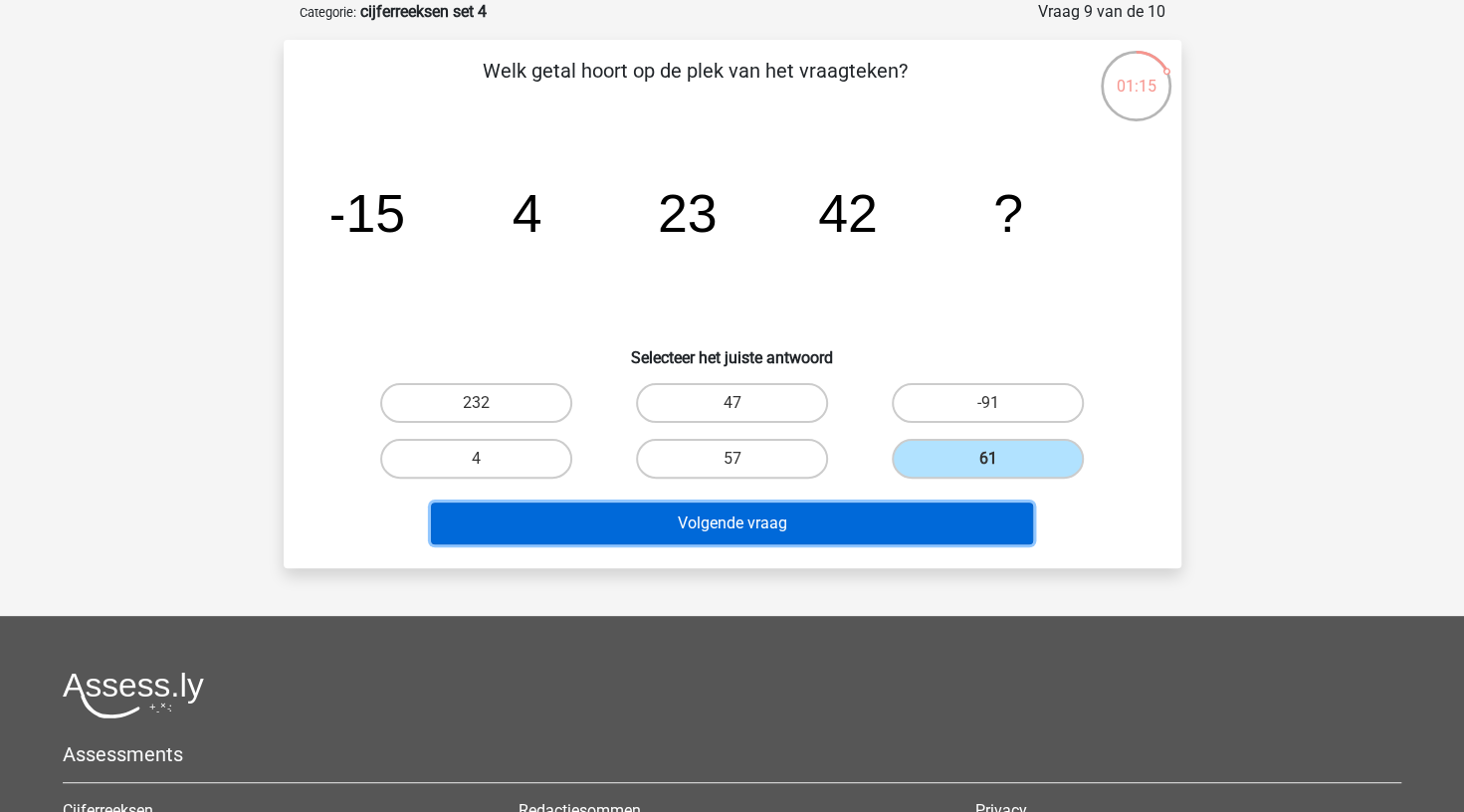click on "Volgende vraag" at bounding box center (732, 523) 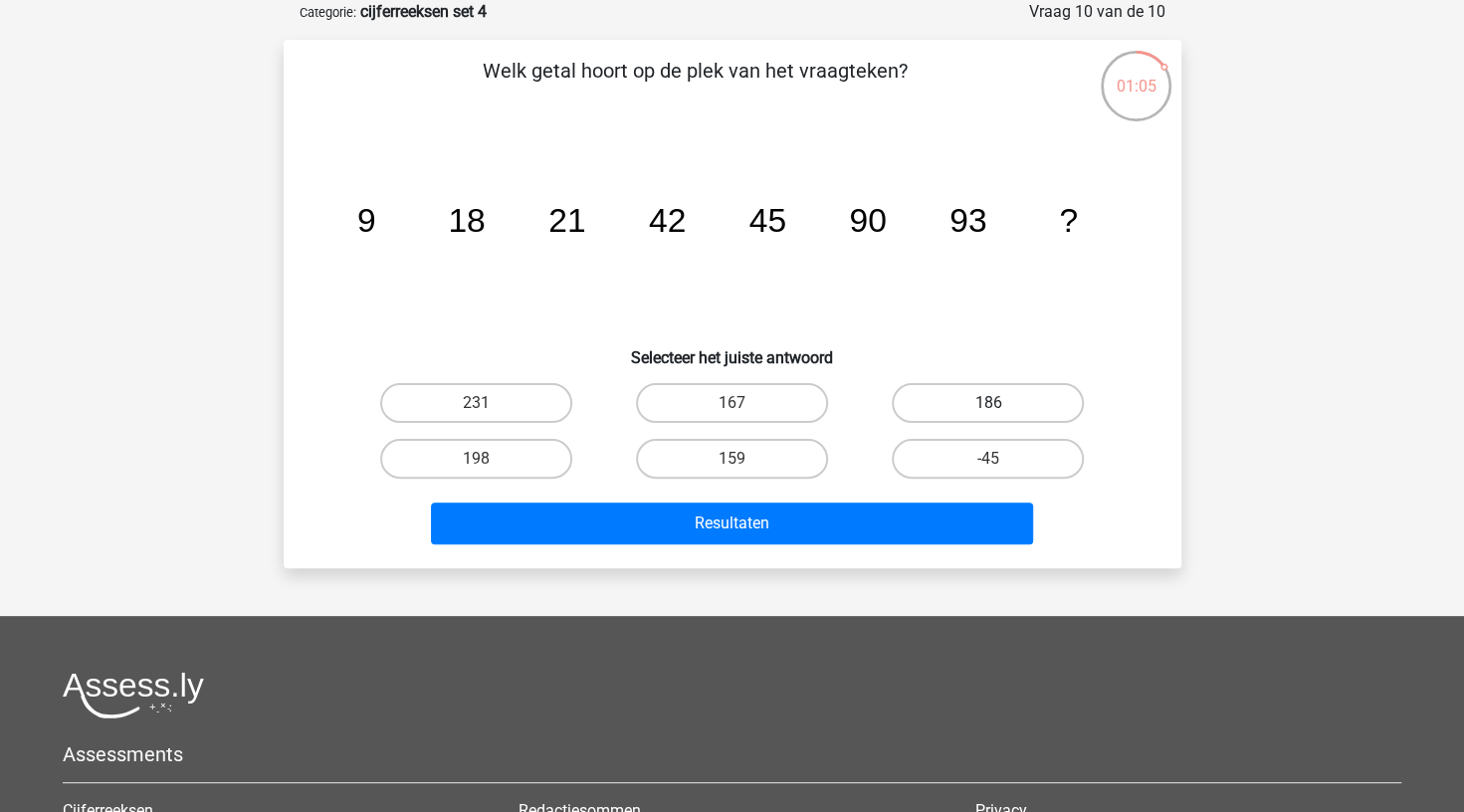 click on "186" at bounding box center (987, 403) 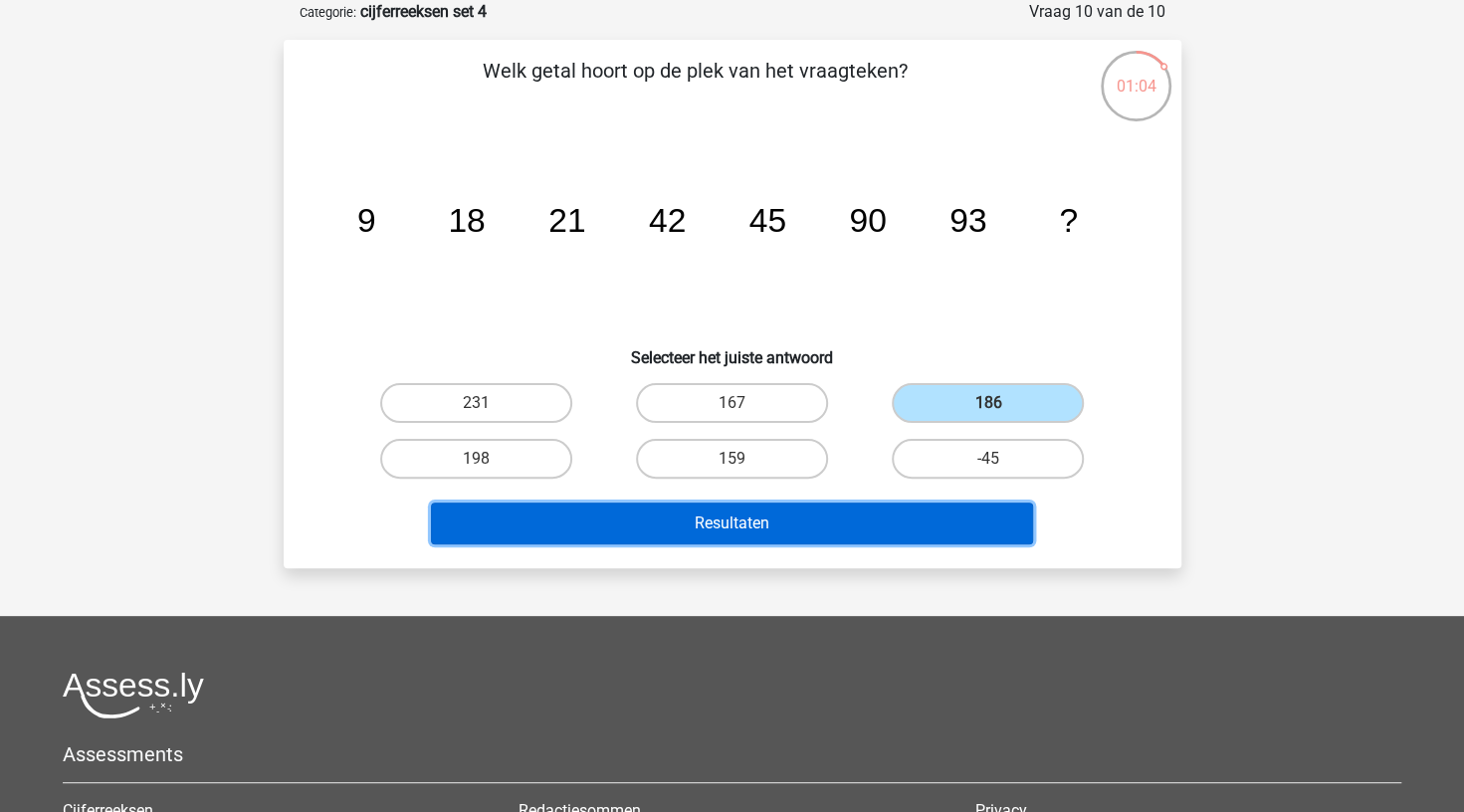 click on "Resultaten" at bounding box center (732, 523) 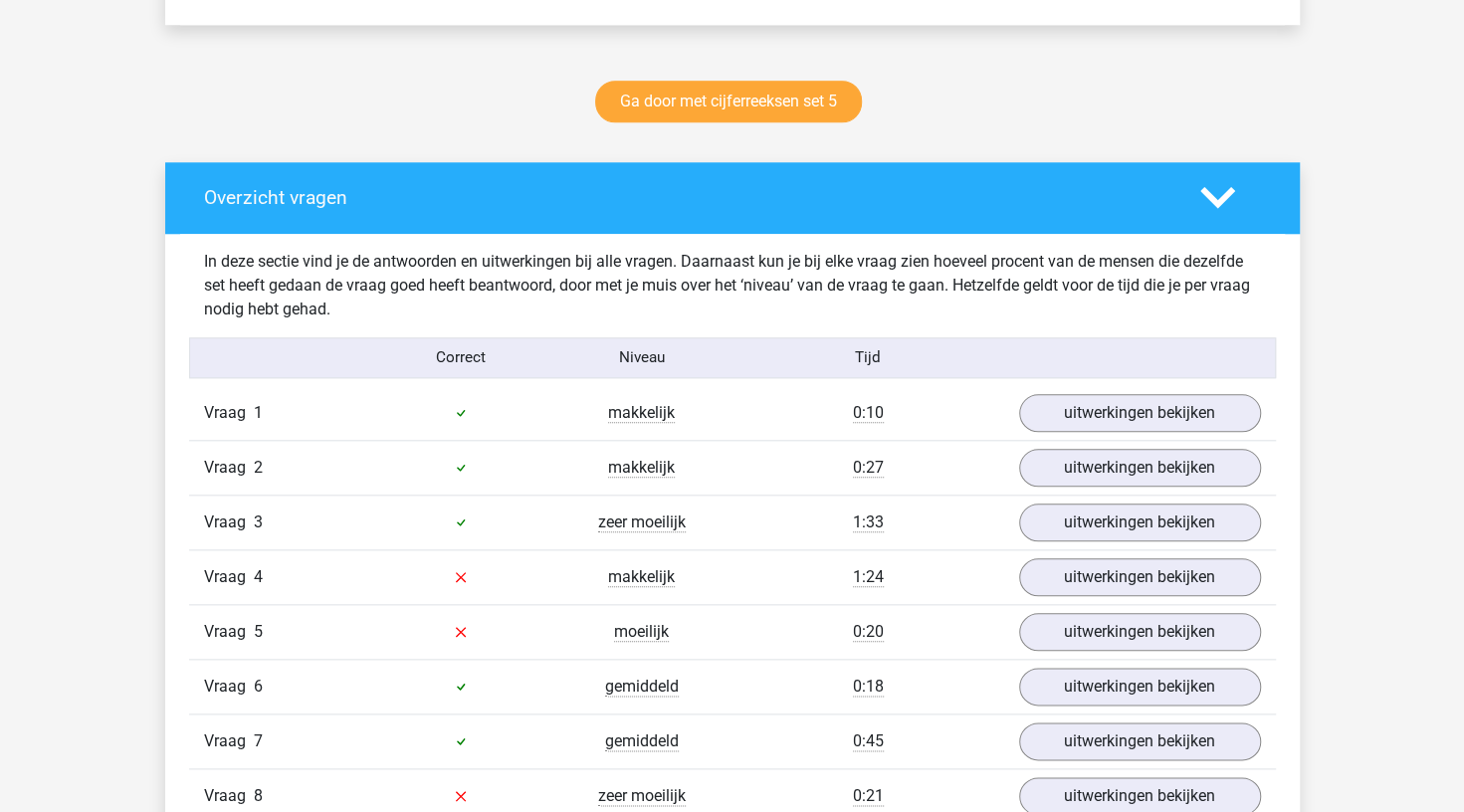 scroll, scrollTop: 1246, scrollLeft: 0, axis: vertical 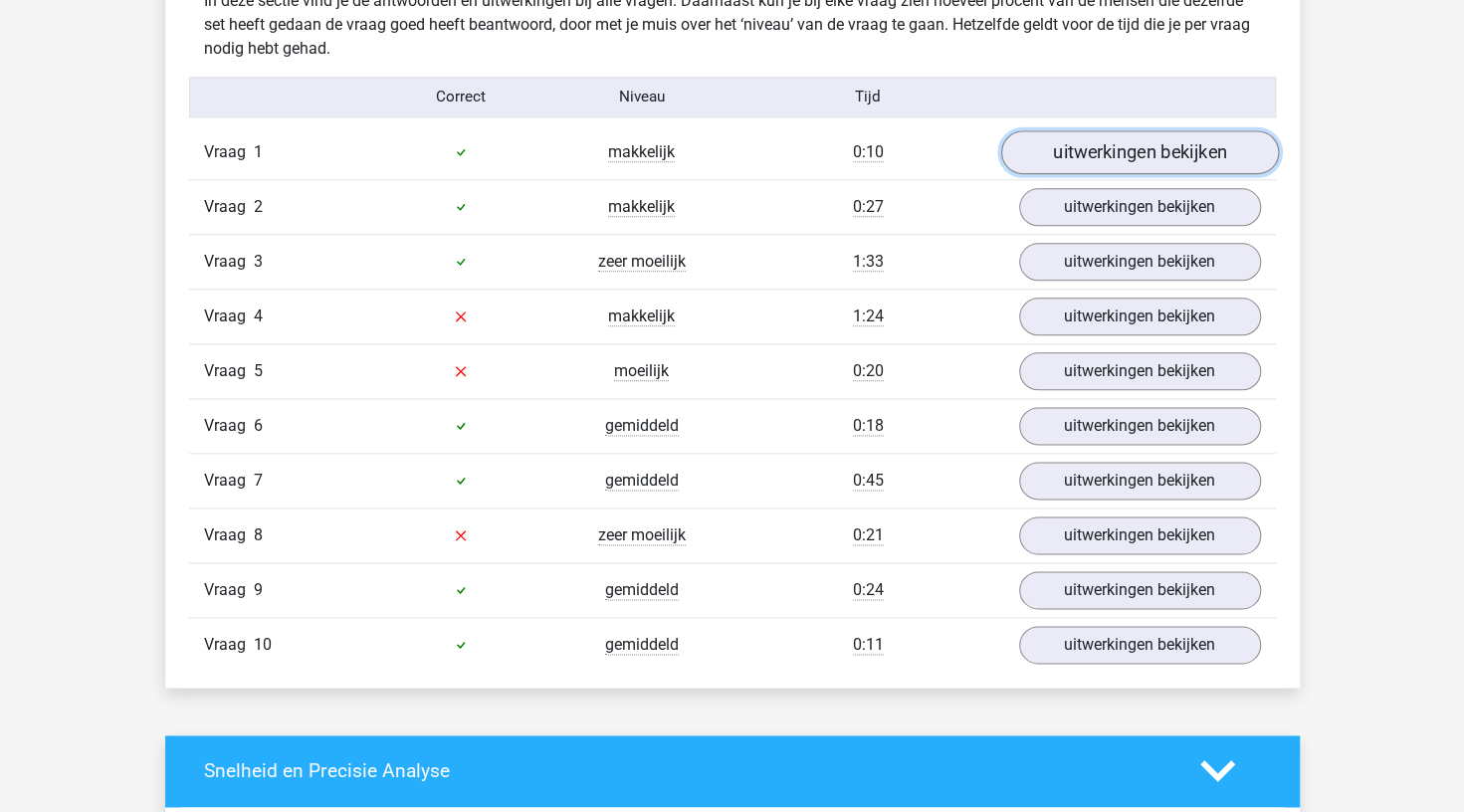 click on "uitwerkingen bekijken" at bounding box center (1139, 152) 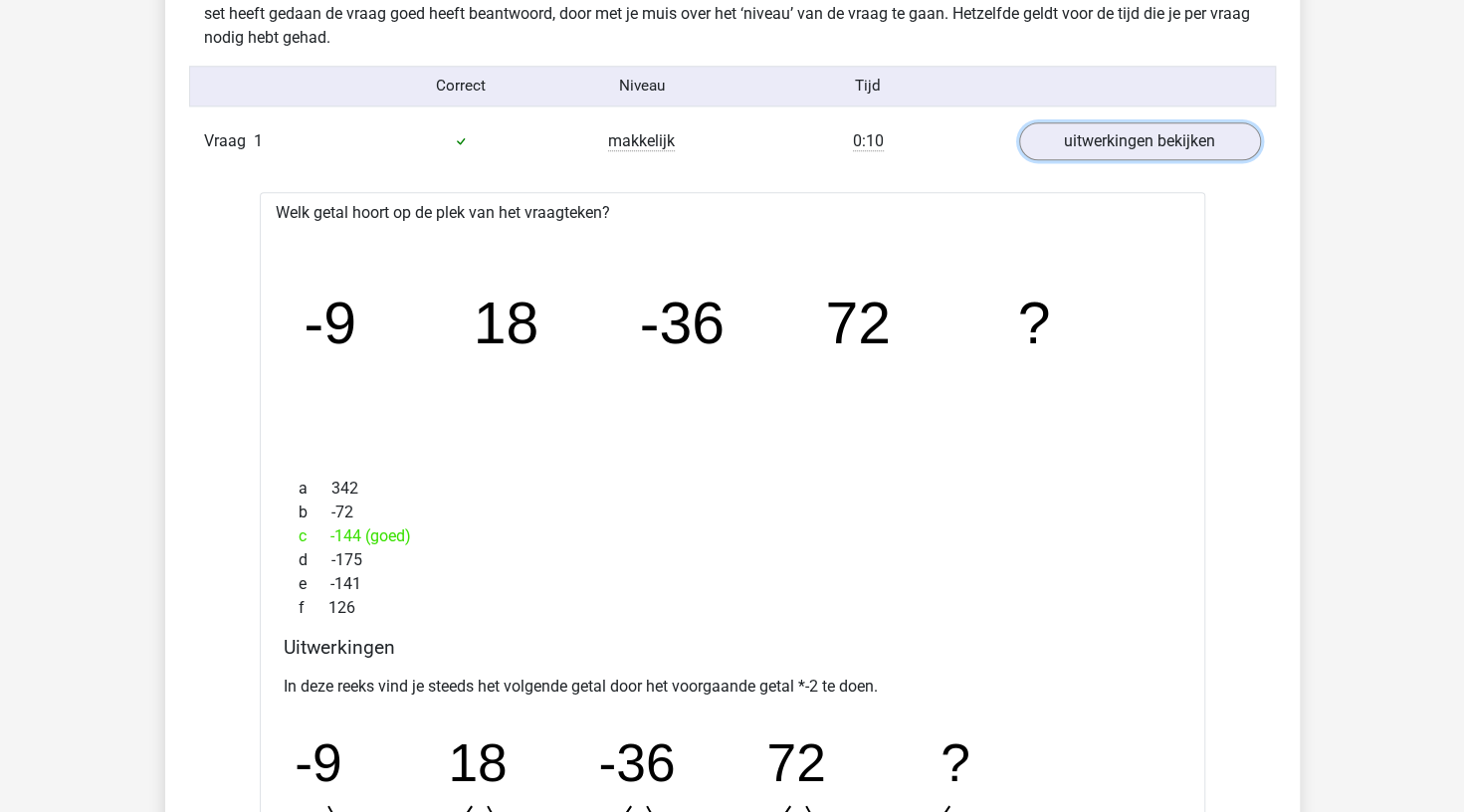 scroll, scrollTop: 1256, scrollLeft: 0, axis: vertical 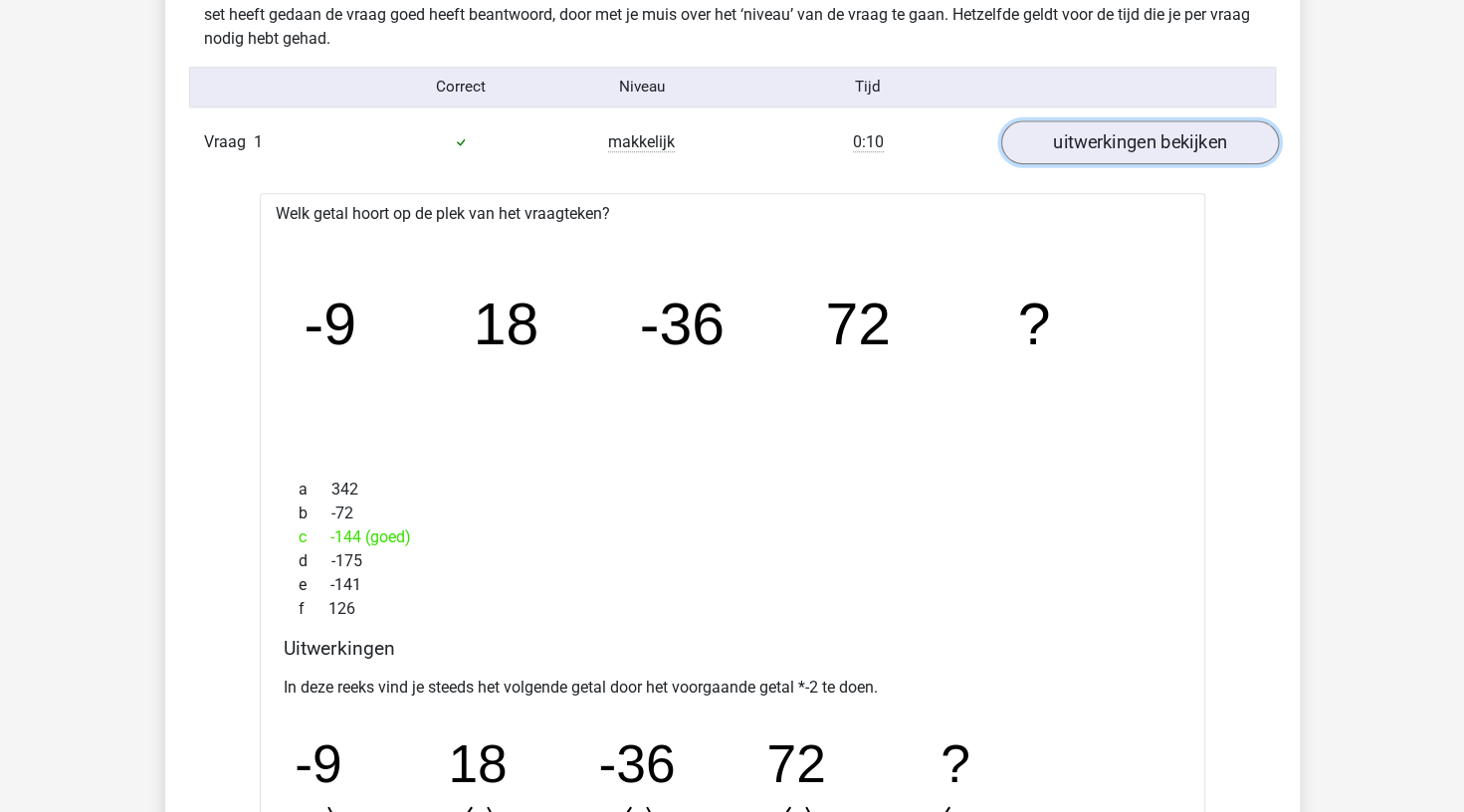 click on "uitwerkingen bekijken" at bounding box center (1139, 142) 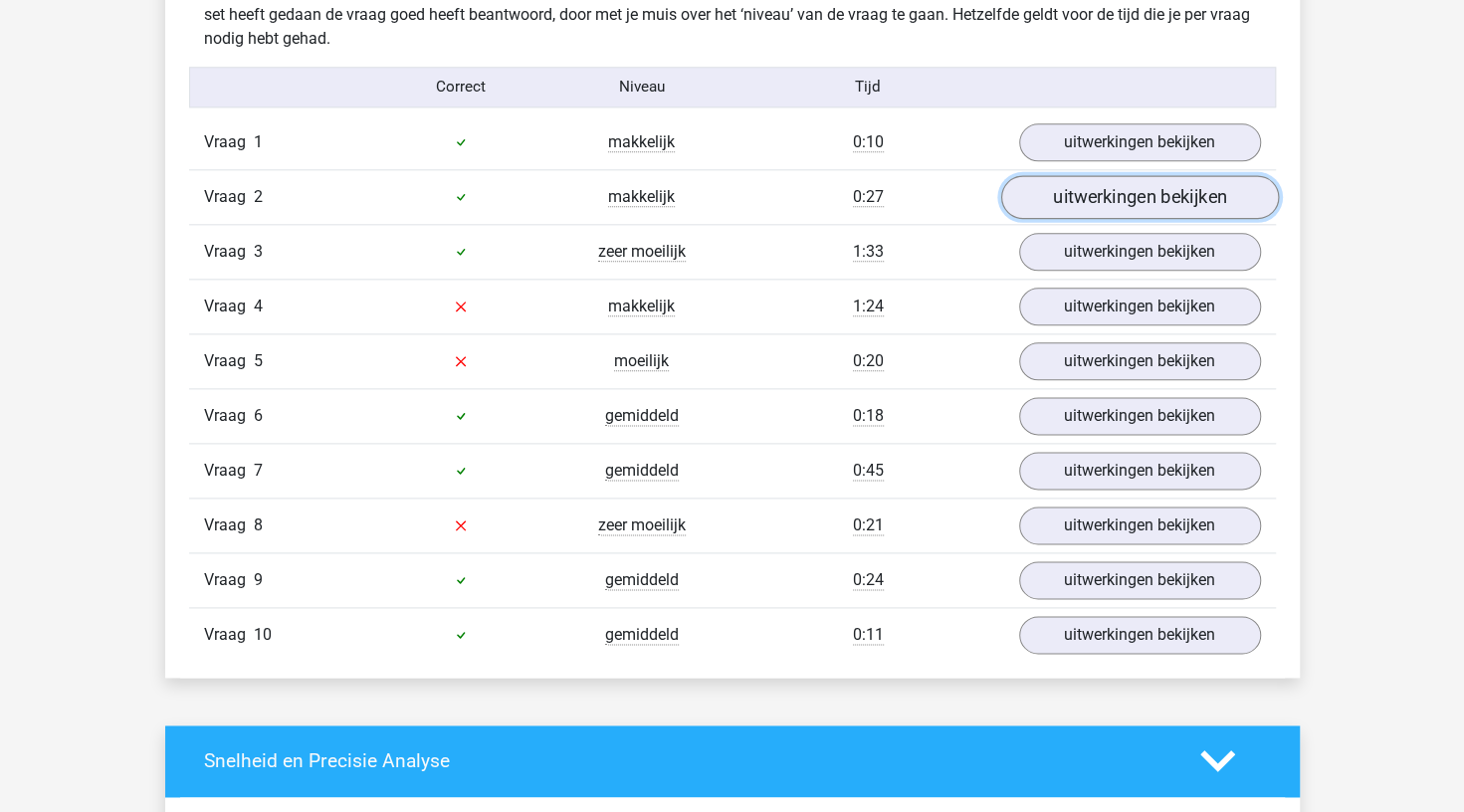 click on "uitwerkingen bekijken" at bounding box center (1139, 197) 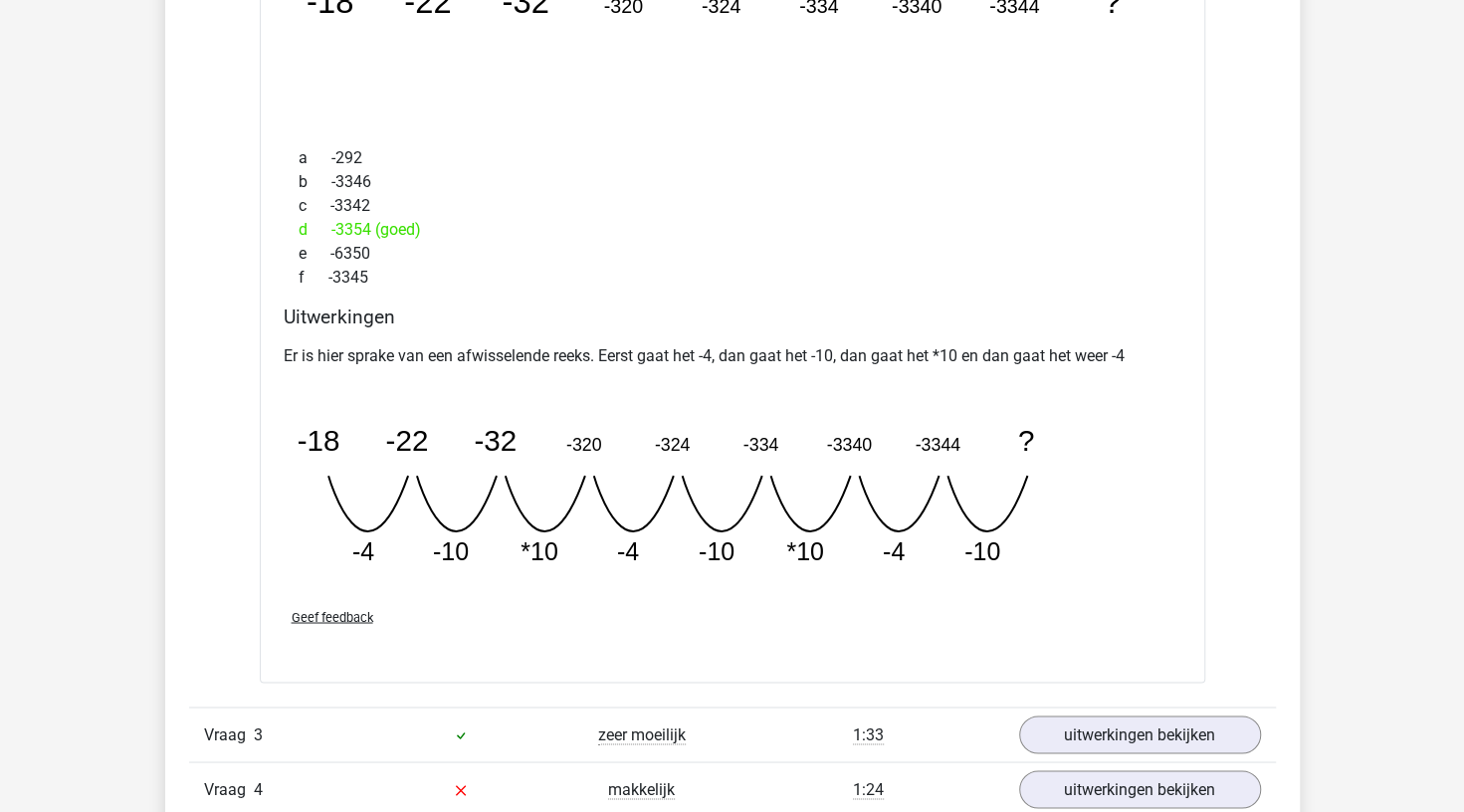 scroll, scrollTop: 1437, scrollLeft: 0, axis: vertical 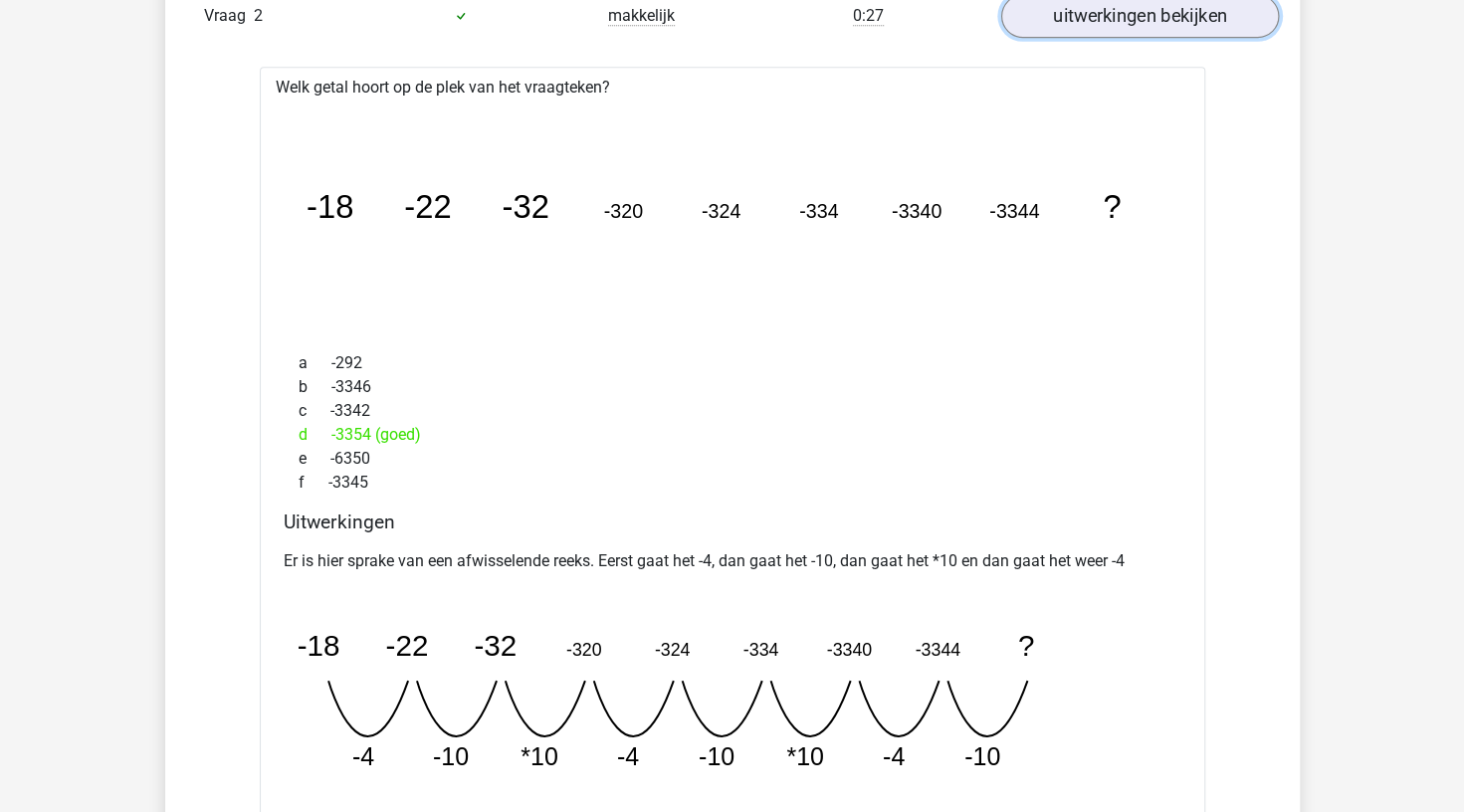 click on "uitwerkingen bekijken" at bounding box center (1139, 16) 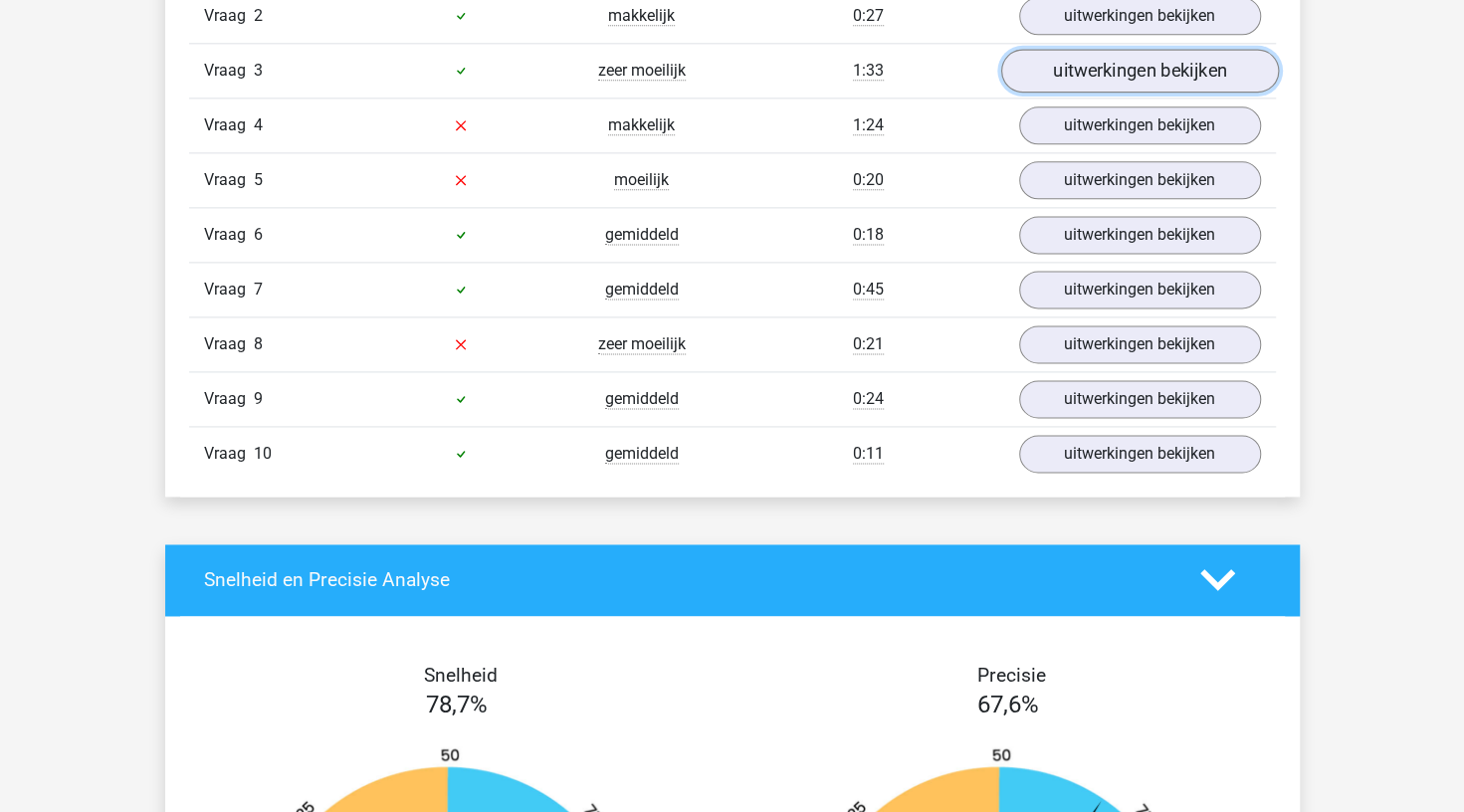 click on "uitwerkingen bekijken" at bounding box center (1139, 71) 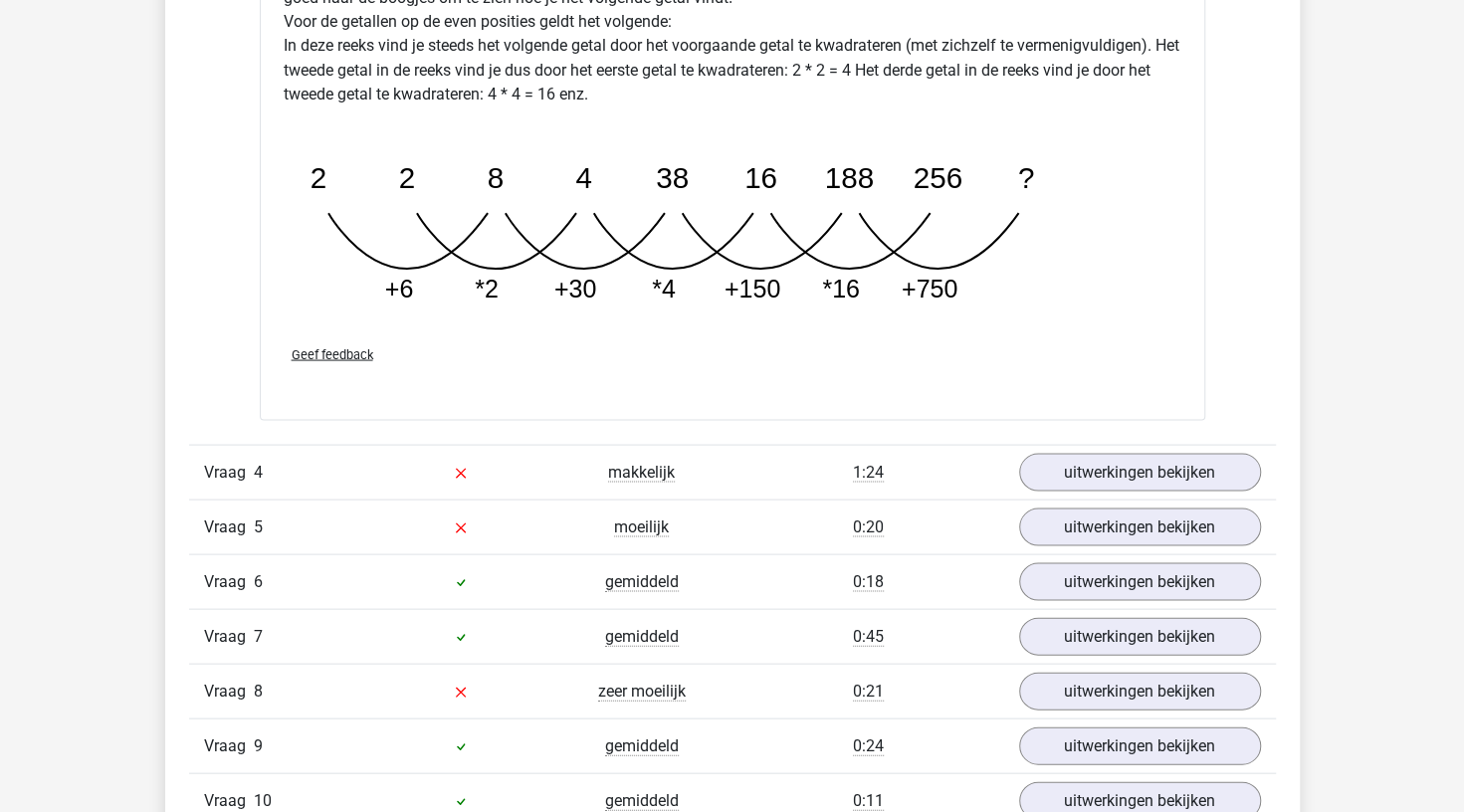 scroll, scrollTop: 2204, scrollLeft: 0, axis: vertical 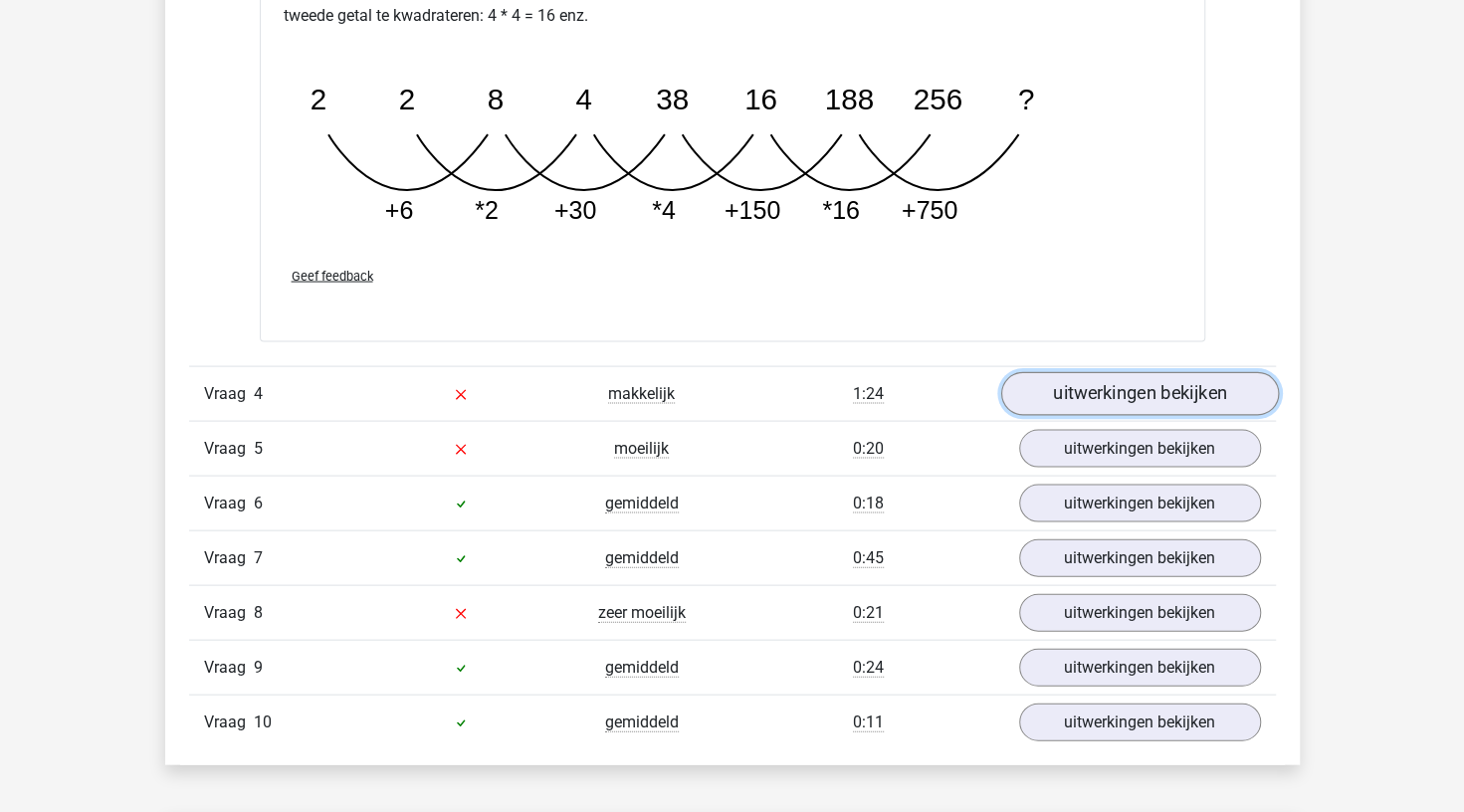 click on "uitwerkingen bekijken" at bounding box center (1139, 395) 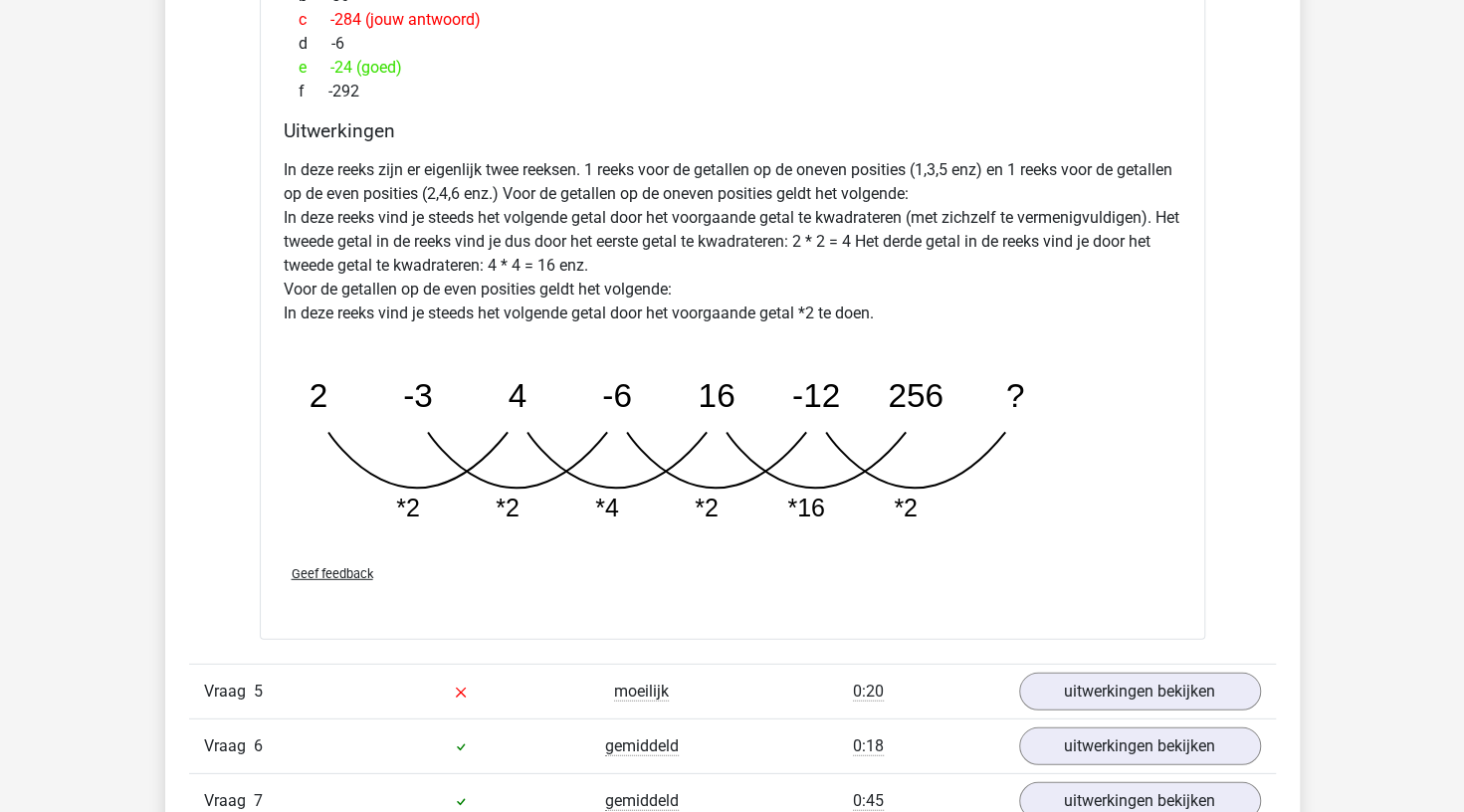 scroll, scrollTop: 3164, scrollLeft: 0, axis: vertical 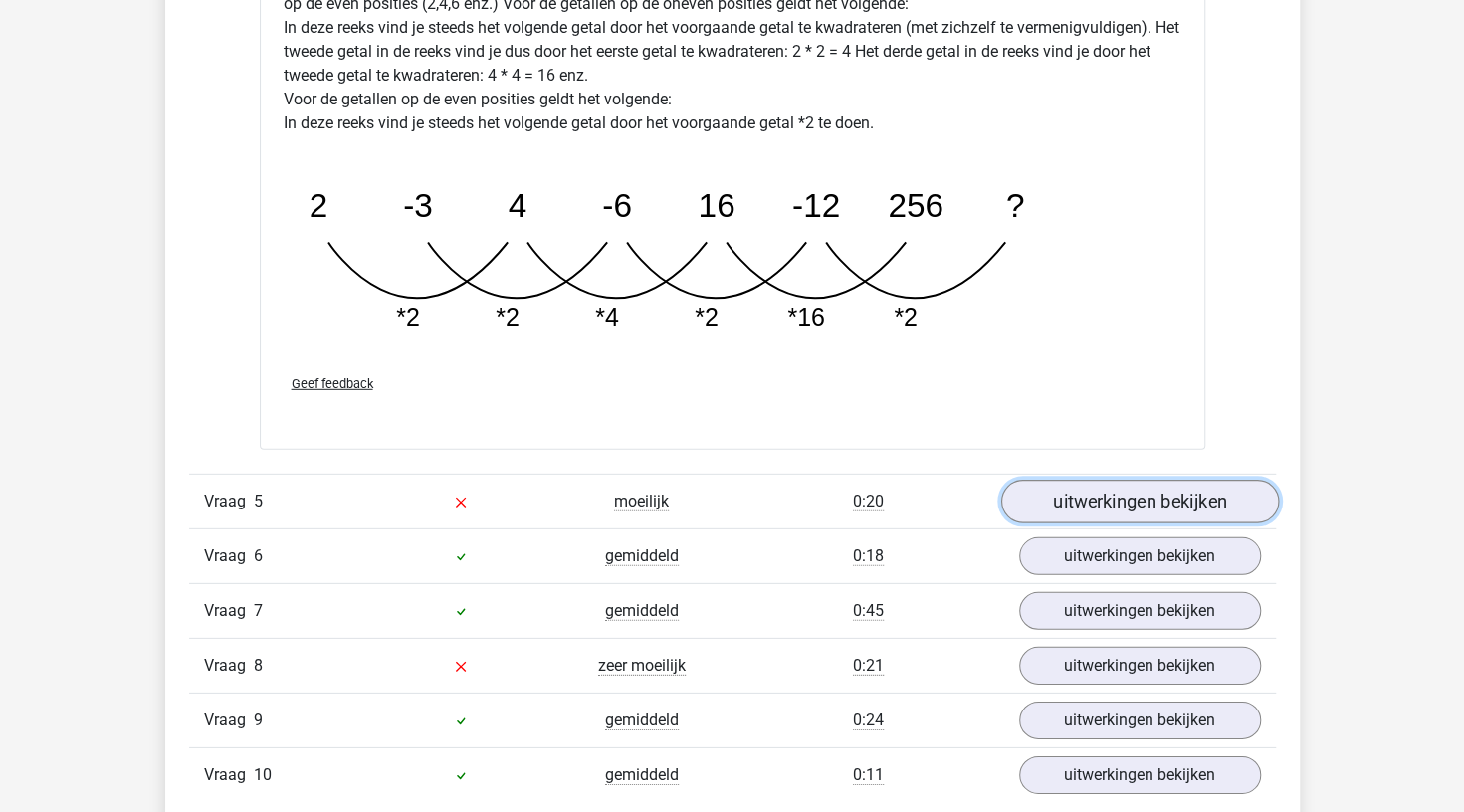 click on "uitwerkingen bekijken" at bounding box center [1139, 502] 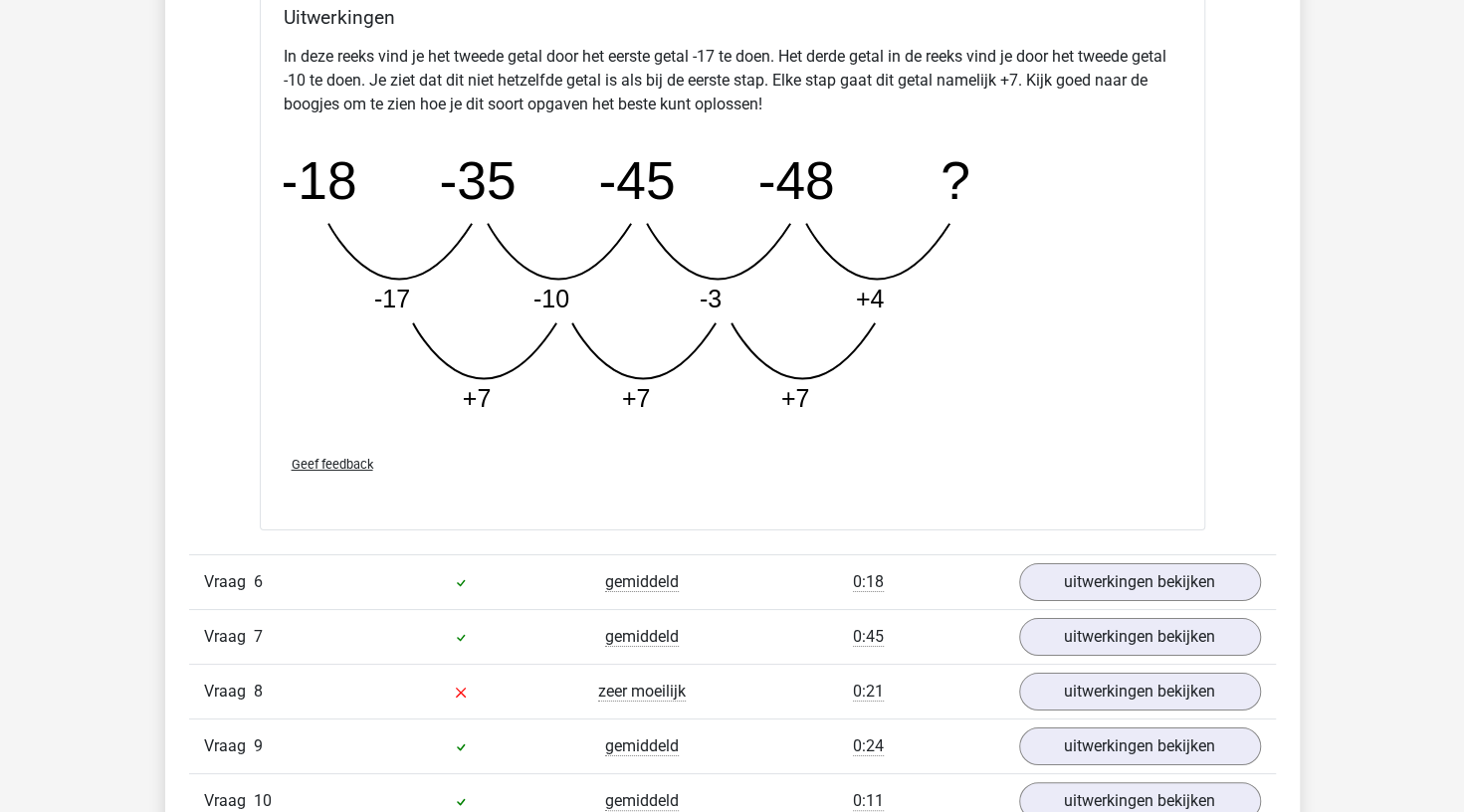 scroll, scrollTop: 4157, scrollLeft: 0, axis: vertical 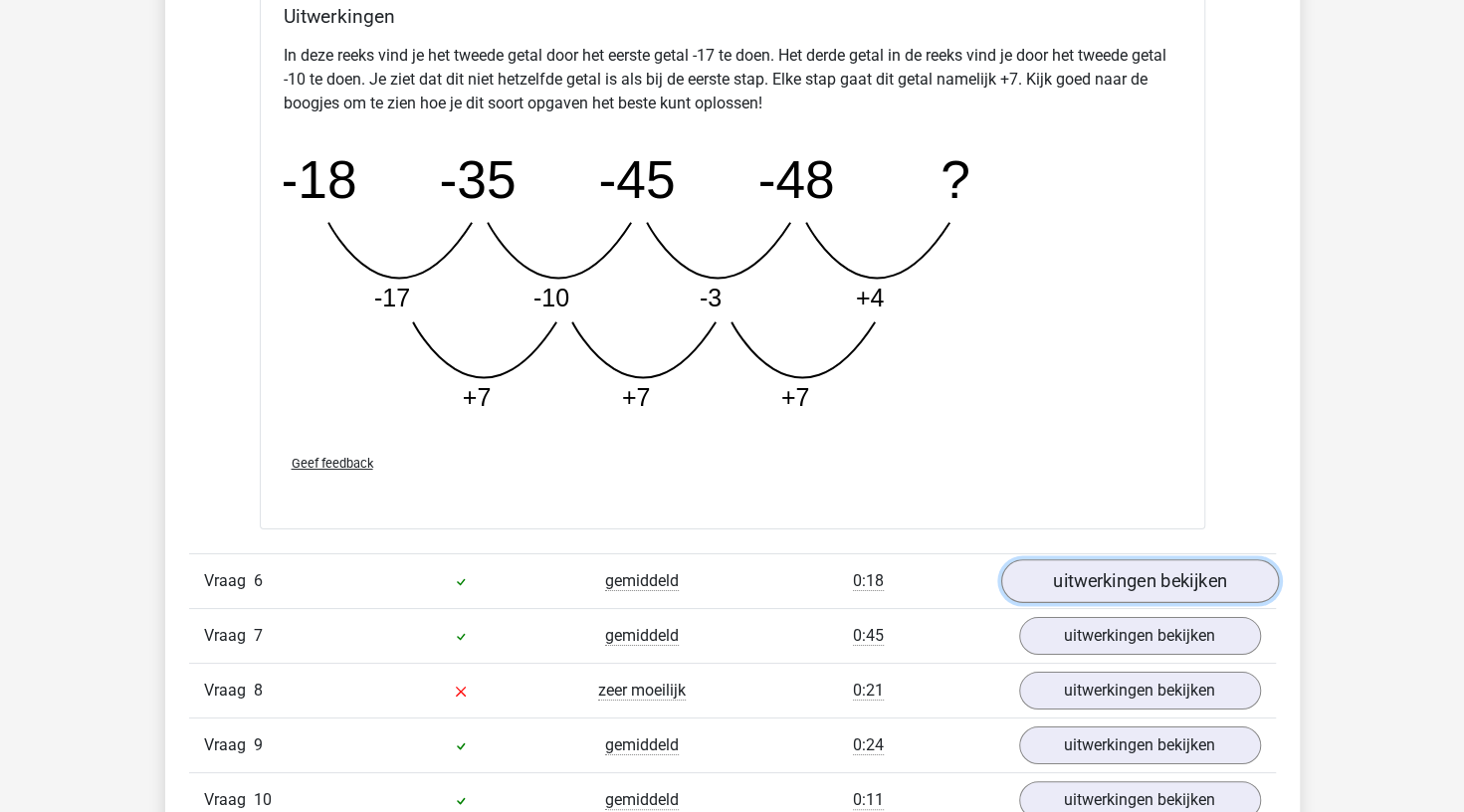 click on "uitwerkingen bekijken" at bounding box center (1139, 581) 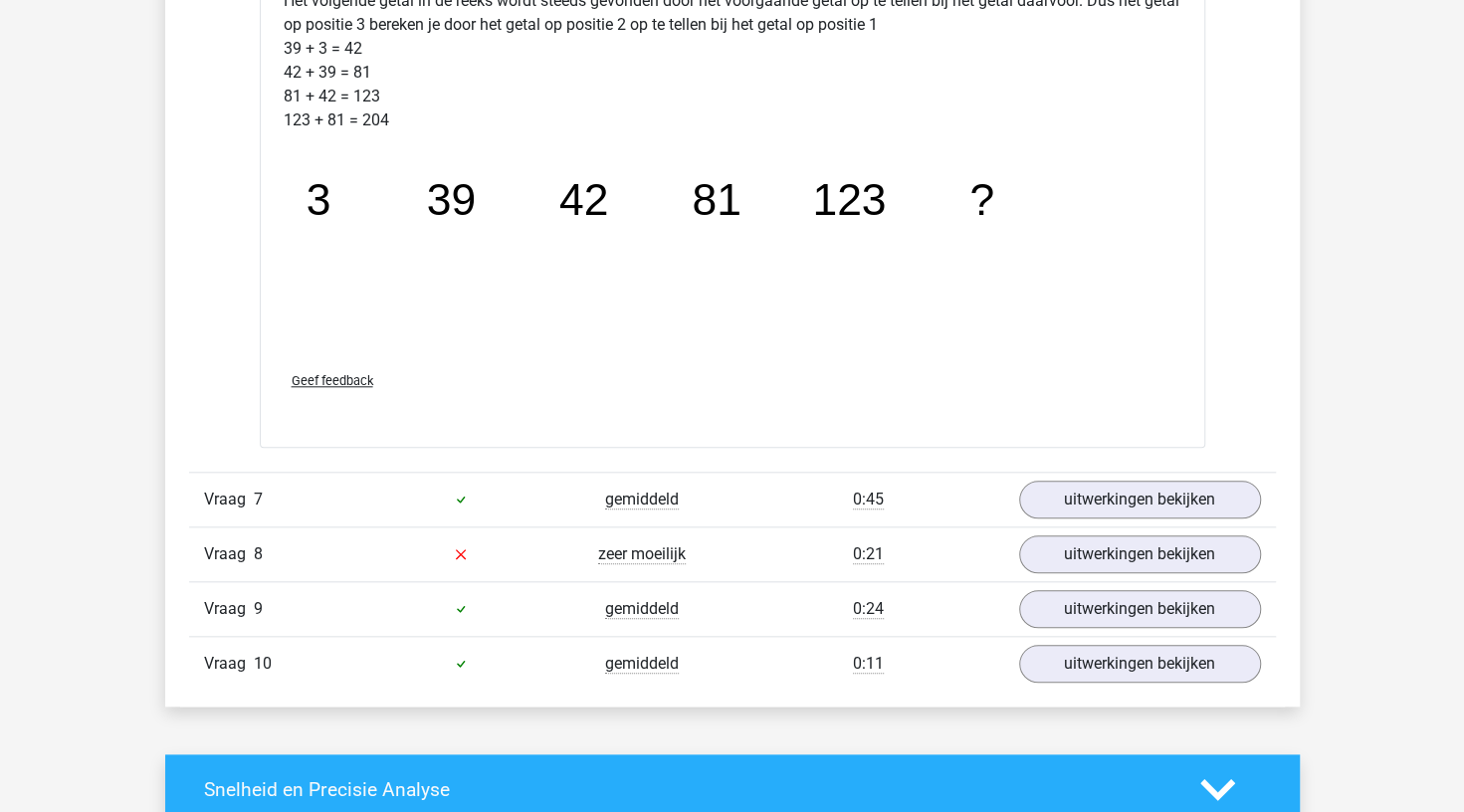 scroll, scrollTop: 5283, scrollLeft: 0, axis: vertical 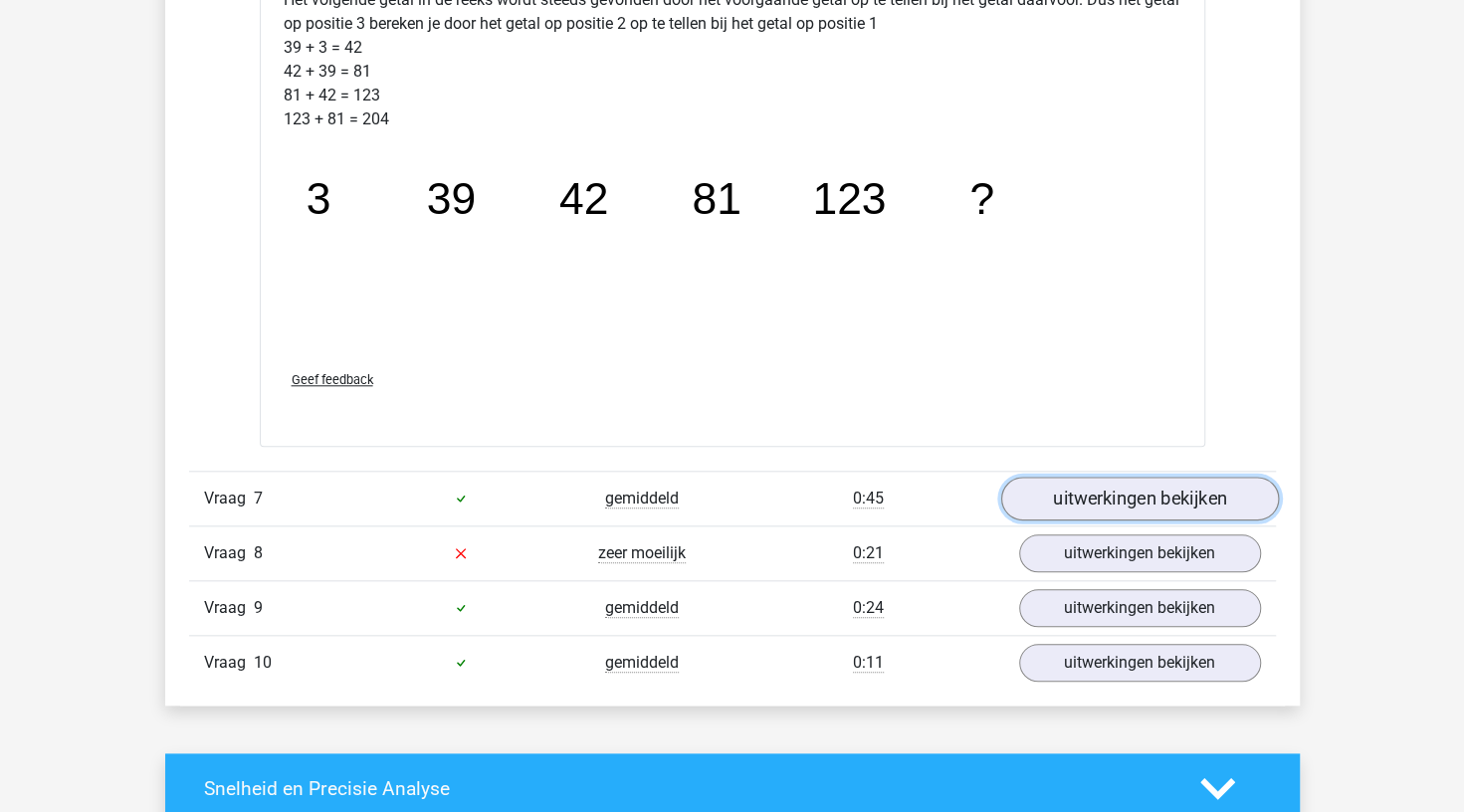 click on "uitwerkingen bekijken" at bounding box center (1139, 499) 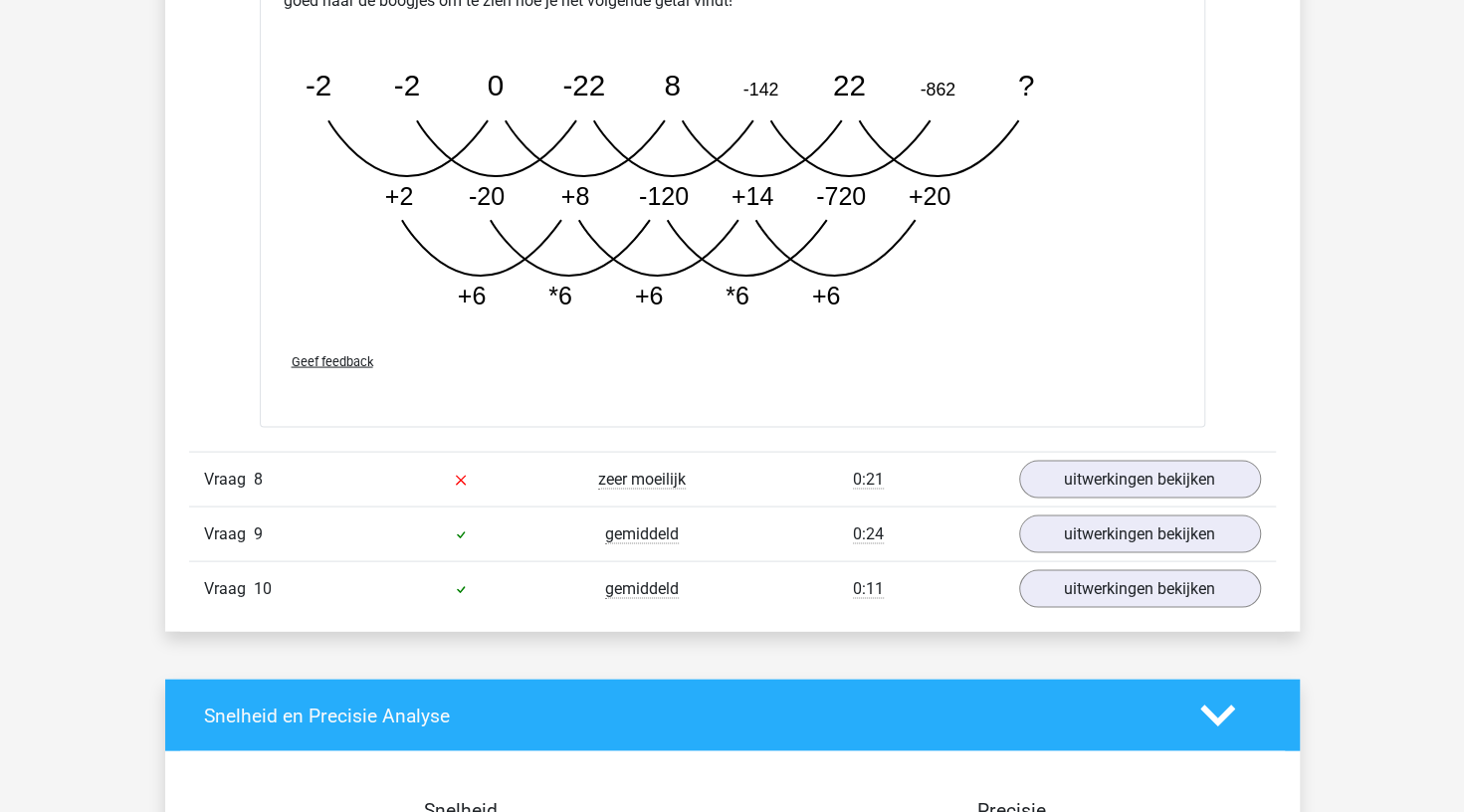 scroll, scrollTop: 6680, scrollLeft: 0, axis: vertical 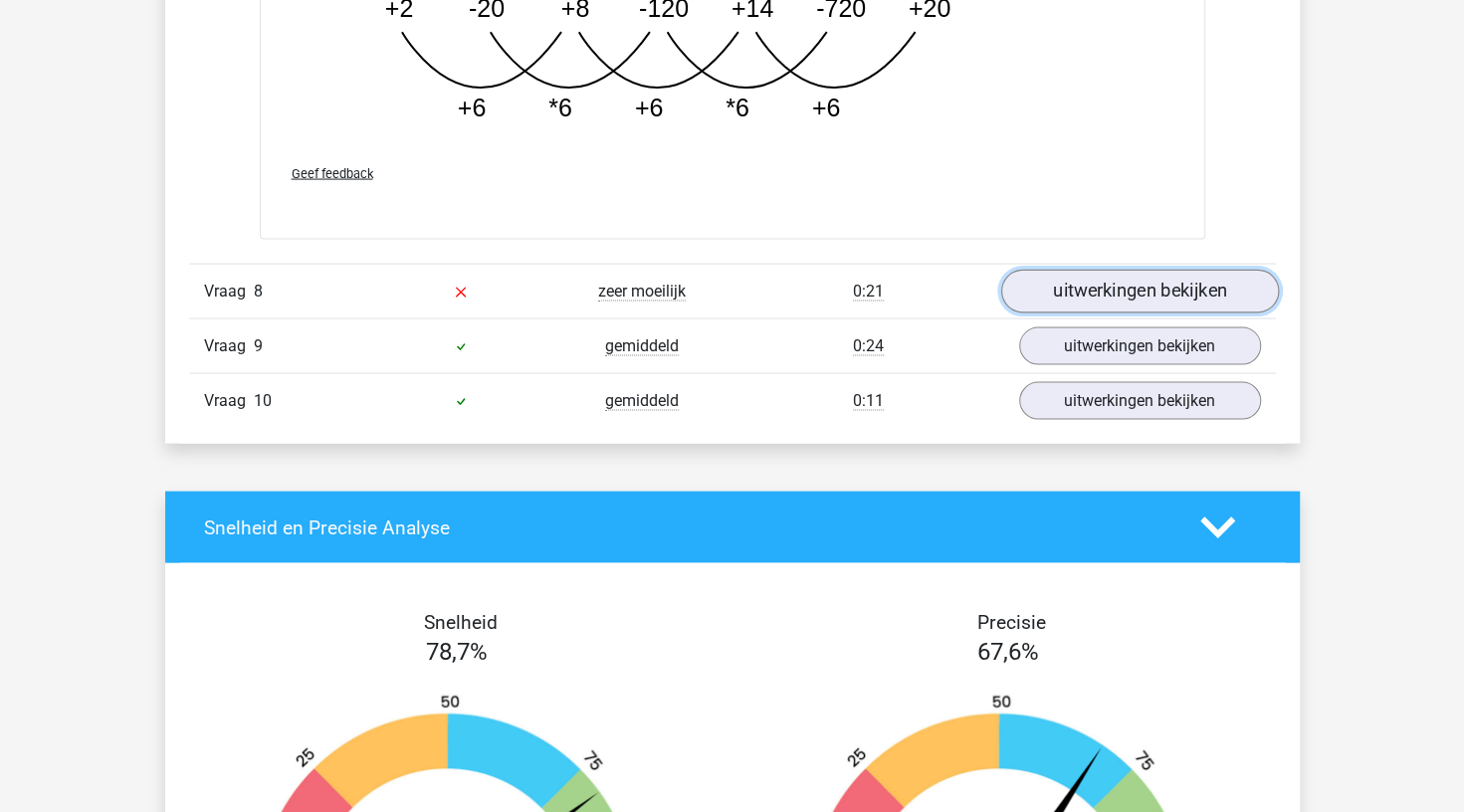 click on "uitwerkingen bekijken" at bounding box center [1139, 292] 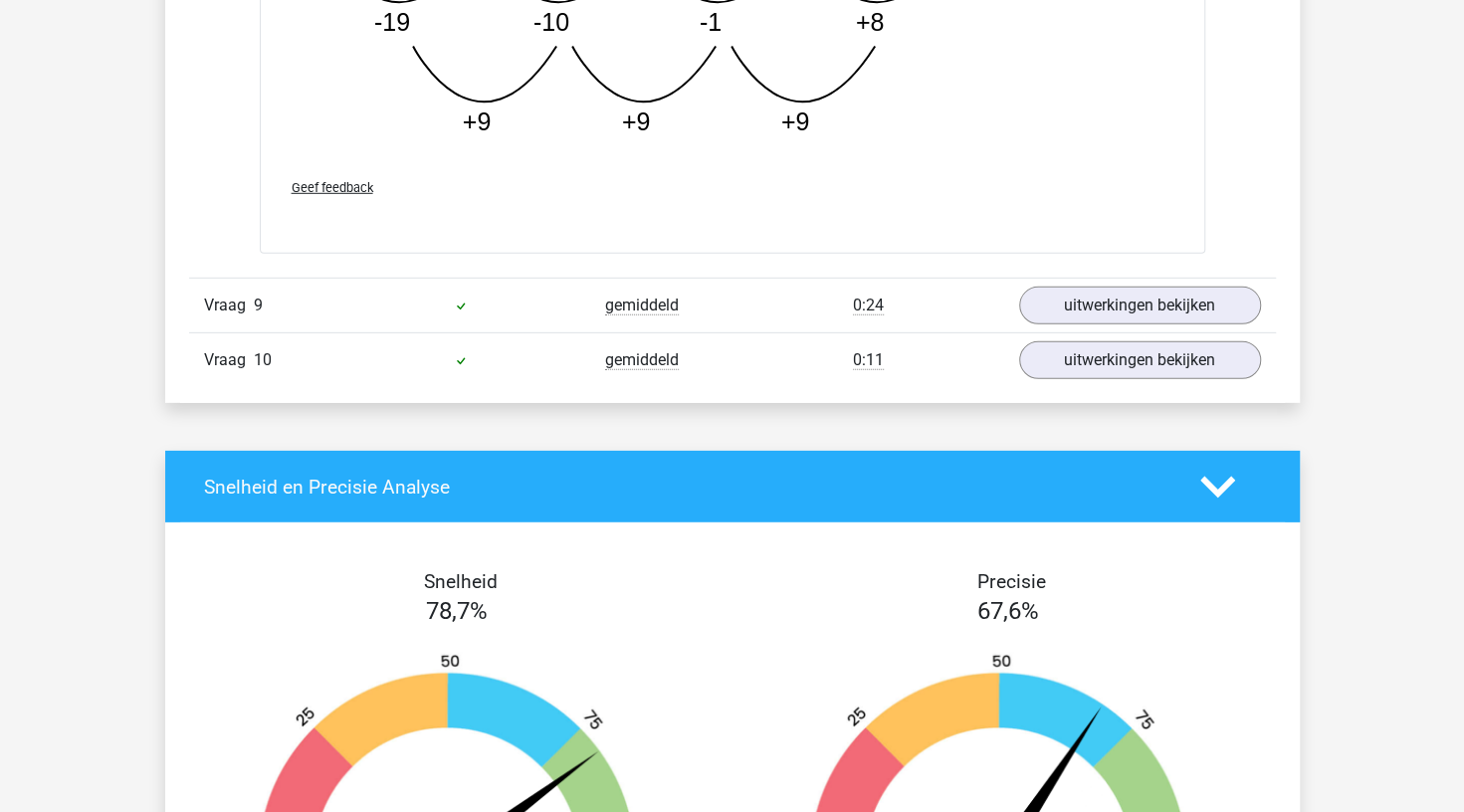 scroll, scrollTop: 7739, scrollLeft: 0, axis: vertical 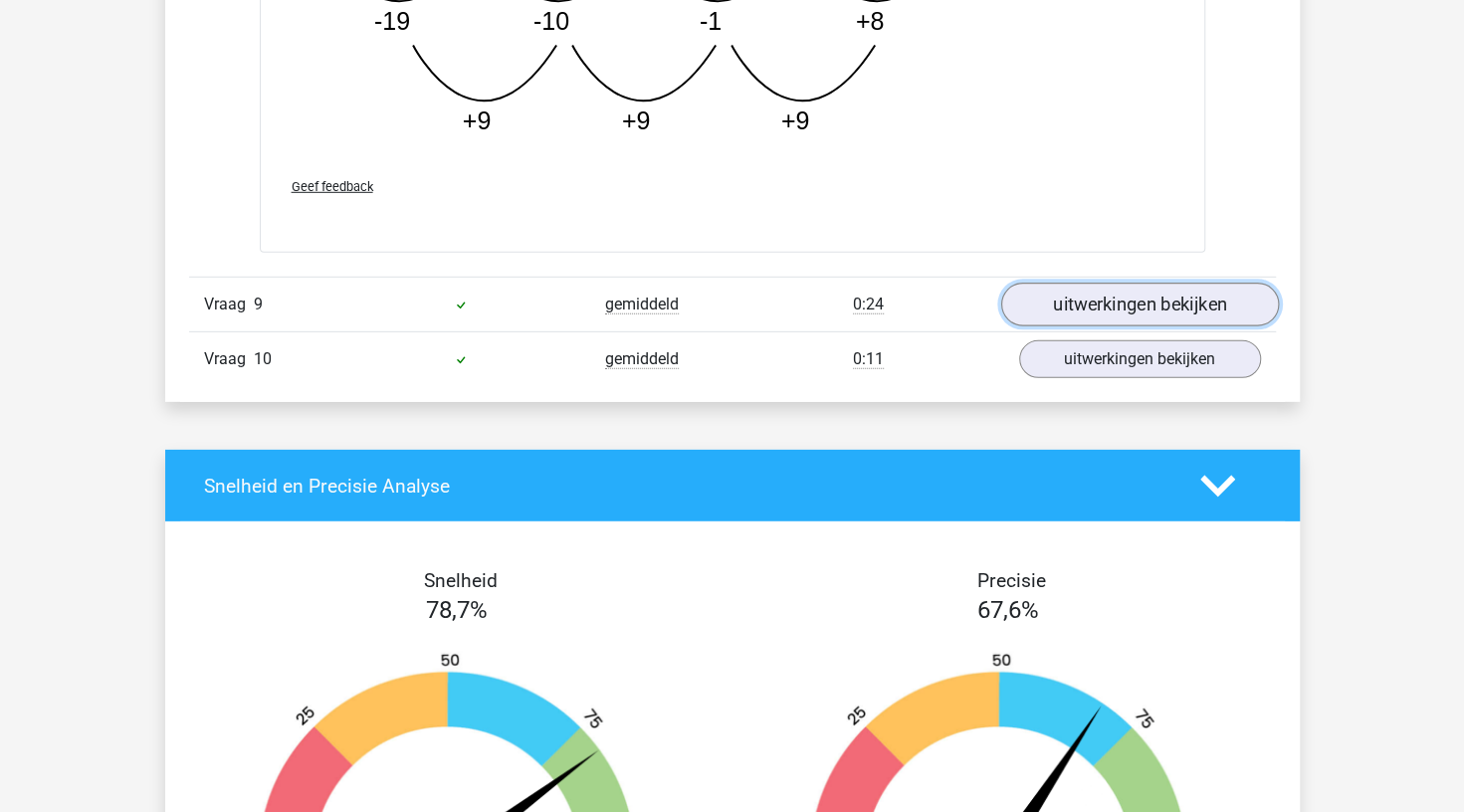 click on "uitwerkingen bekijken" at bounding box center (1139, 304) 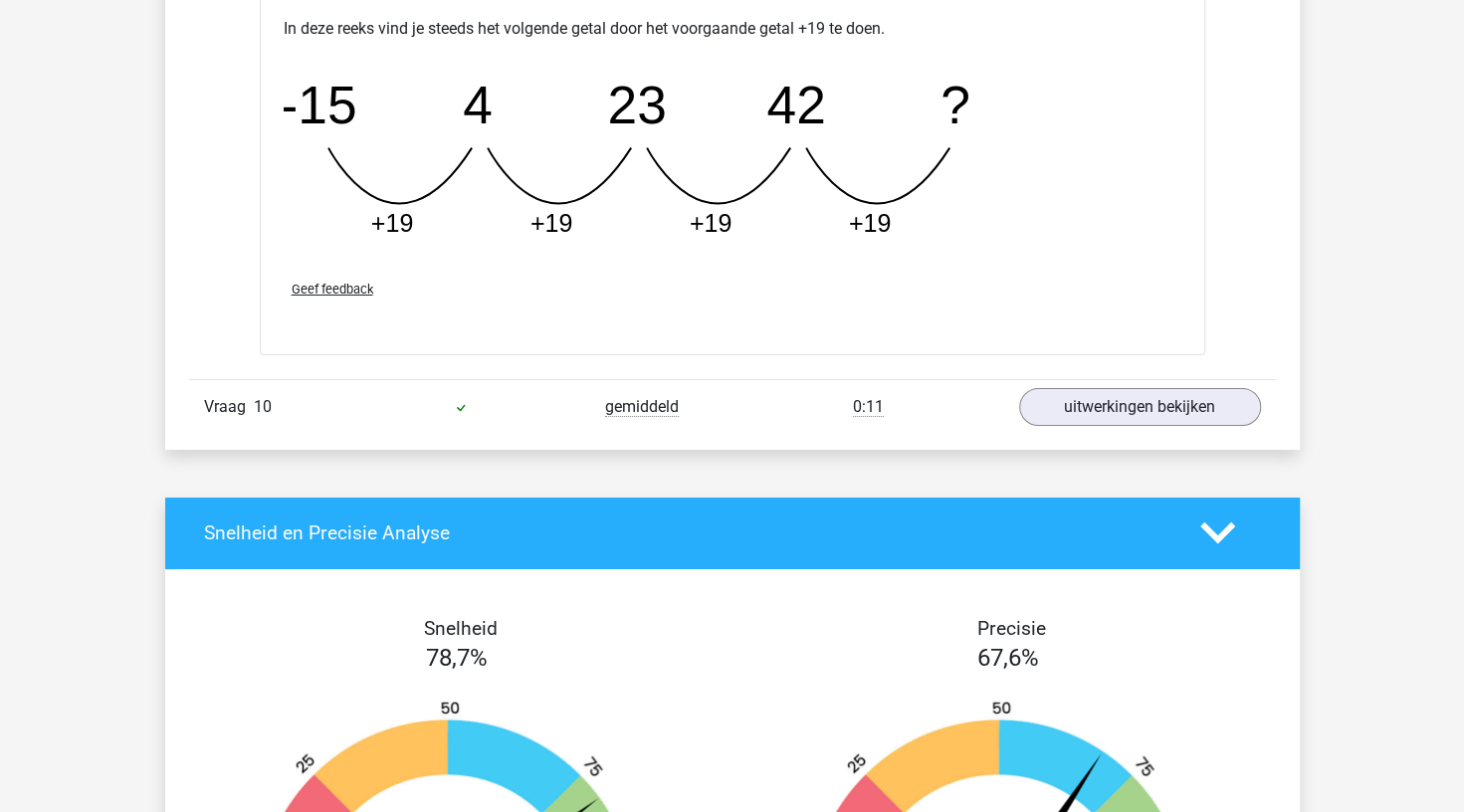 scroll, scrollTop: 8562, scrollLeft: 0, axis: vertical 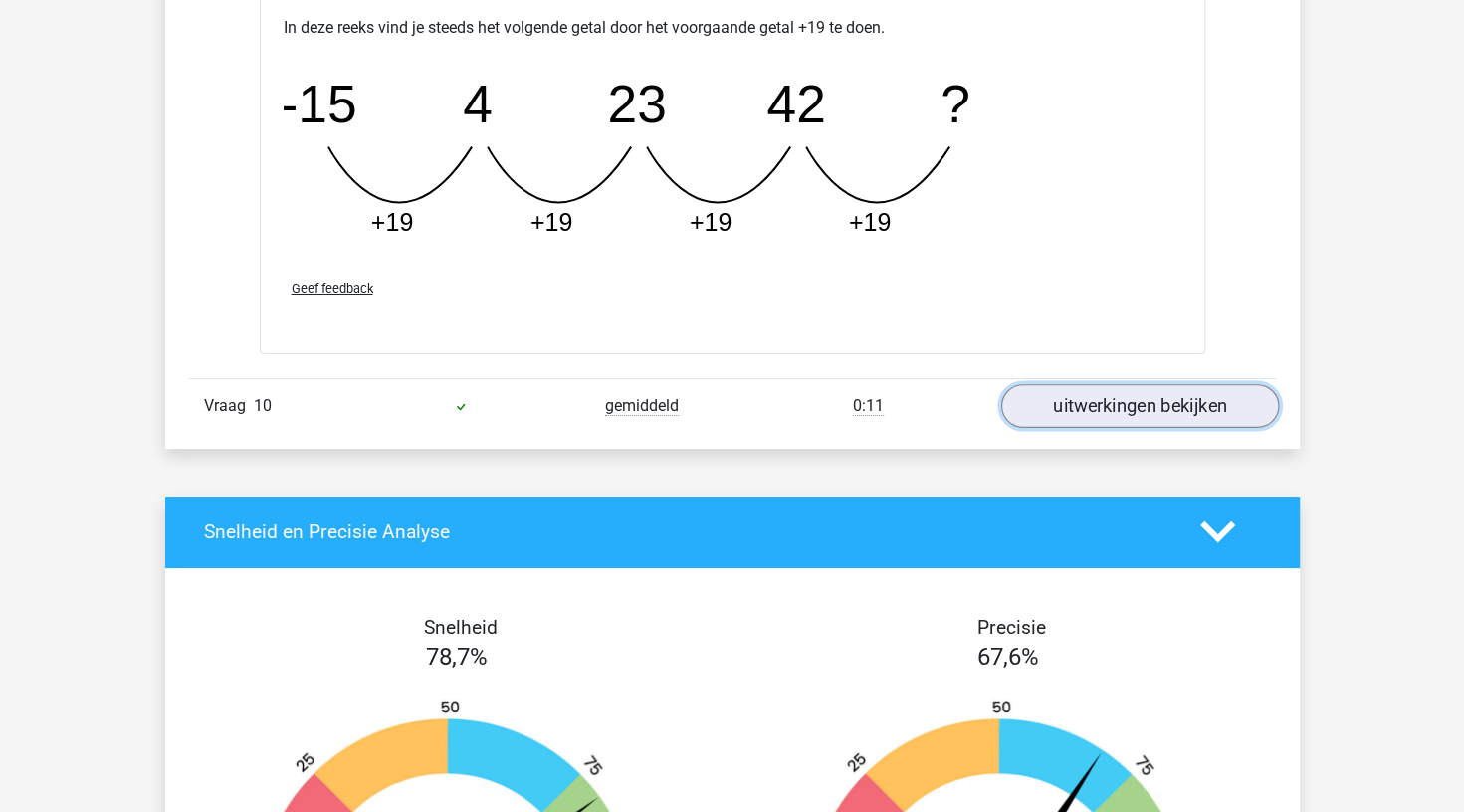 click on "uitwerkingen bekijken" at bounding box center [1139, 406] 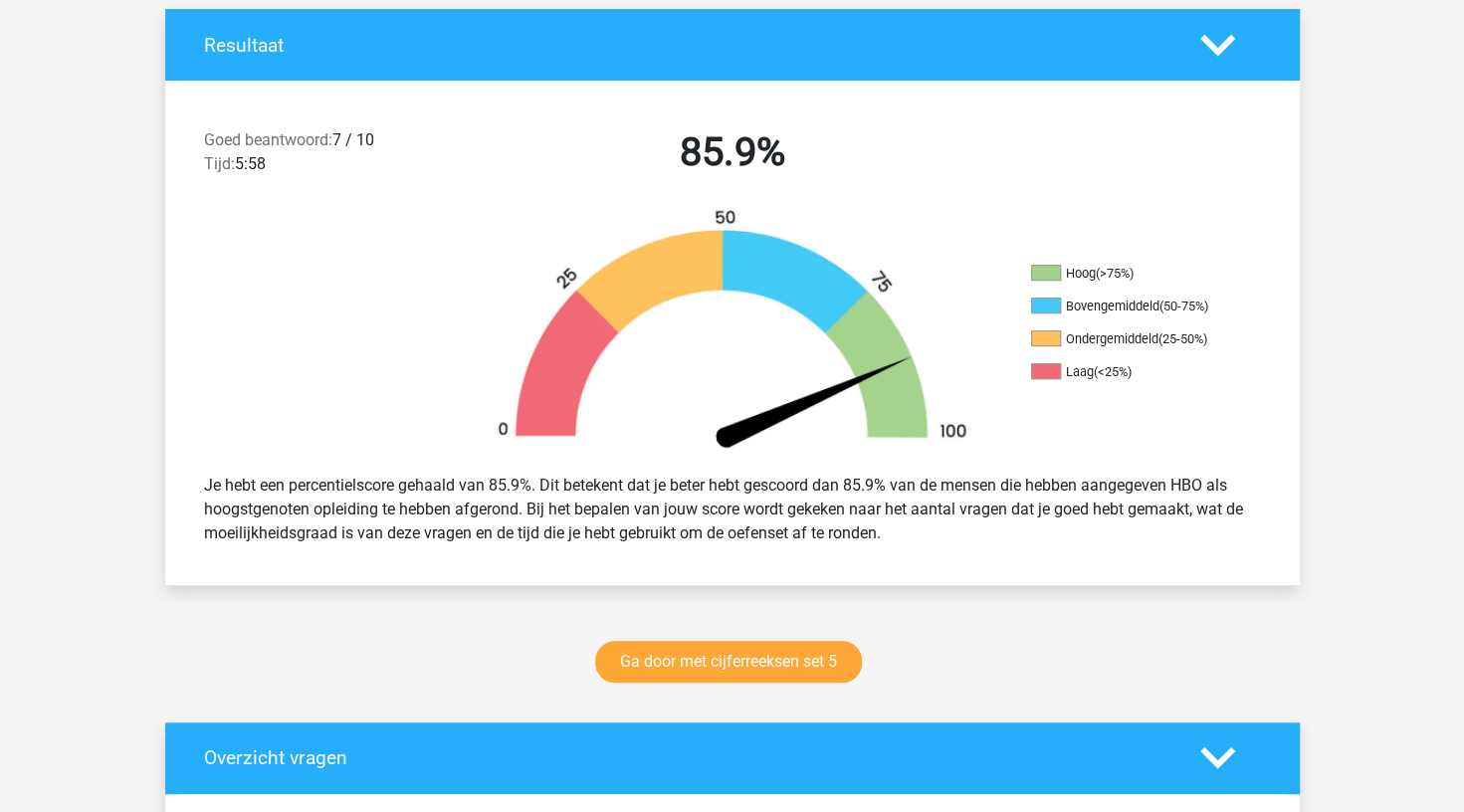 scroll, scrollTop: 0, scrollLeft: 0, axis: both 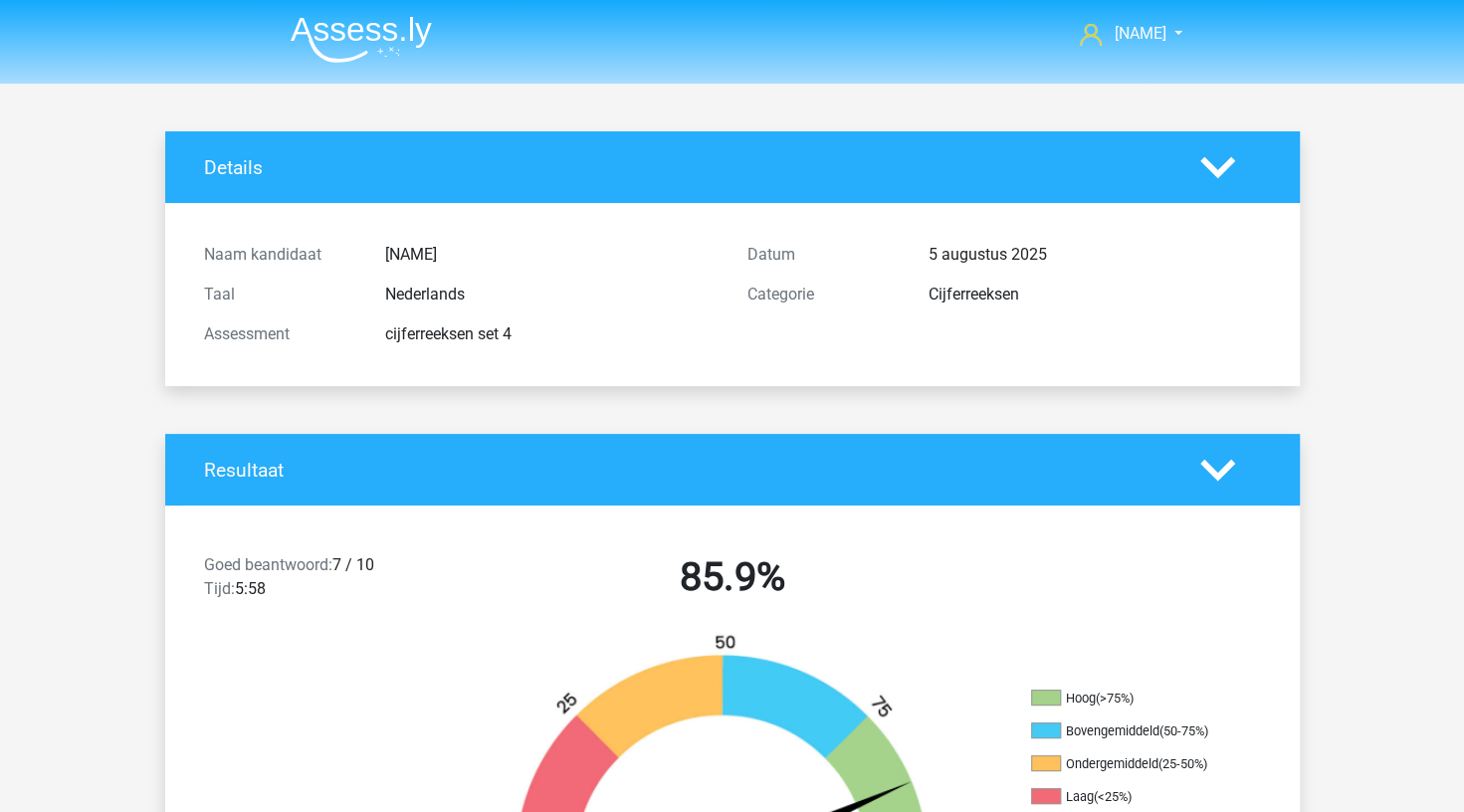 click at bounding box center [361, 39] 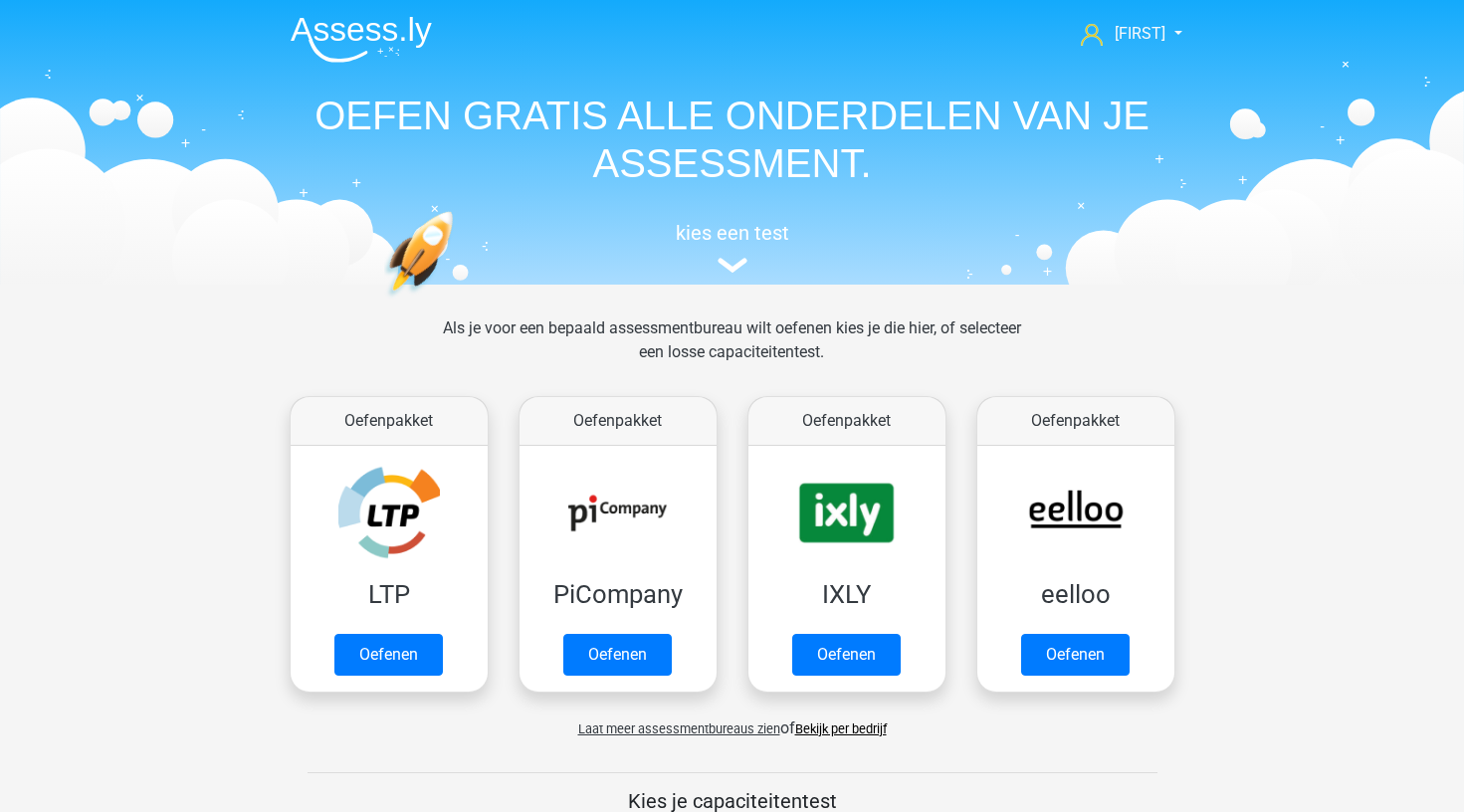 scroll, scrollTop: 0, scrollLeft: 0, axis: both 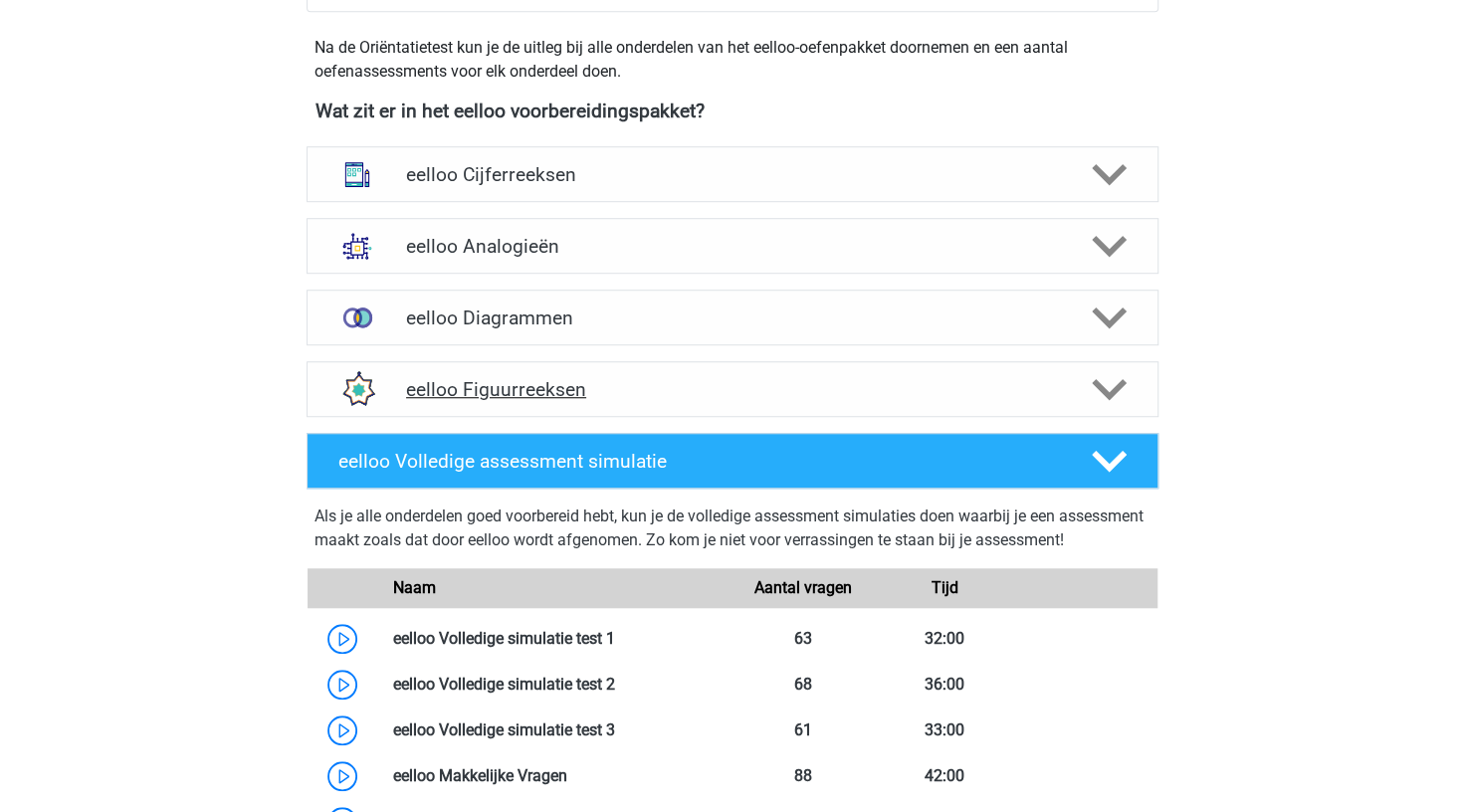 click on "eelloo Figuurreeksen" at bounding box center [732, 389] 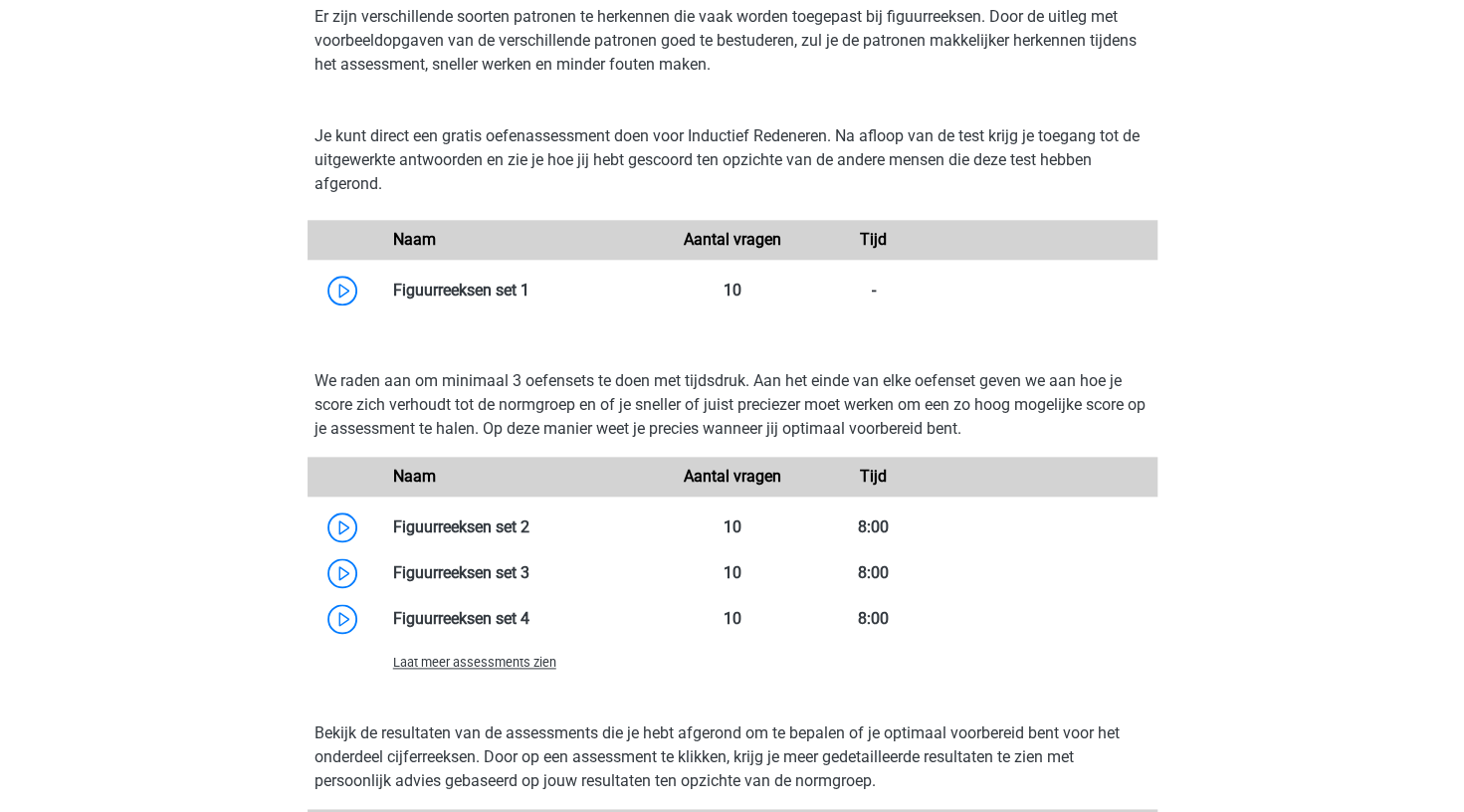 scroll, scrollTop: 1256, scrollLeft: 0, axis: vertical 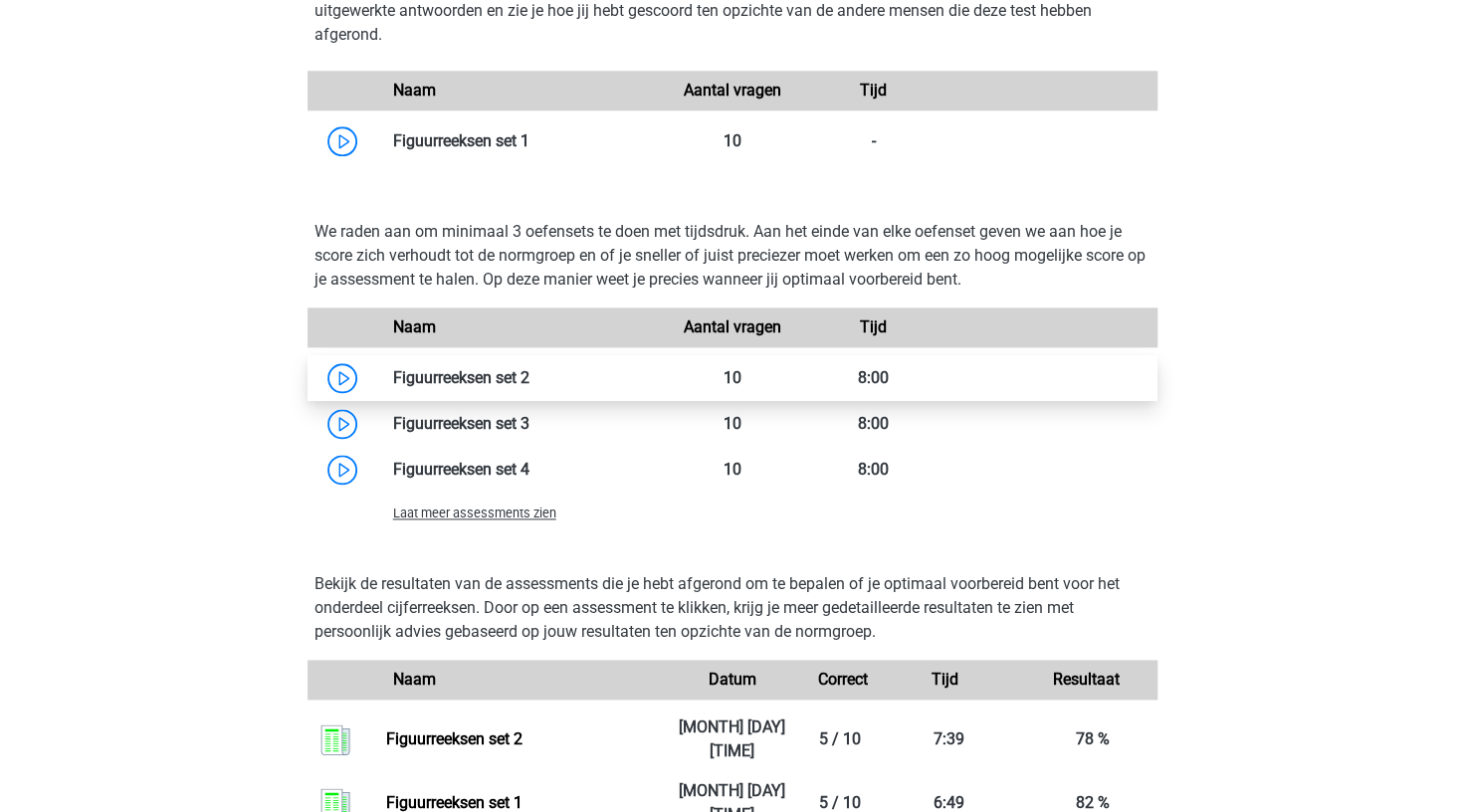 click at bounding box center [529, 377] 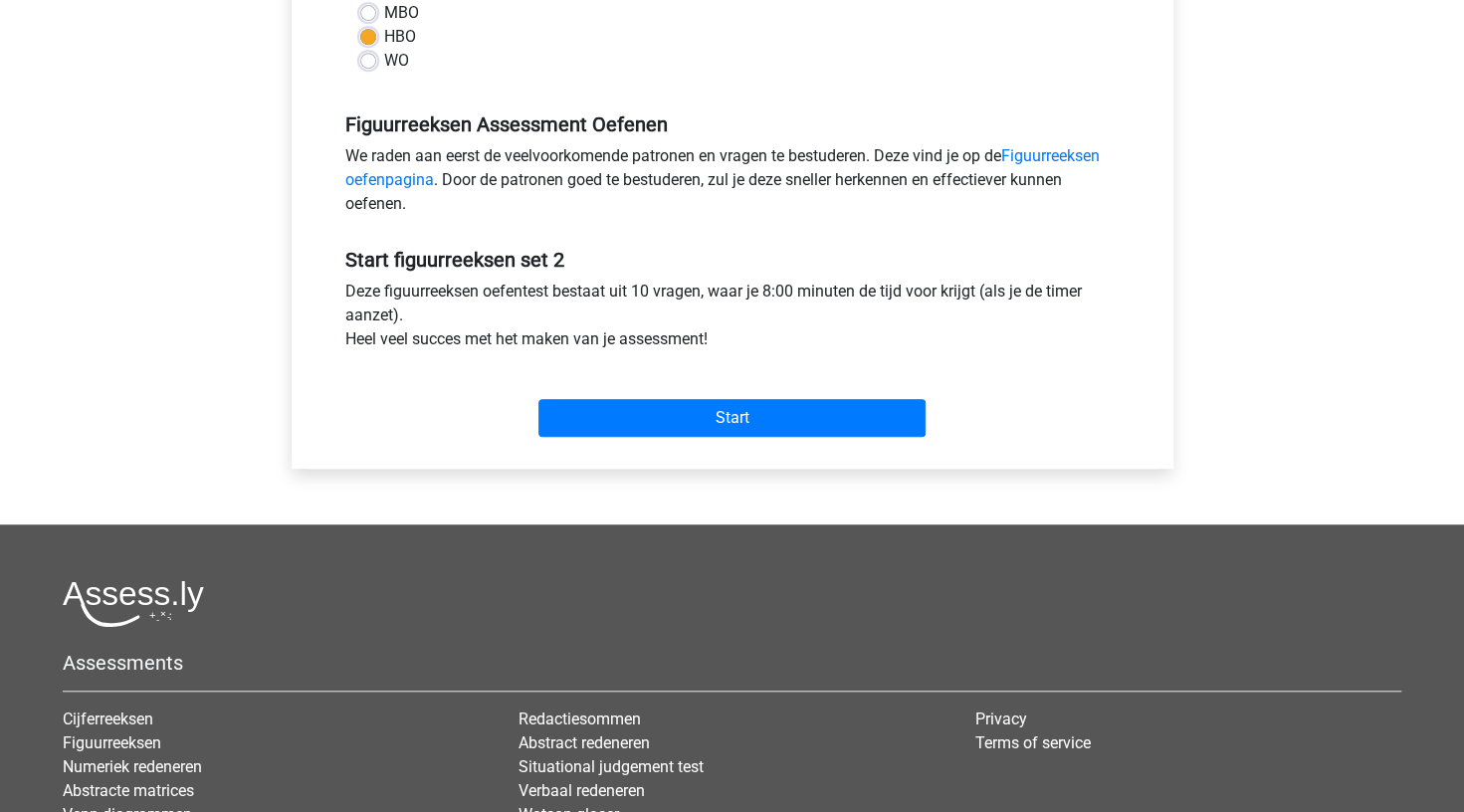 scroll, scrollTop: 523, scrollLeft: 0, axis: vertical 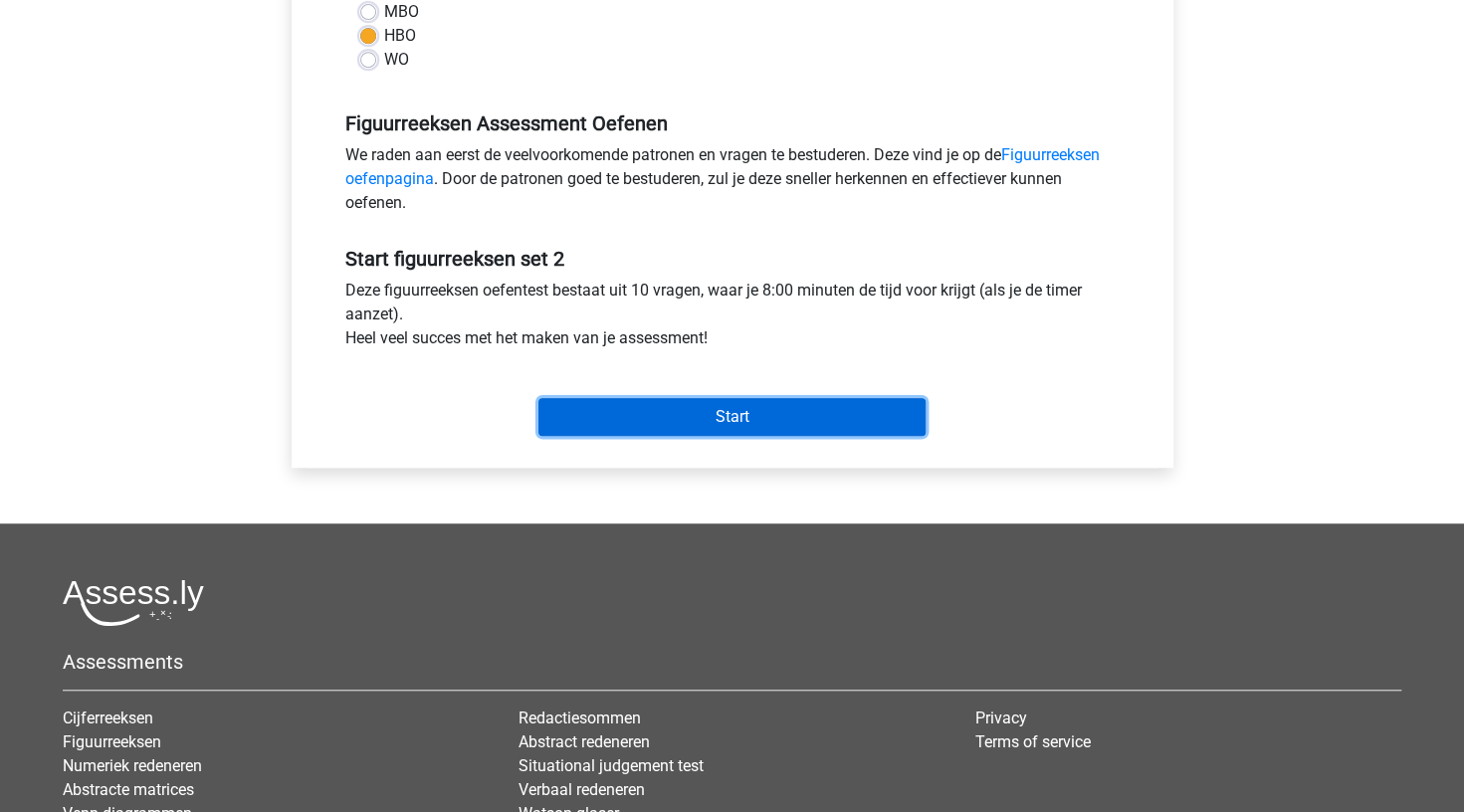 click on "Start" at bounding box center (732, 417) 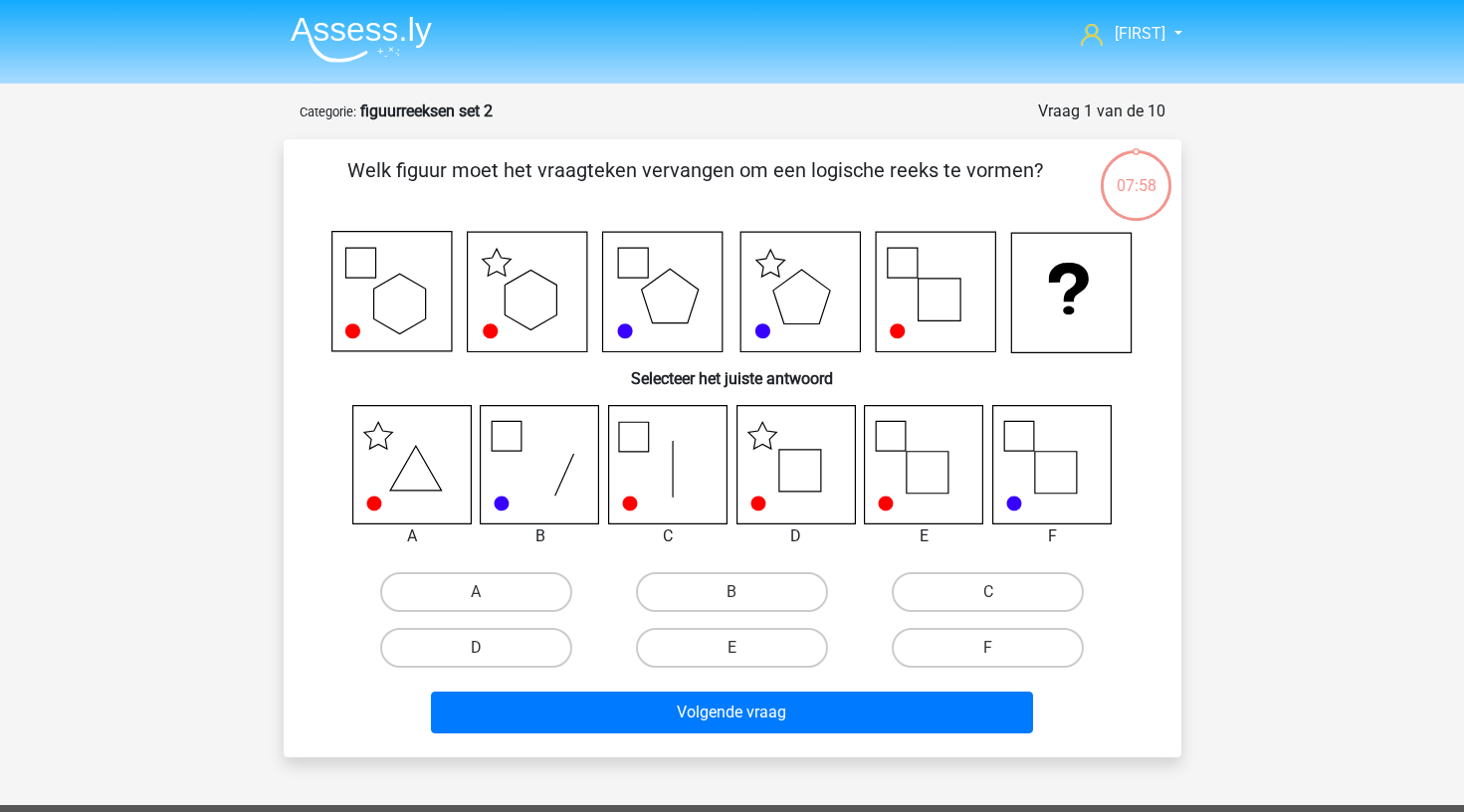 scroll, scrollTop: 0, scrollLeft: 0, axis: both 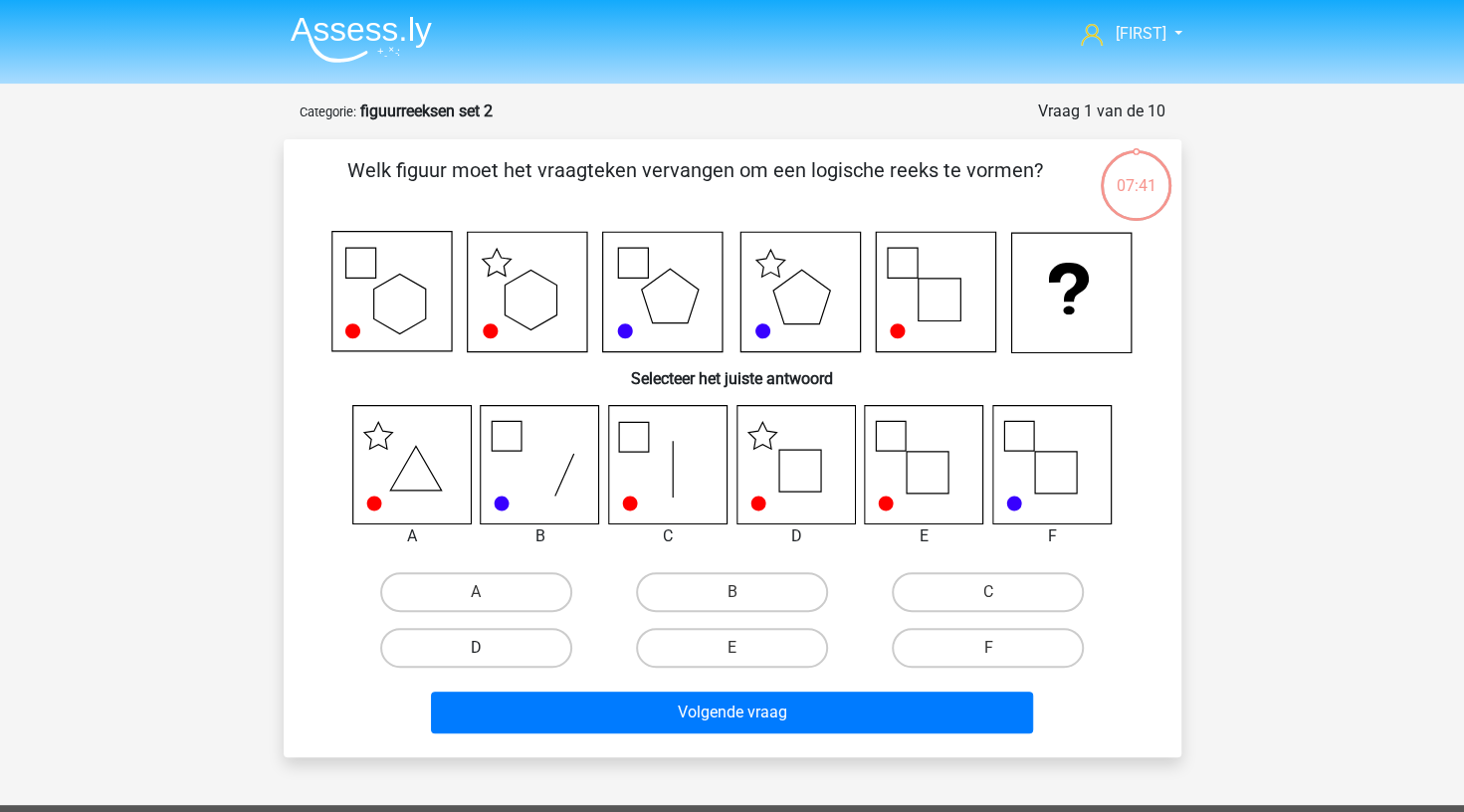 click on "D" at bounding box center [476, 648] 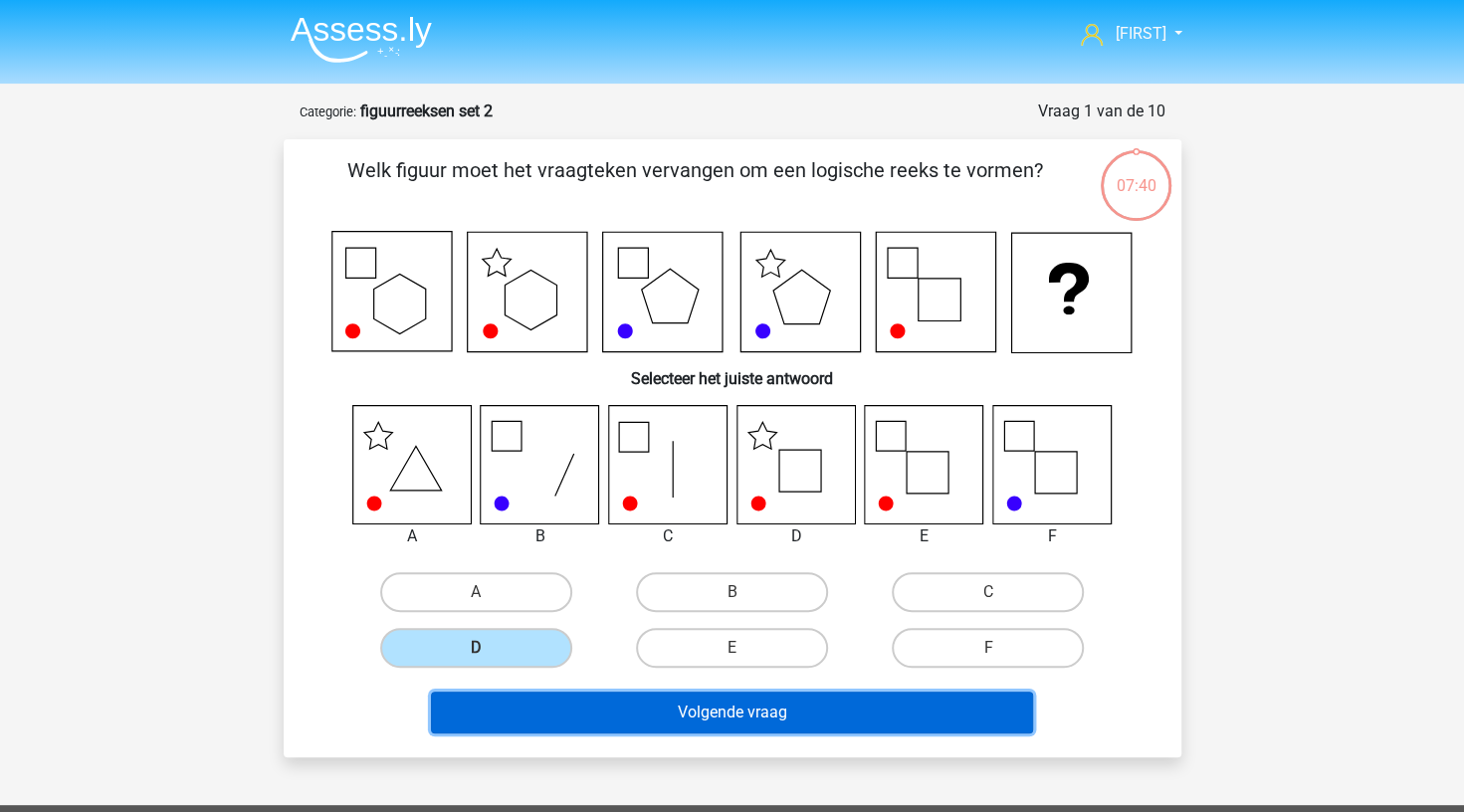 click on "Volgende vraag" at bounding box center (732, 712) 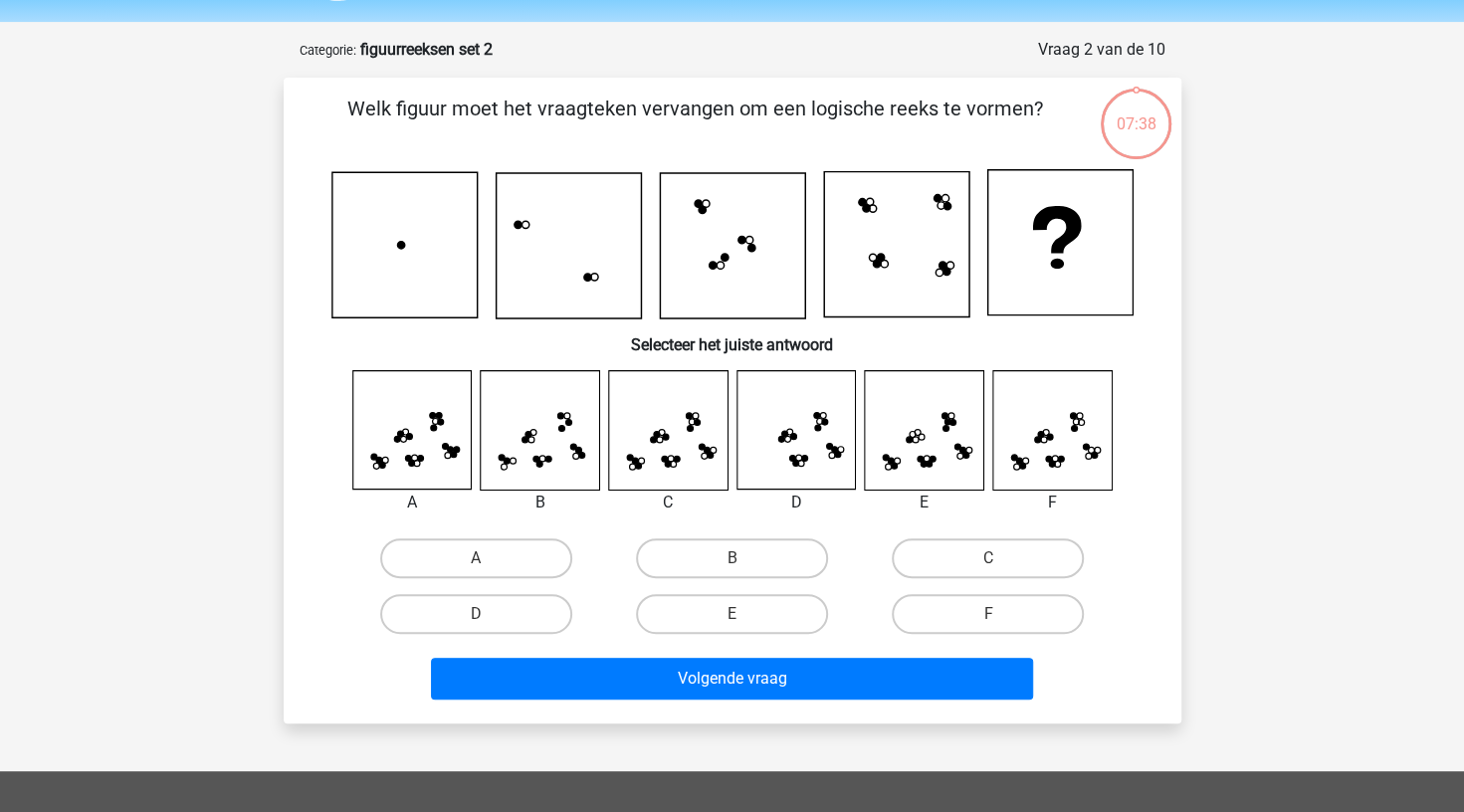 scroll, scrollTop: 100, scrollLeft: 0, axis: vertical 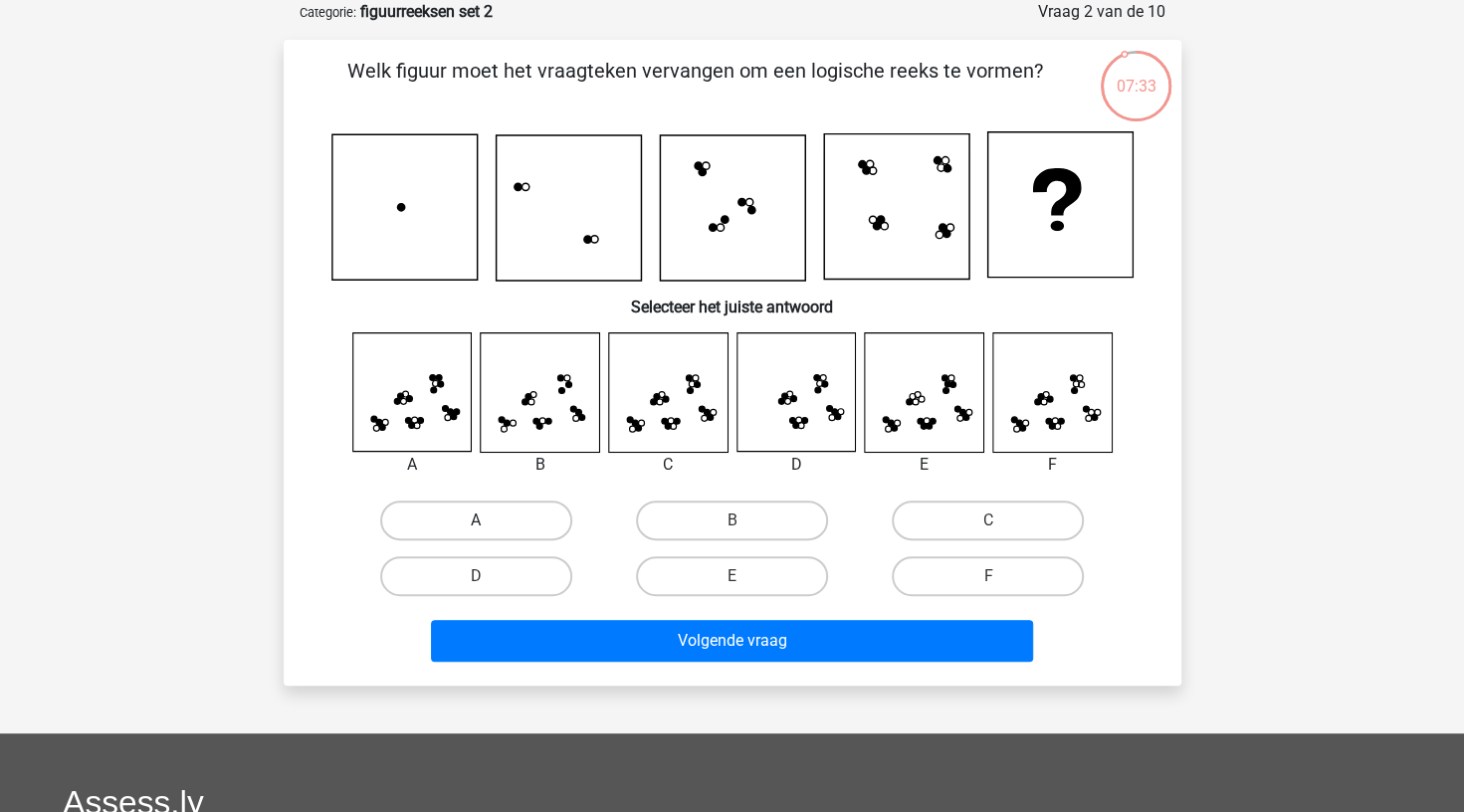 click on "A" at bounding box center [476, 520] 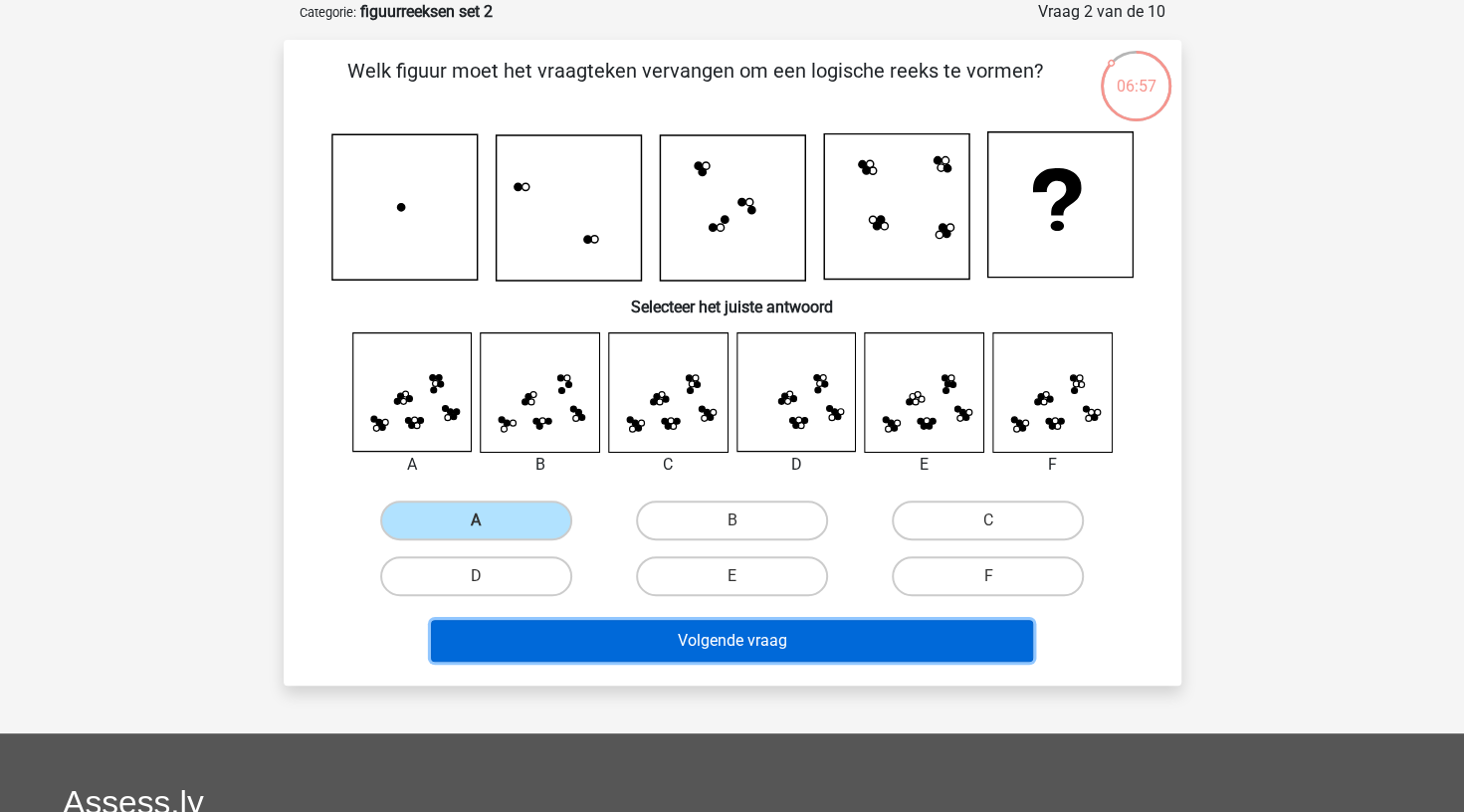 click on "Volgende vraag" at bounding box center [732, 641] 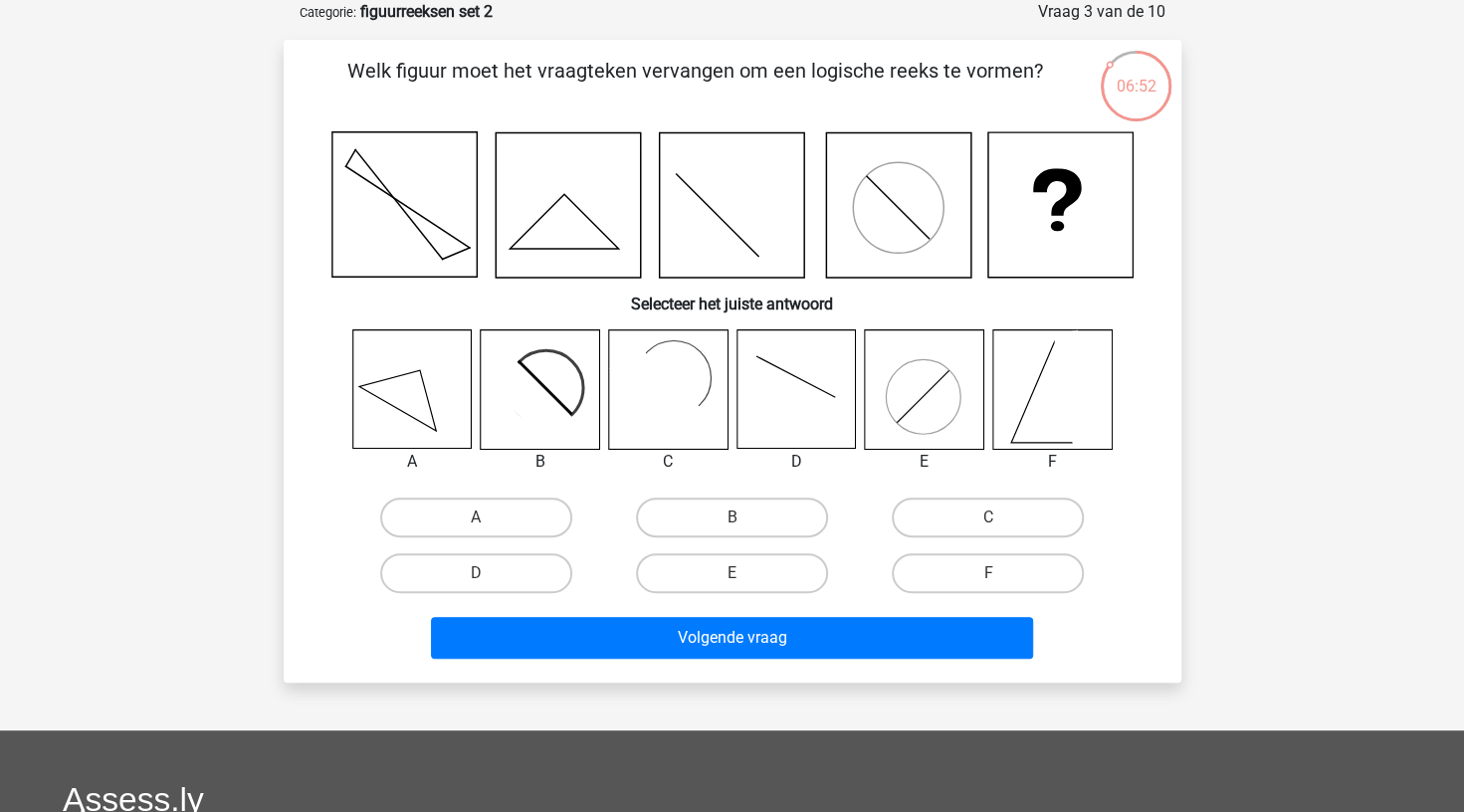click on "B" at bounding box center [737, 523] 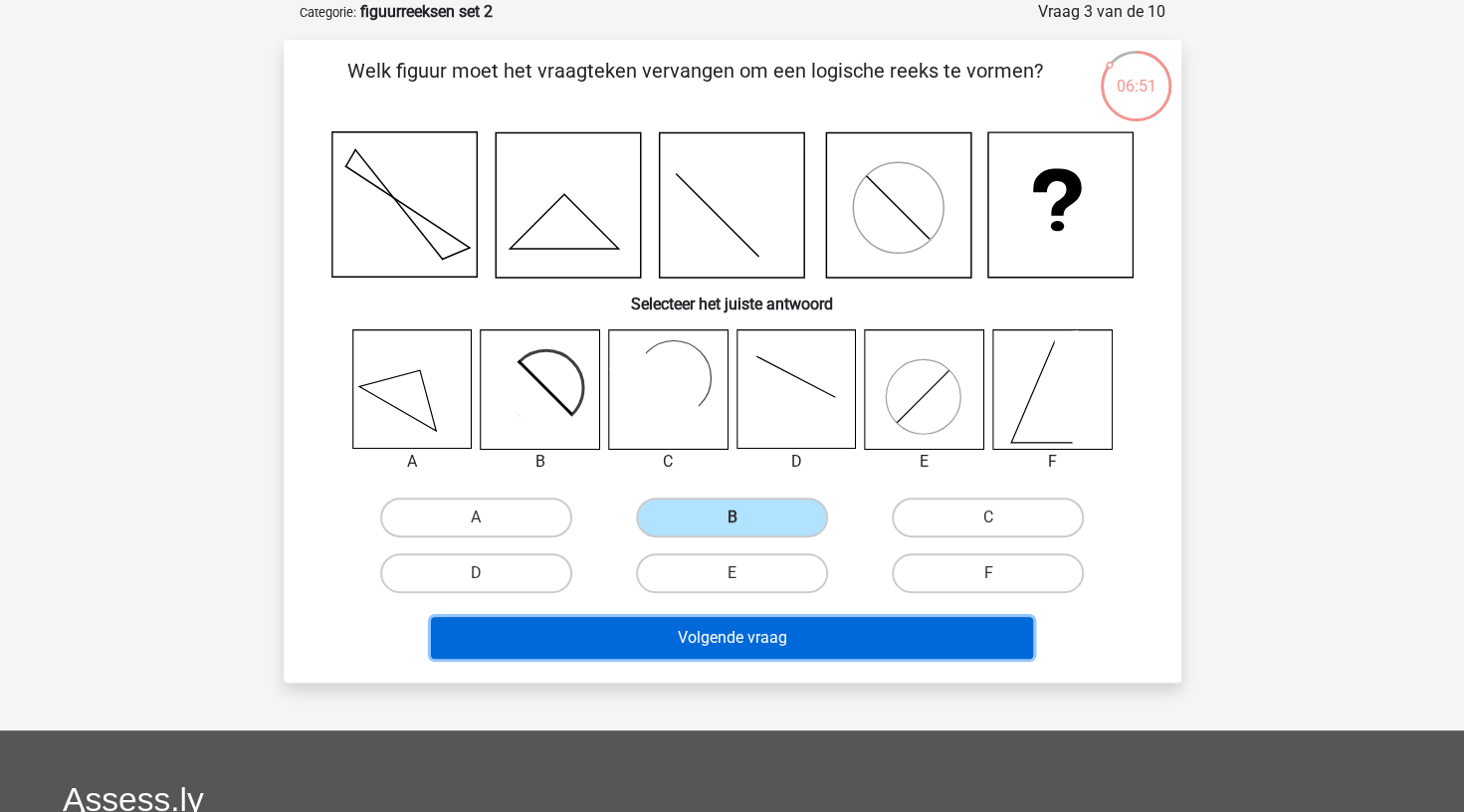 click on "Volgende vraag" at bounding box center (732, 638) 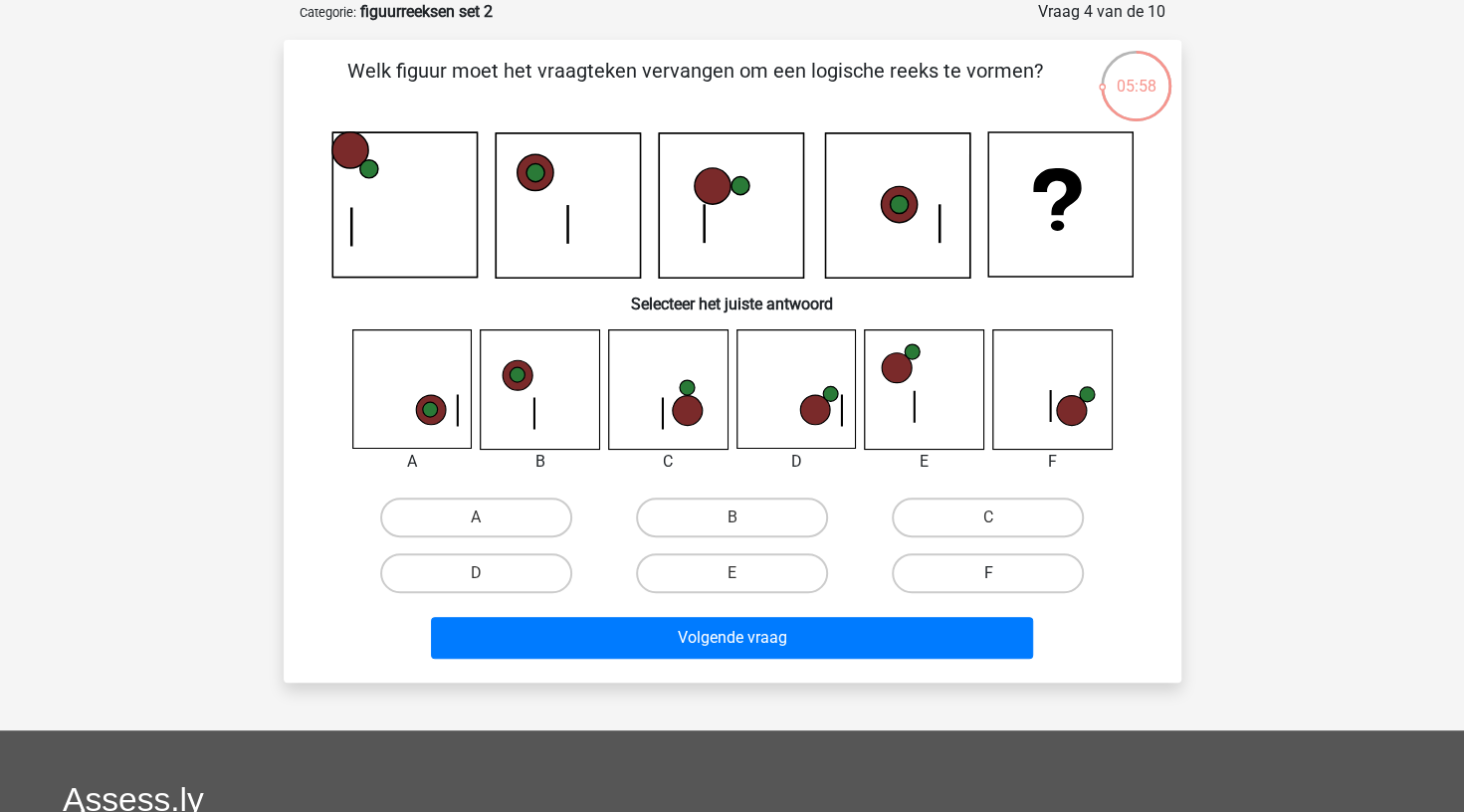 click on "F" at bounding box center [987, 573] 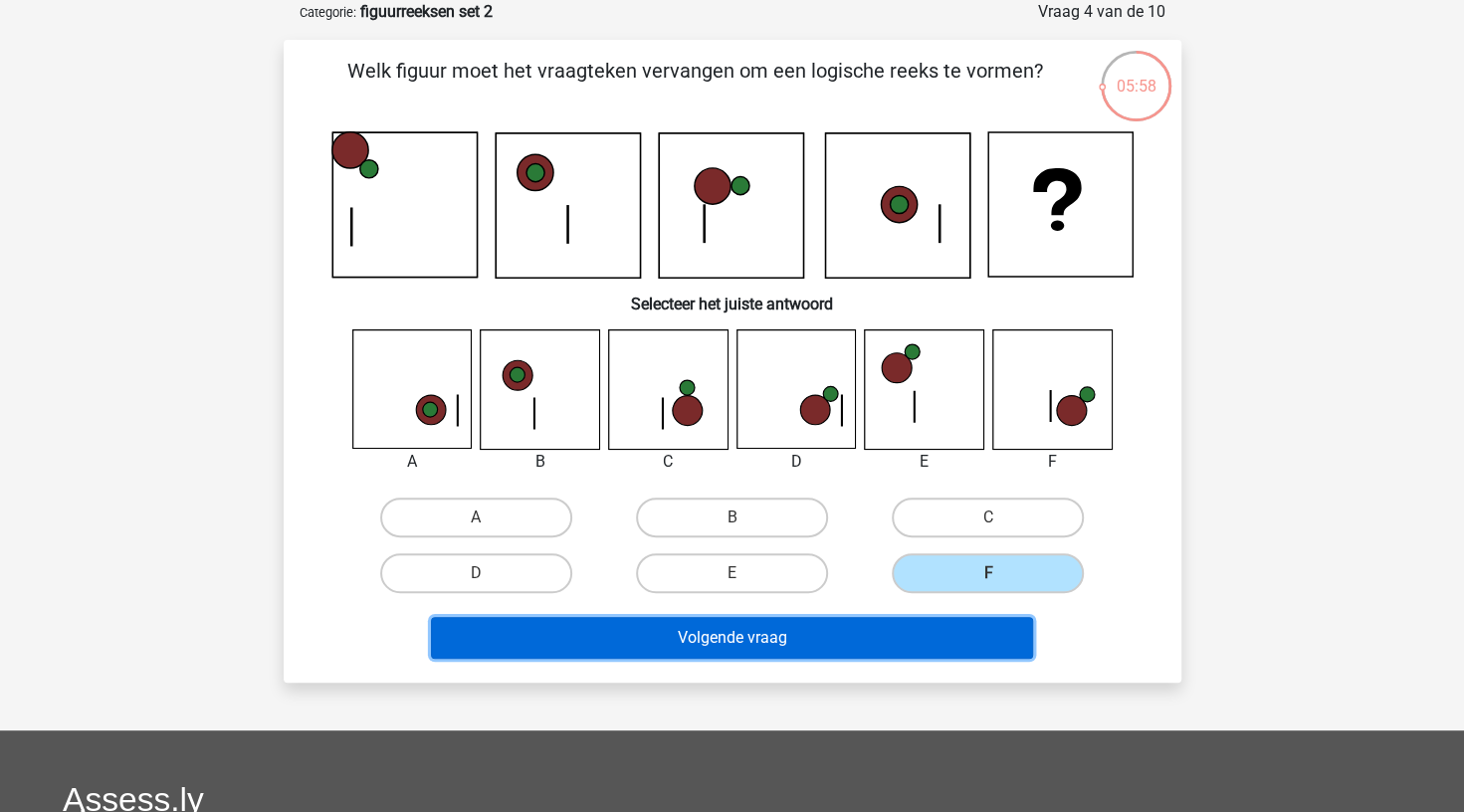 click on "Volgende vraag" at bounding box center [732, 638] 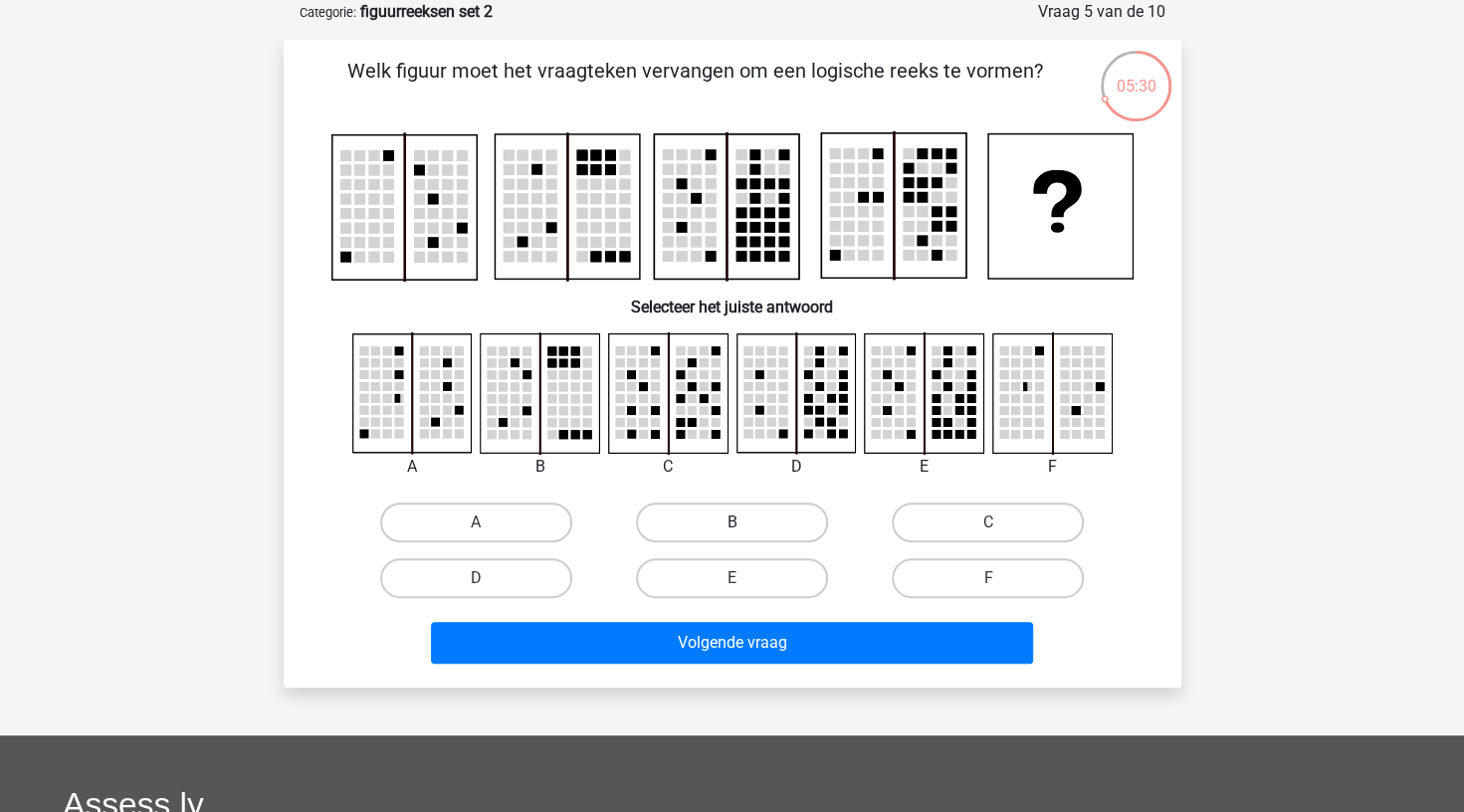 click on "B" at bounding box center [732, 522] 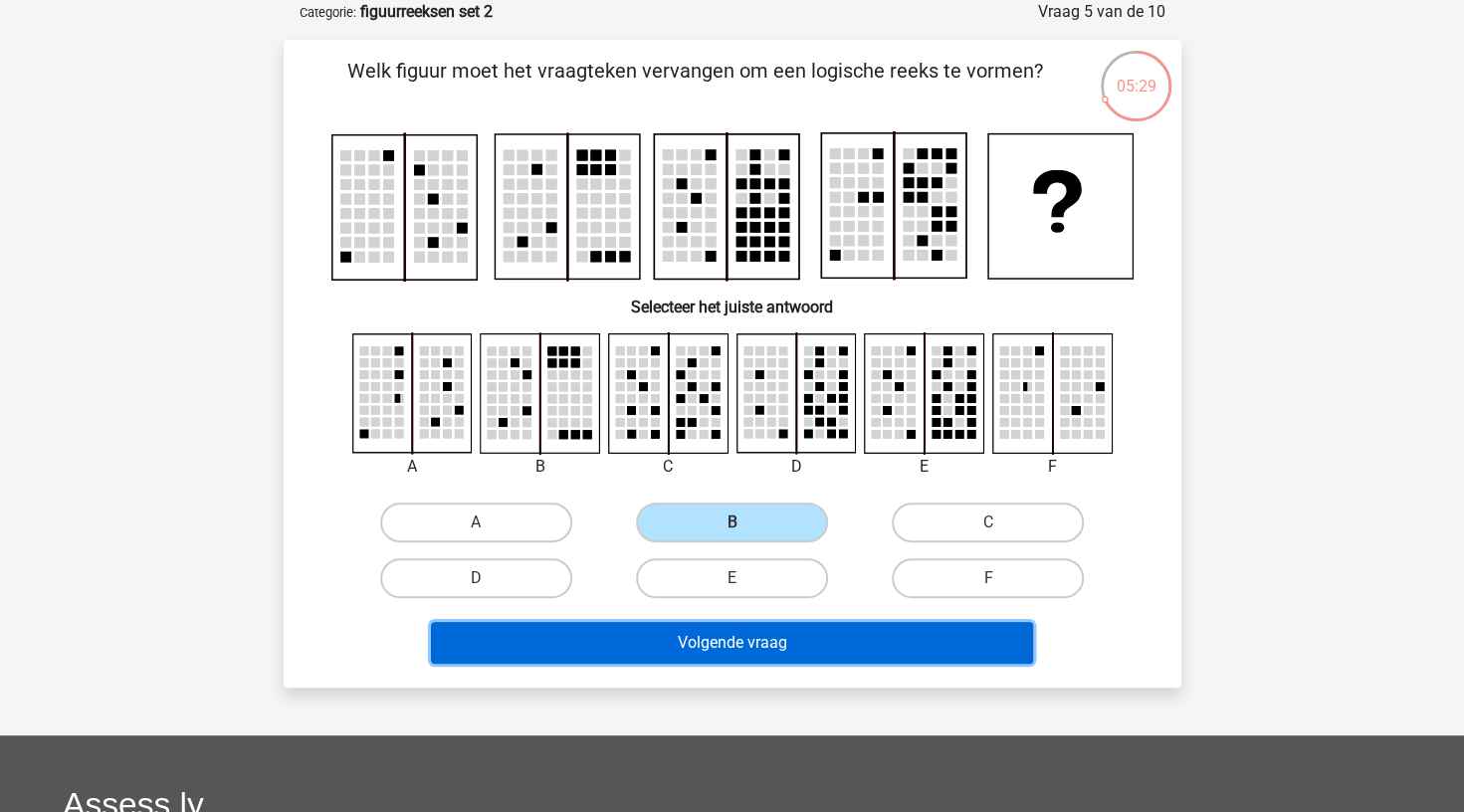click on "Volgende vraag" at bounding box center (732, 643) 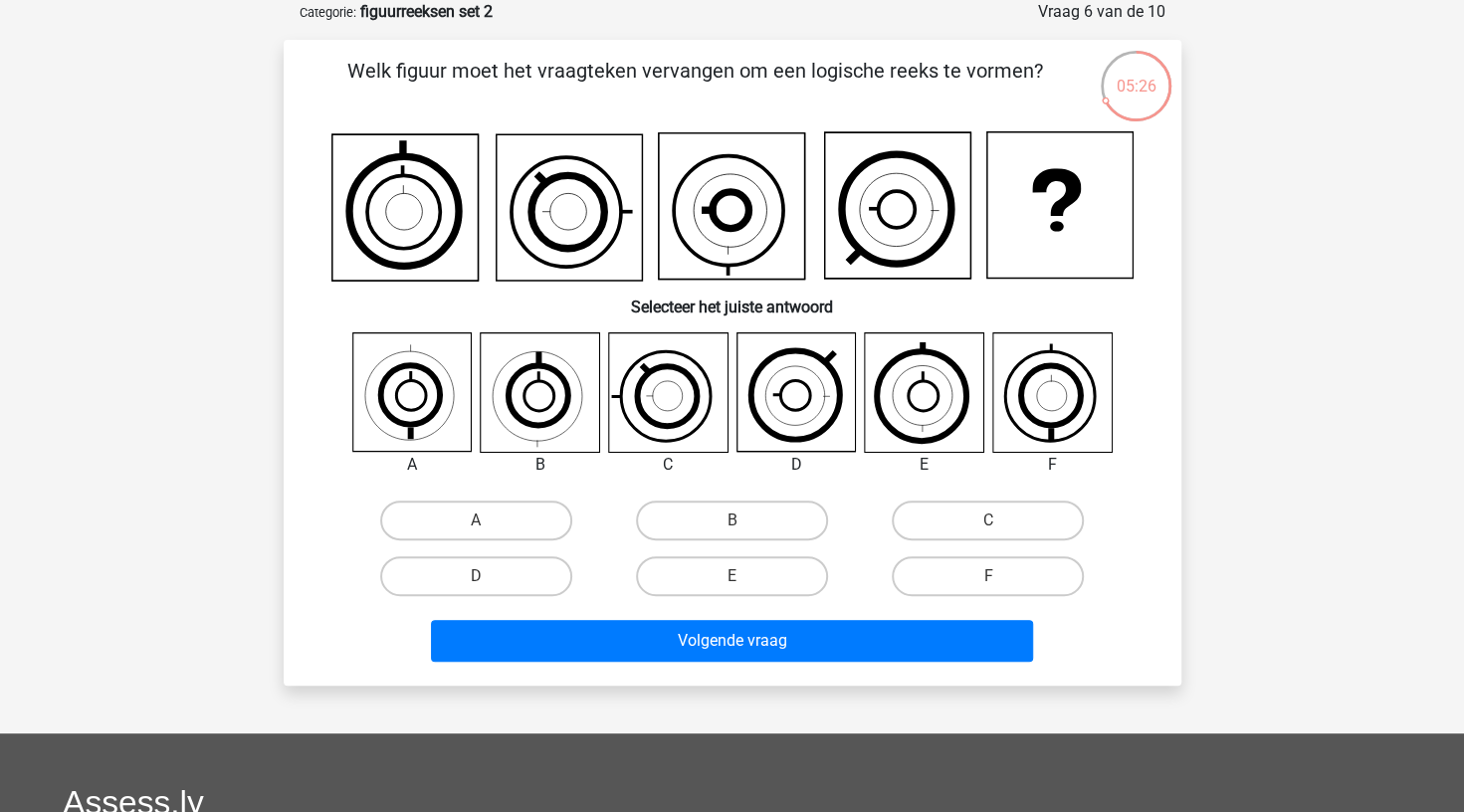 scroll, scrollTop: 0, scrollLeft: 0, axis: both 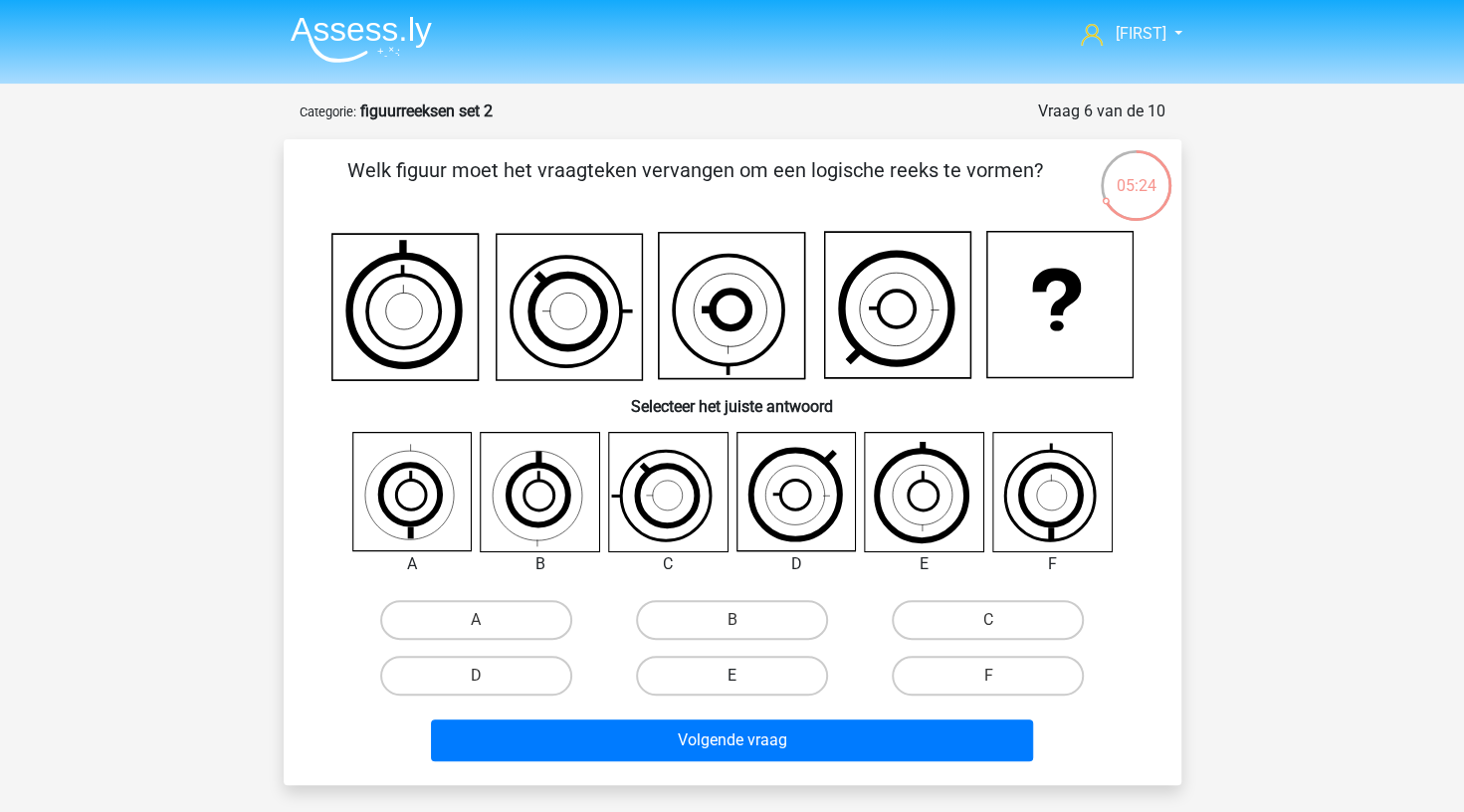 click on "E" at bounding box center [732, 676] 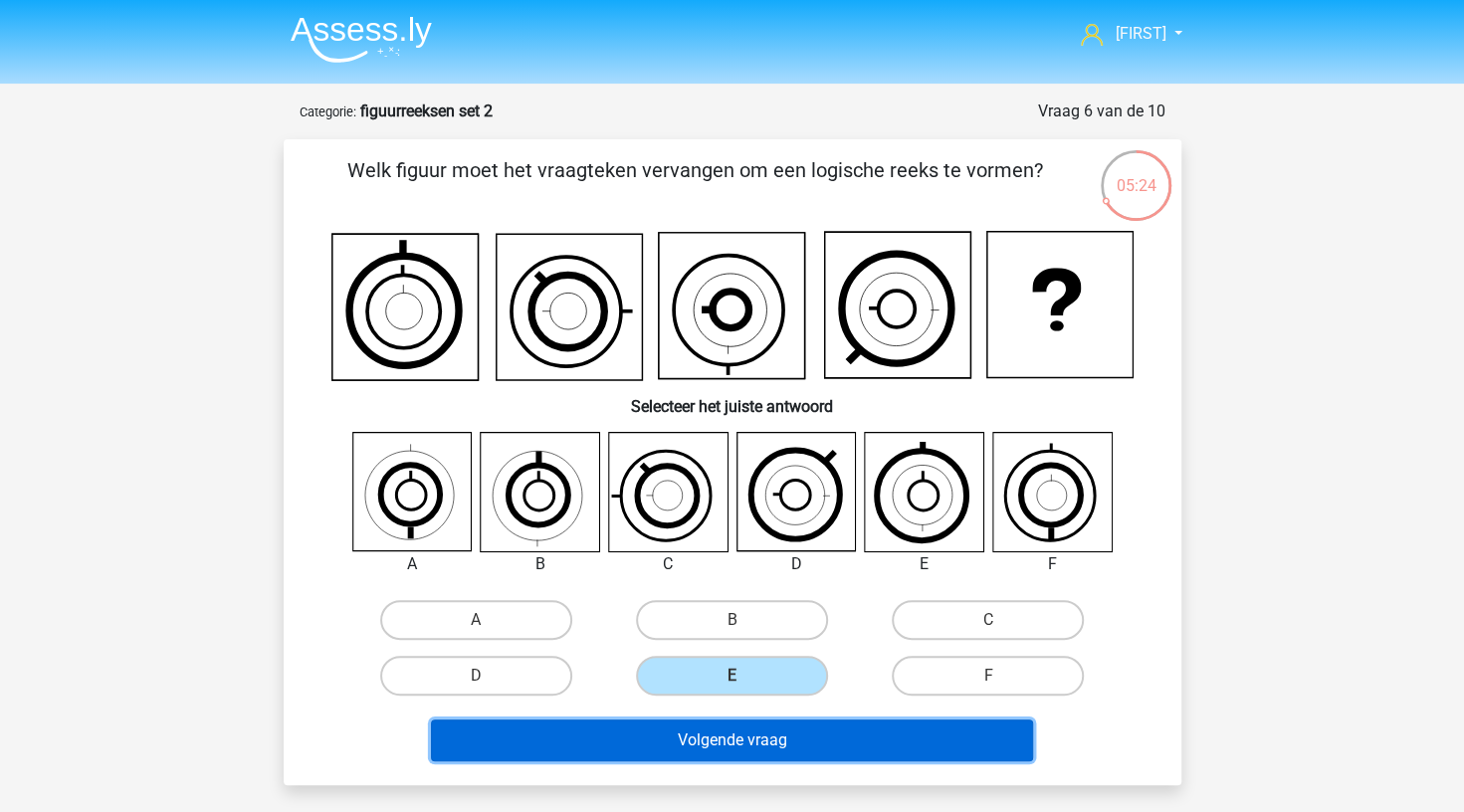 click on "Volgende vraag" at bounding box center [732, 740] 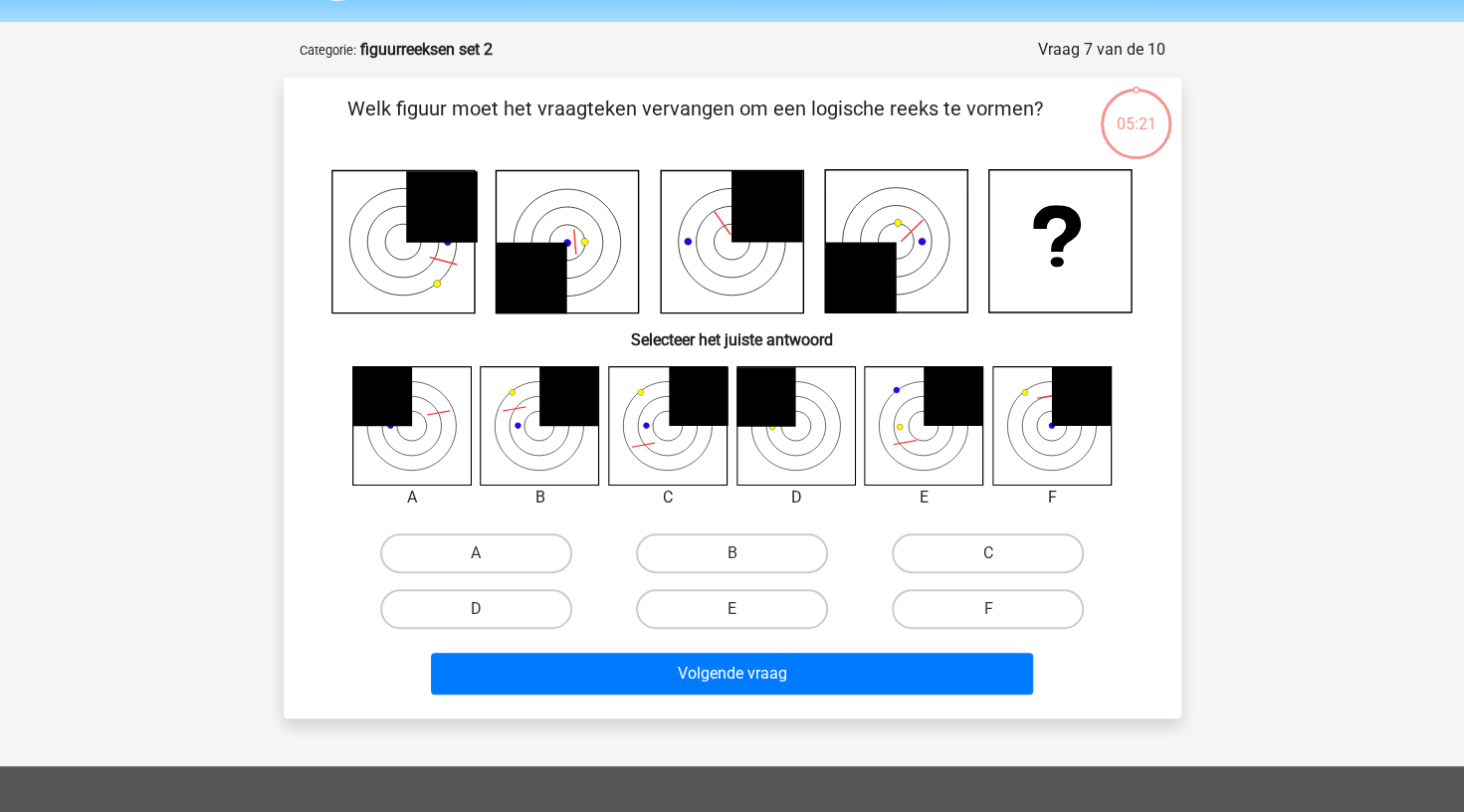 scroll, scrollTop: 100, scrollLeft: 0, axis: vertical 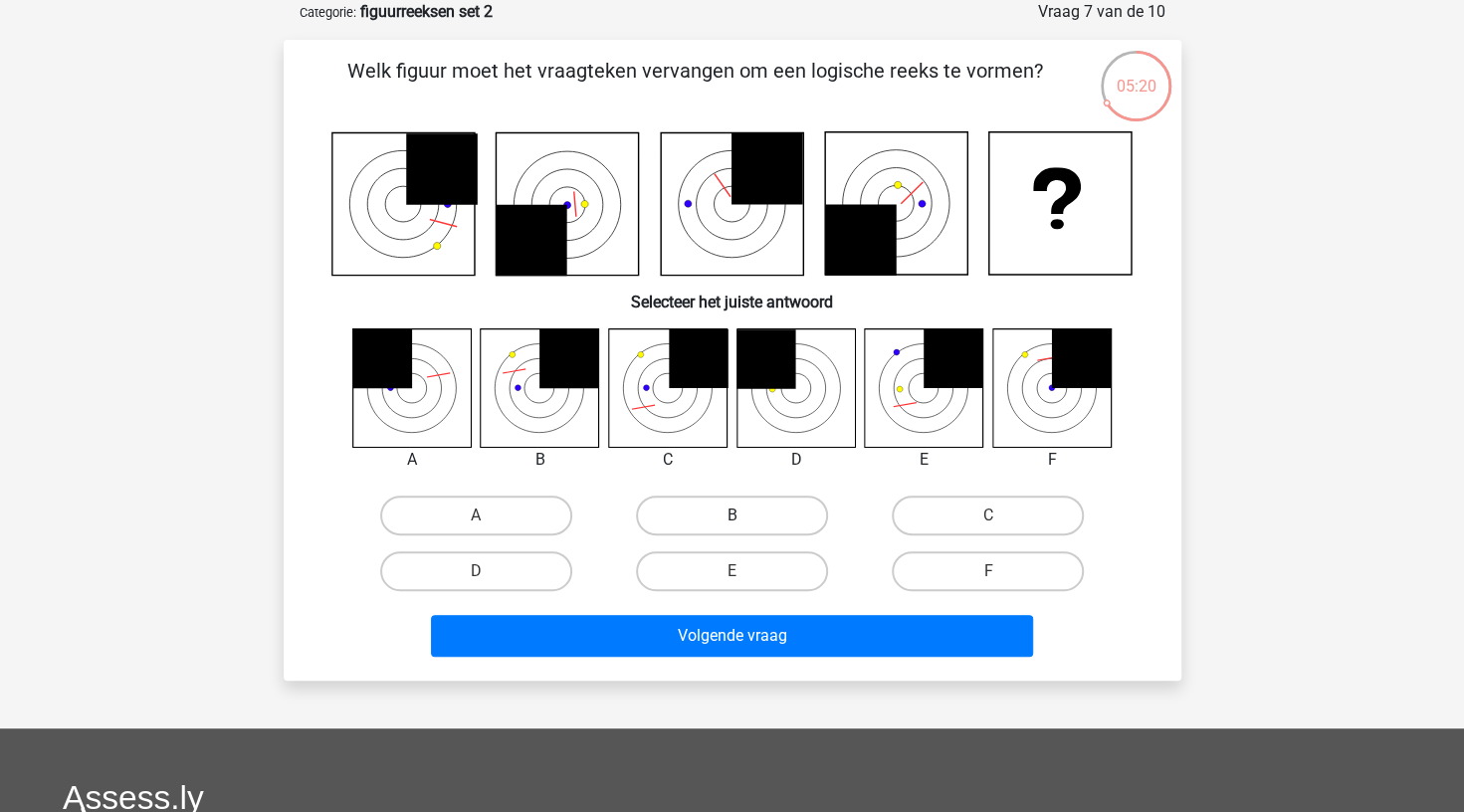 click on "B" at bounding box center (732, 515) 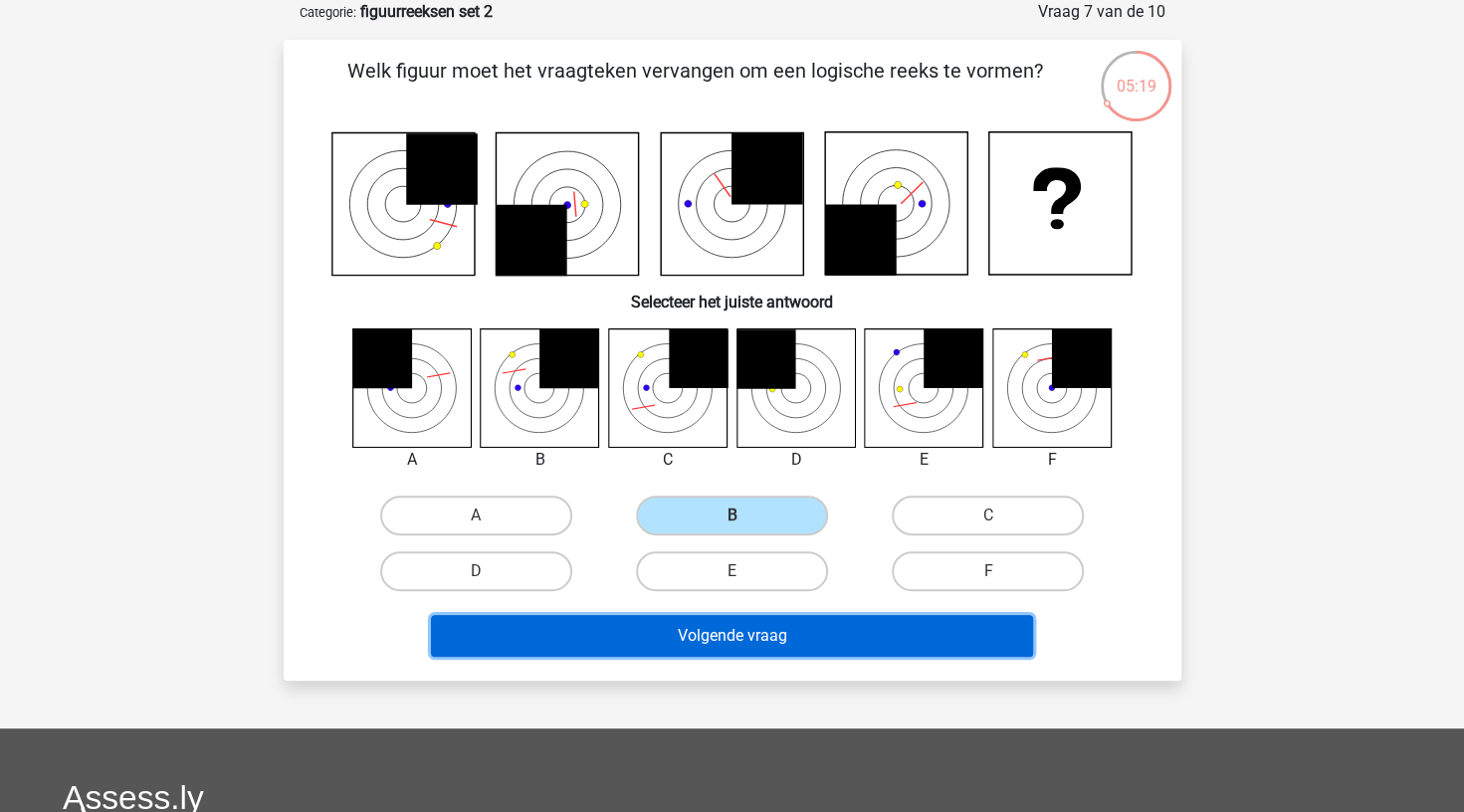 click on "Volgende vraag" at bounding box center [732, 636] 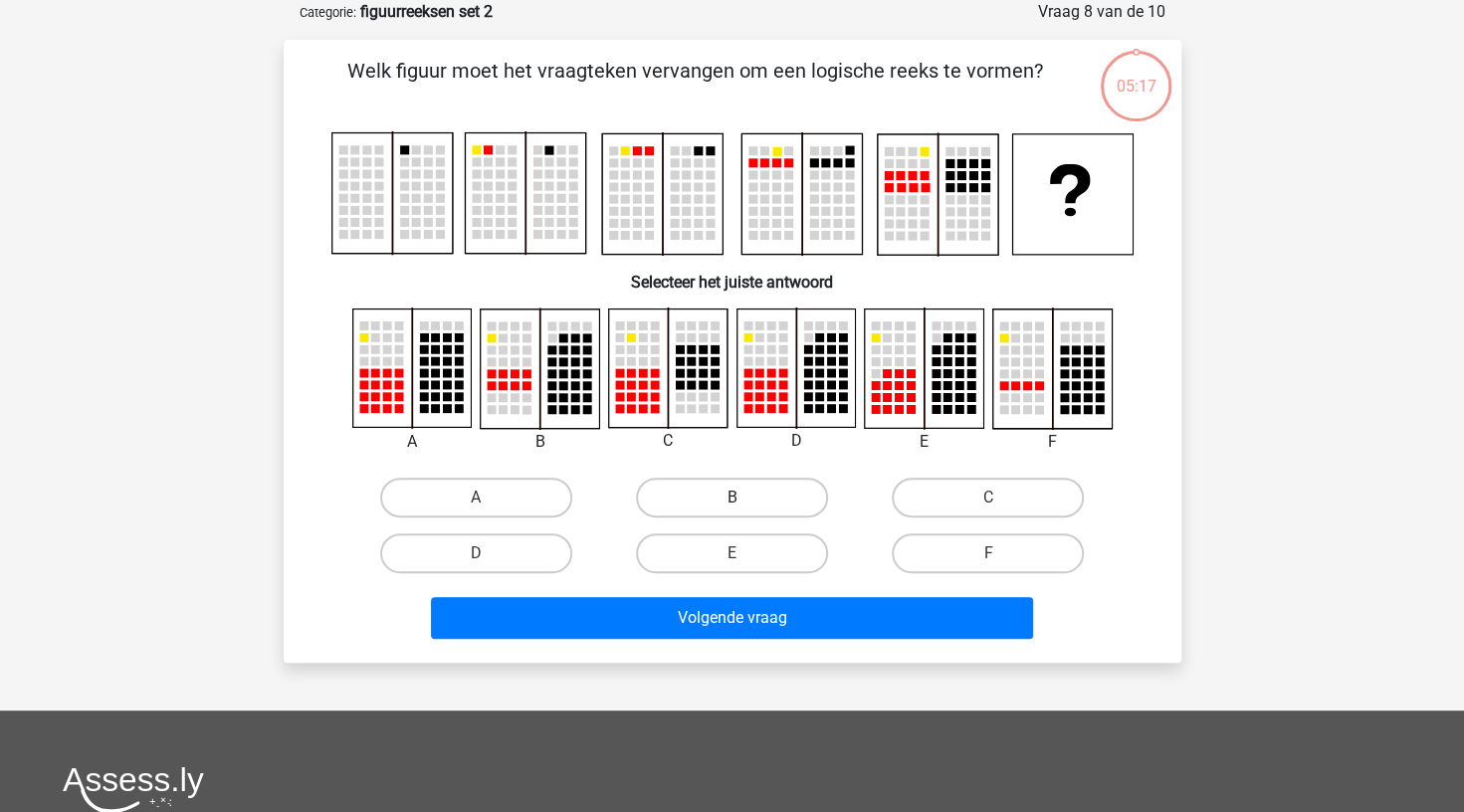 click on "B" at bounding box center (732, 498) 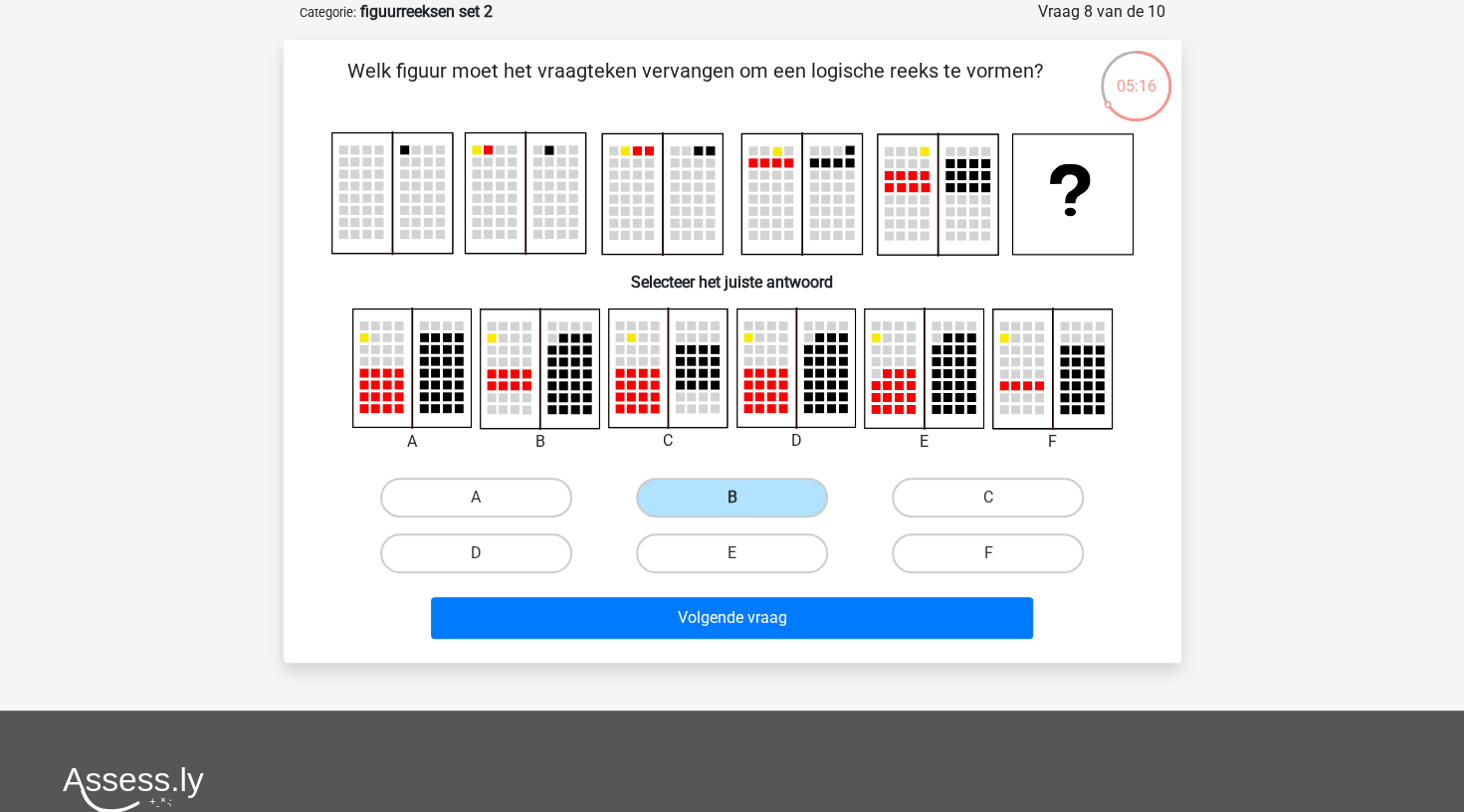 click on "Jelmer
jelmerslebus@outlook.com
Nederlands
English" at bounding box center [732, 568] 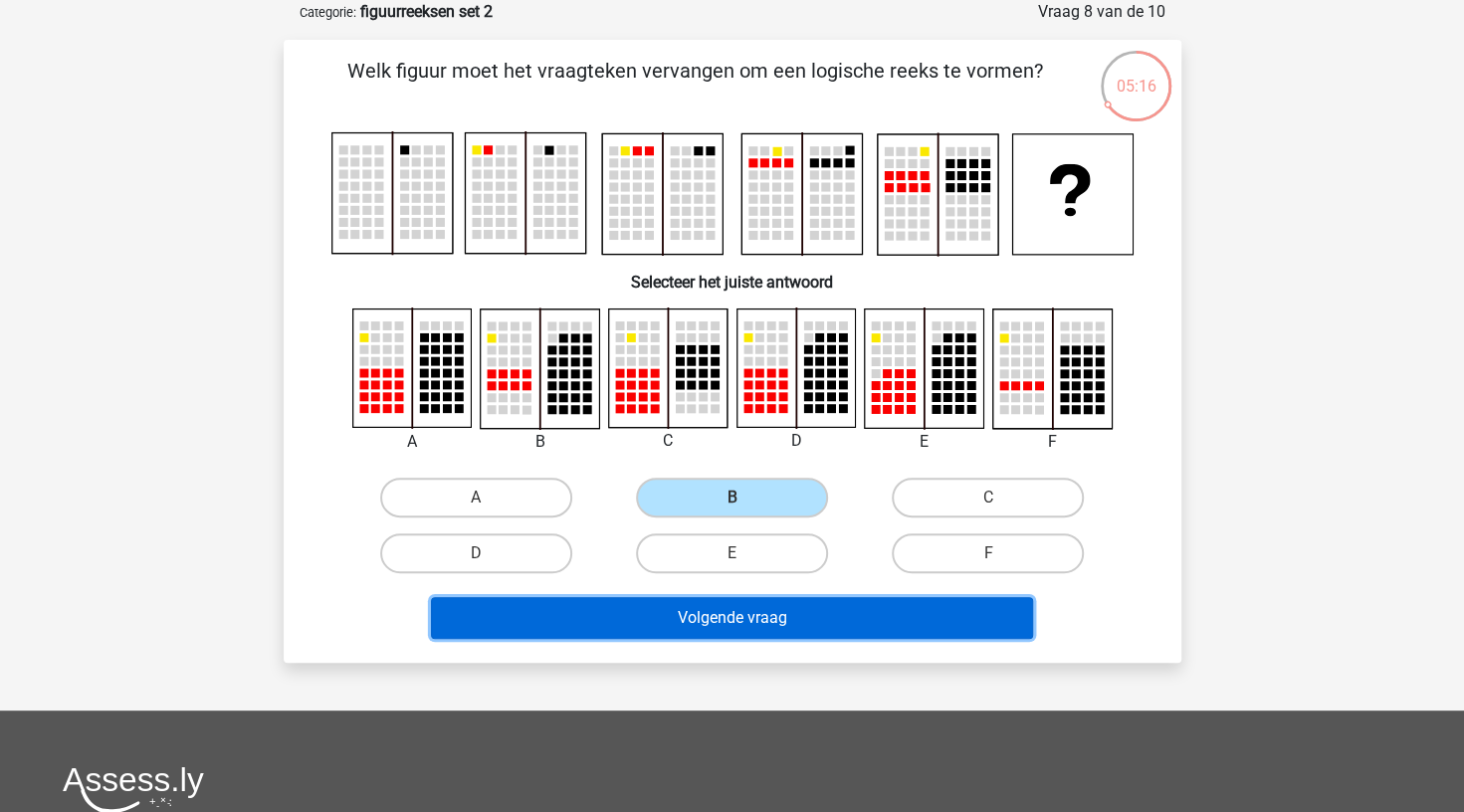 click on "Volgende vraag" at bounding box center [732, 618] 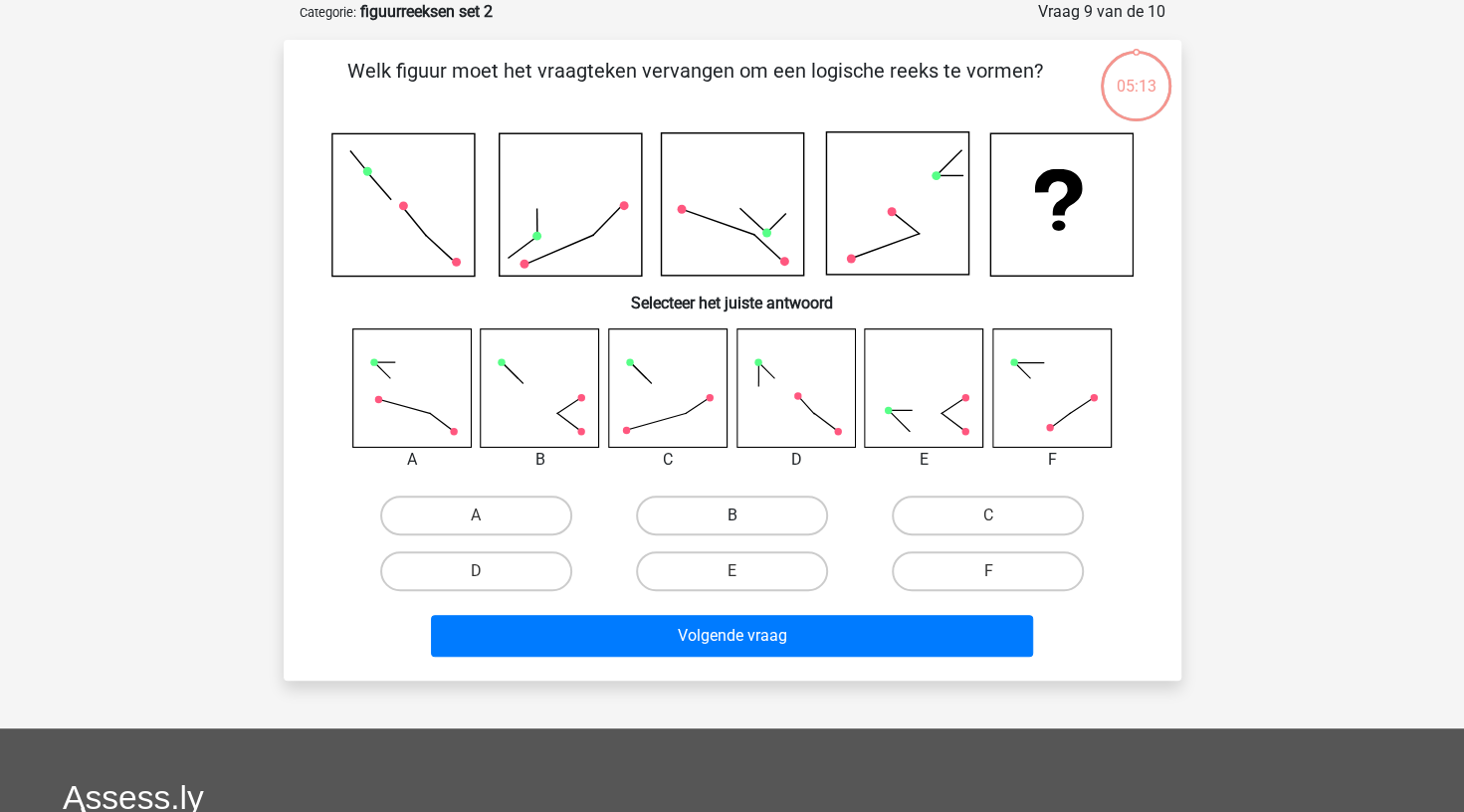 click on "B" at bounding box center (732, 515) 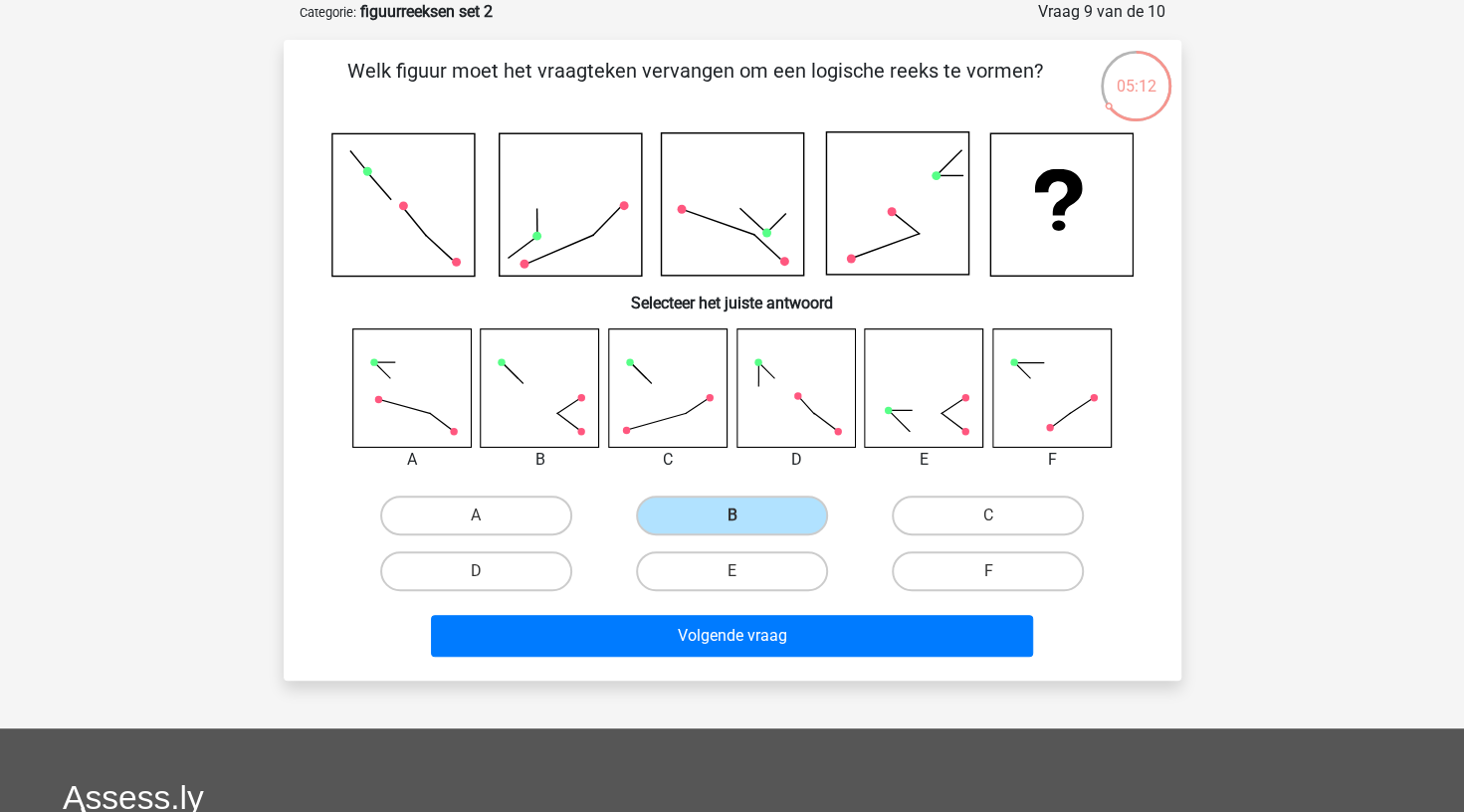 click on "Volgende vraag" at bounding box center (732, 632) 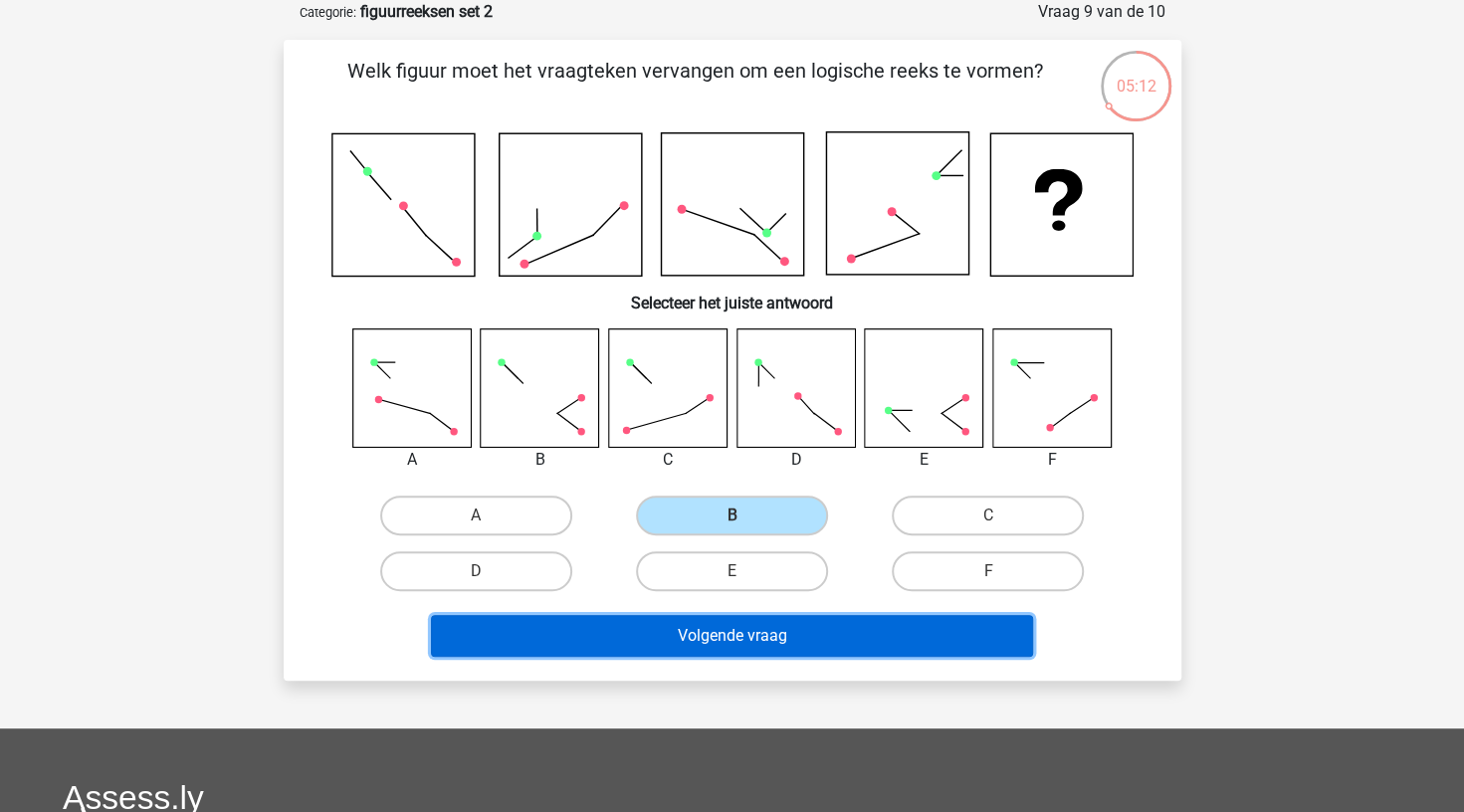 click on "Volgende vraag" at bounding box center (732, 636) 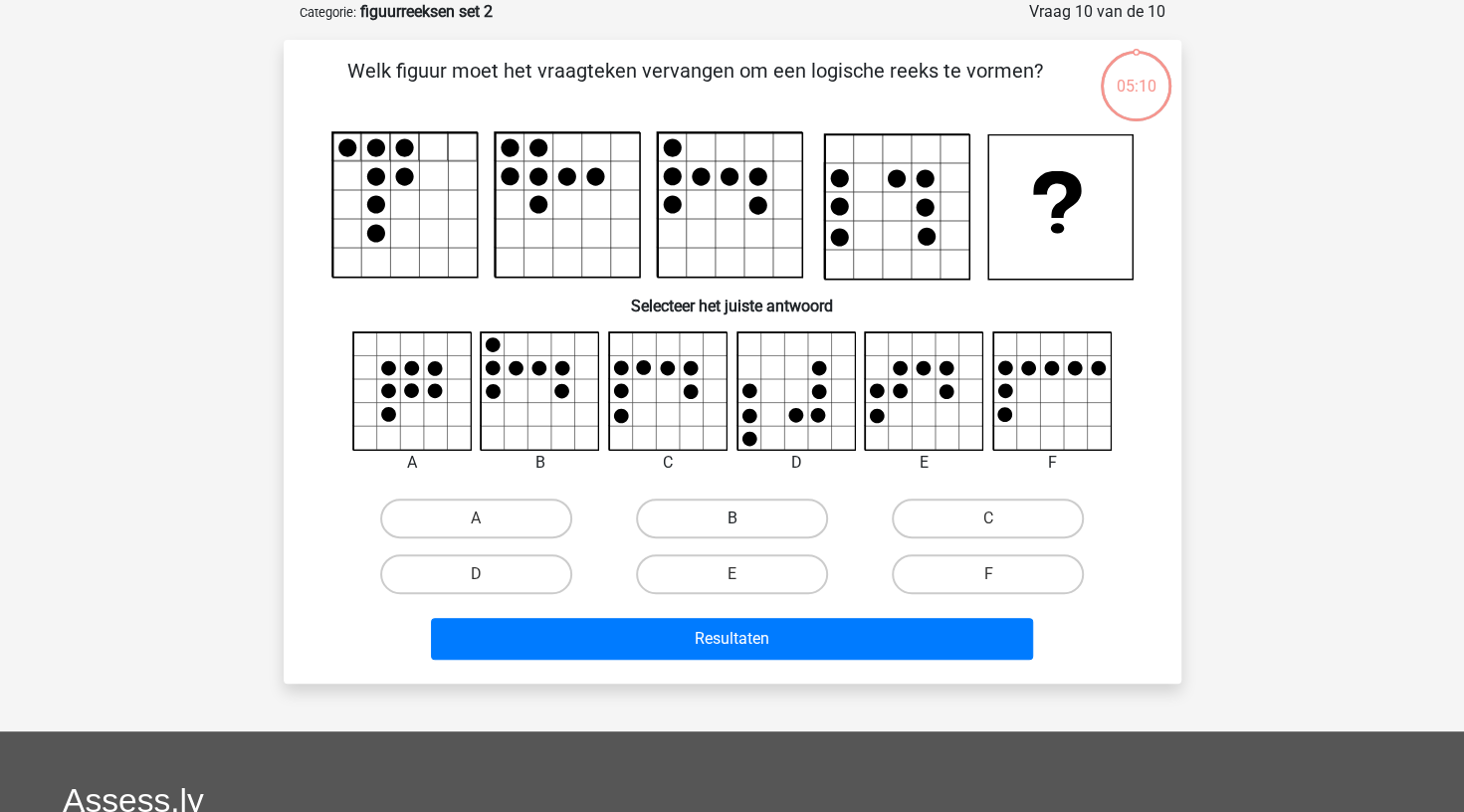 click on "B" at bounding box center [732, 518] 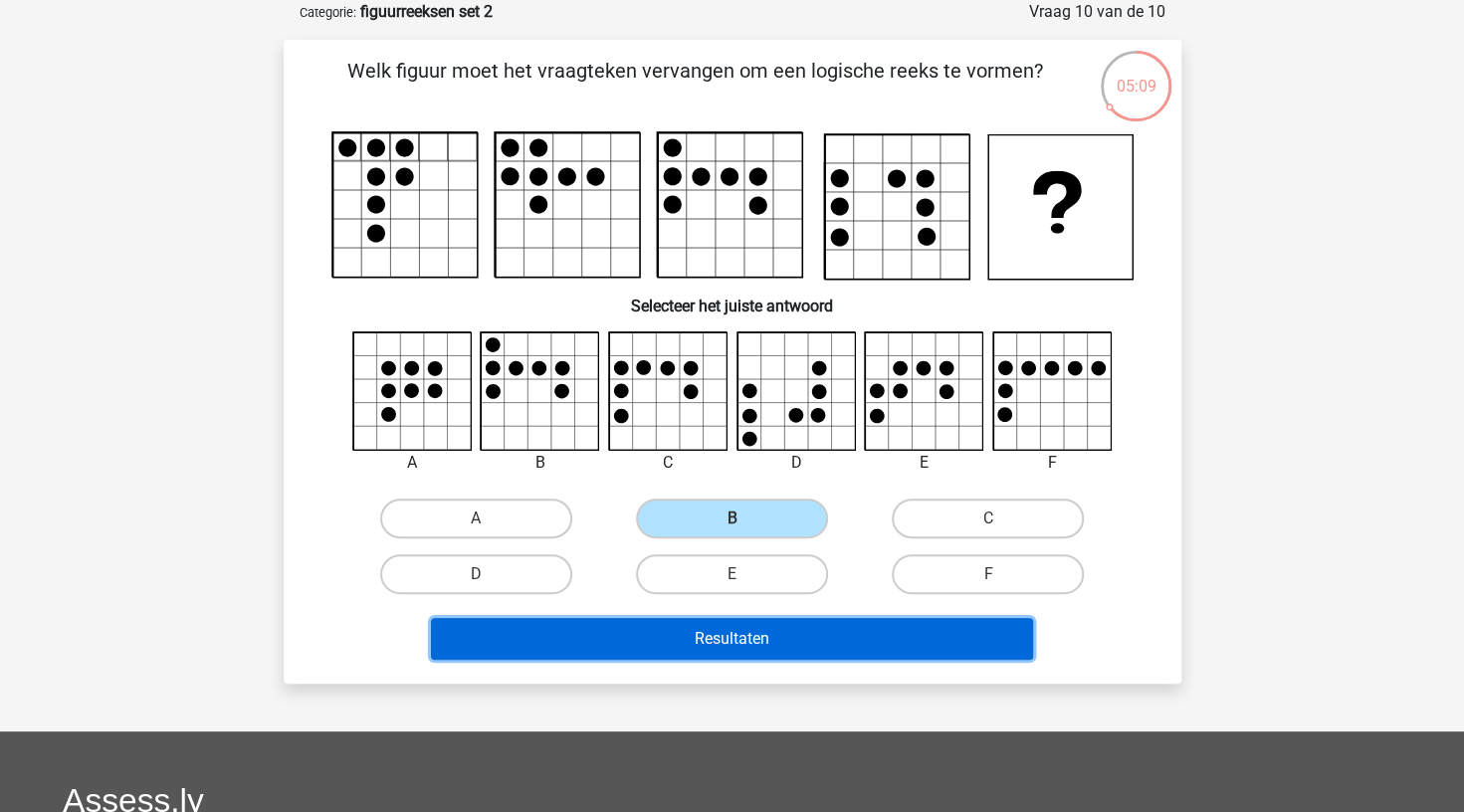 click on "Resultaten" at bounding box center (732, 639) 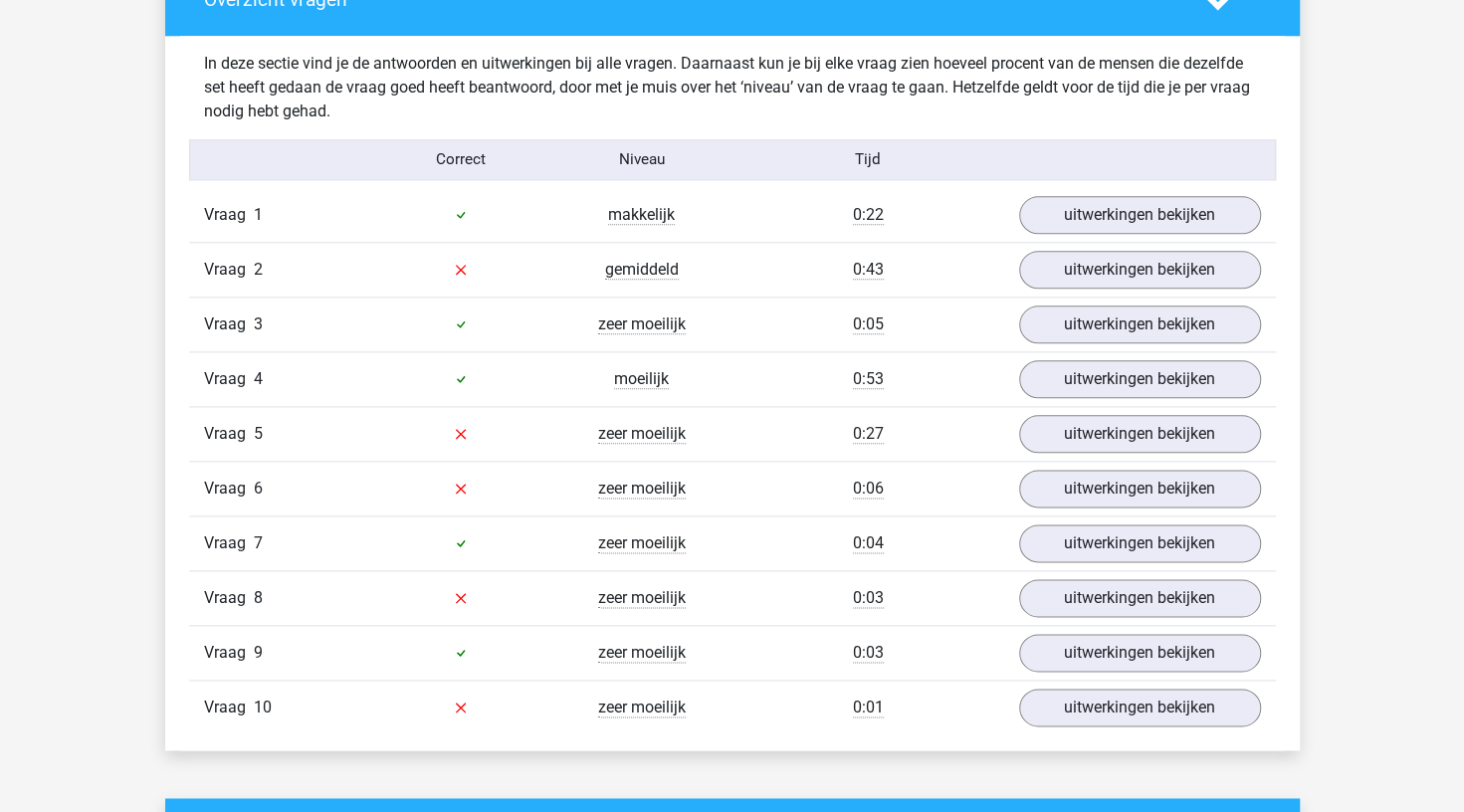 scroll, scrollTop: 1184, scrollLeft: 0, axis: vertical 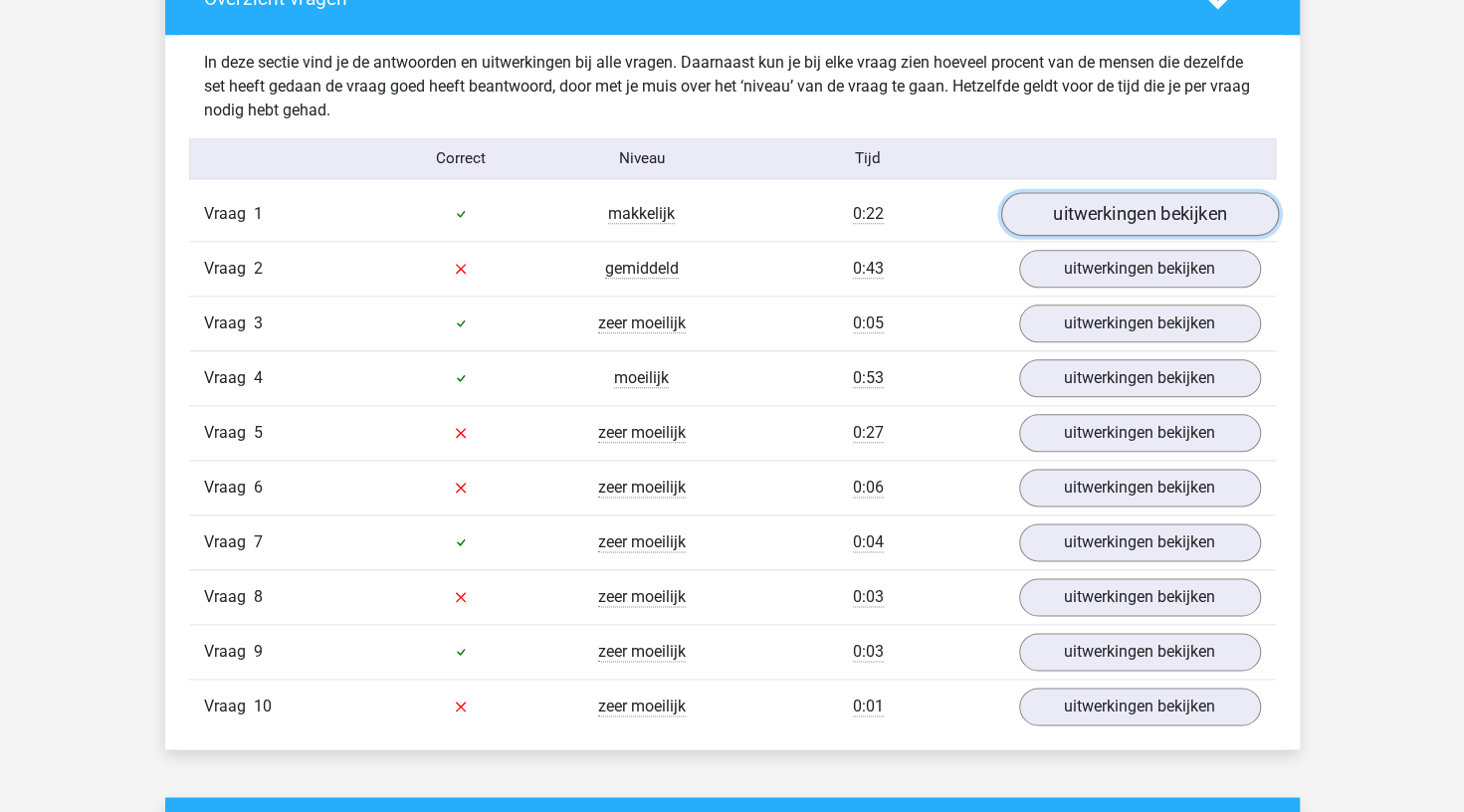 click on "uitwerkingen bekijken" at bounding box center (1139, 214) 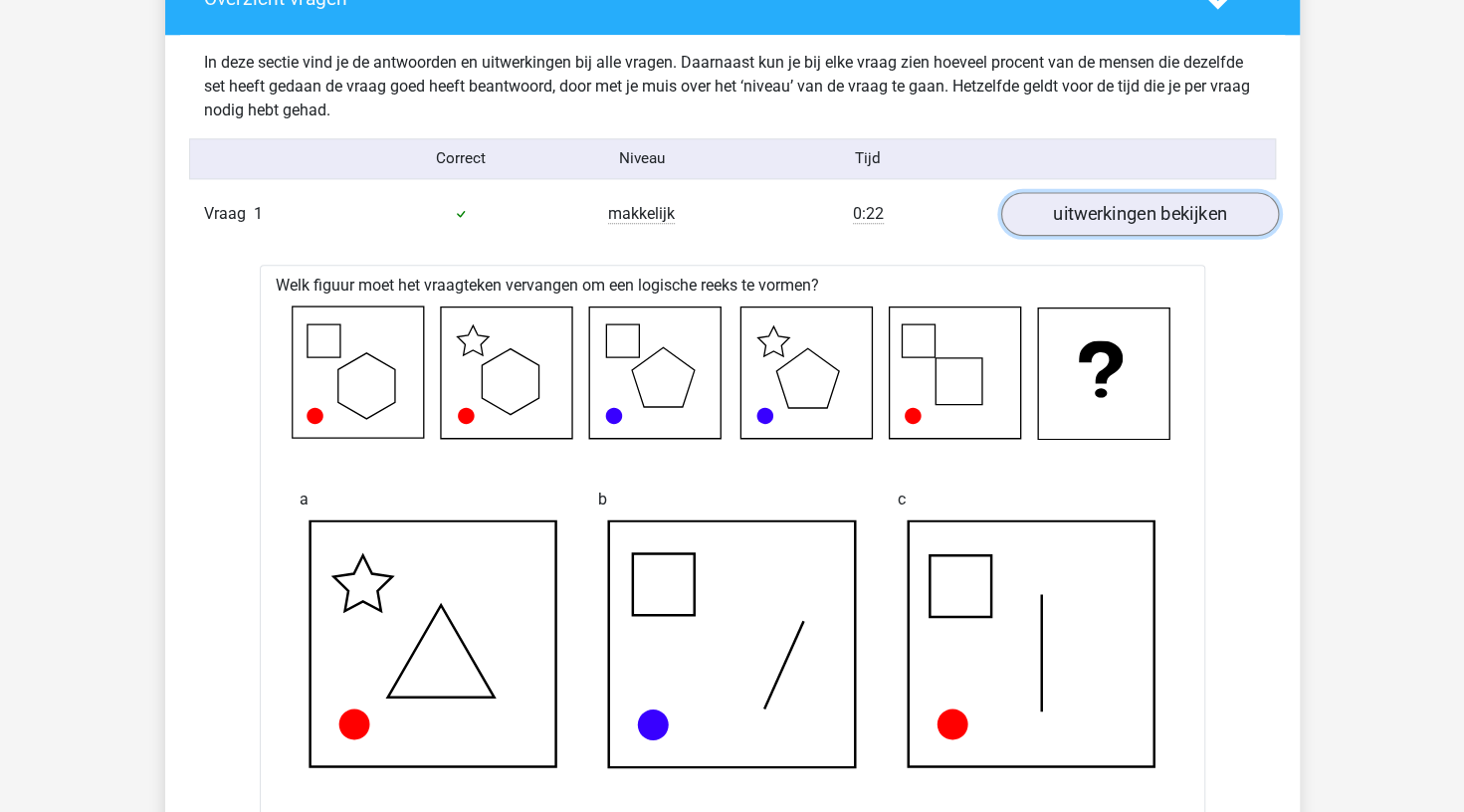 click on "uitwerkingen bekijken" at bounding box center (1139, 214) 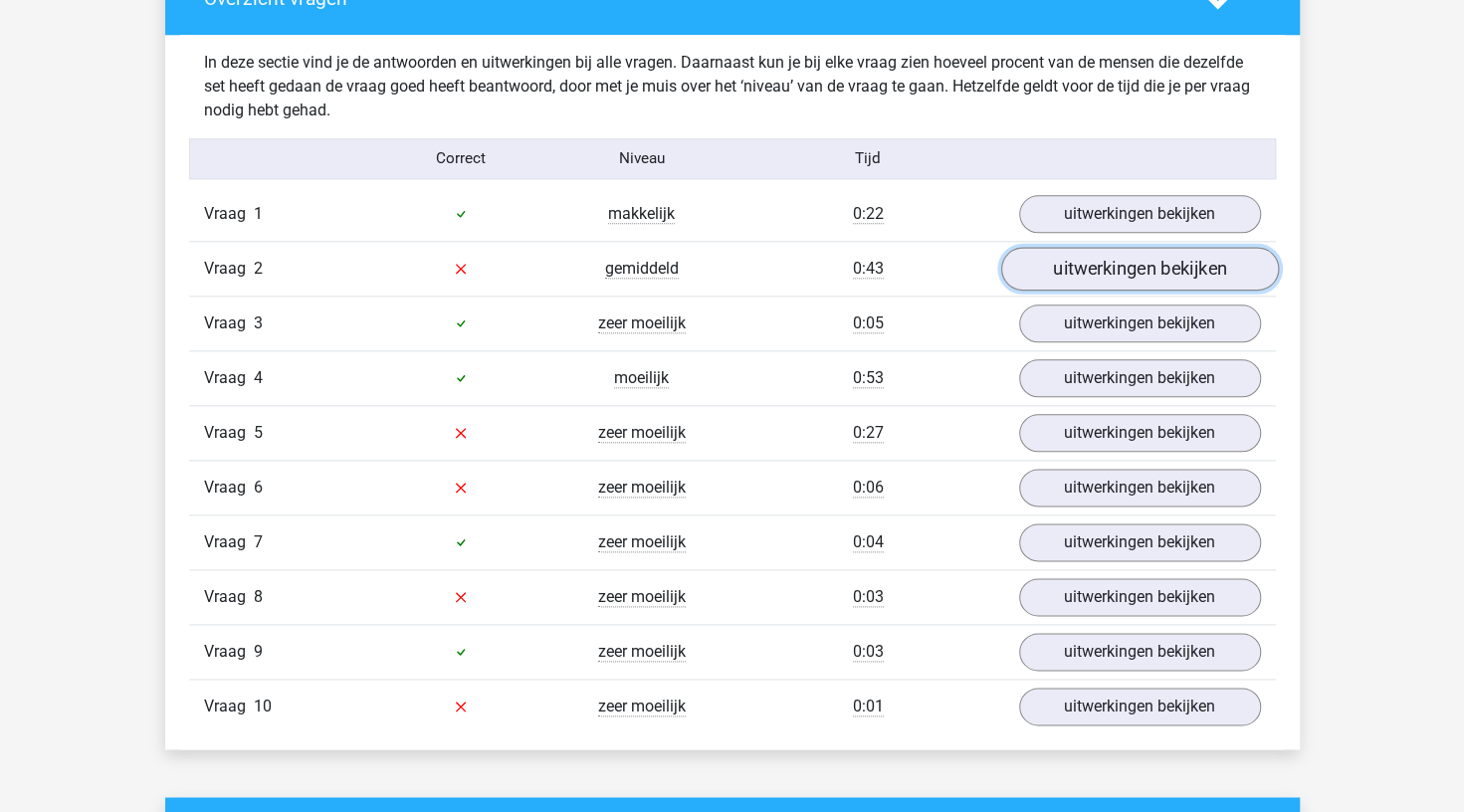 click on "uitwerkingen bekijken" at bounding box center [1139, 269] 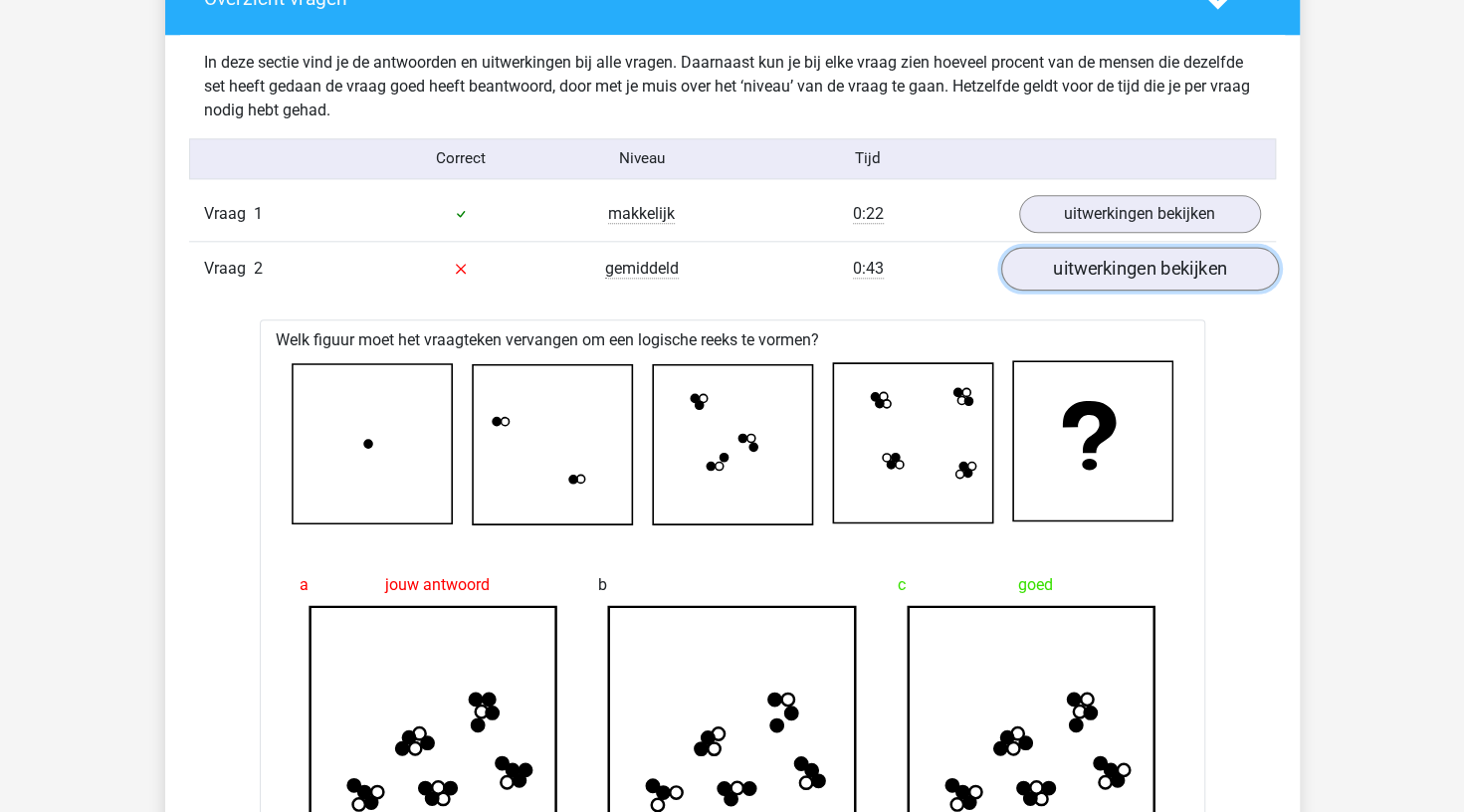 click on "uitwerkingen bekijken" at bounding box center (1139, 269) 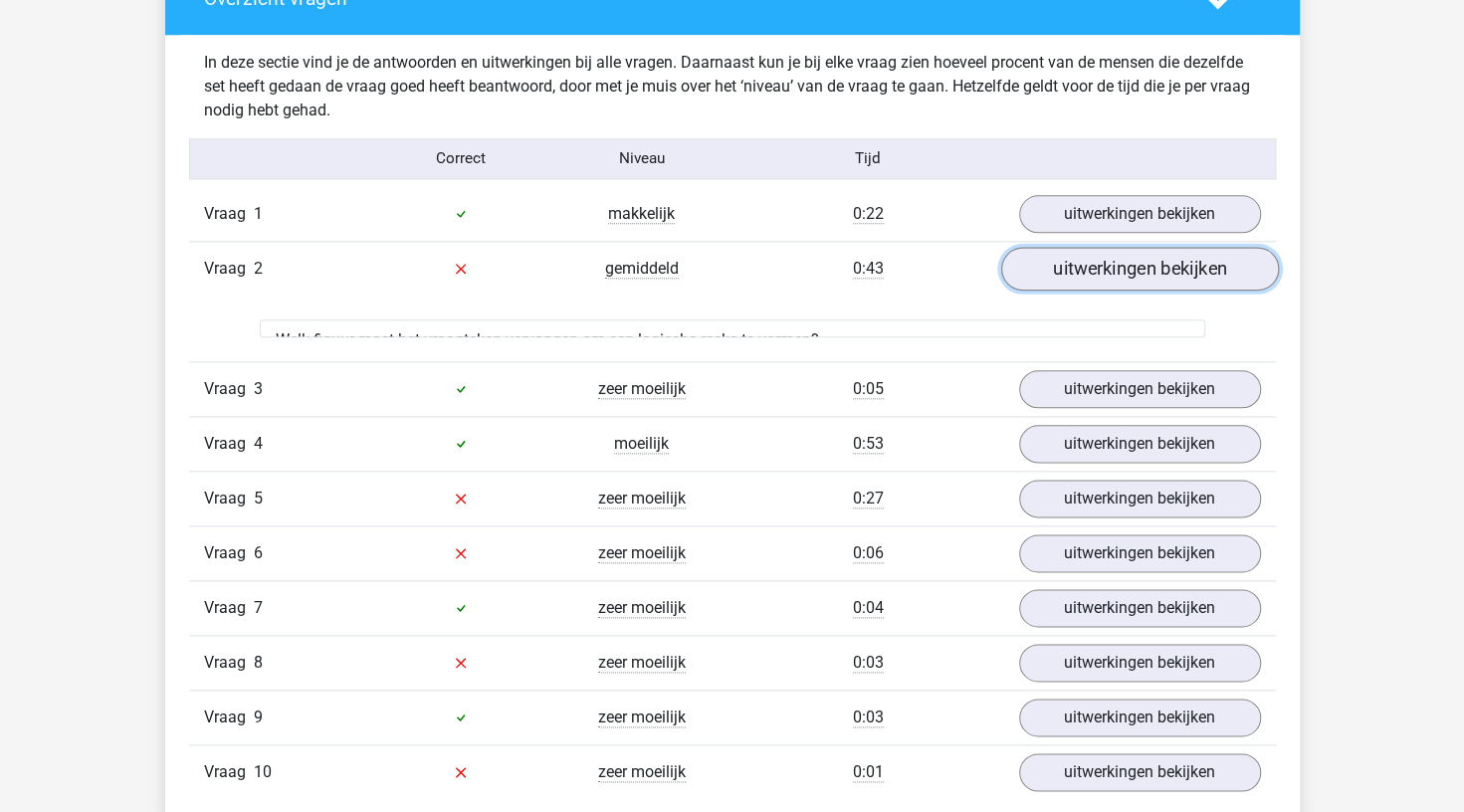 click on "uitwerkingen bekijken" at bounding box center [1139, 269] 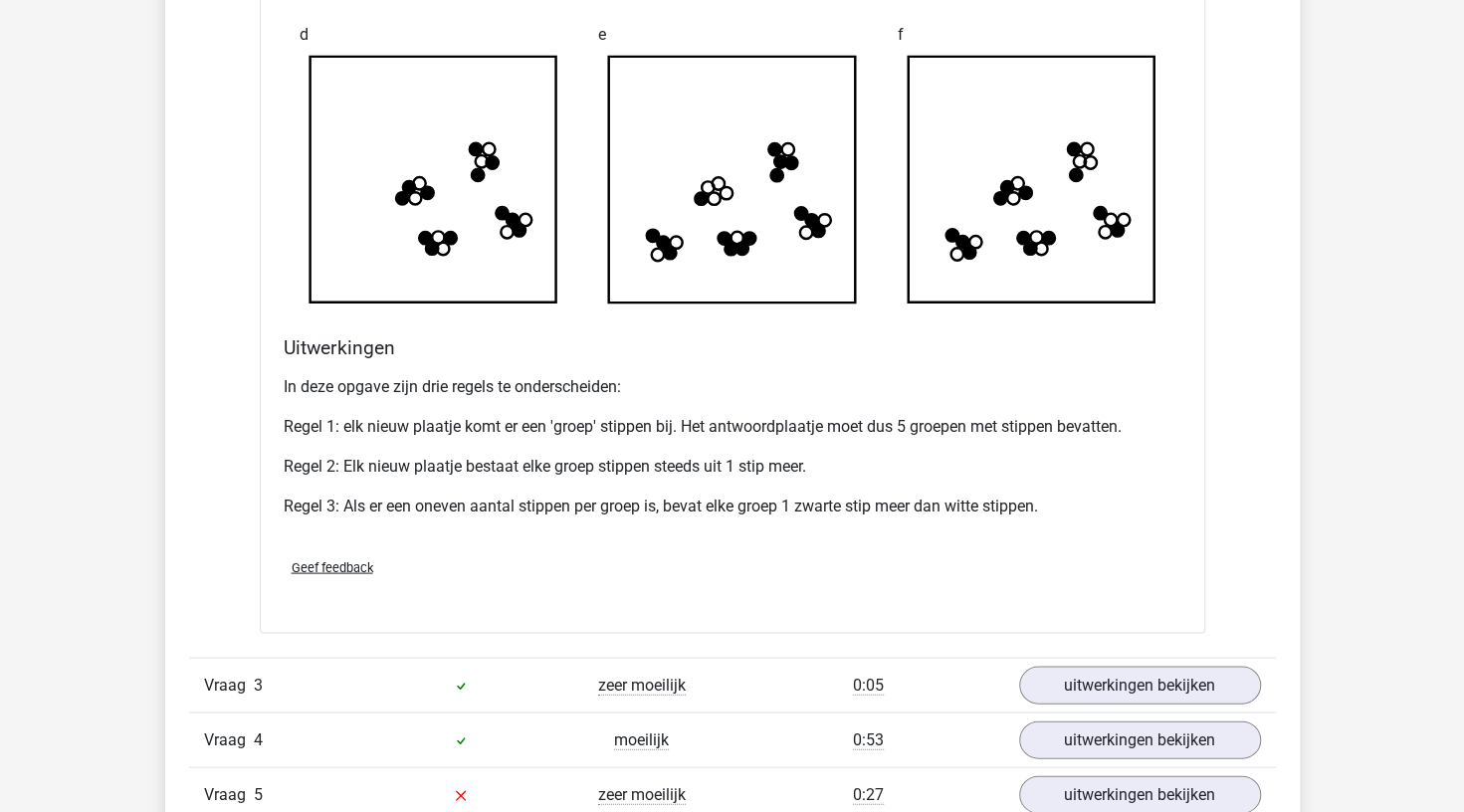 scroll, scrollTop: 2350, scrollLeft: 0, axis: vertical 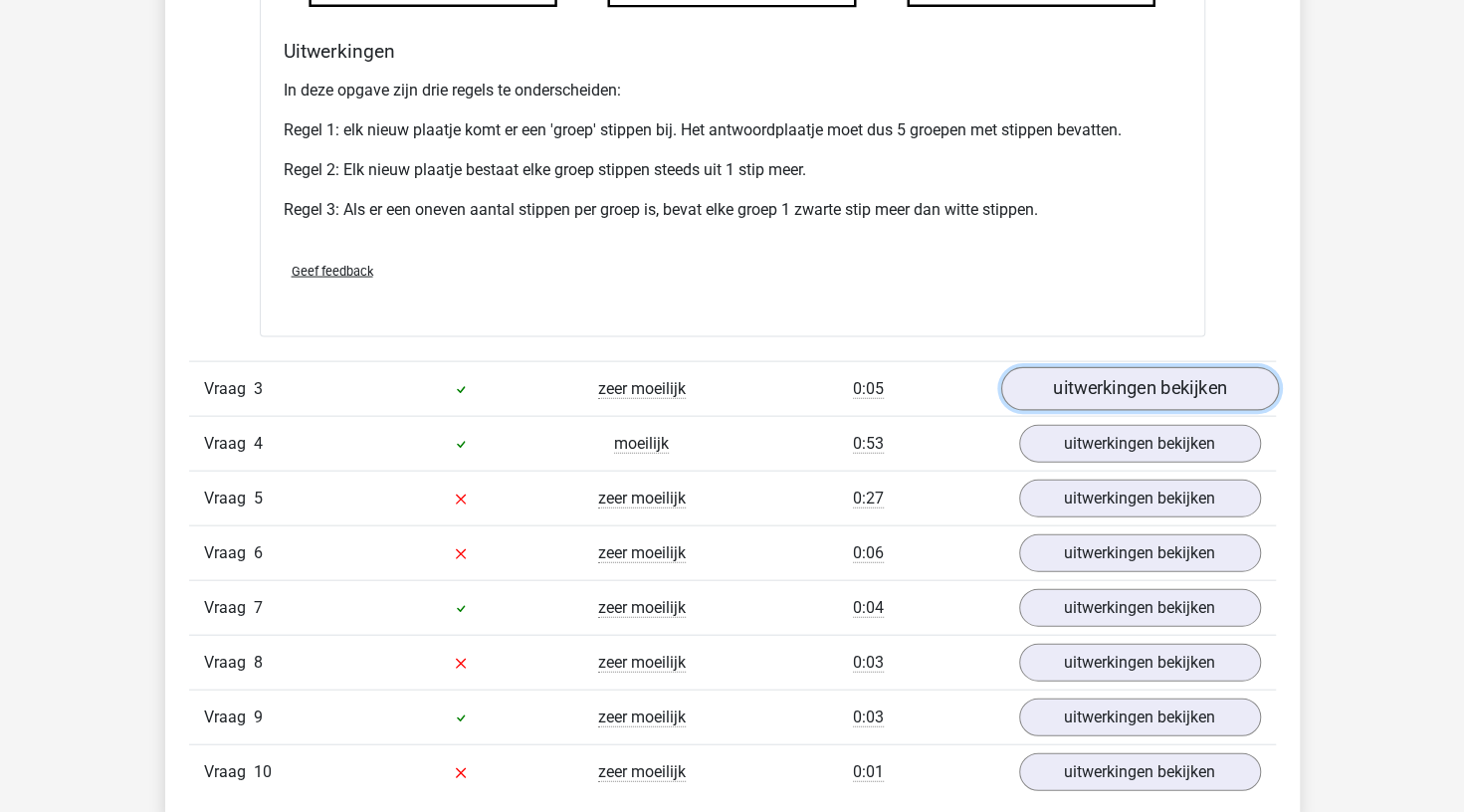 click on "uitwerkingen bekijken" at bounding box center (1139, 389) 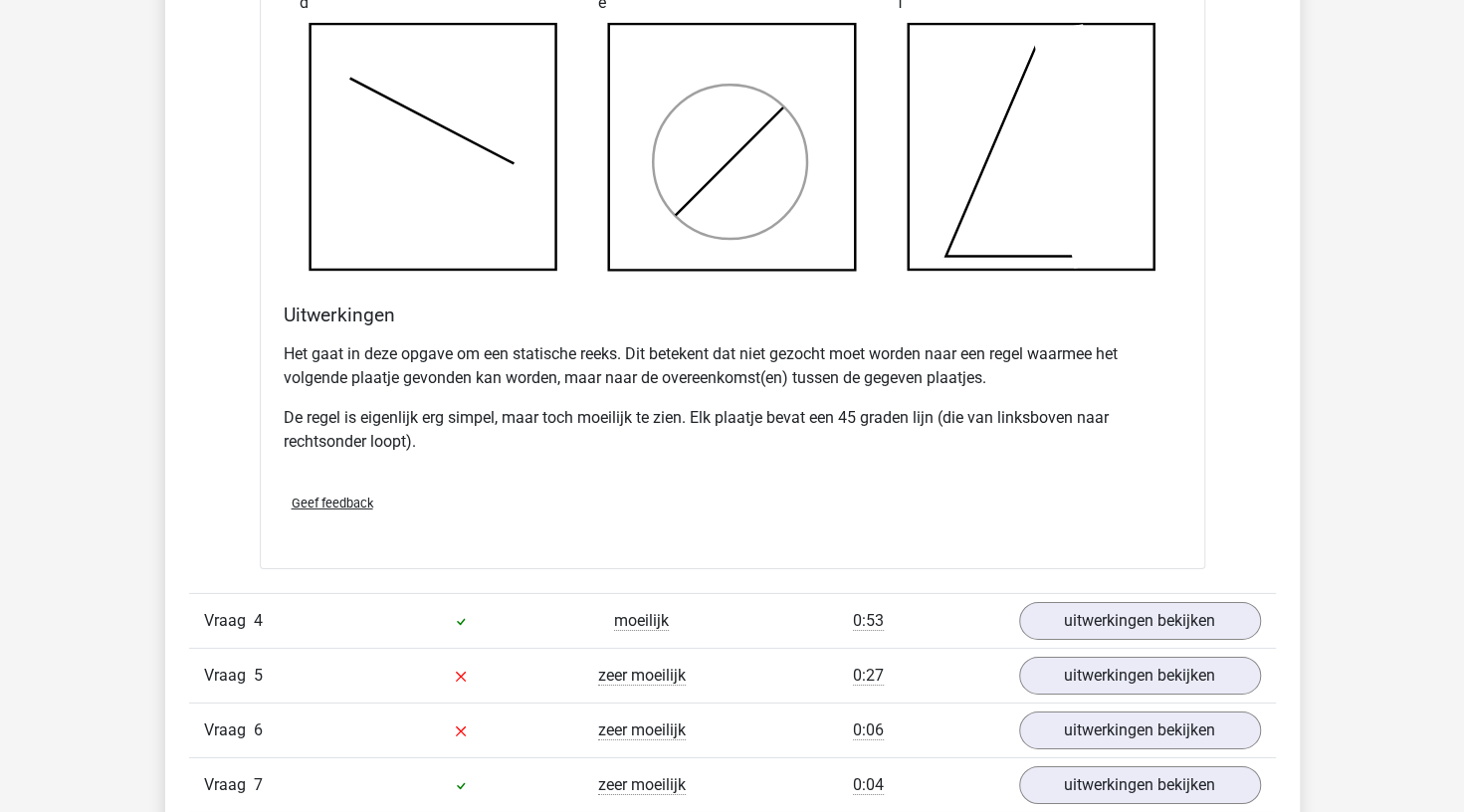 scroll, scrollTop: 3505, scrollLeft: 0, axis: vertical 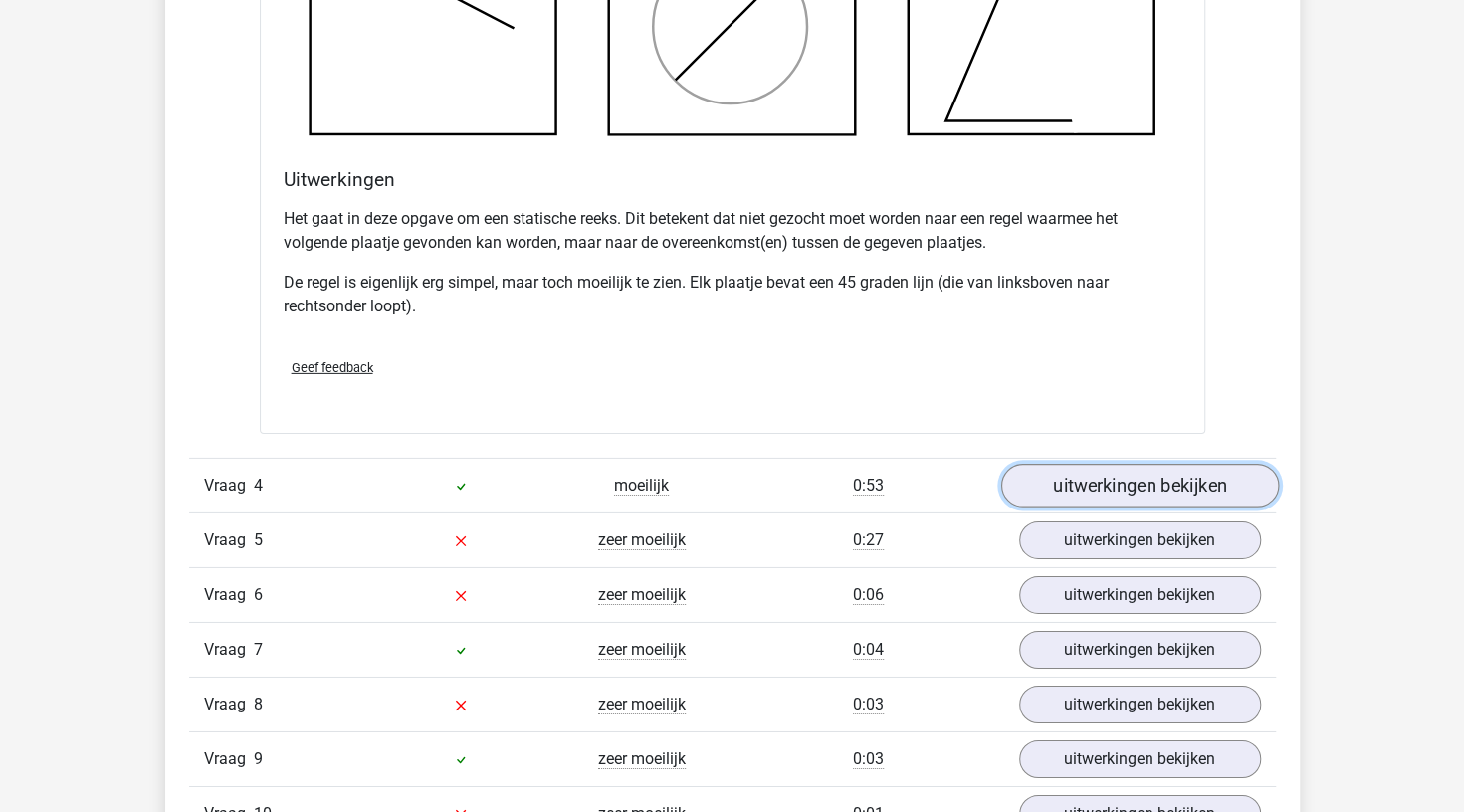click on "uitwerkingen bekijken" at bounding box center [1139, 486] 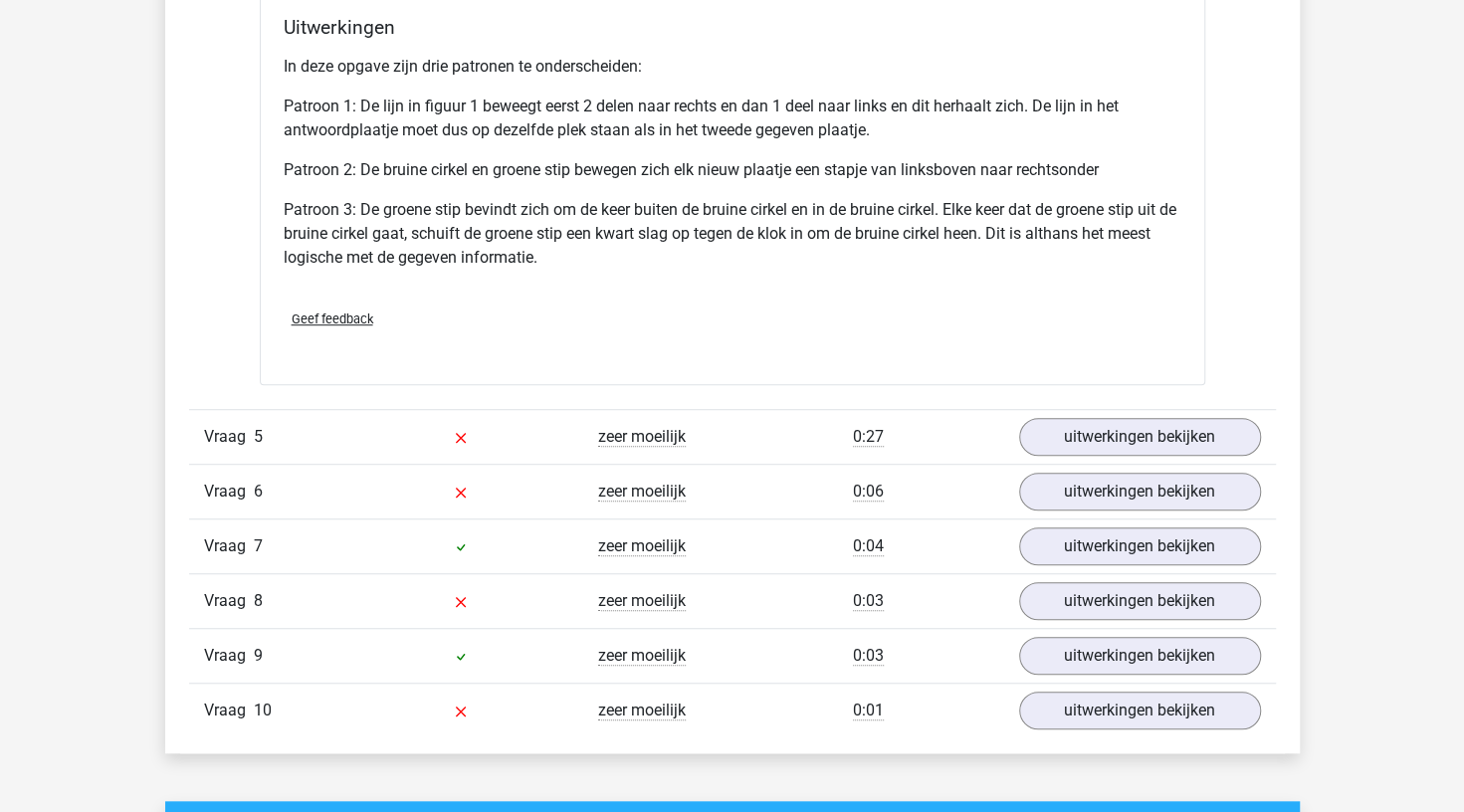 scroll, scrollTop: 4910, scrollLeft: 0, axis: vertical 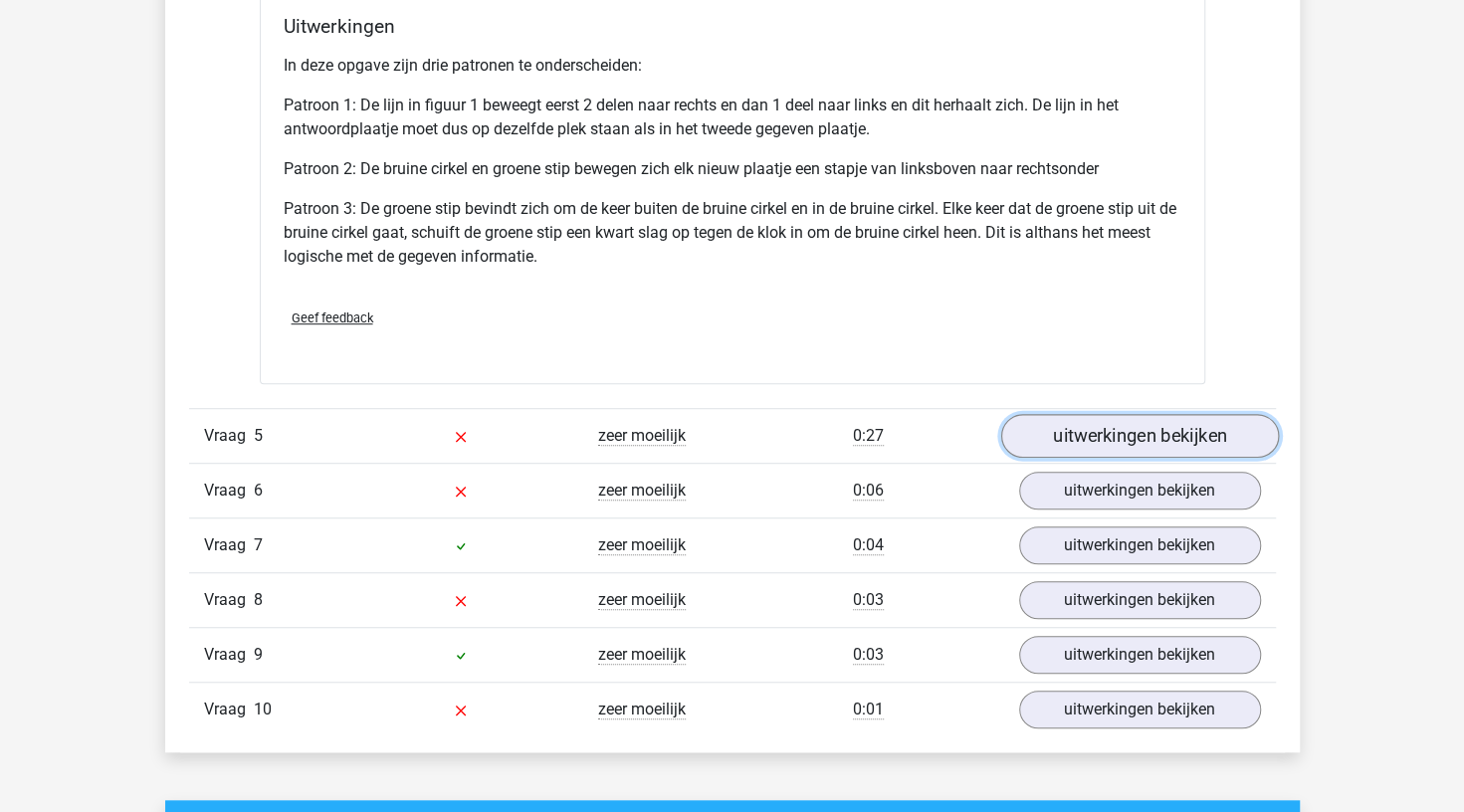 click on "uitwerkingen bekijken" at bounding box center [1139, 436] 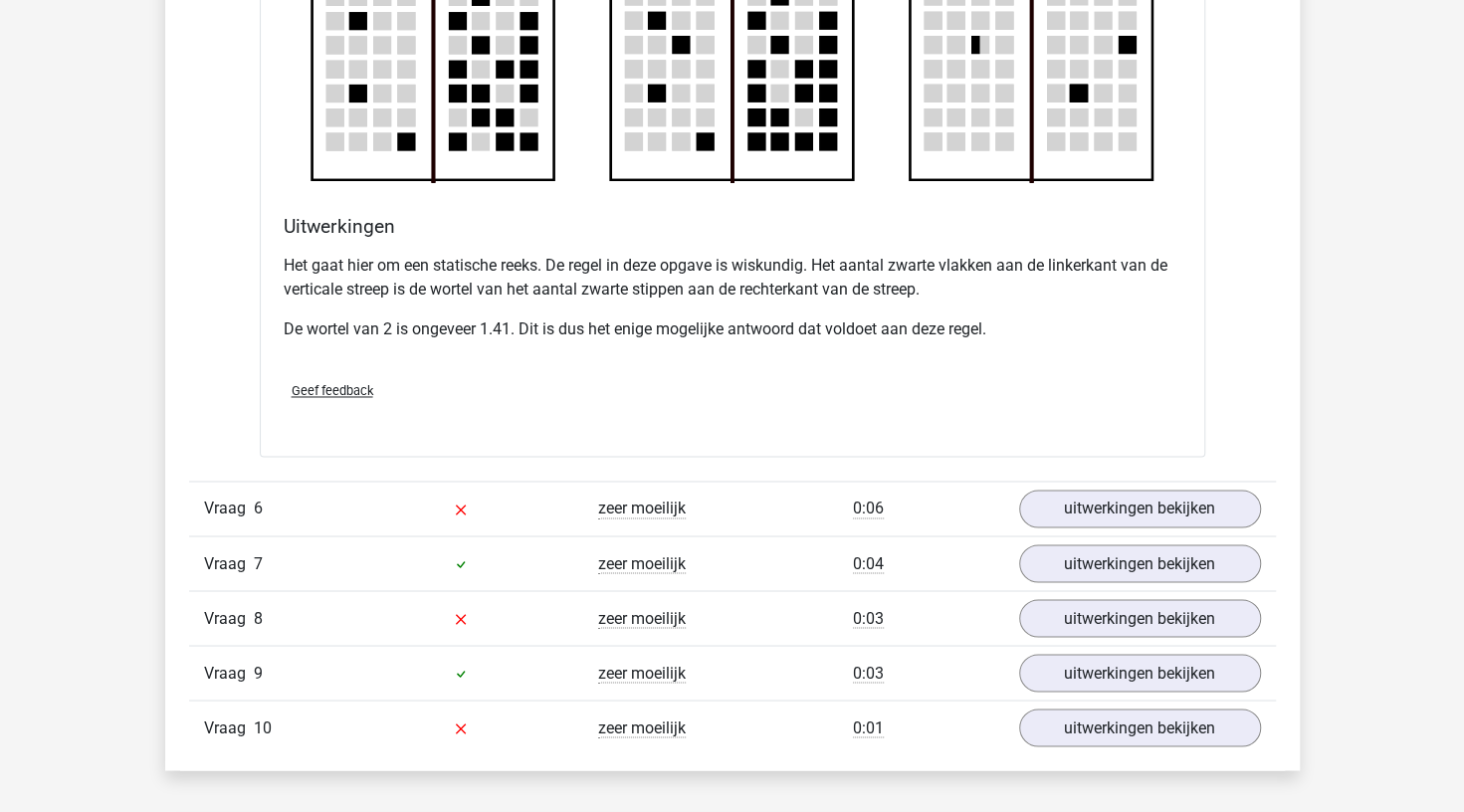 scroll, scrollTop: 6069, scrollLeft: 0, axis: vertical 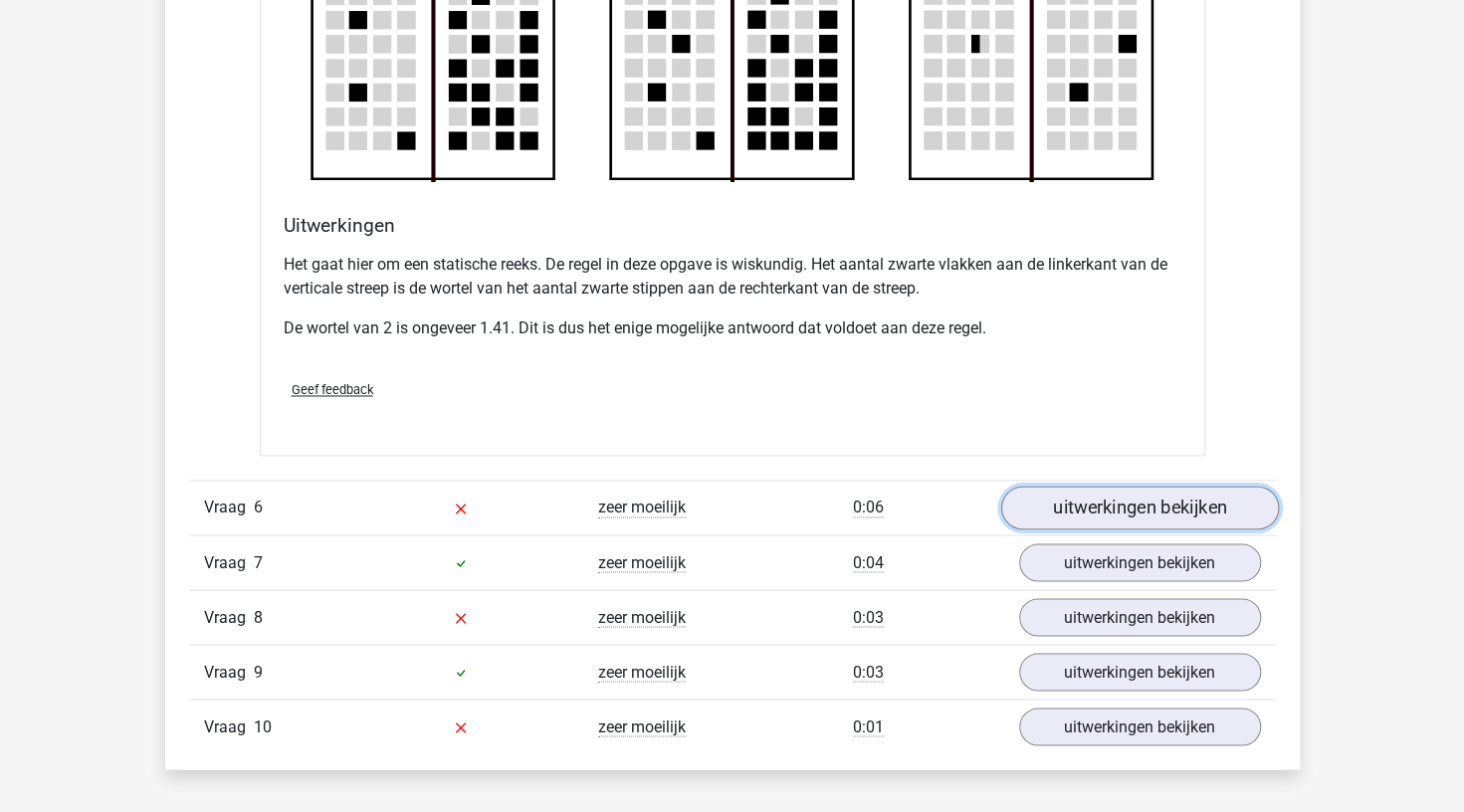 click on "uitwerkingen bekijken" at bounding box center (1139, 508) 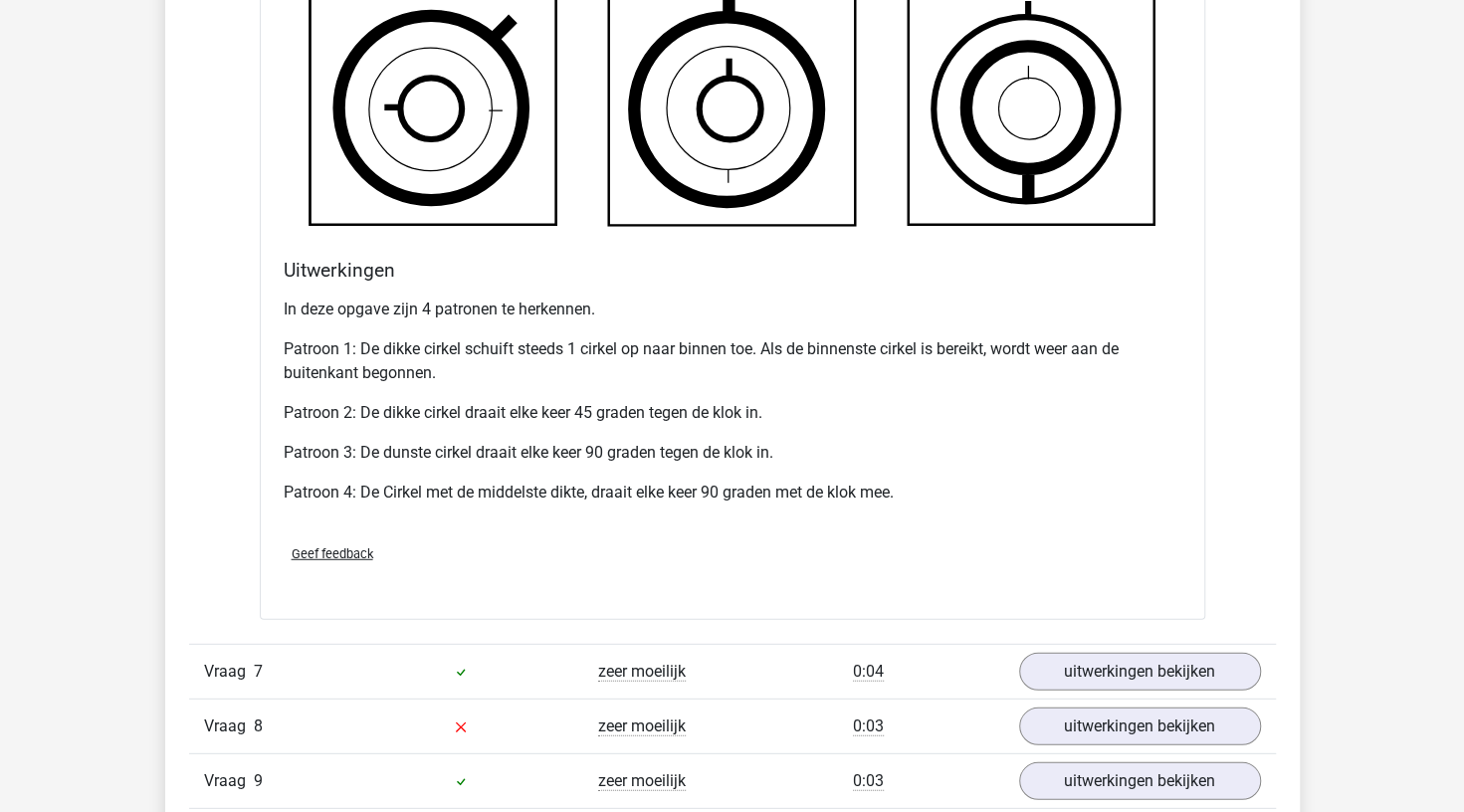 scroll, scrollTop: 7471, scrollLeft: 0, axis: vertical 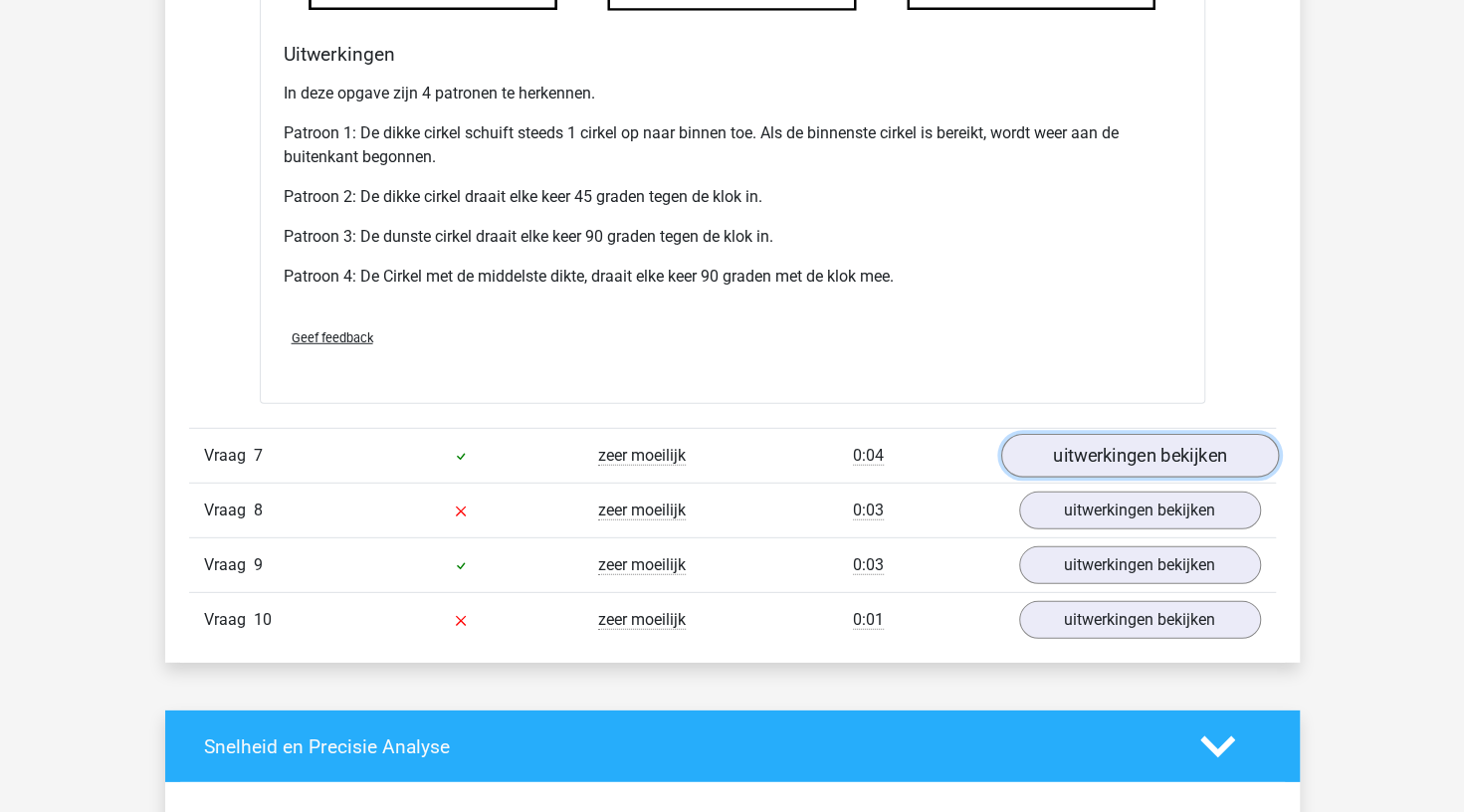 click on "uitwerkingen bekijken" at bounding box center [1139, 456] 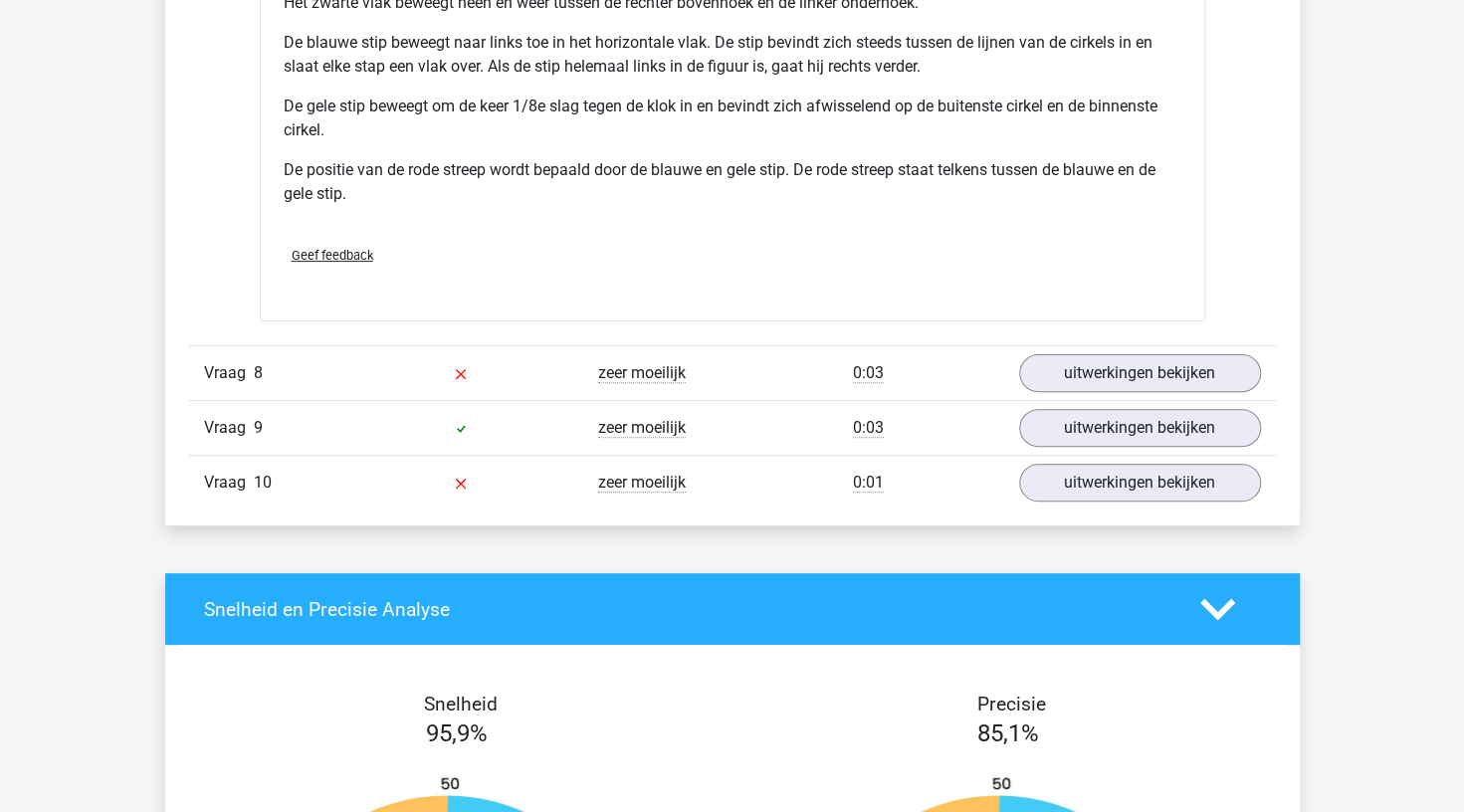 scroll, scrollTop: 8959, scrollLeft: 0, axis: vertical 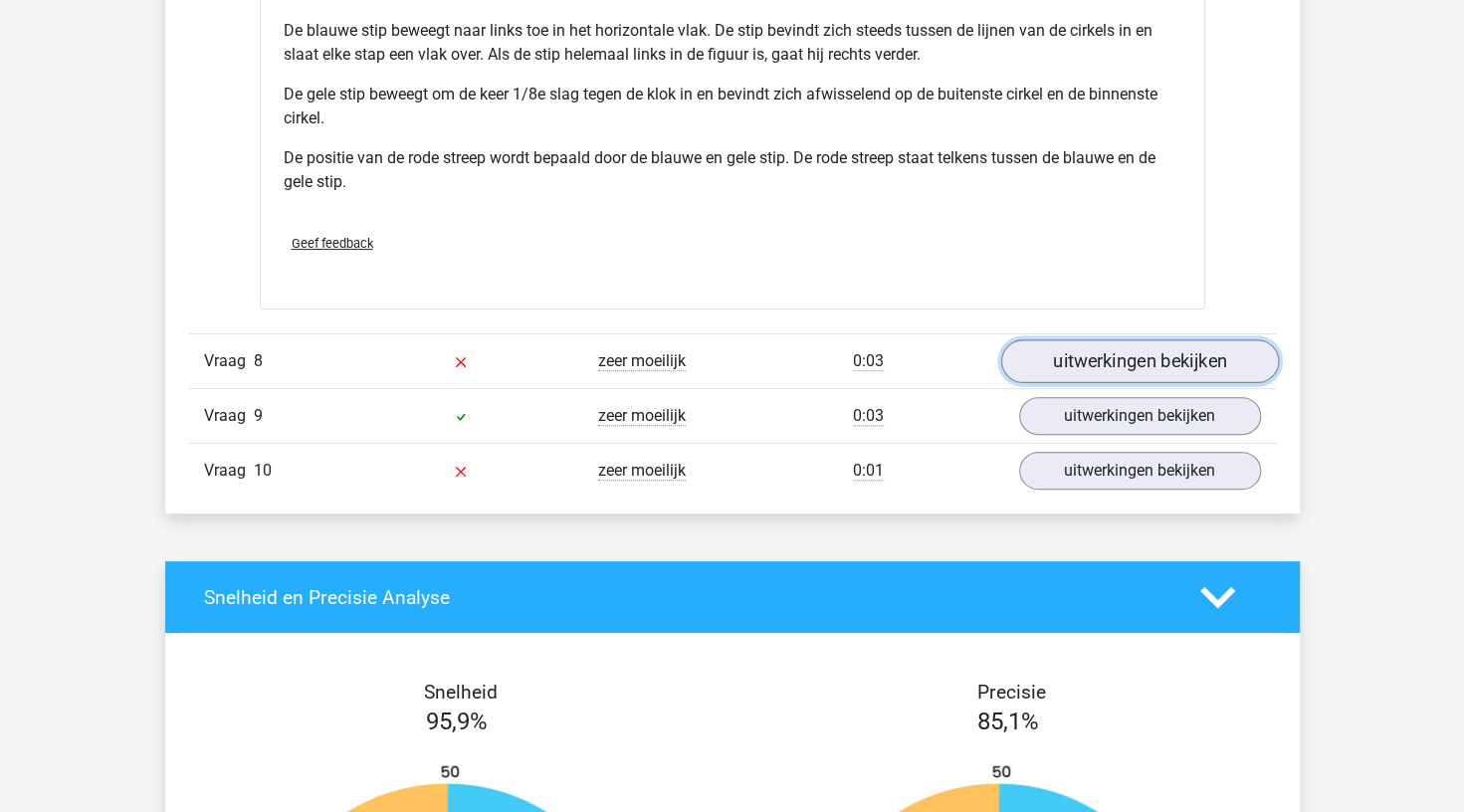 click on "uitwerkingen bekijken" at bounding box center (1139, 361) 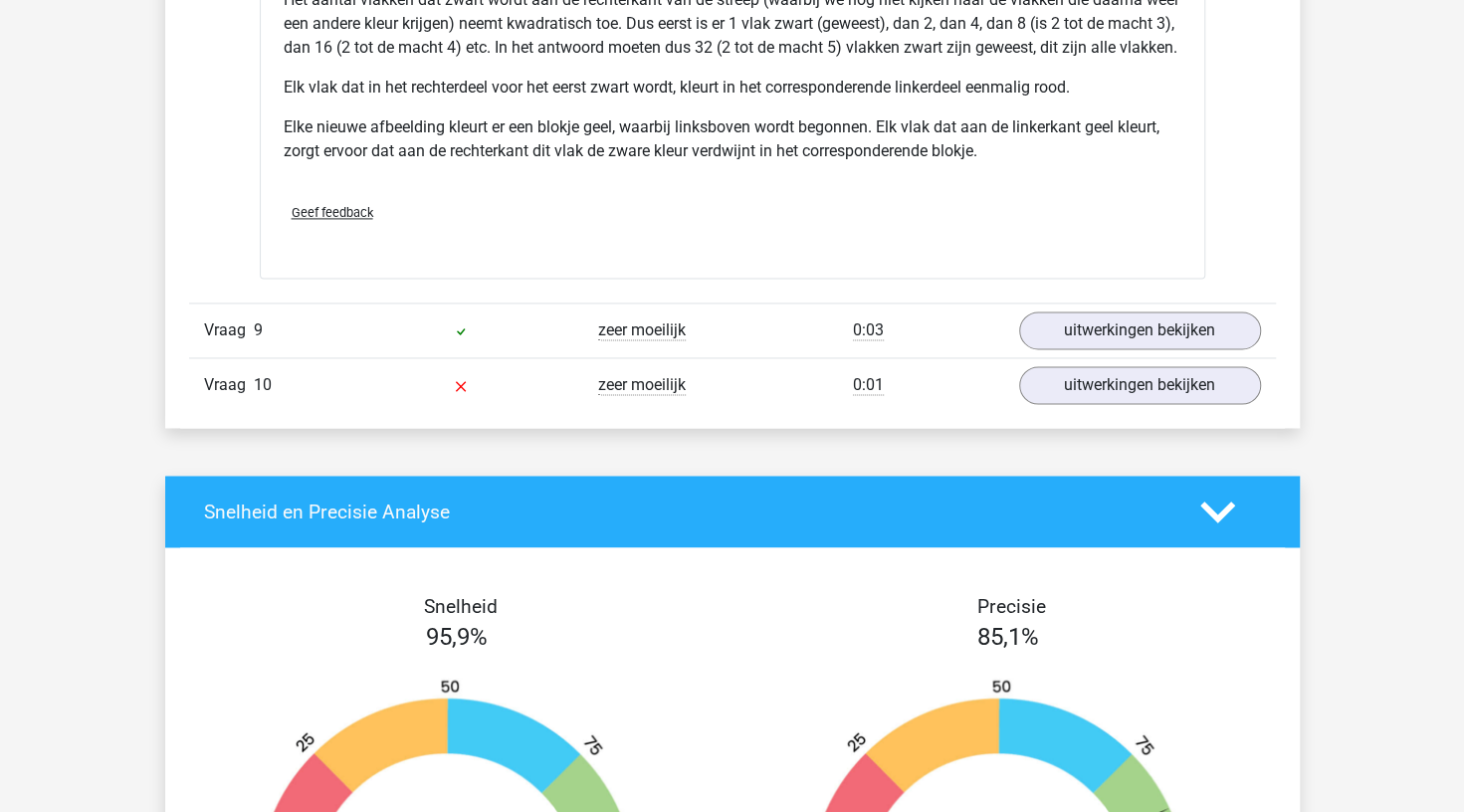scroll, scrollTop: 10346, scrollLeft: 0, axis: vertical 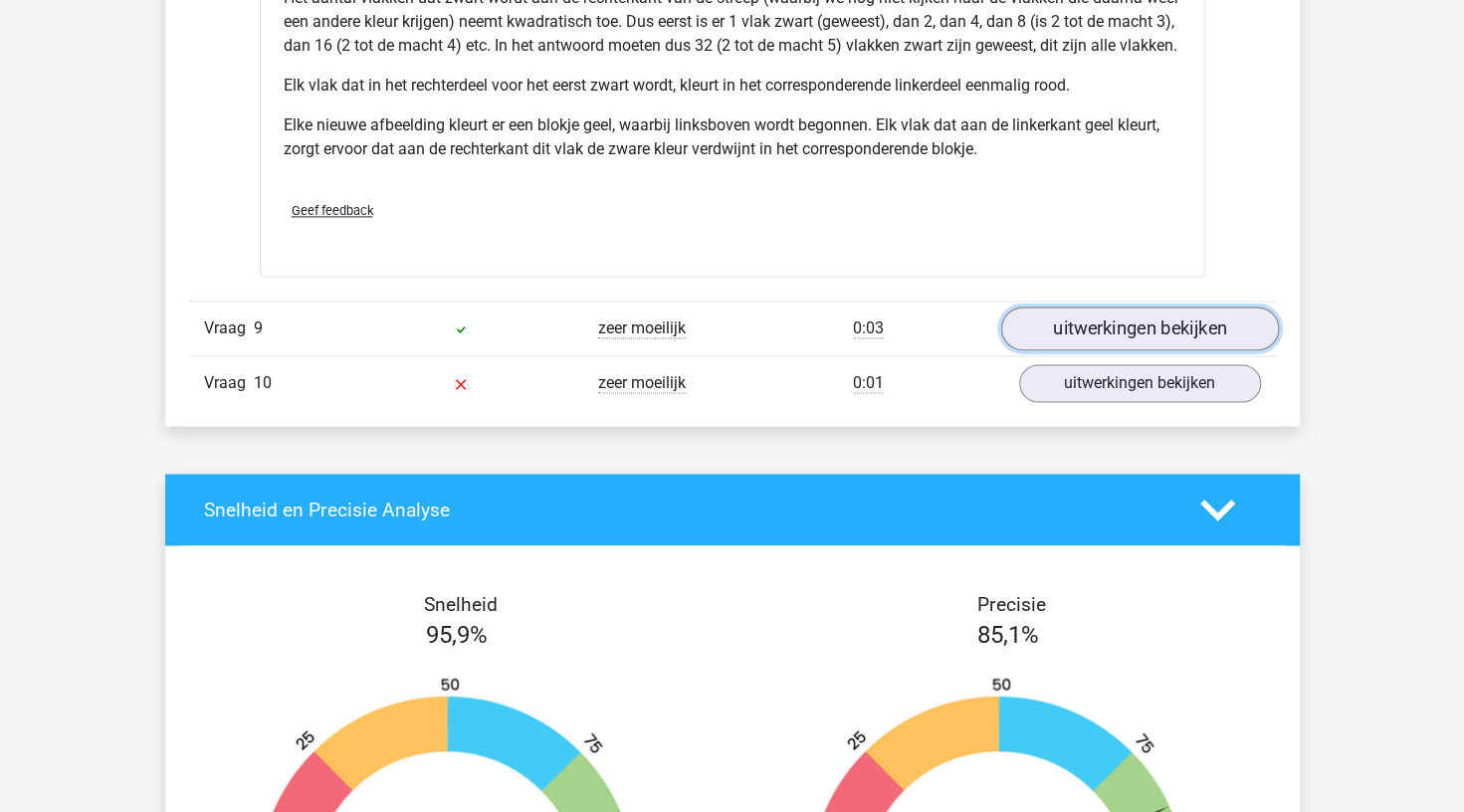click on "uitwerkingen bekijken" at bounding box center (1139, 329) 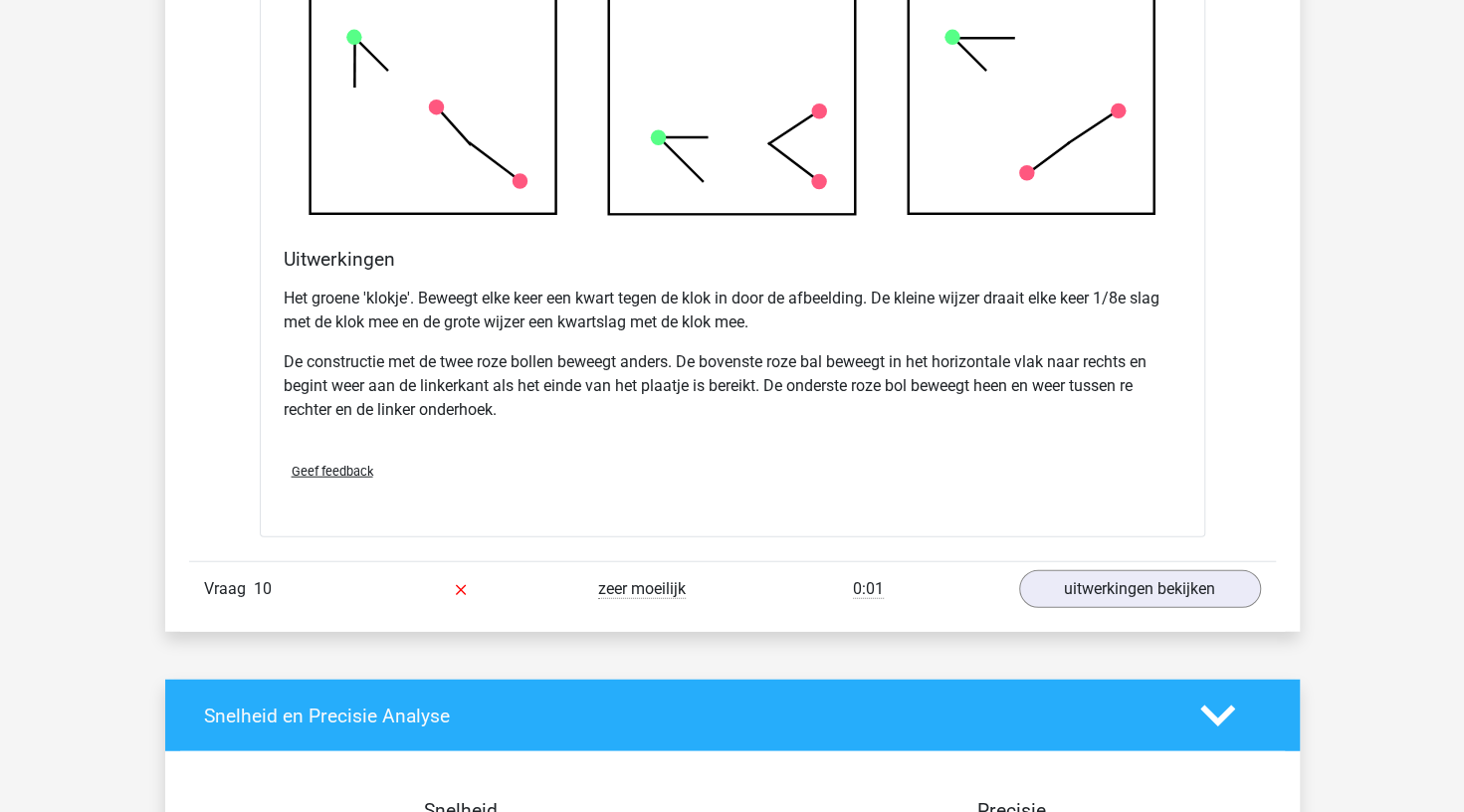 scroll, scrollTop: 11361, scrollLeft: 0, axis: vertical 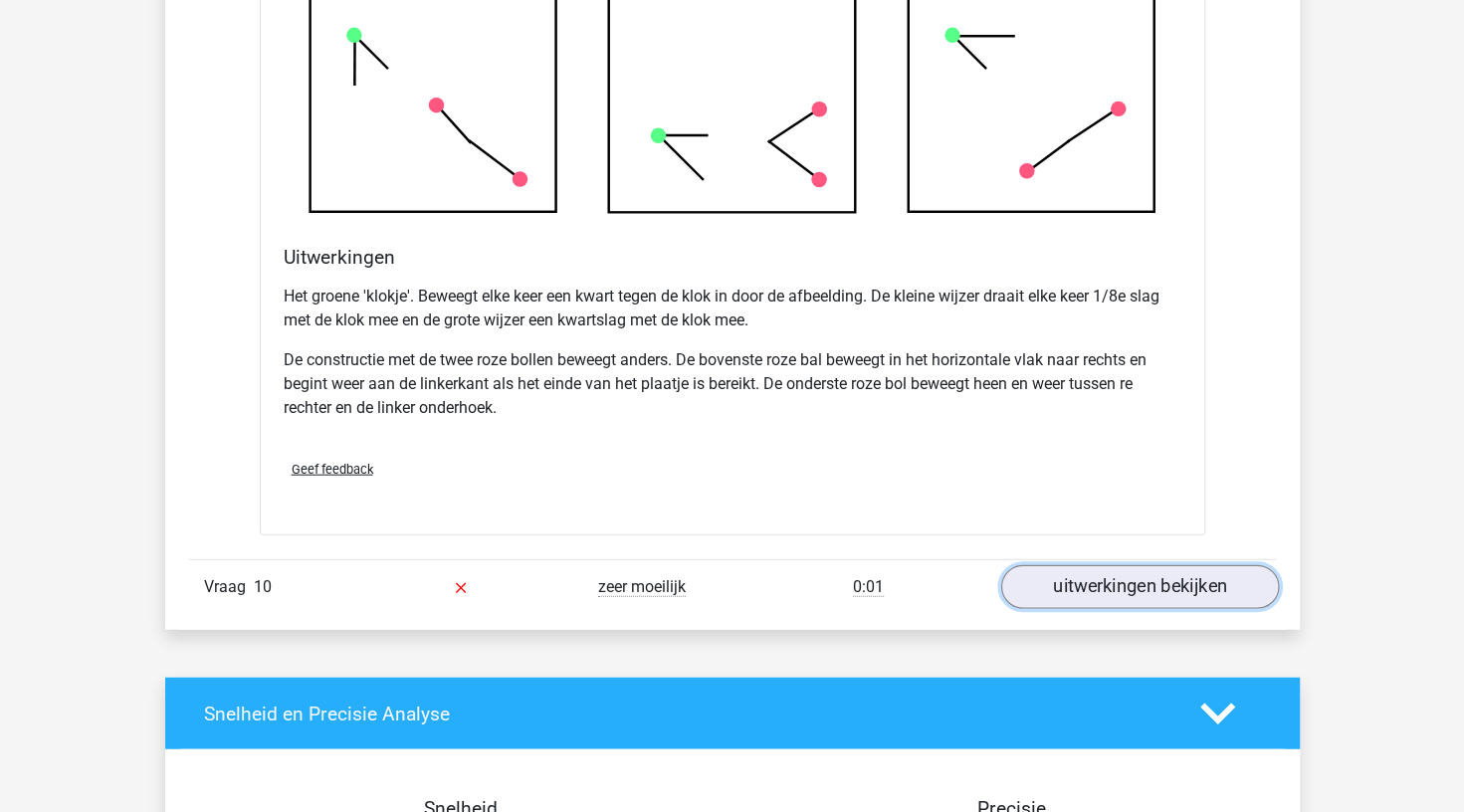 click on "uitwerkingen bekijken" at bounding box center (1139, 588) 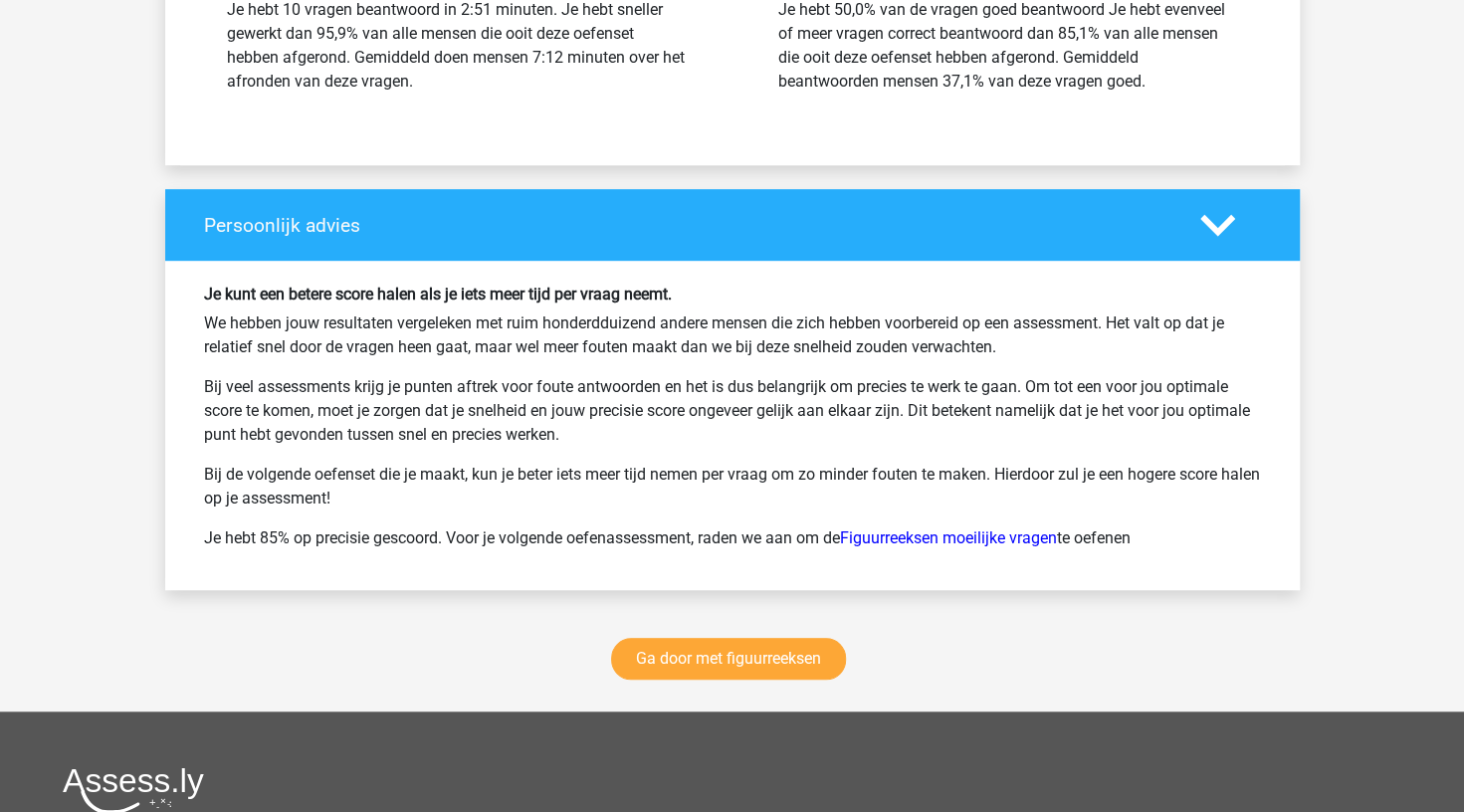 scroll, scrollTop: 13736, scrollLeft: 0, axis: vertical 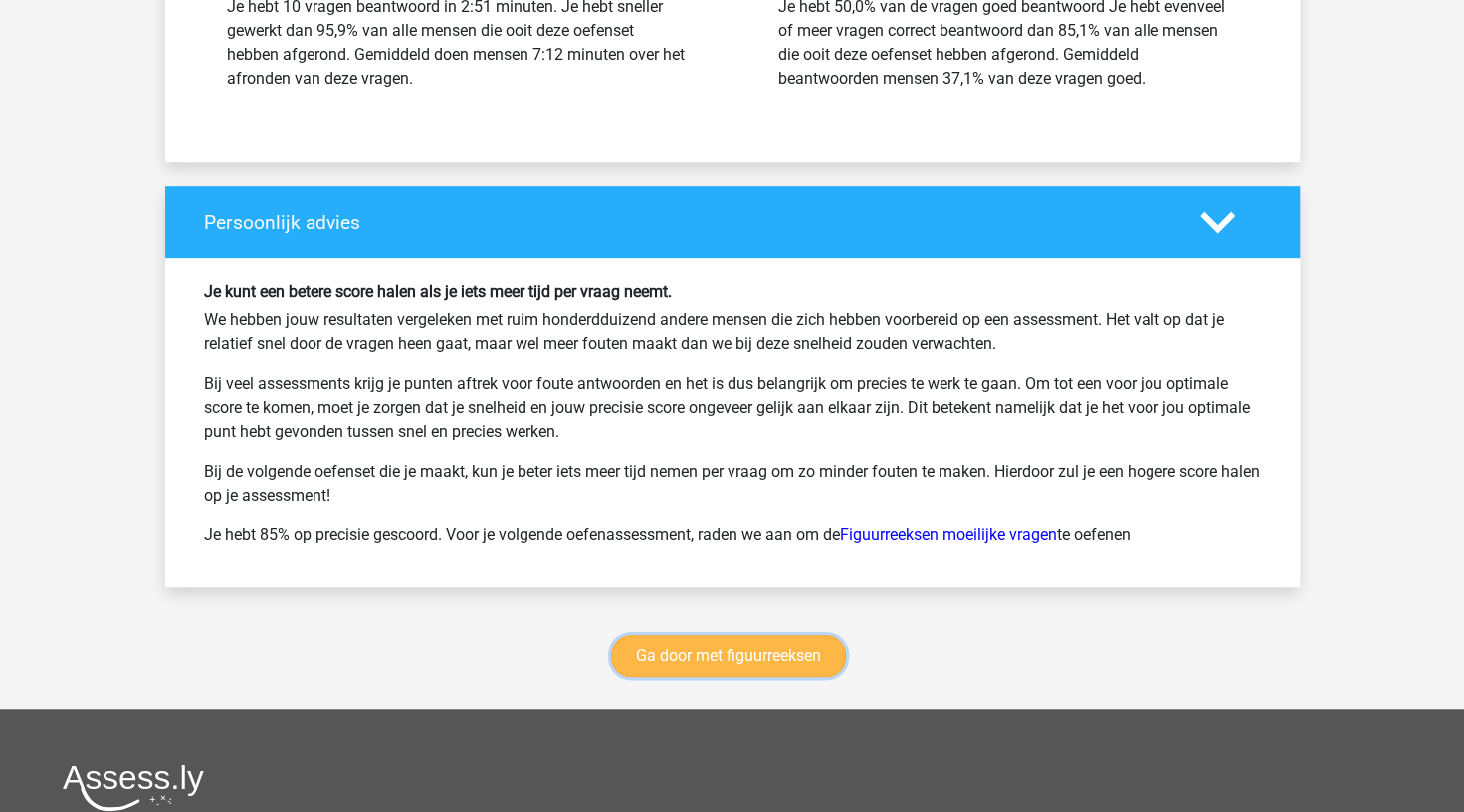 click on "Ga door met figuurreeksen" at bounding box center (729, 656) 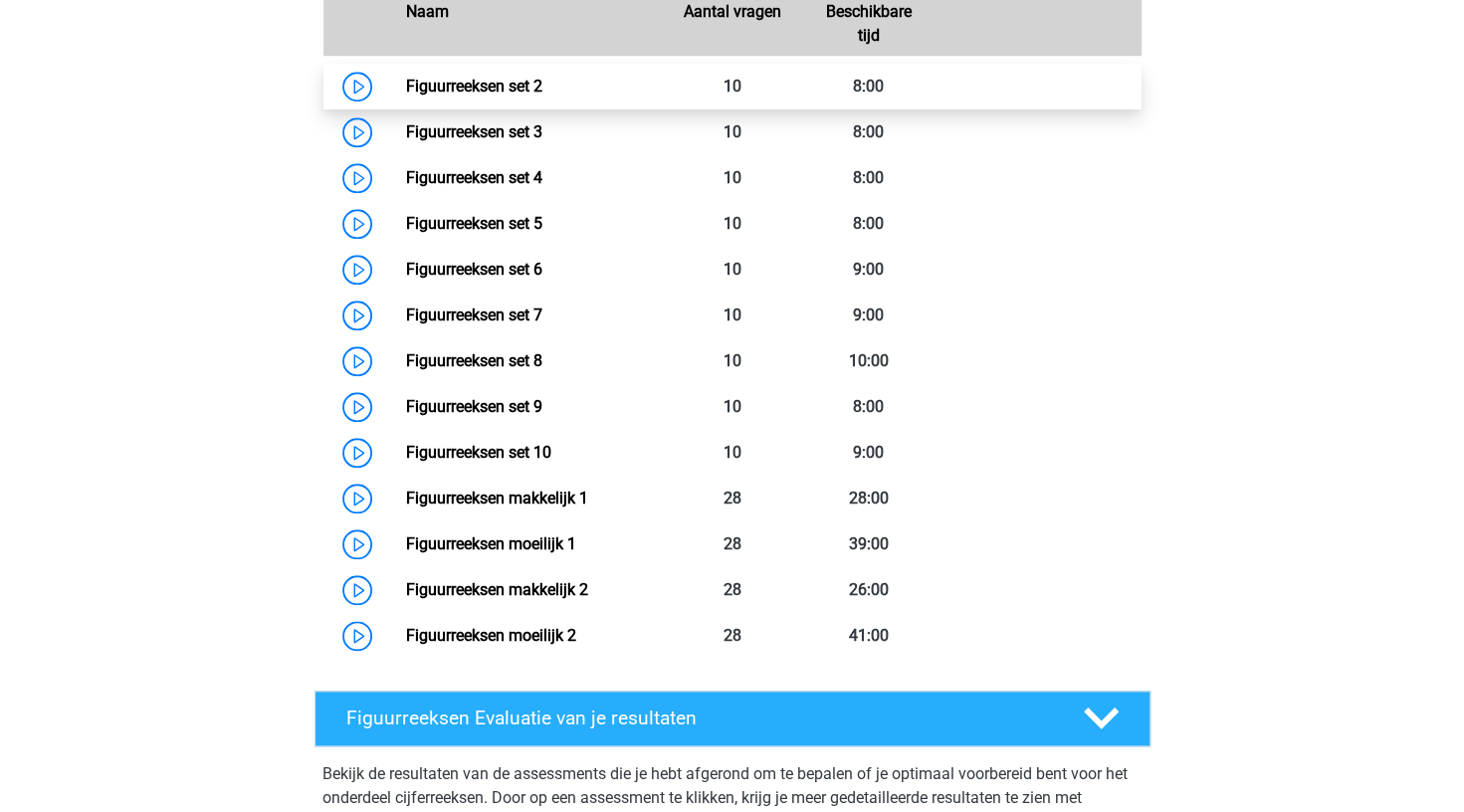 scroll, scrollTop: 1039, scrollLeft: 0, axis: vertical 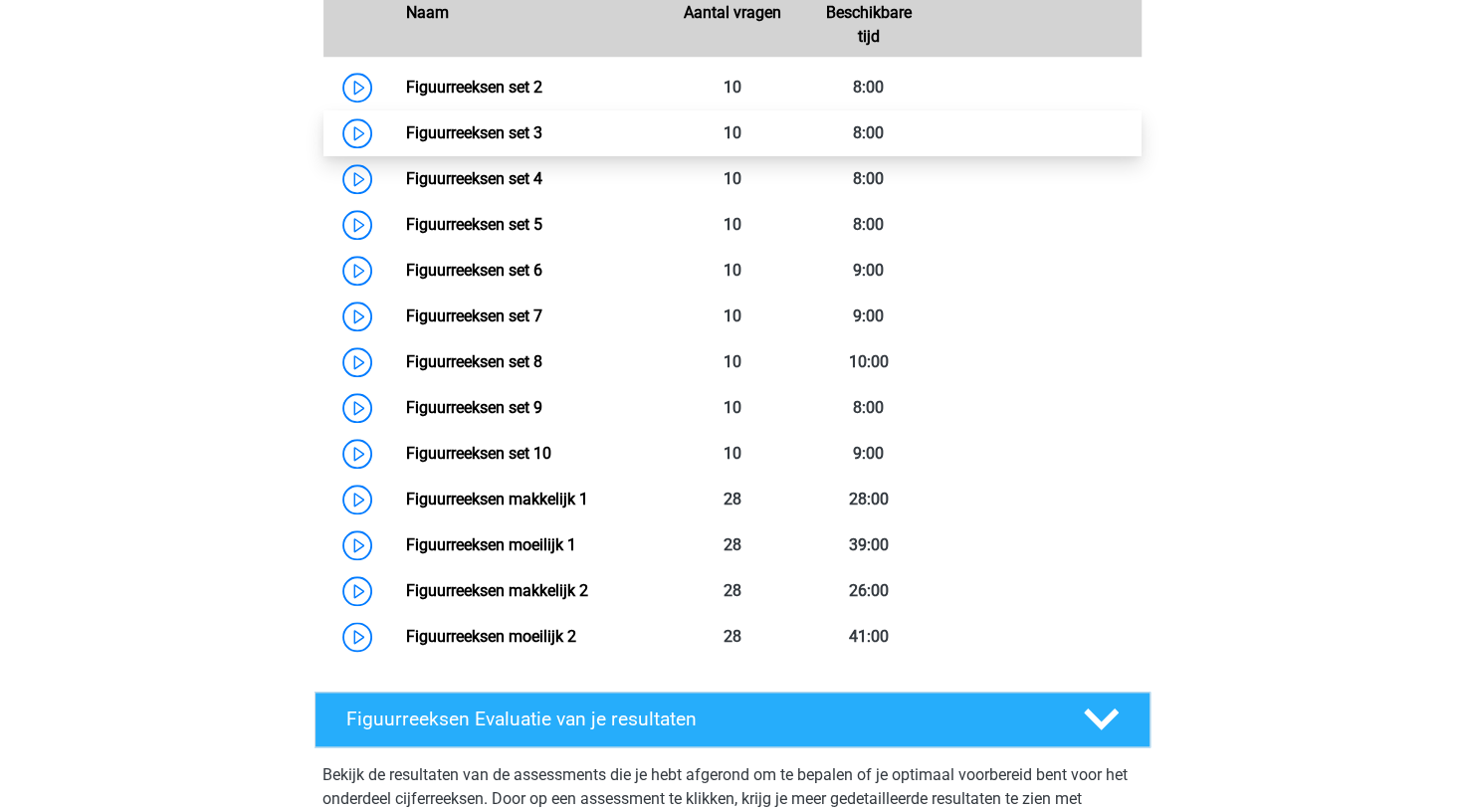 click on "Figuurreeksen
set 3" at bounding box center (474, 132) 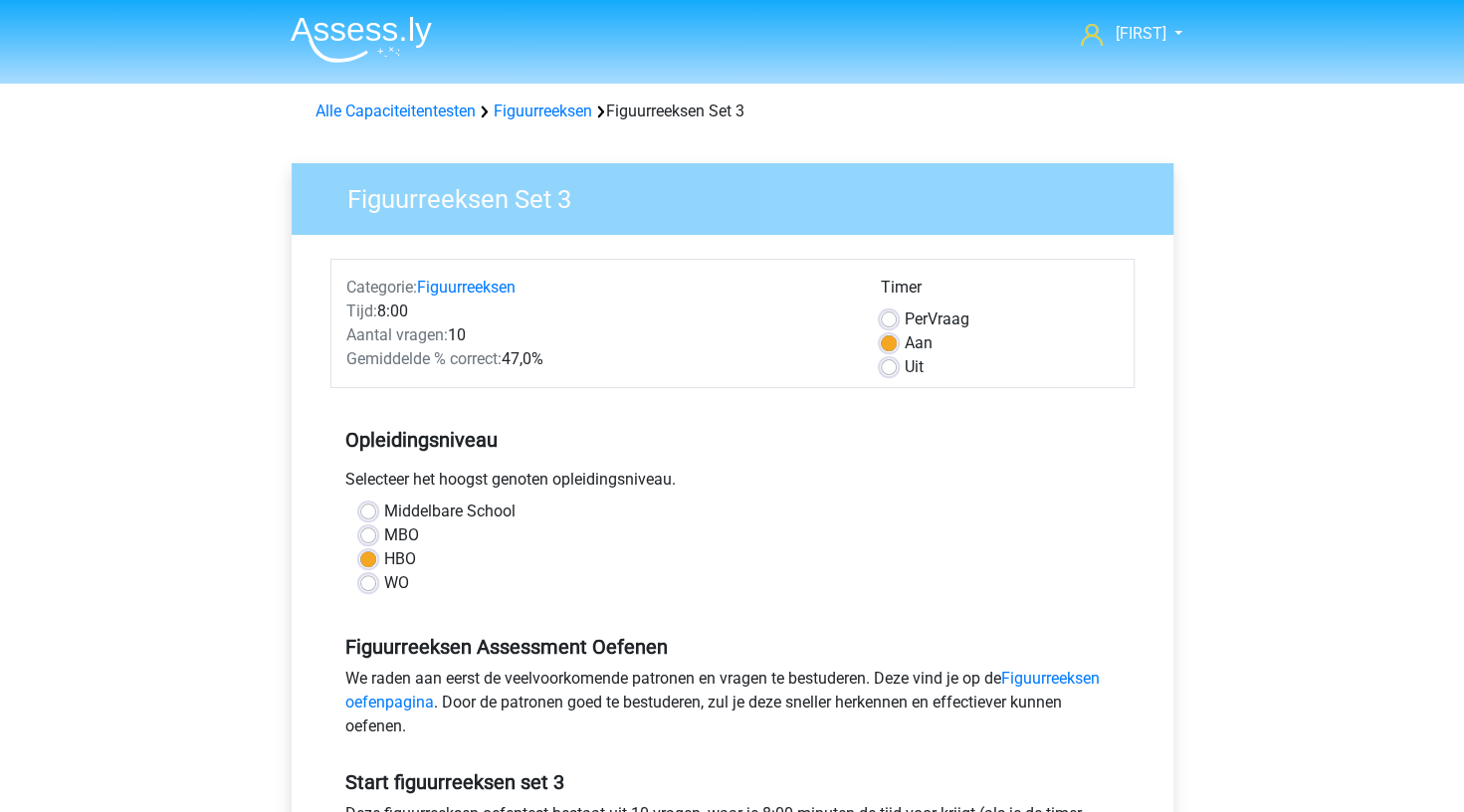 scroll, scrollTop: 758, scrollLeft: 0, axis: vertical 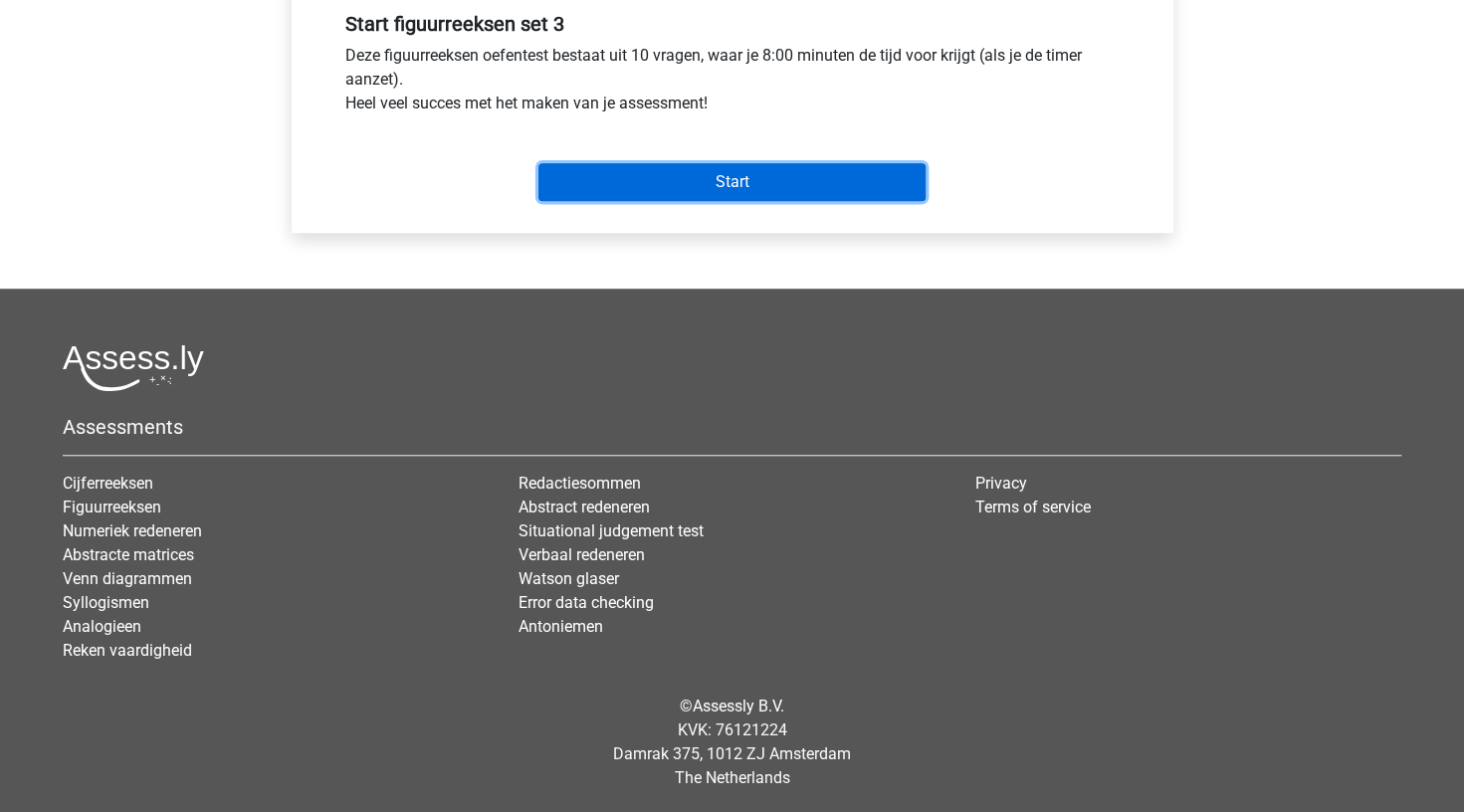 click on "Start" at bounding box center (732, 182) 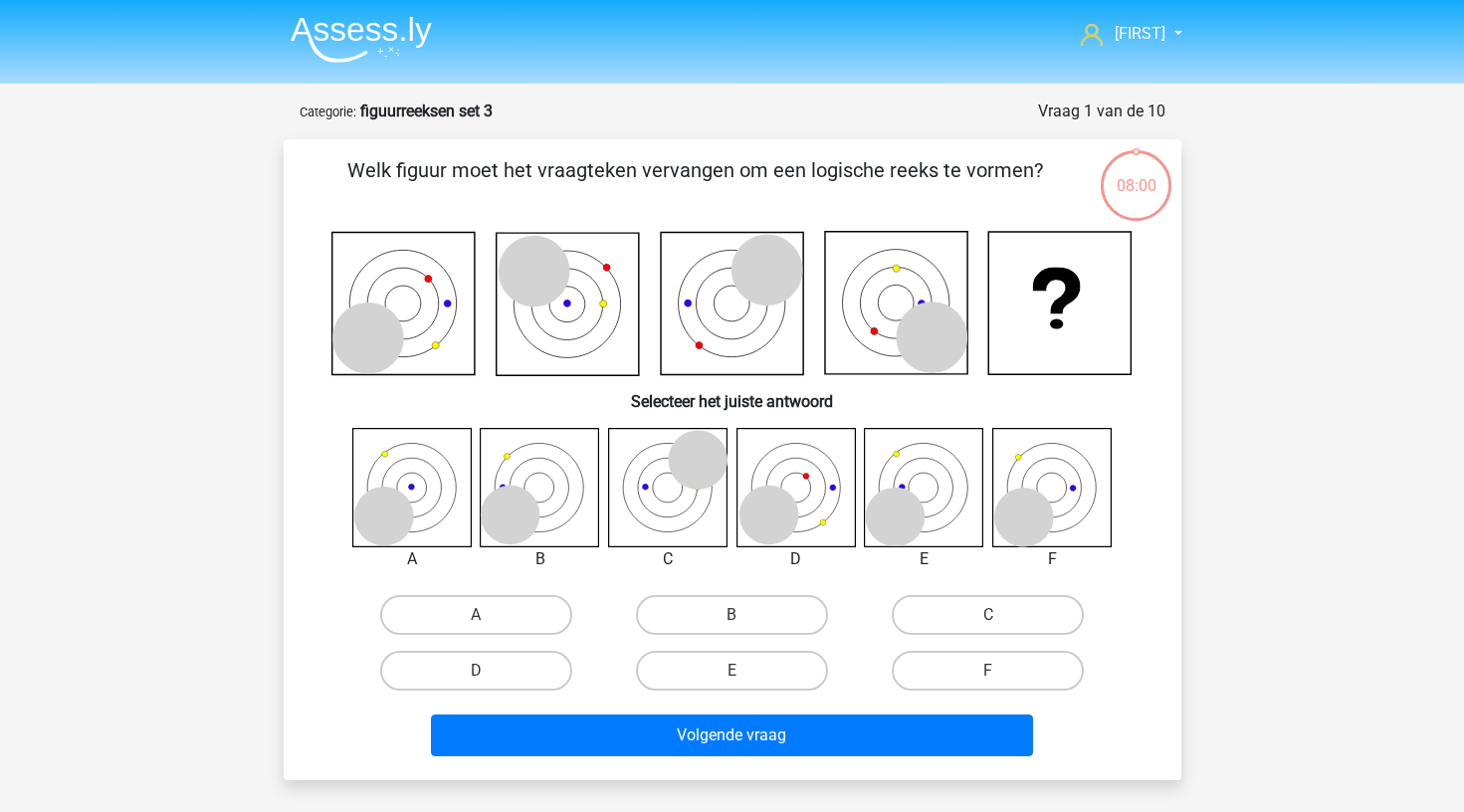 scroll, scrollTop: 0, scrollLeft: 0, axis: both 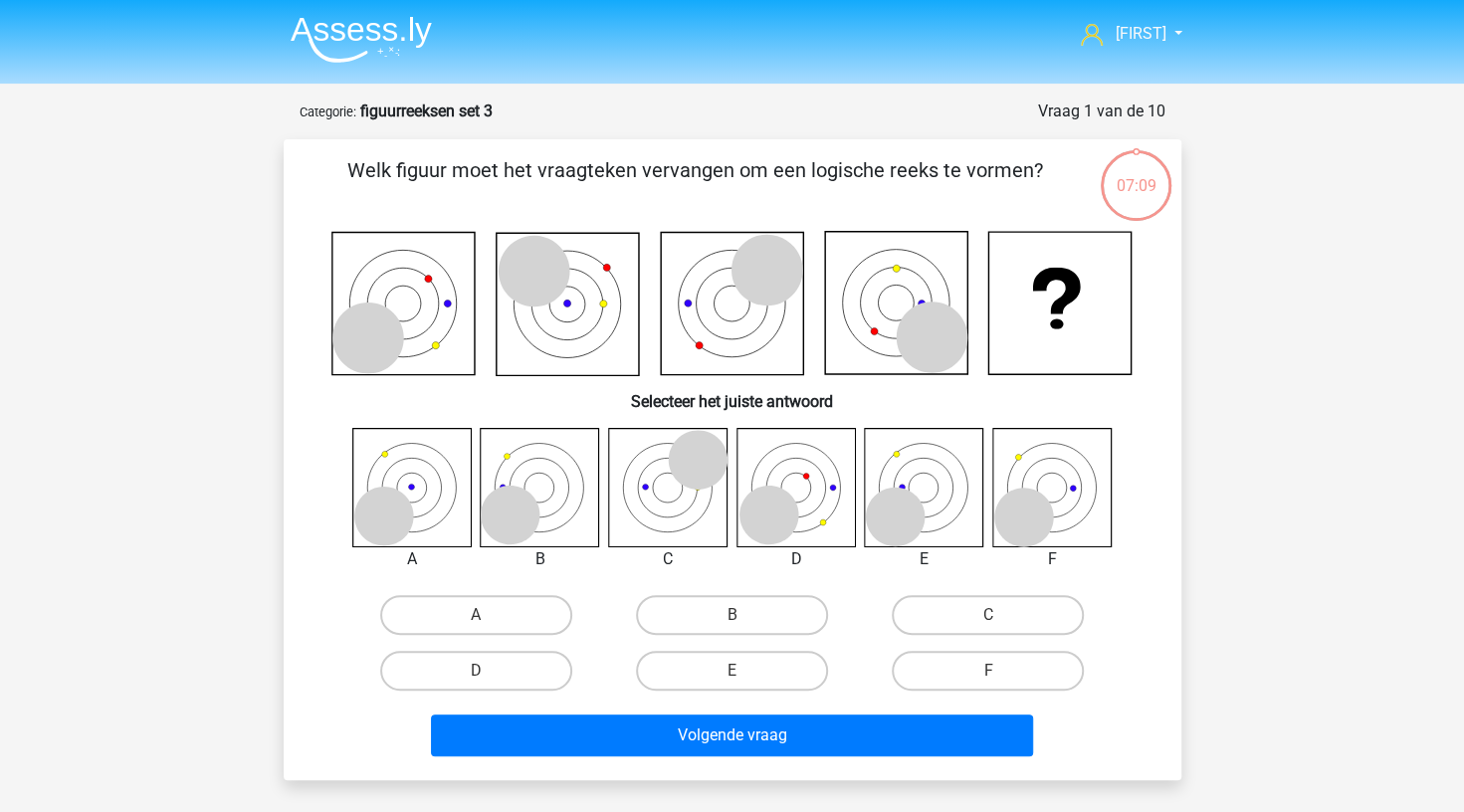 click on "F" at bounding box center [987, 671] 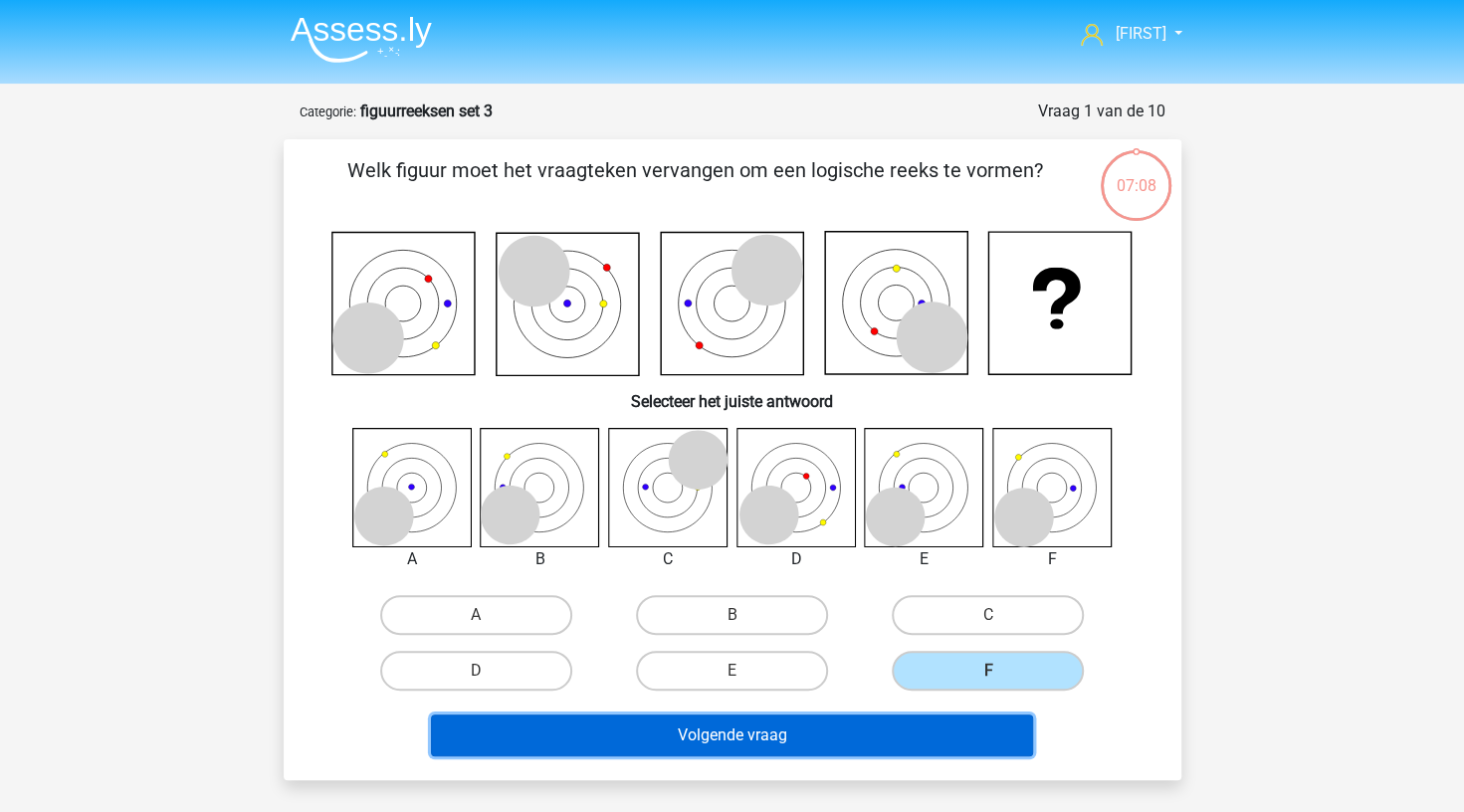 click on "Volgende vraag" at bounding box center (732, 735) 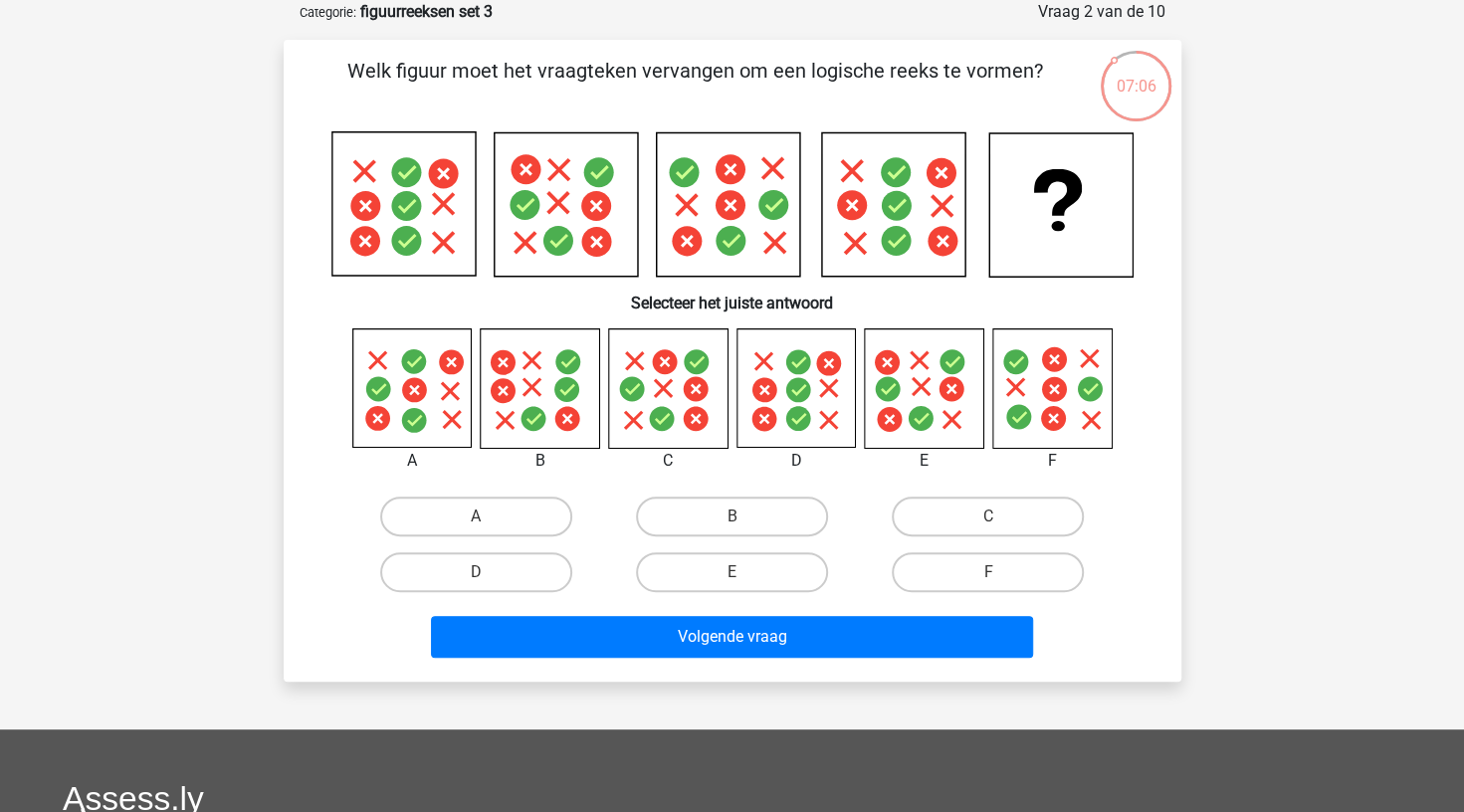 scroll, scrollTop: 0, scrollLeft: 0, axis: both 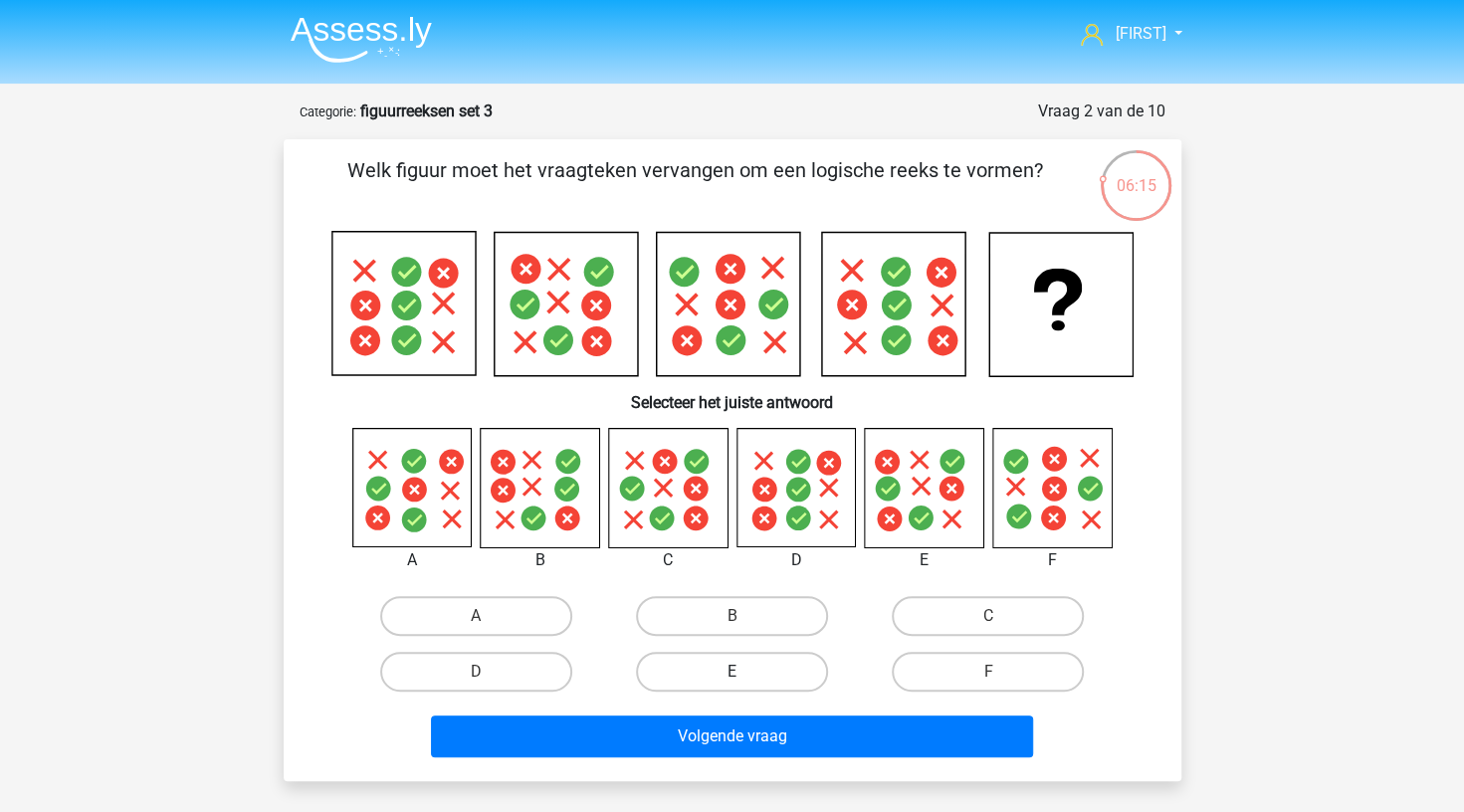 click on "E" at bounding box center [732, 672] 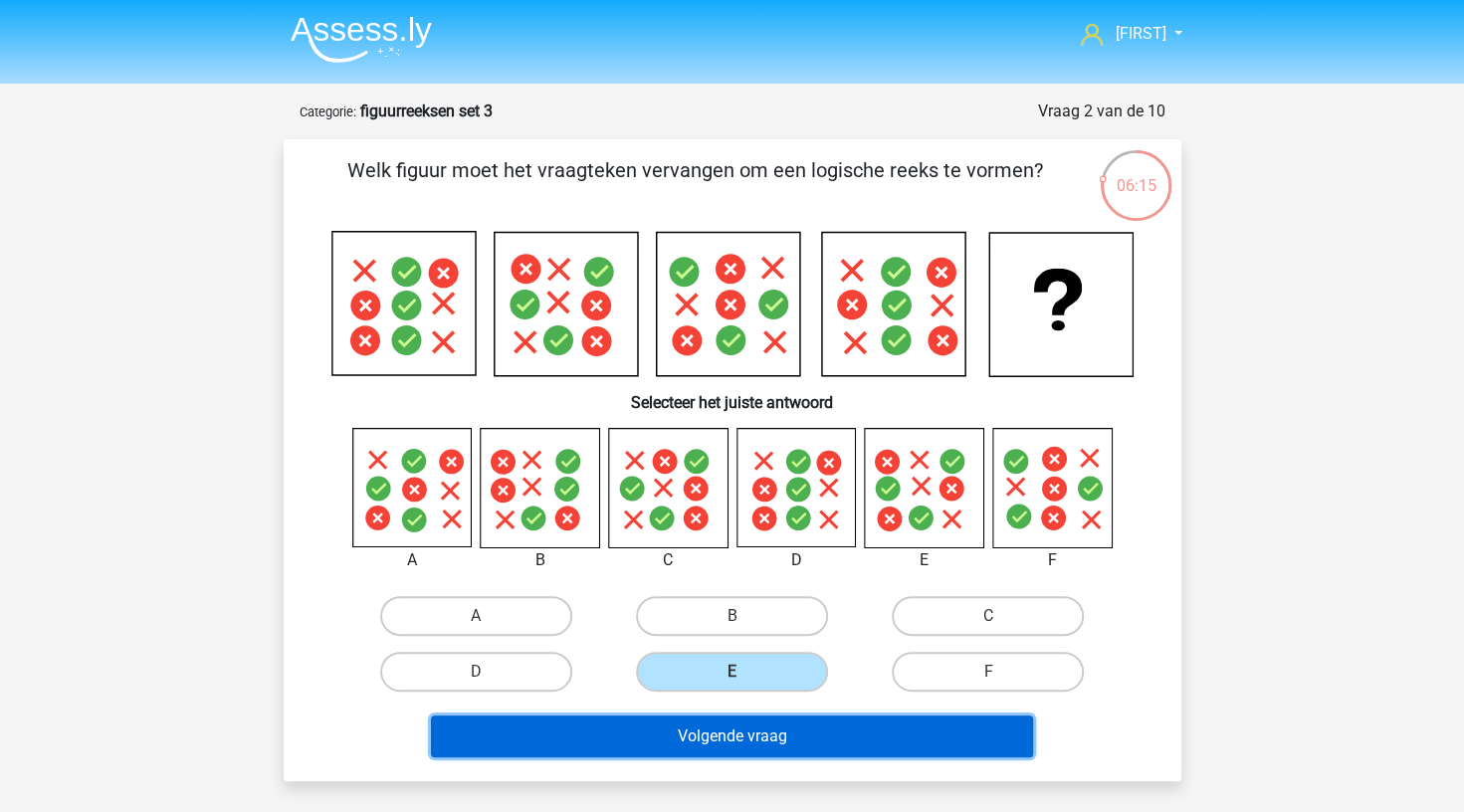 click on "Volgende vraag" at bounding box center [732, 736] 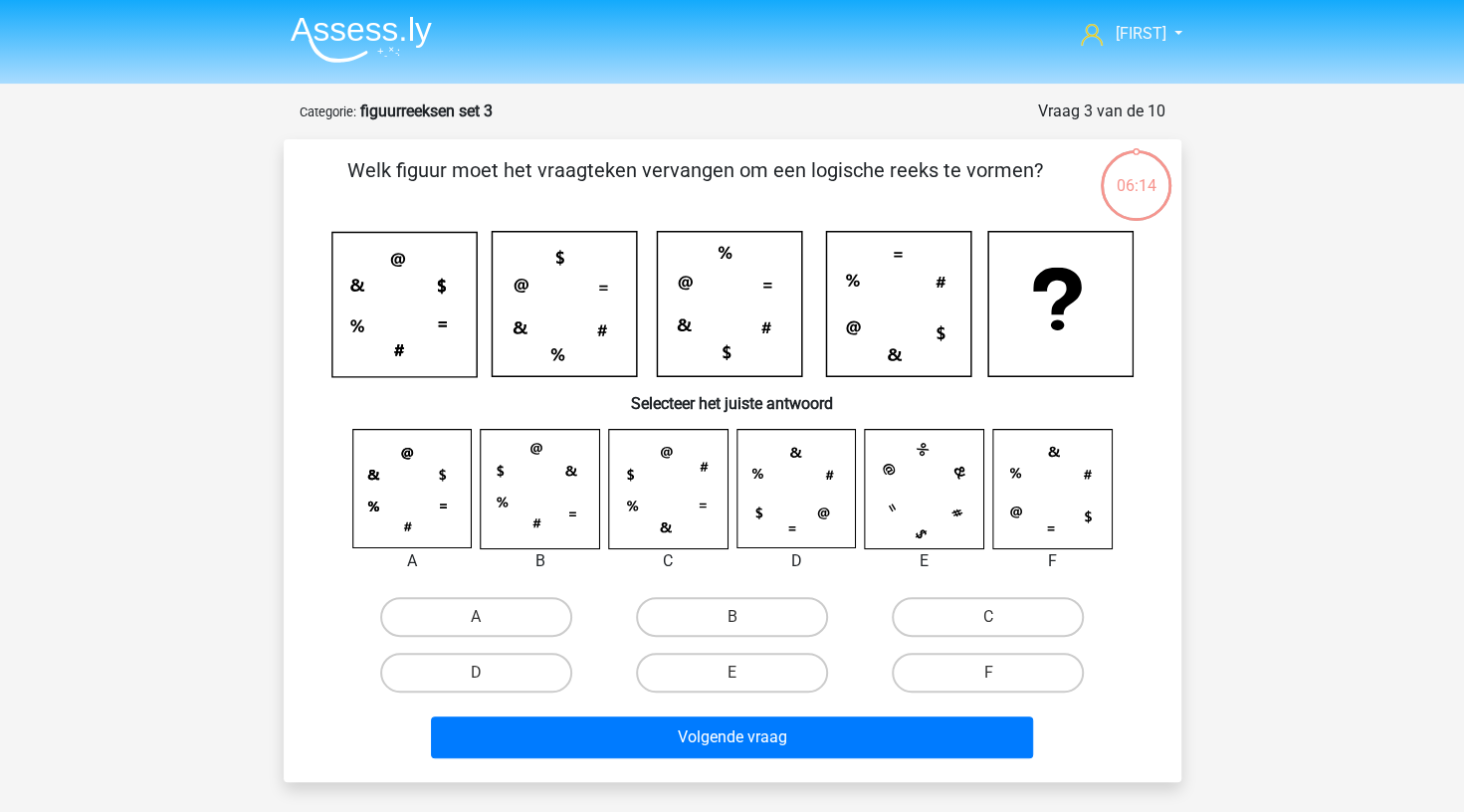 scroll, scrollTop: 100, scrollLeft: 0, axis: vertical 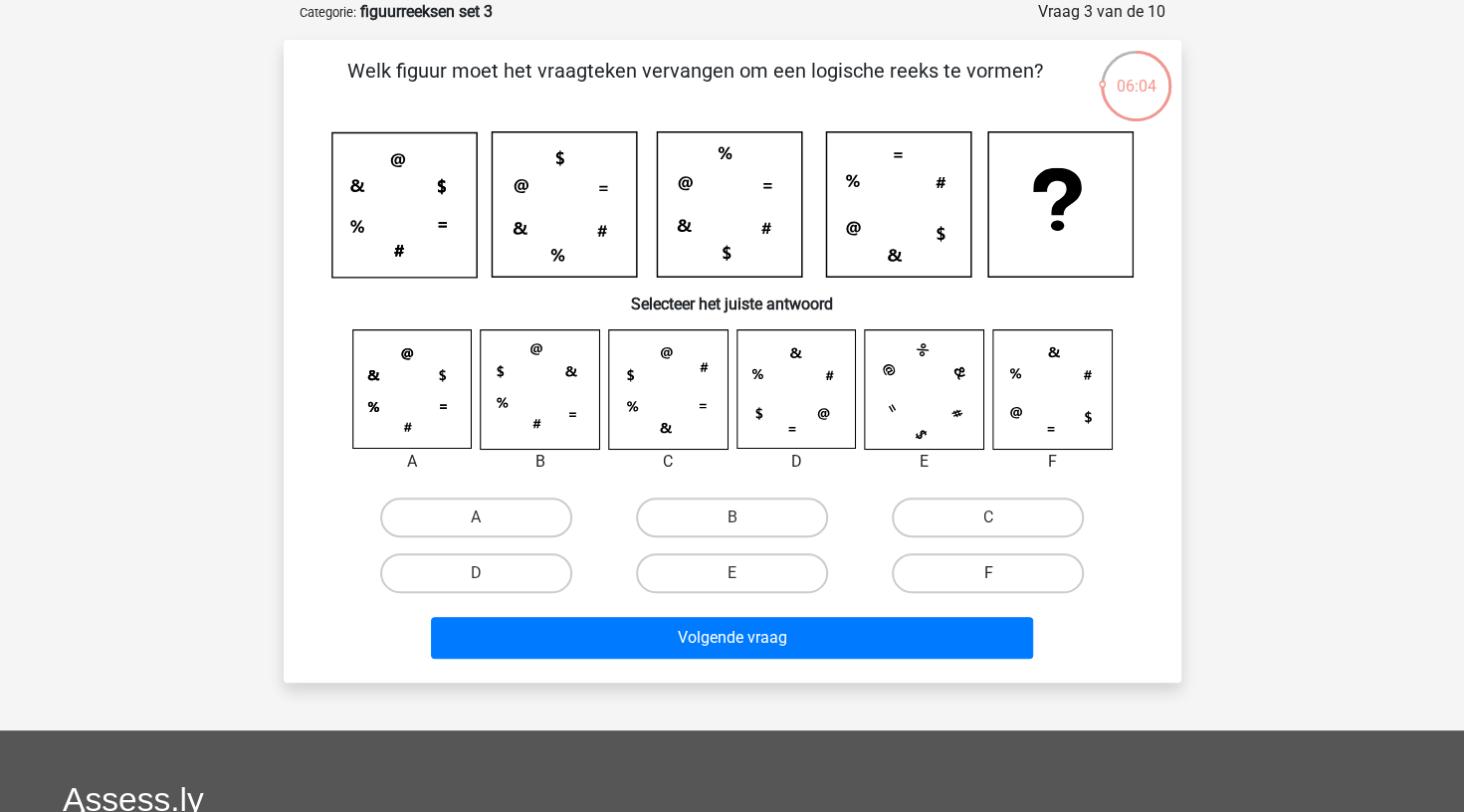 click on "F" at bounding box center (987, 573) 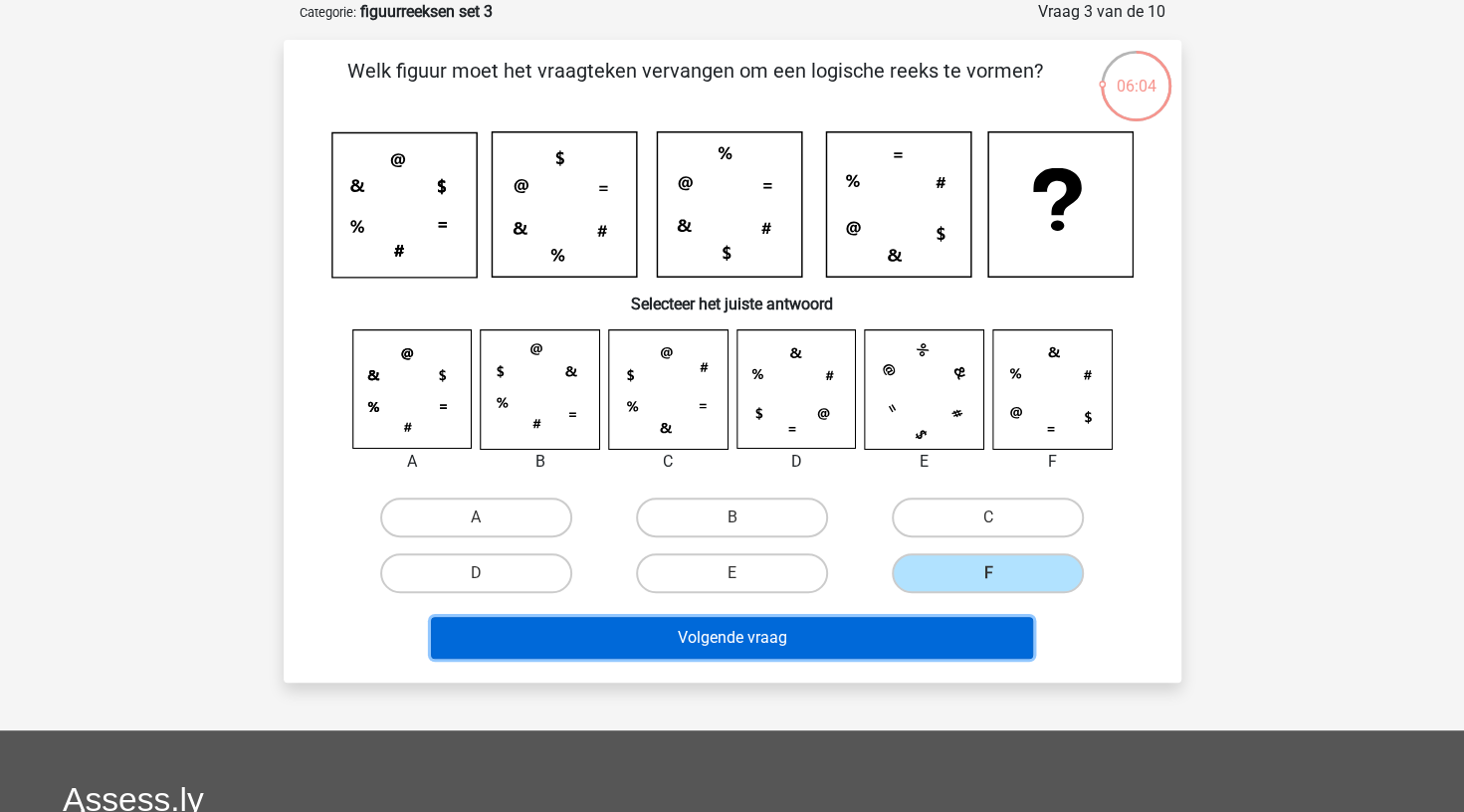 click on "Volgende vraag" at bounding box center [732, 638] 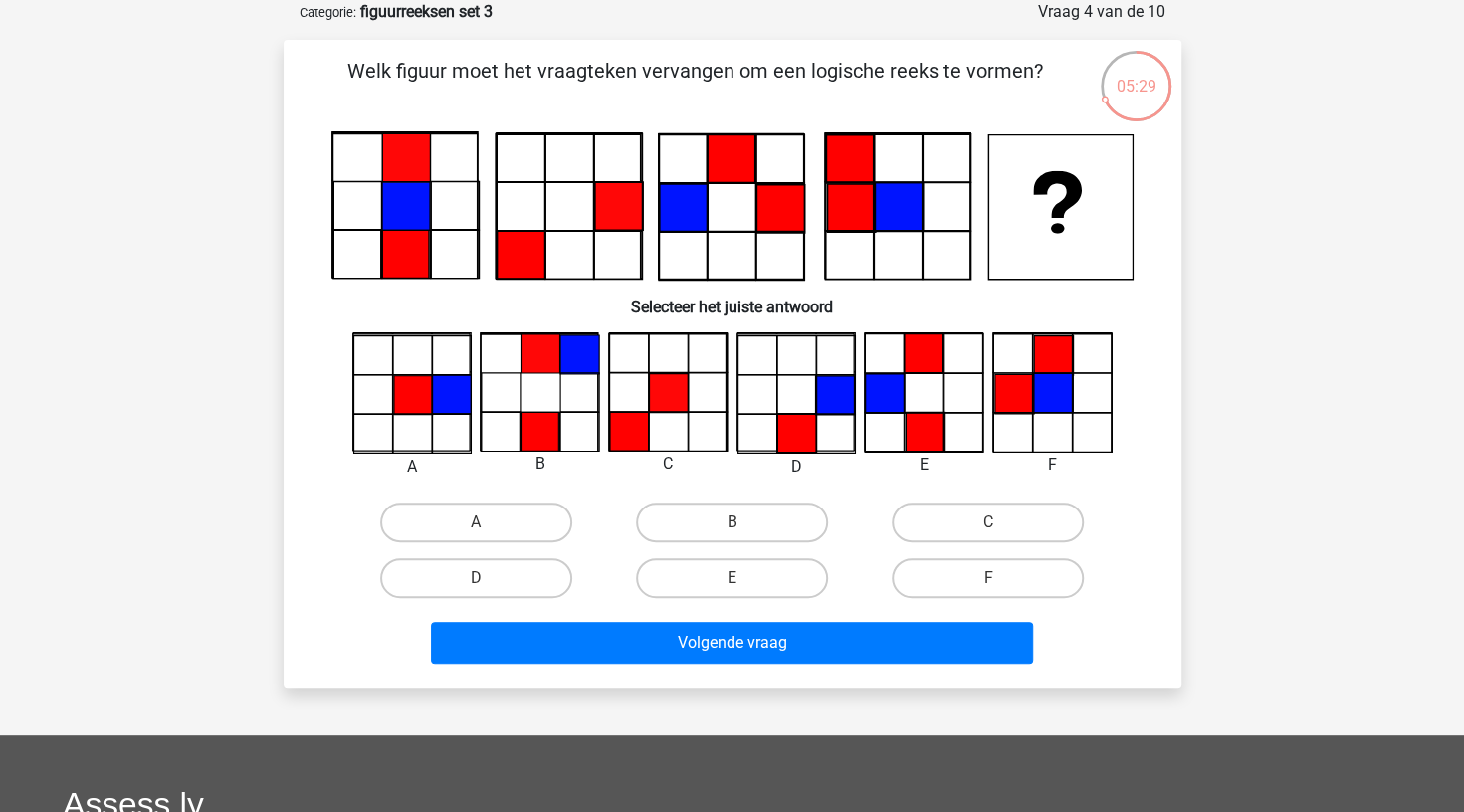 click on "A" at bounding box center [482, 528] 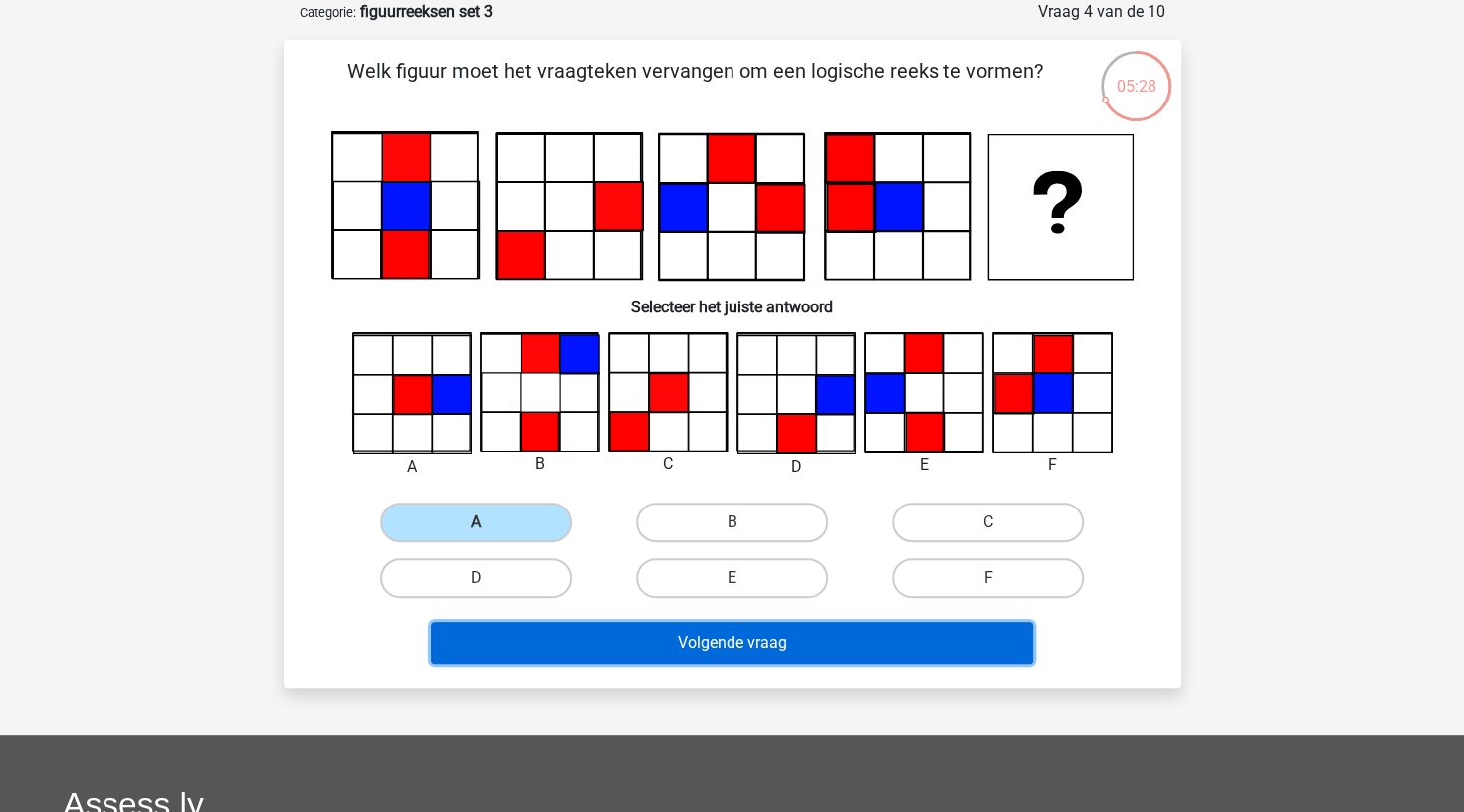 click on "Volgende vraag" at bounding box center [732, 643] 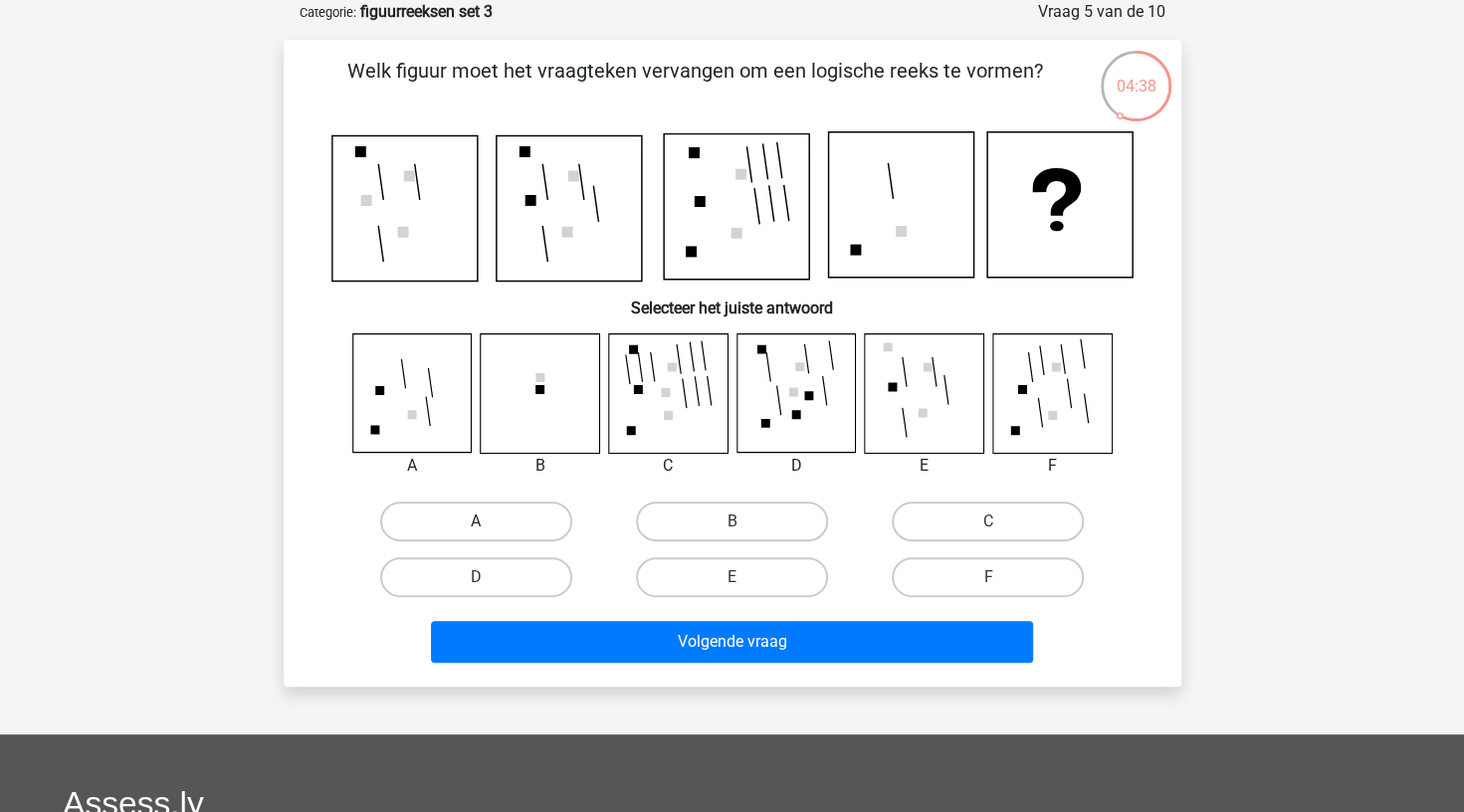 click on "A" at bounding box center (476, 521) 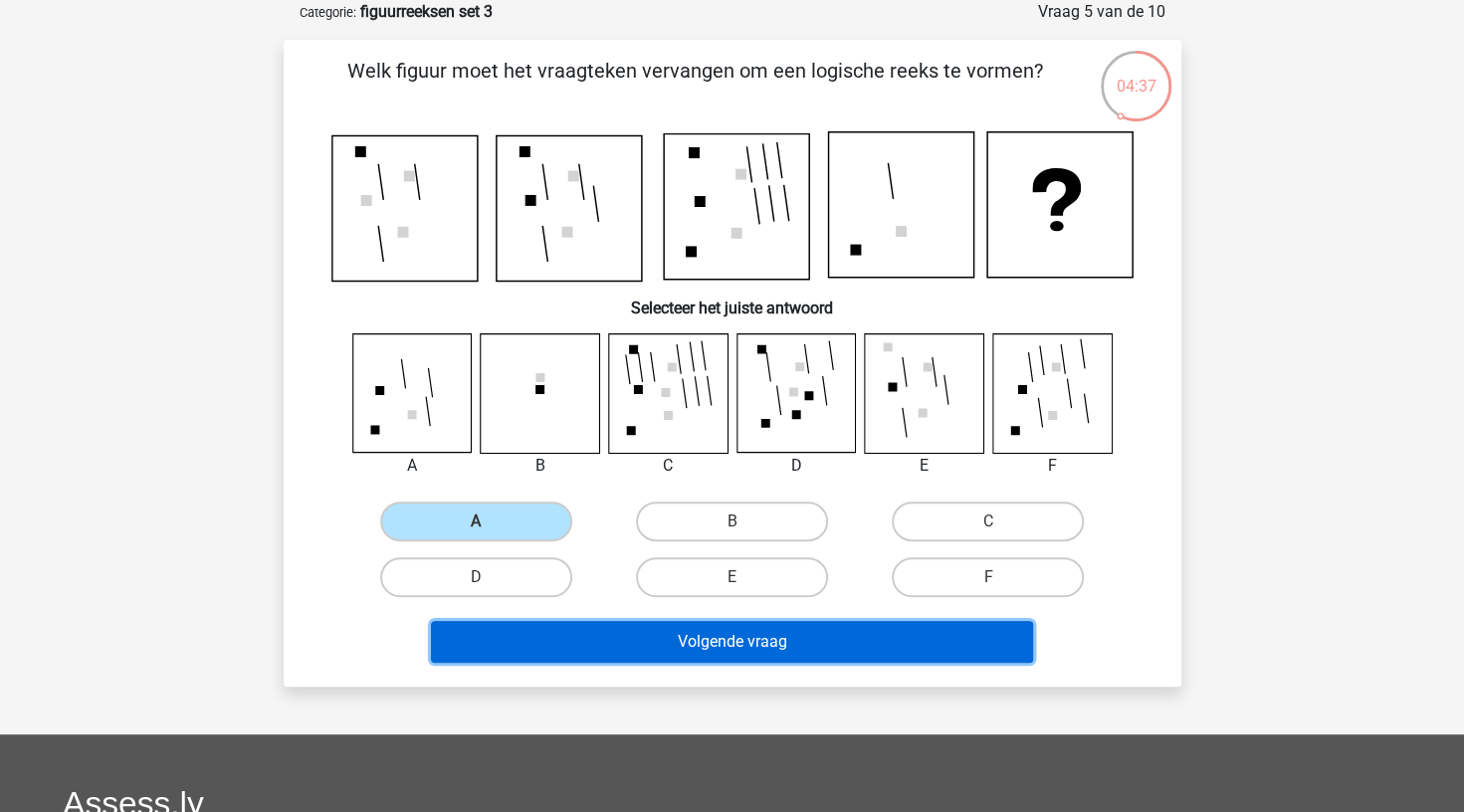 click on "Volgende vraag" at bounding box center [732, 642] 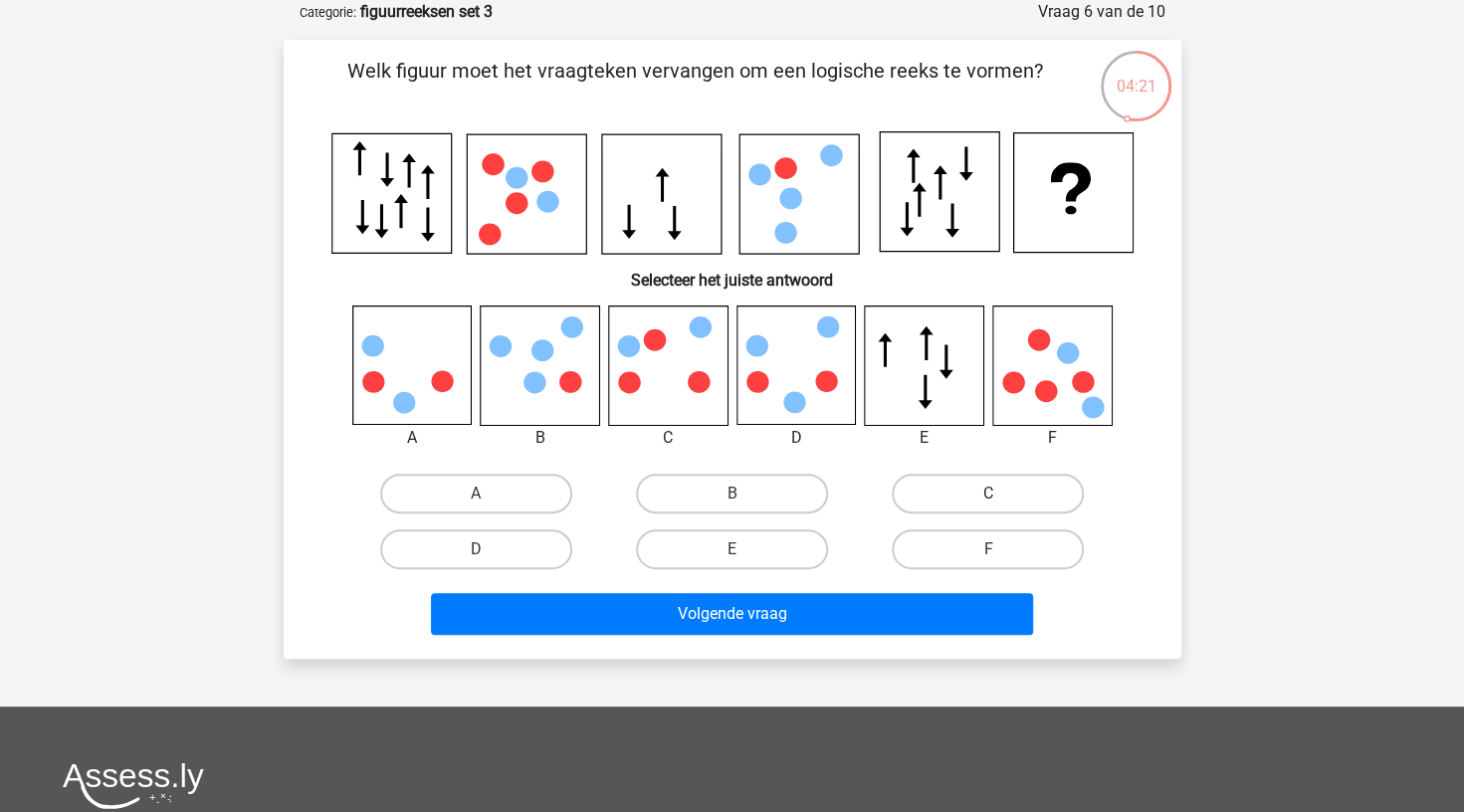 click on "C" at bounding box center (987, 494) 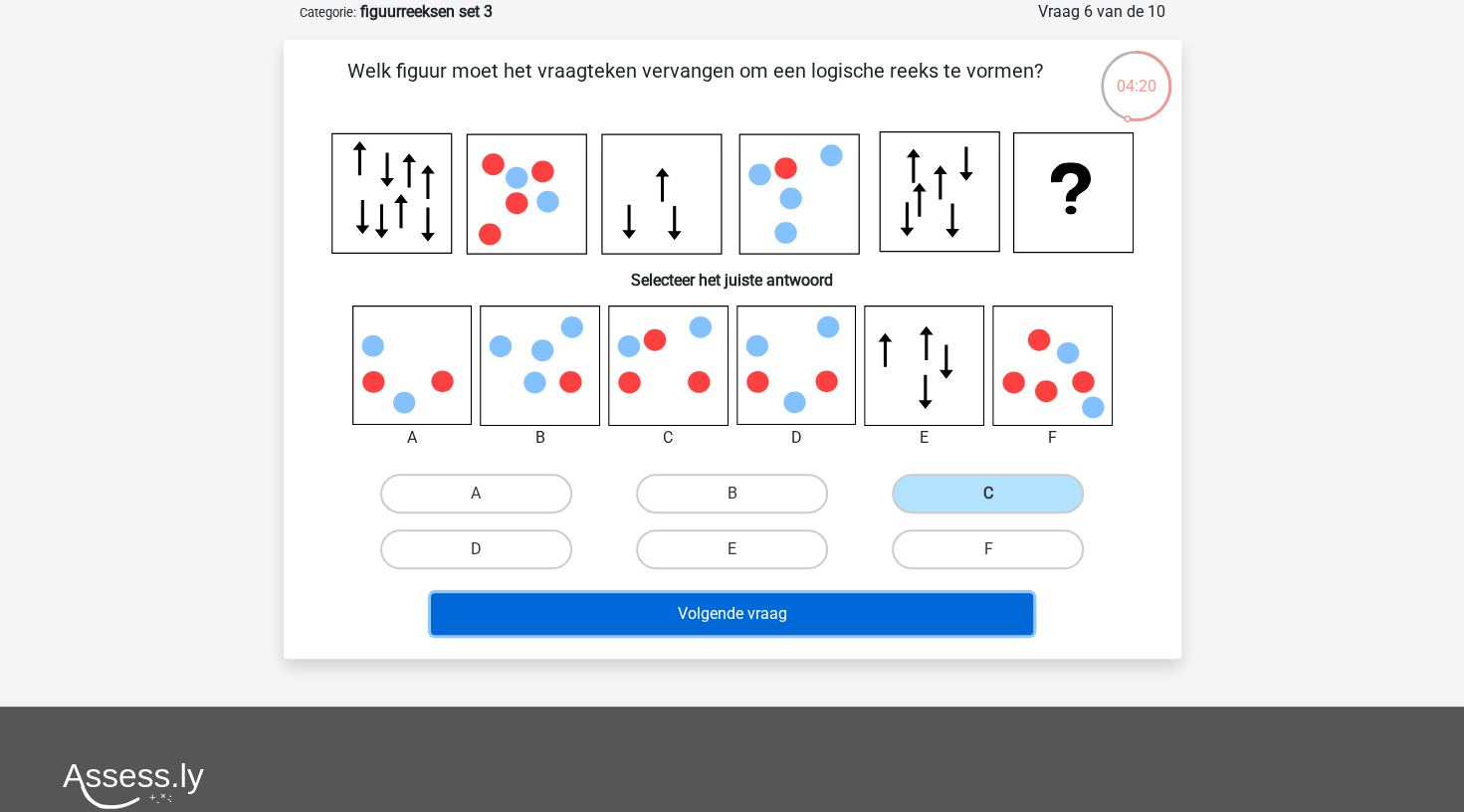click on "Volgende vraag" at bounding box center (732, 614) 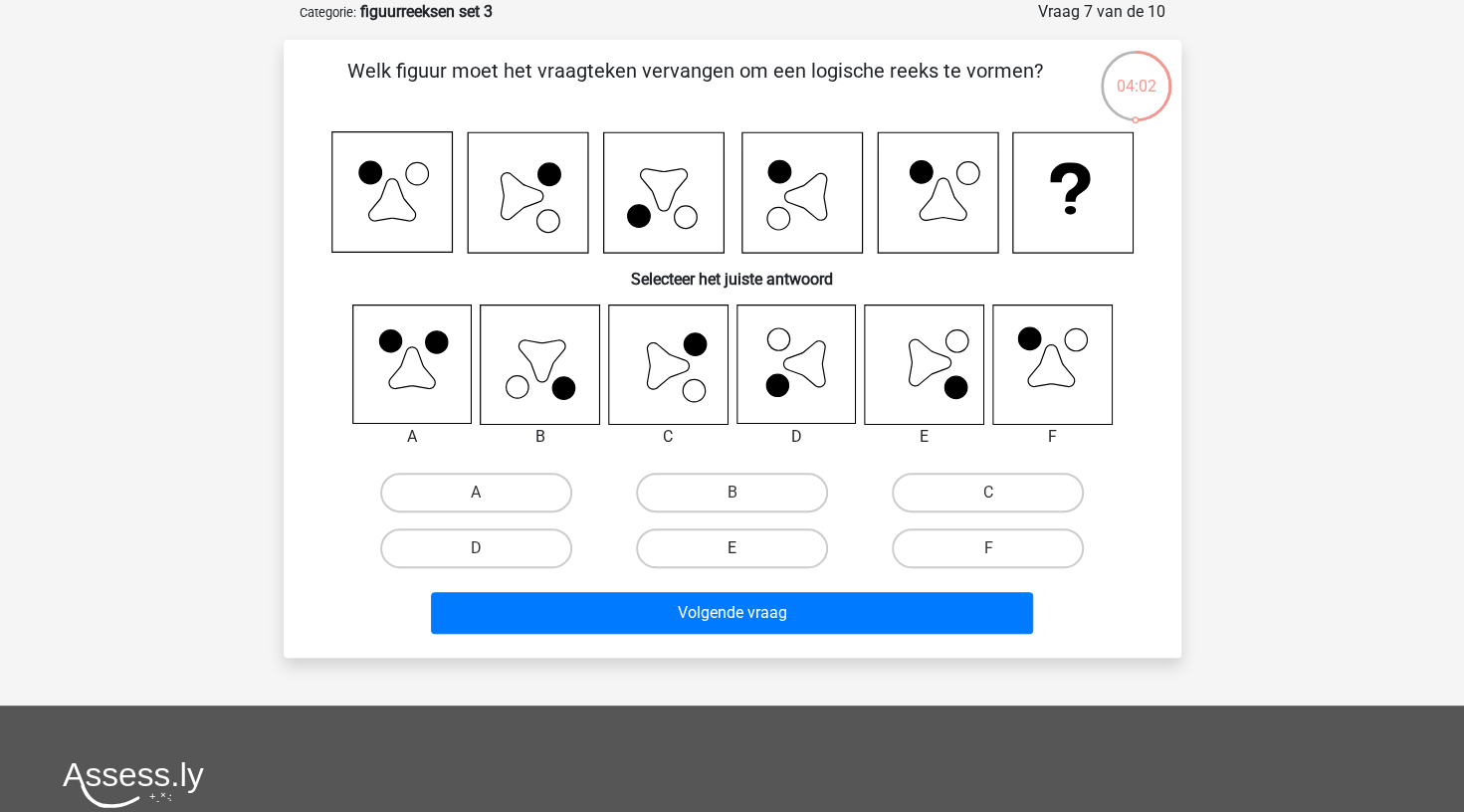 click on "E" at bounding box center [732, 548] 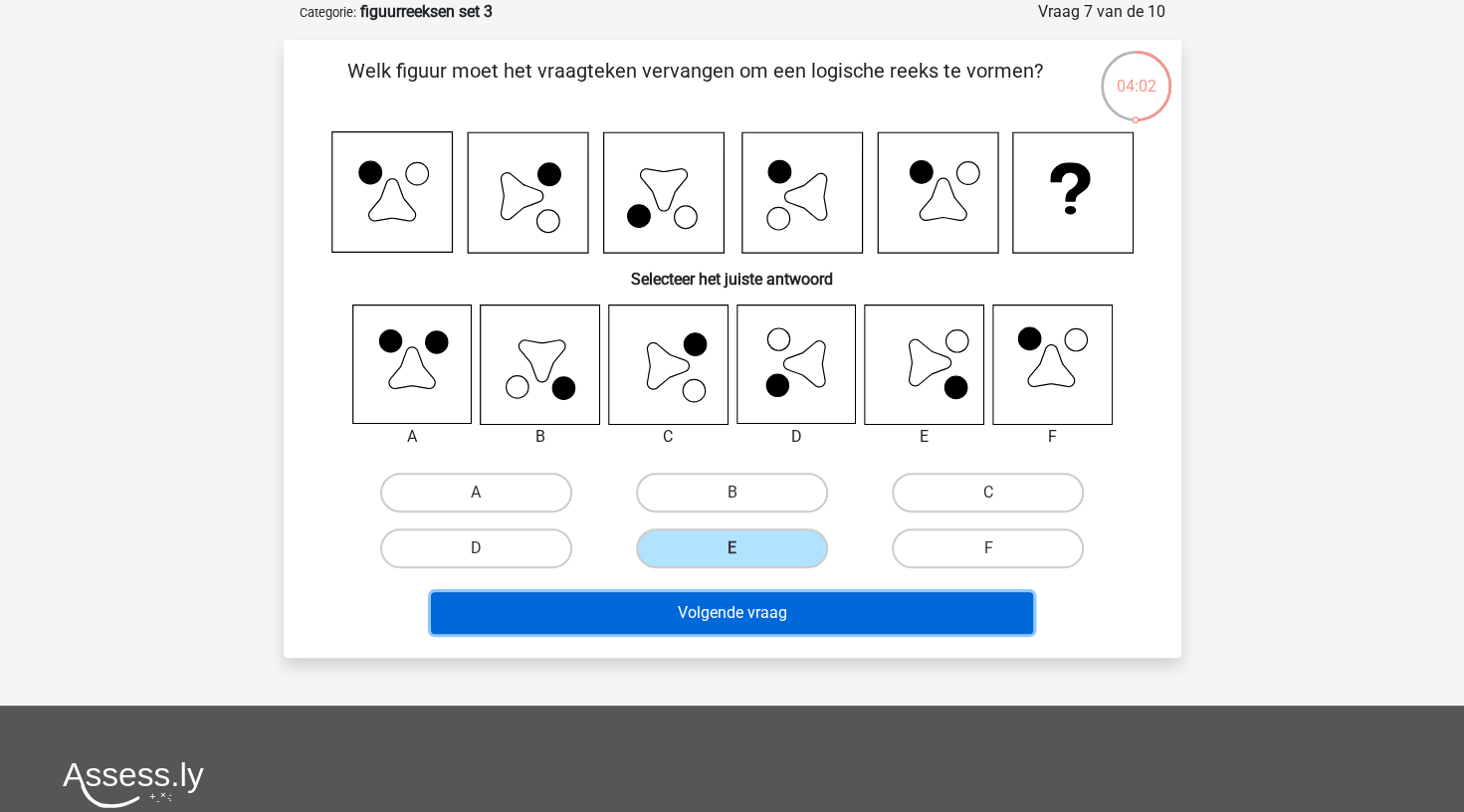 click on "Volgende vraag" at bounding box center [732, 613] 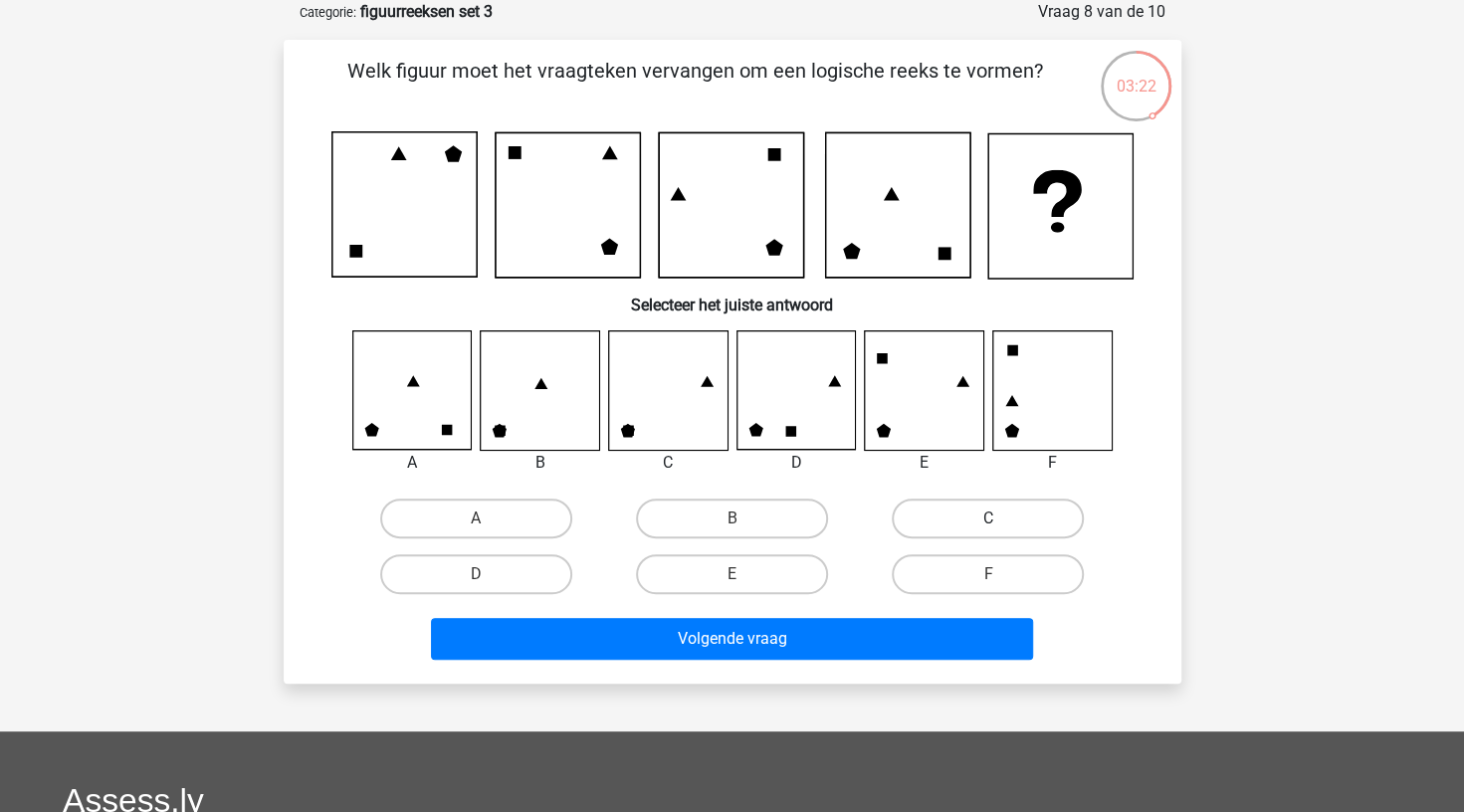 click on "C" at bounding box center [987, 518] 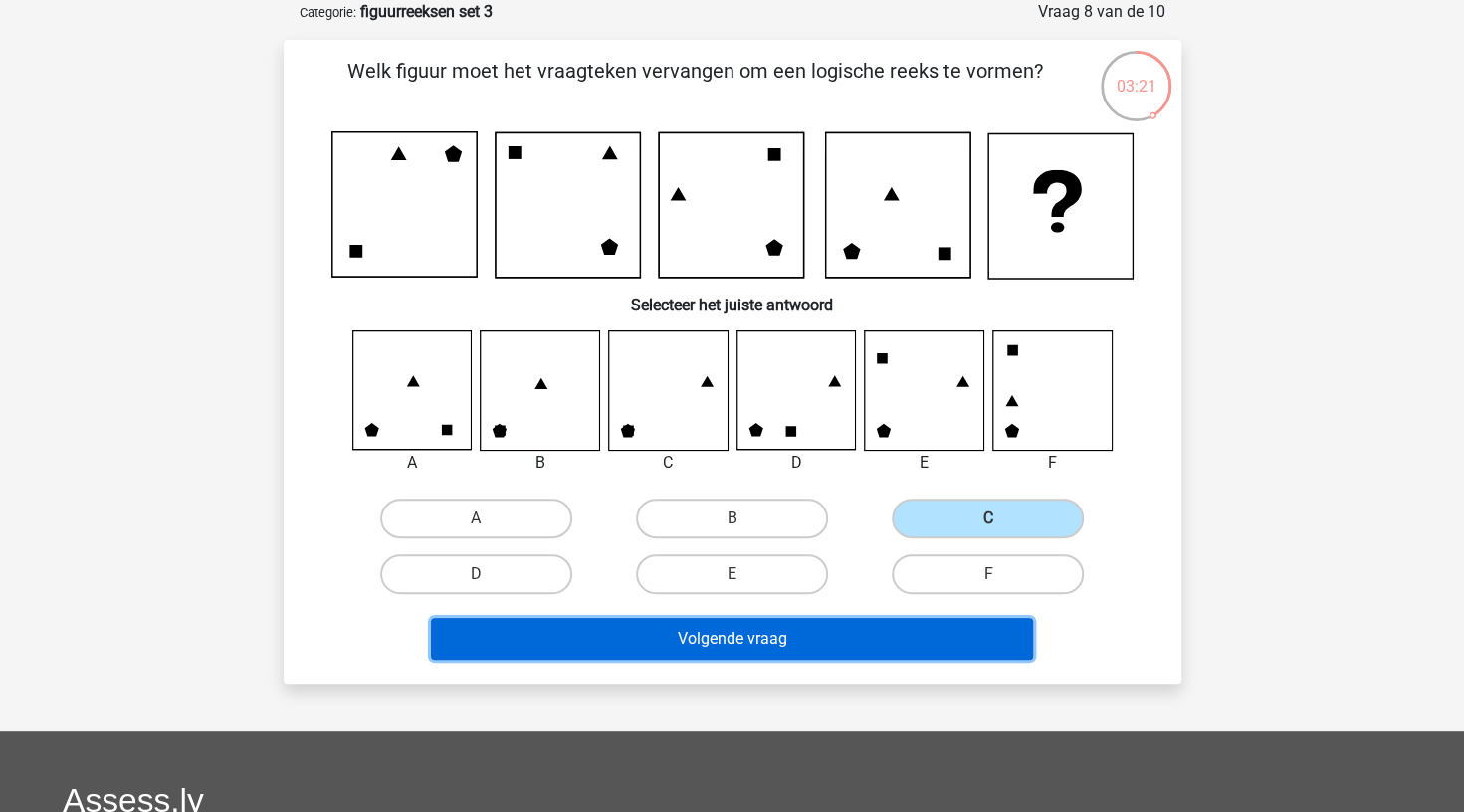 click on "Volgende vraag" at bounding box center [732, 639] 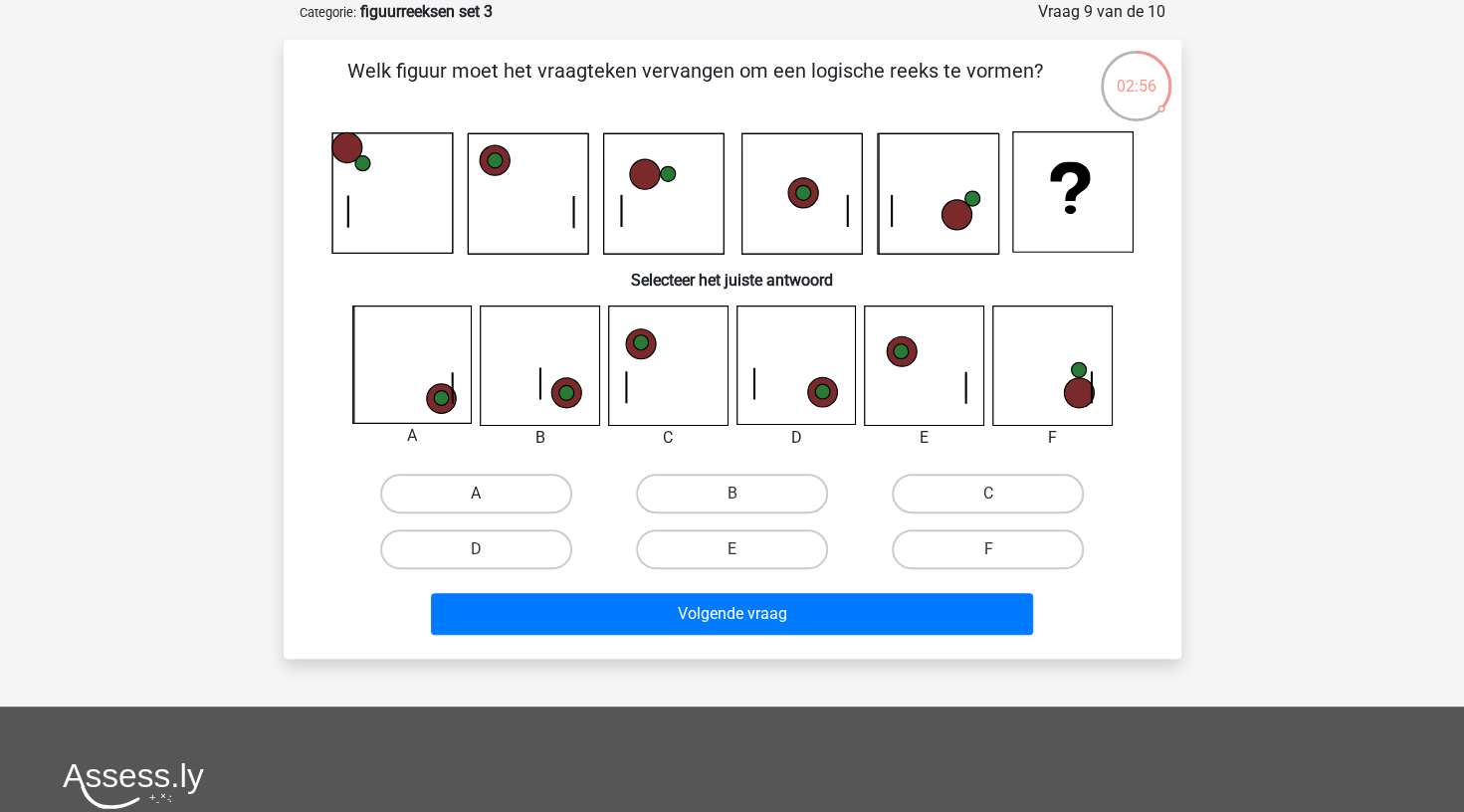 click on "A" at bounding box center (476, 494) 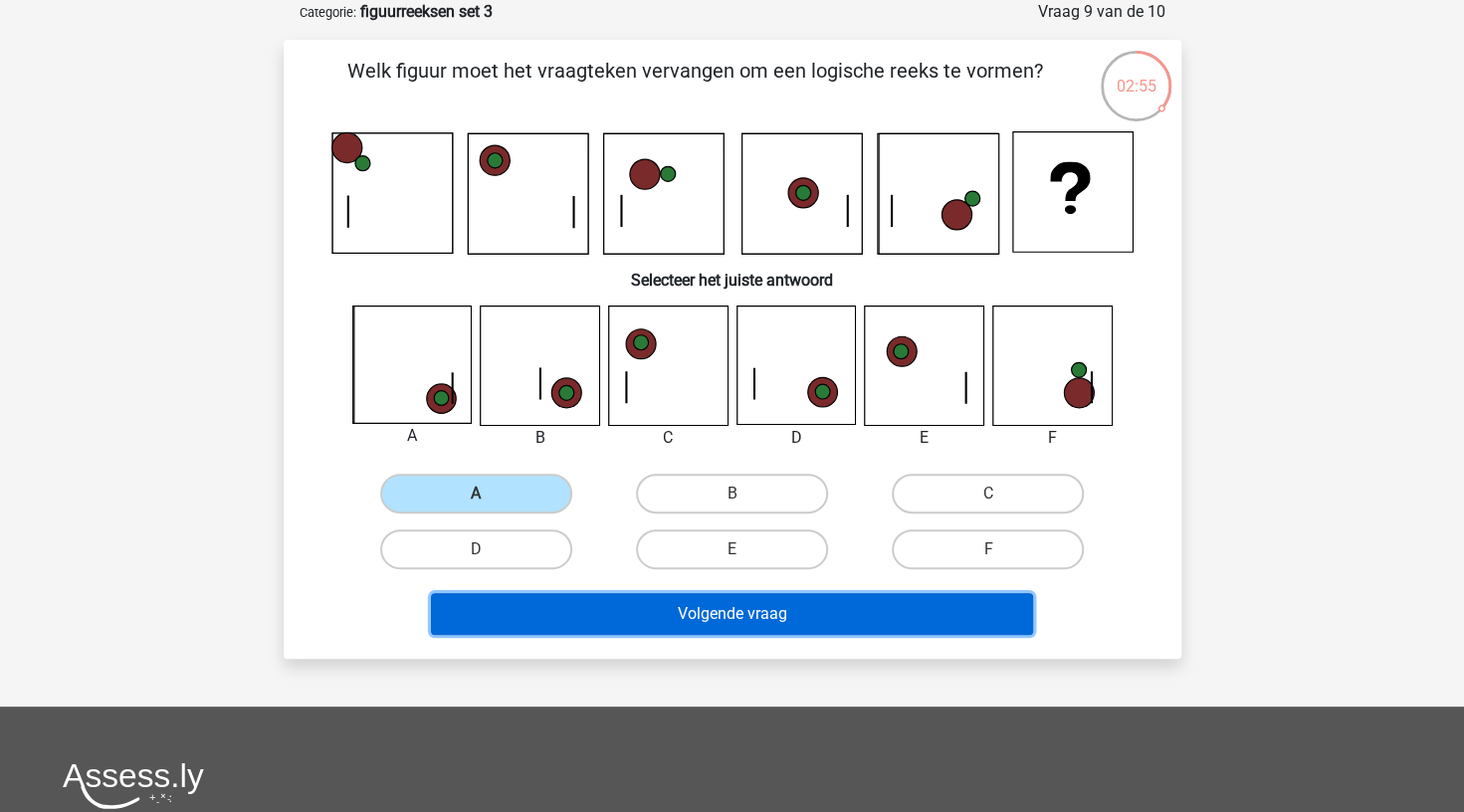 click on "Volgende vraag" at bounding box center (732, 614) 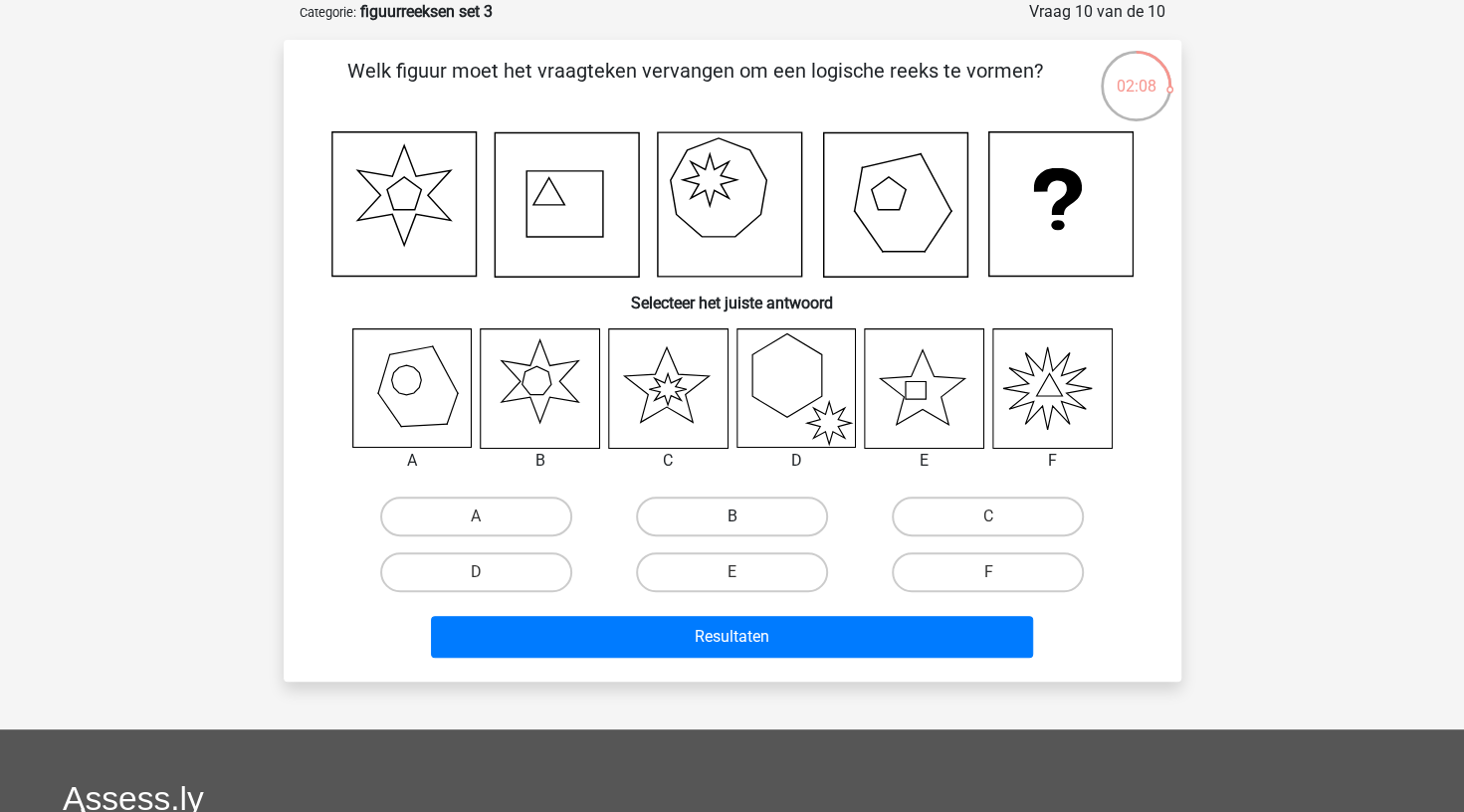 click on "B" at bounding box center (732, 516) 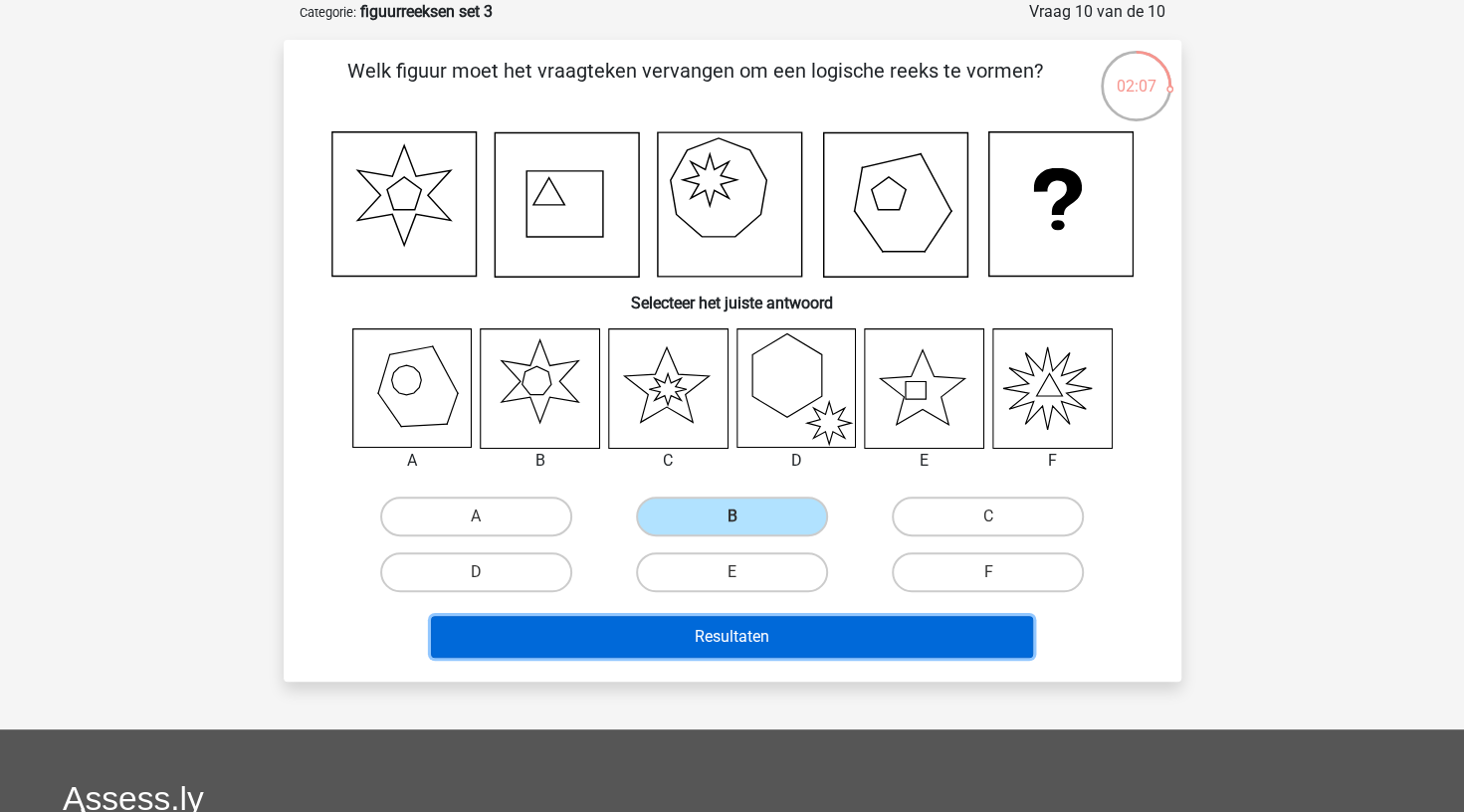 click on "Resultaten" at bounding box center [732, 637] 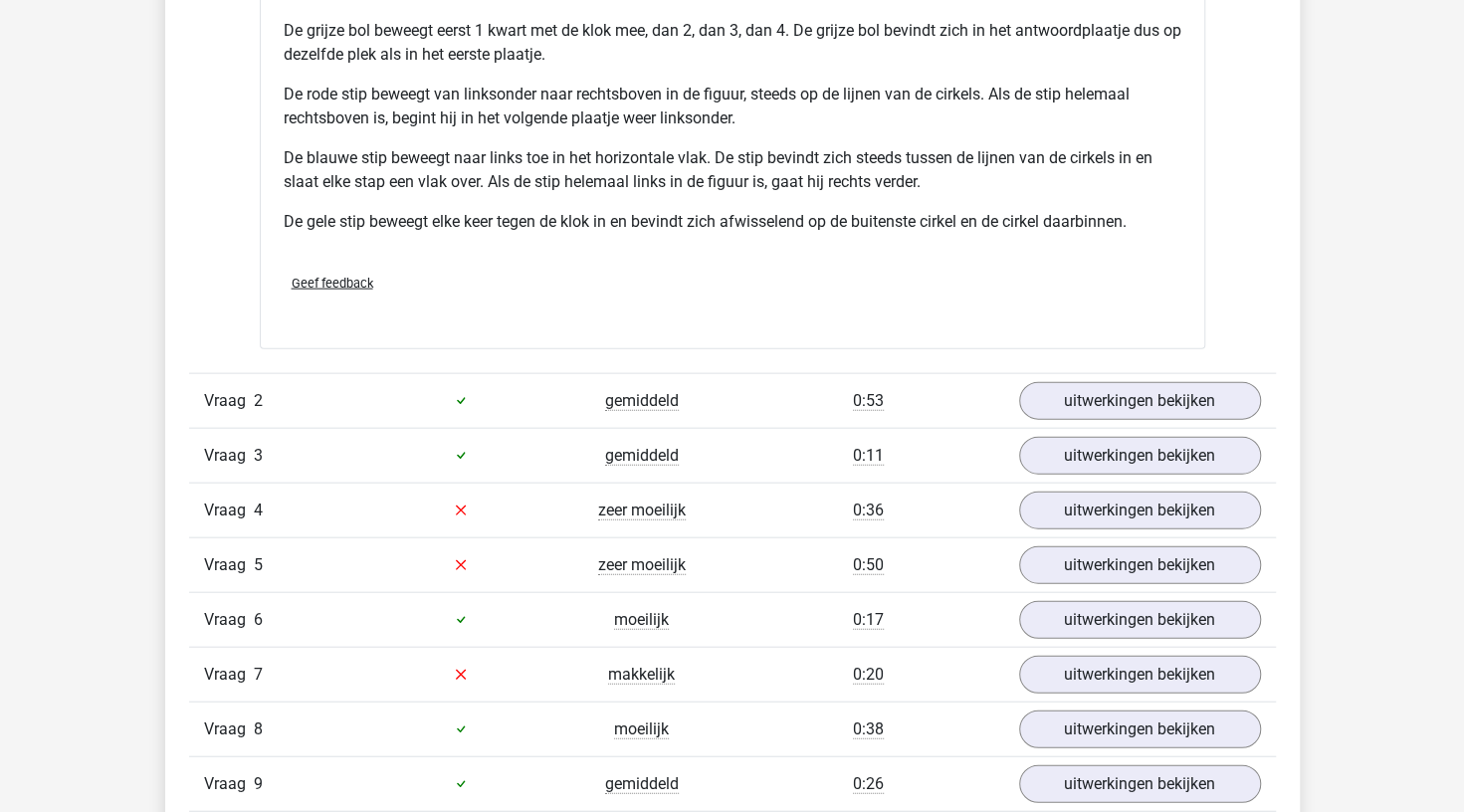 scroll, scrollTop: 2415, scrollLeft: 0, axis: vertical 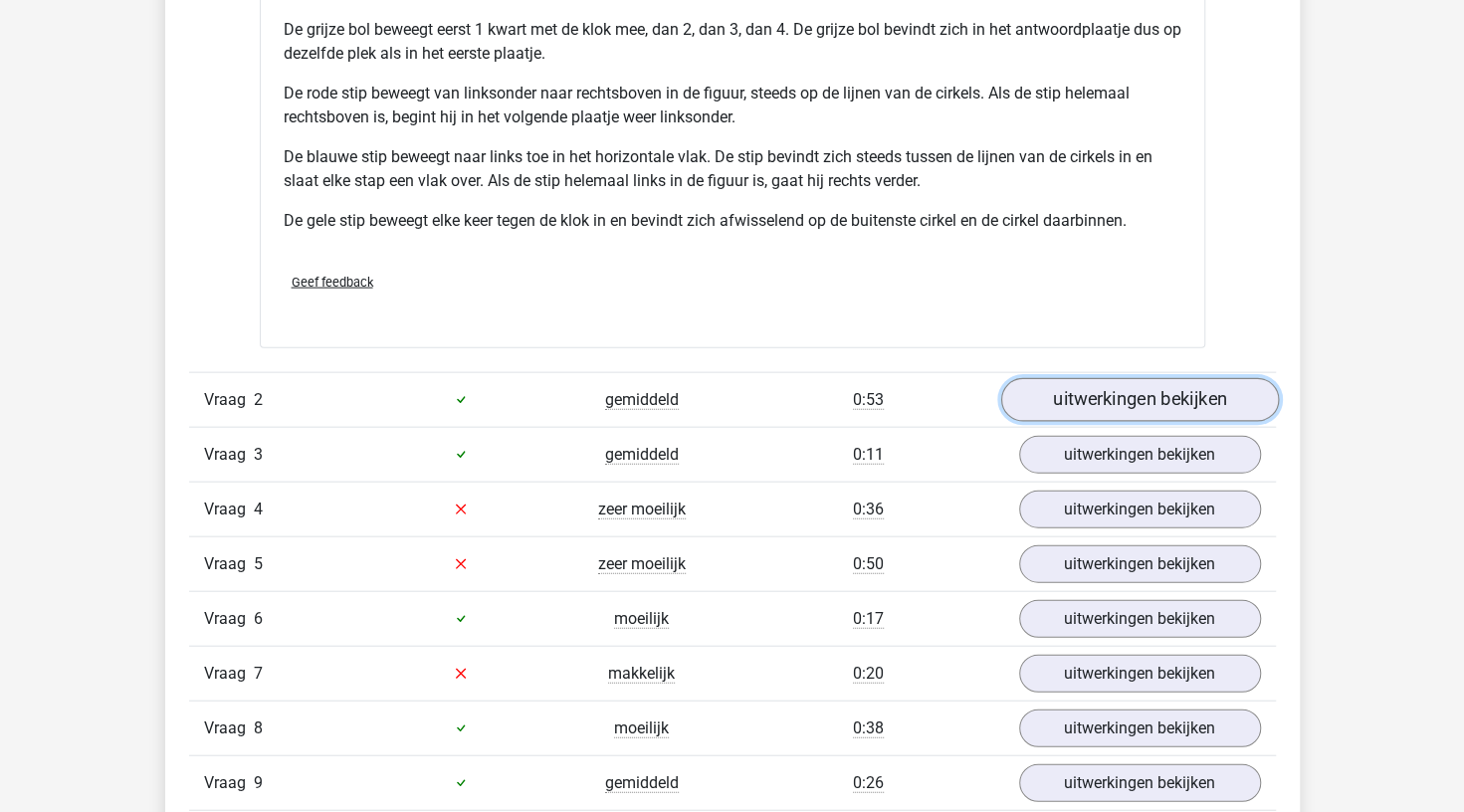 click on "uitwerkingen bekijken" at bounding box center [1139, 400] 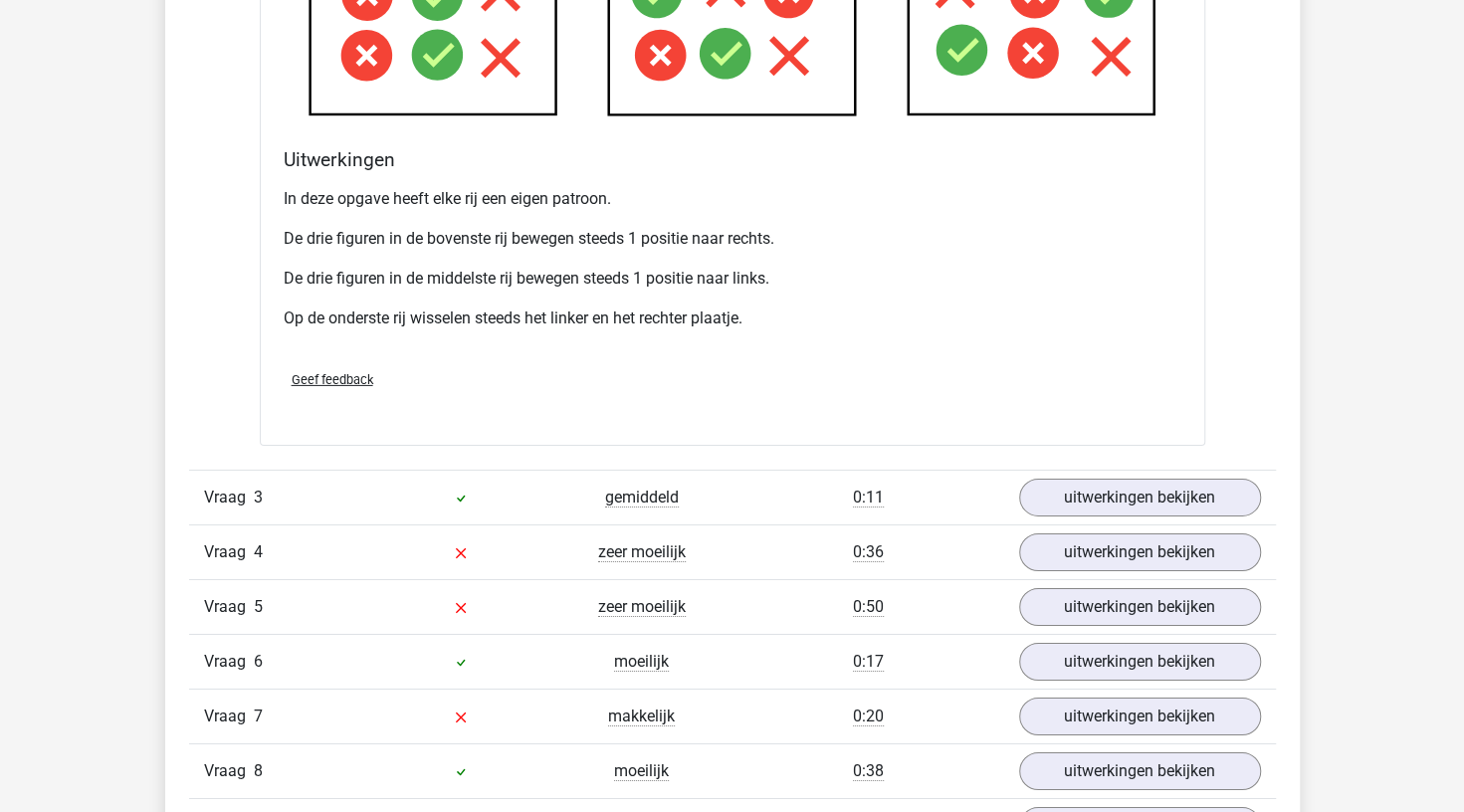 scroll, scrollTop: 3600, scrollLeft: 0, axis: vertical 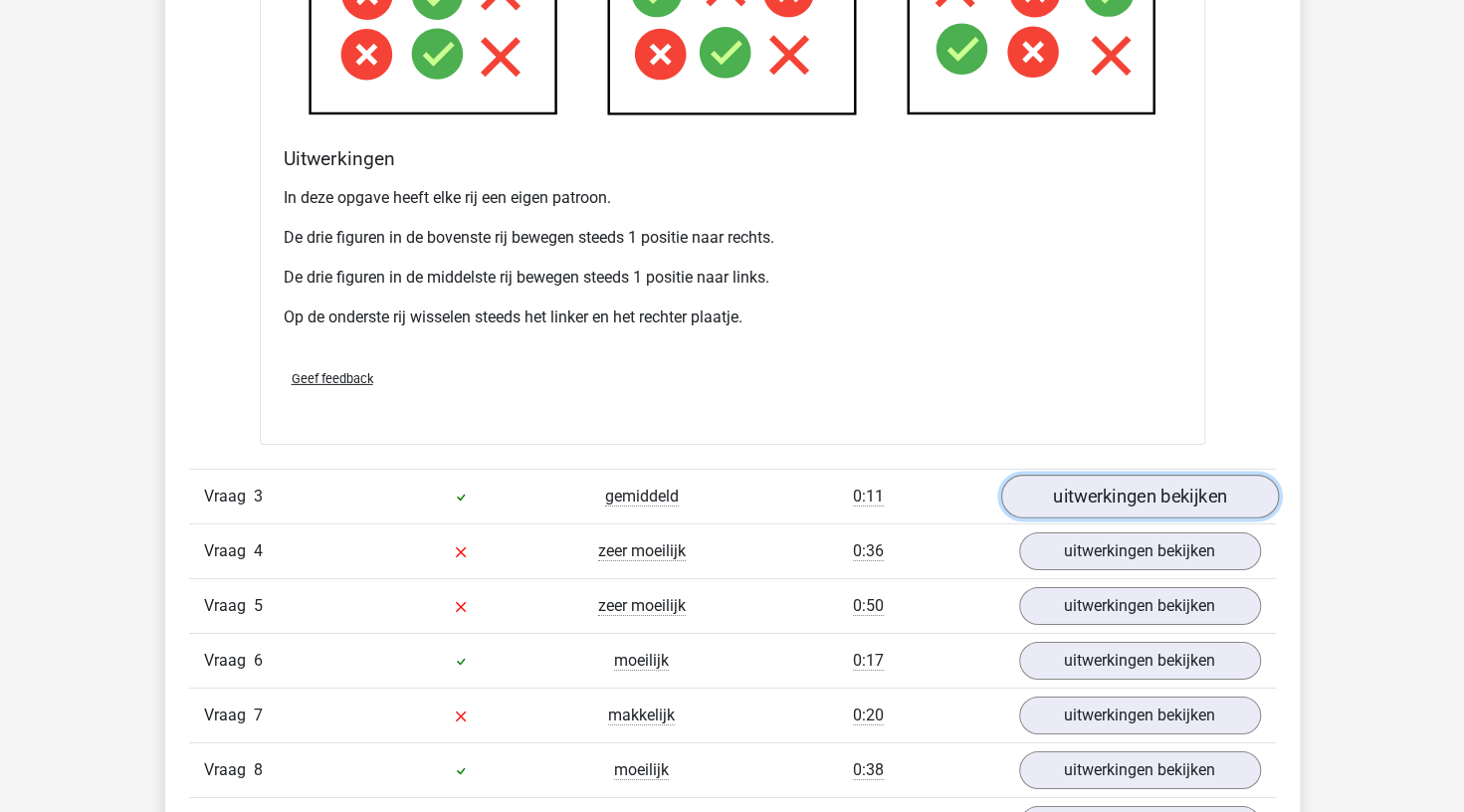 click on "uitwerkingen bekijken" at bounding box center [1139, 498] 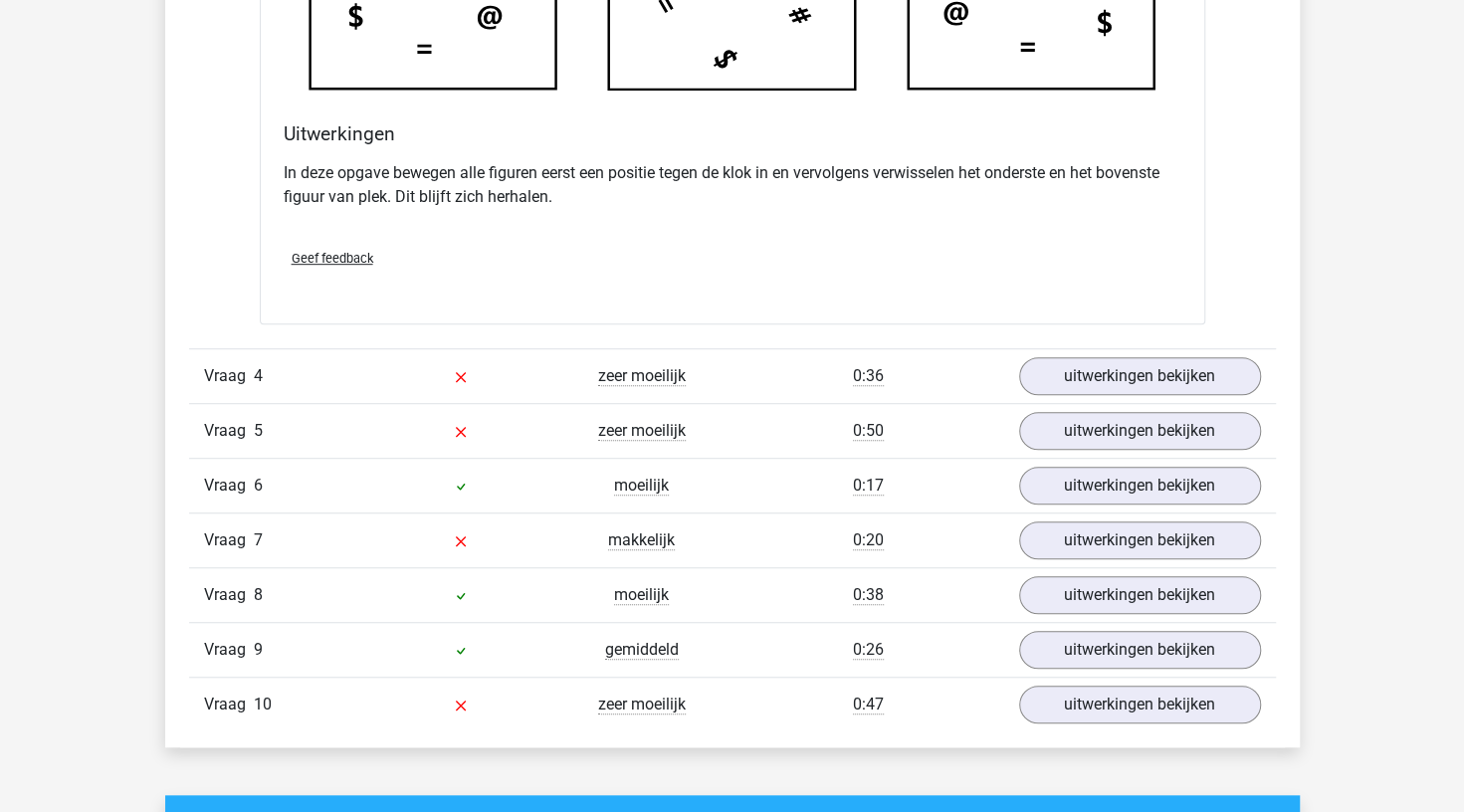 scroll, scrollTop: 4910, scrollLeft: 0, axis: vertical 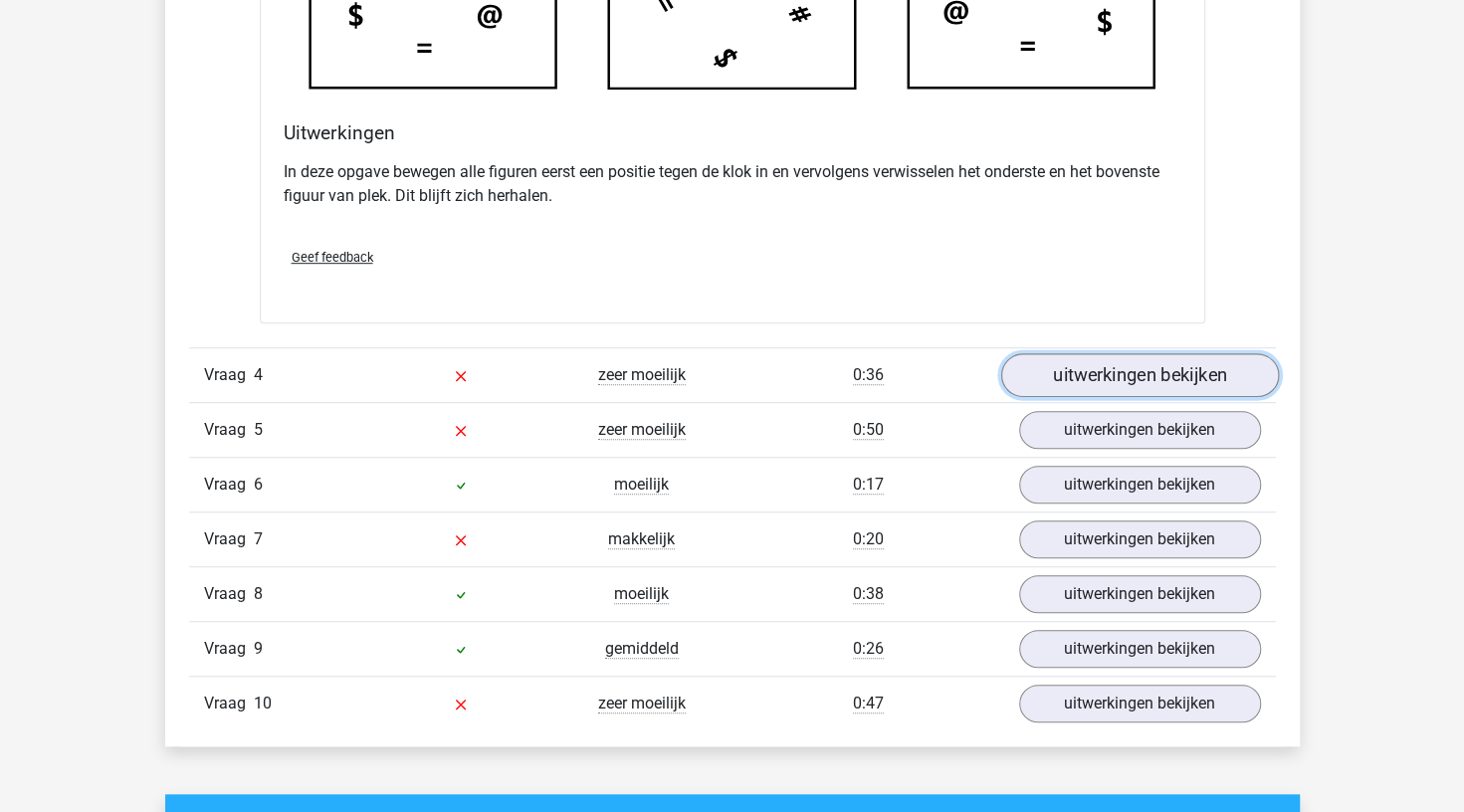 click on "uitwerkingen bekijken" at bounding box center [1139, 375] 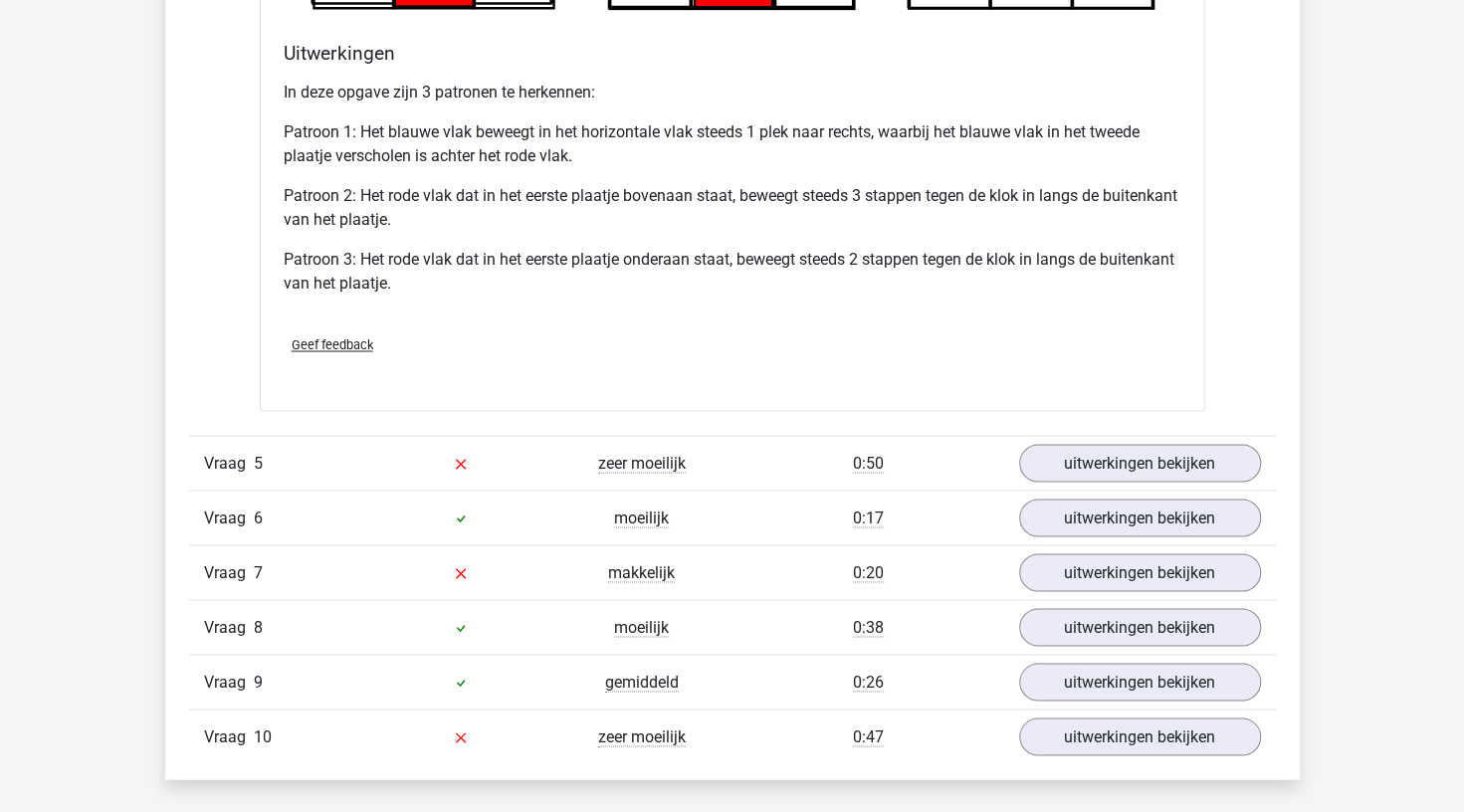 scroll, scrollTop: 6182, scrollLeft: 0, axis: vertical 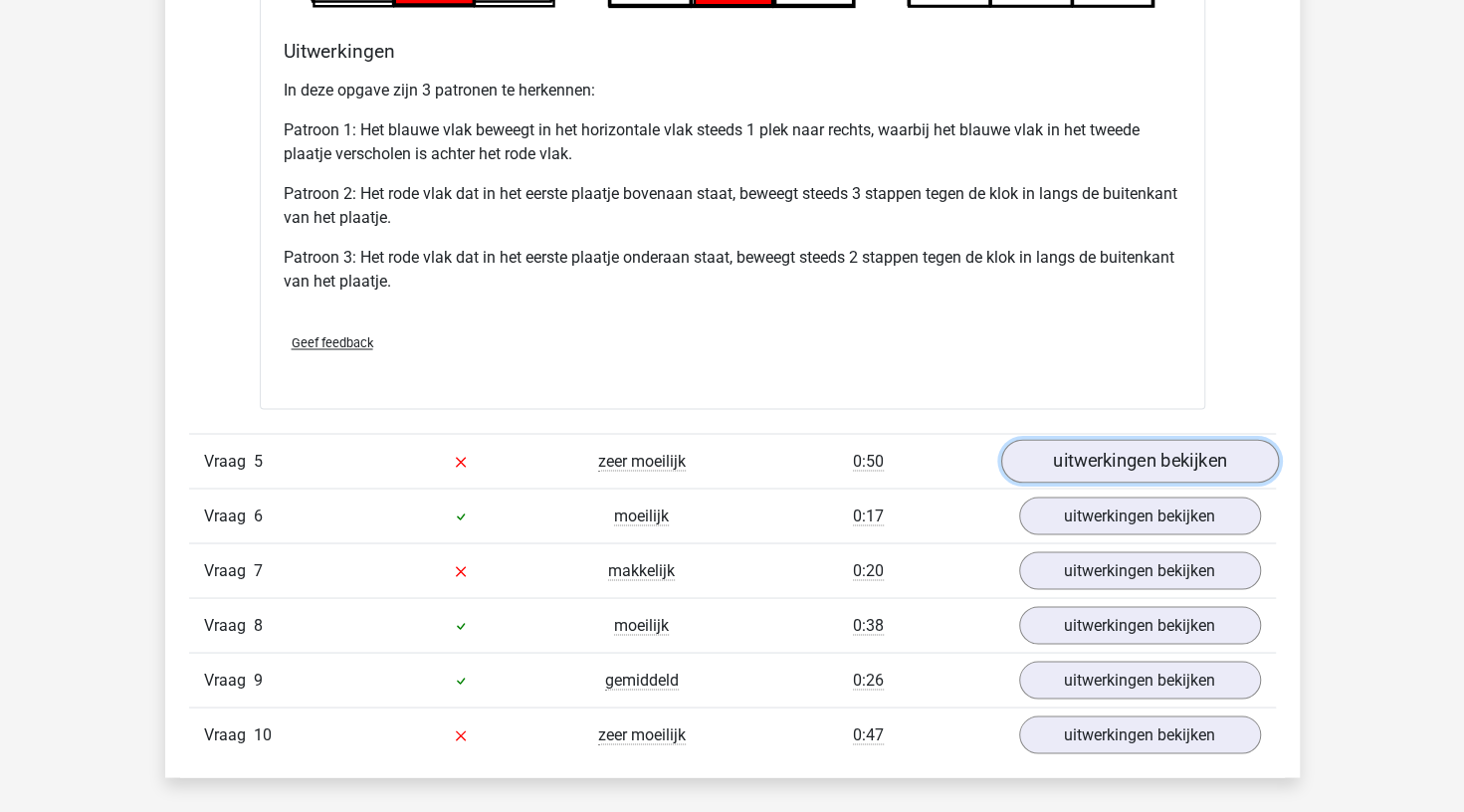 click on "uitwerkingen bekijken" at bounding box center [1139, 462] 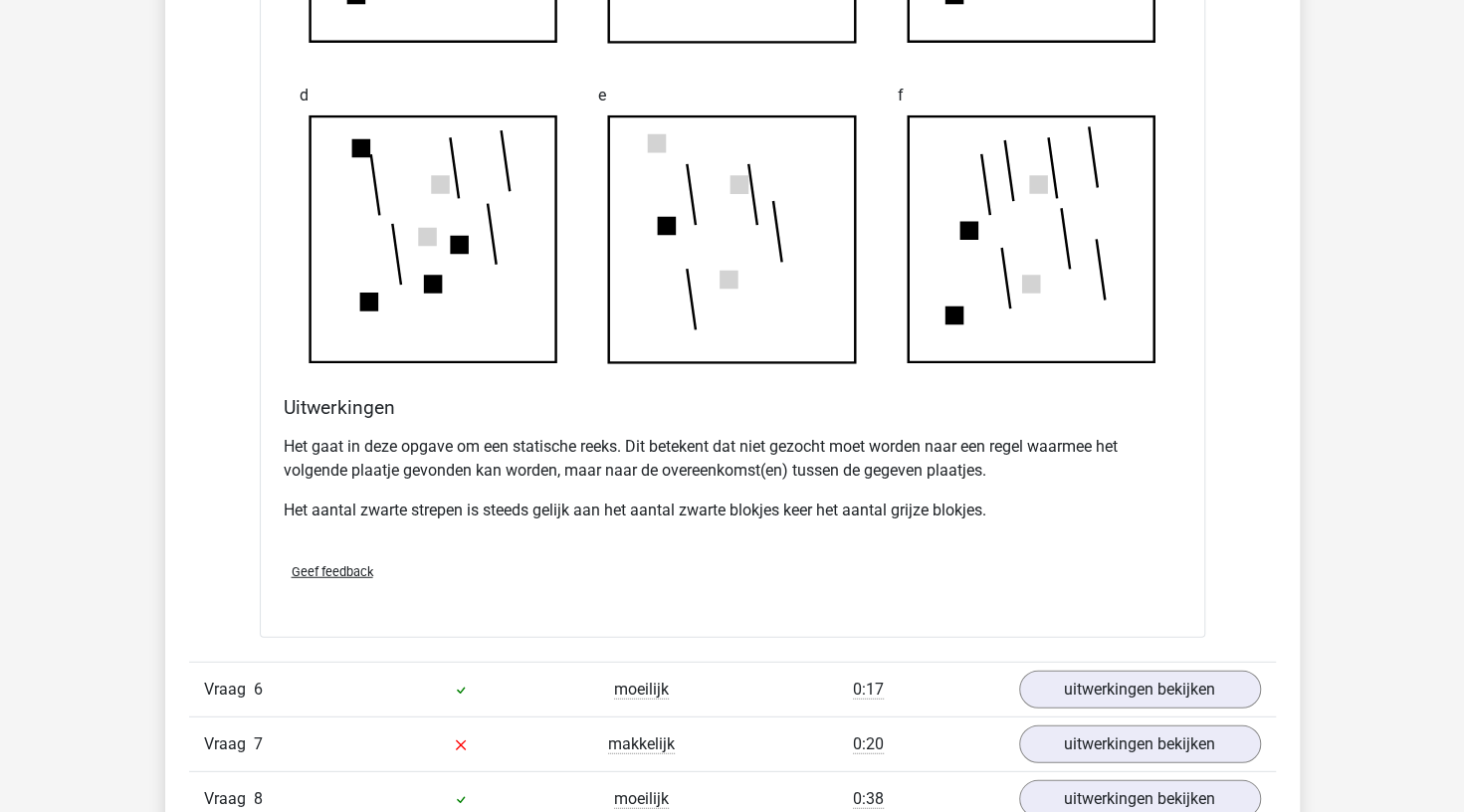 scroll, scrollTop: 7529, scrollLeft: 0, axis: vertical 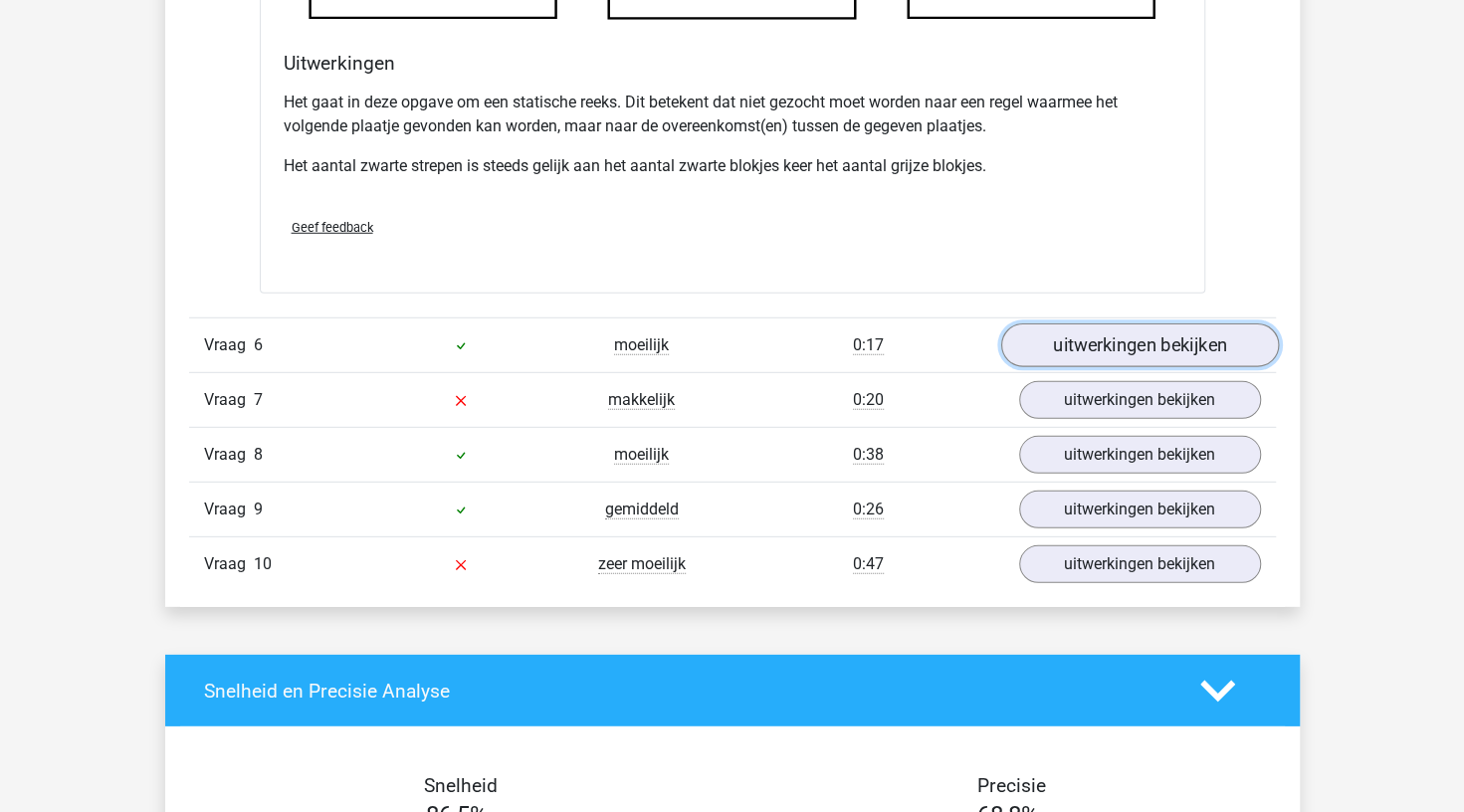 click on "uitwerkingen bekijken" at bounding box center [1139, 345] 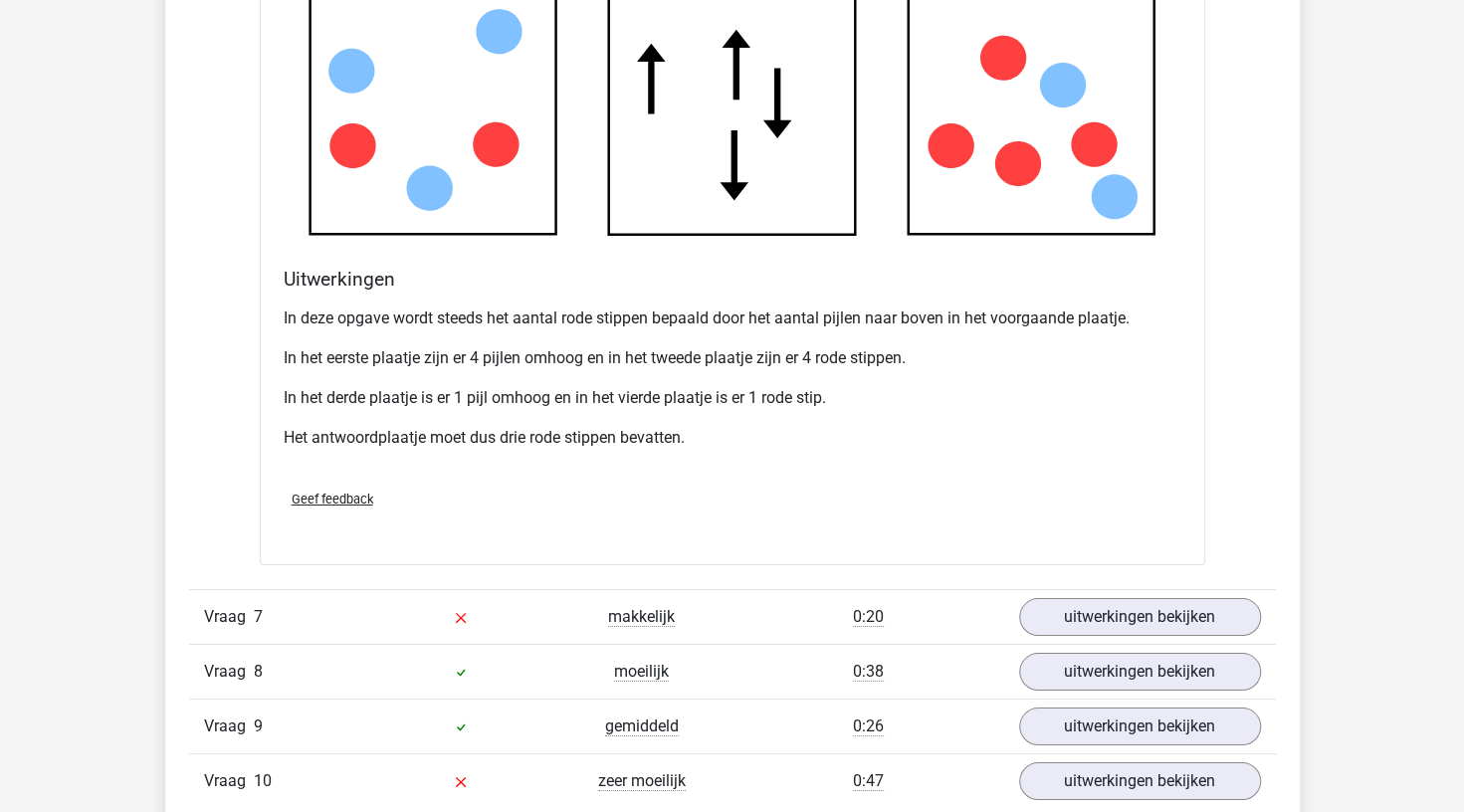 scroll, scrollTop: 8518, scrollLeft: 0, axis: vertical 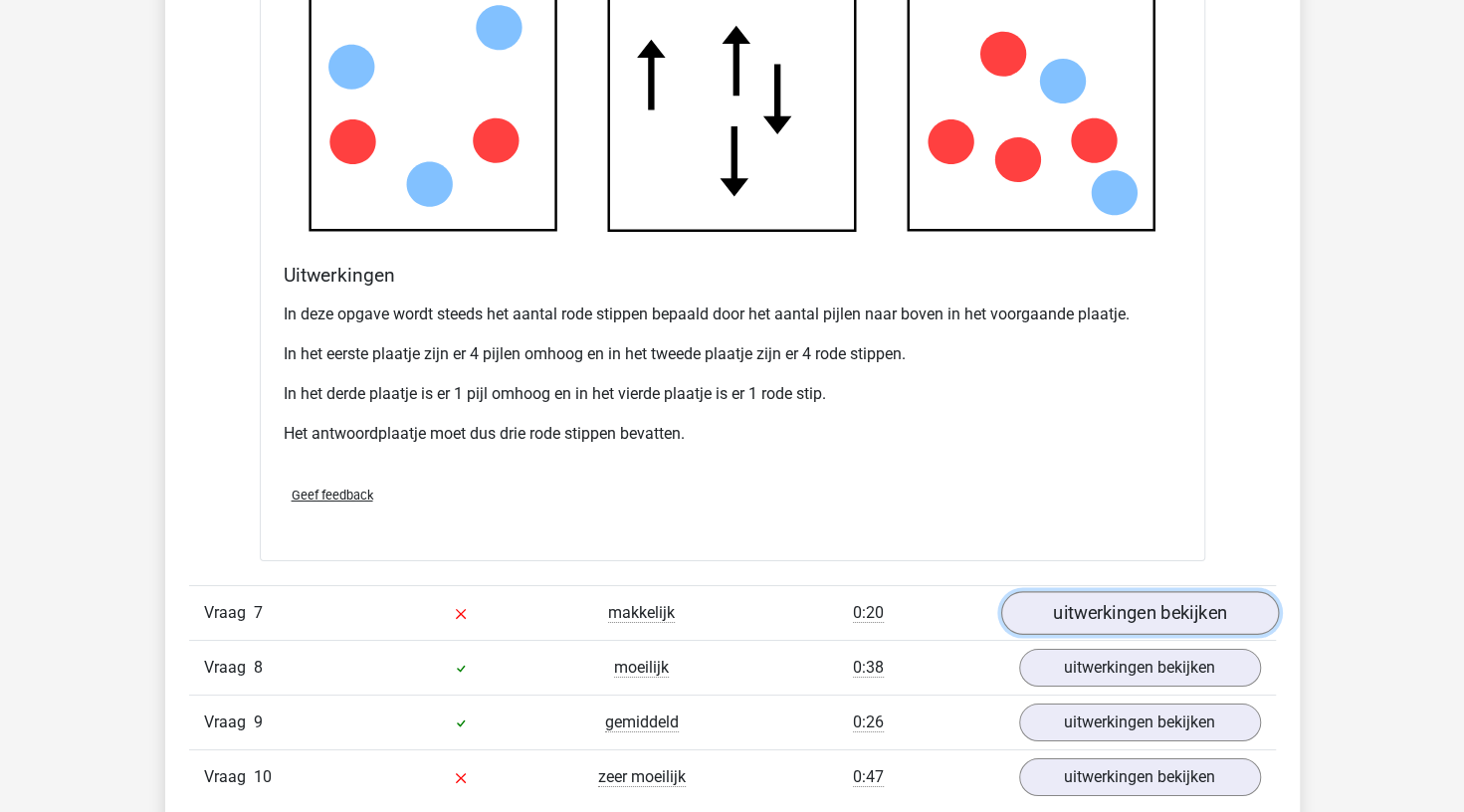 click on "uitwerkingen bekijken" at bounding box center (1139, 613) 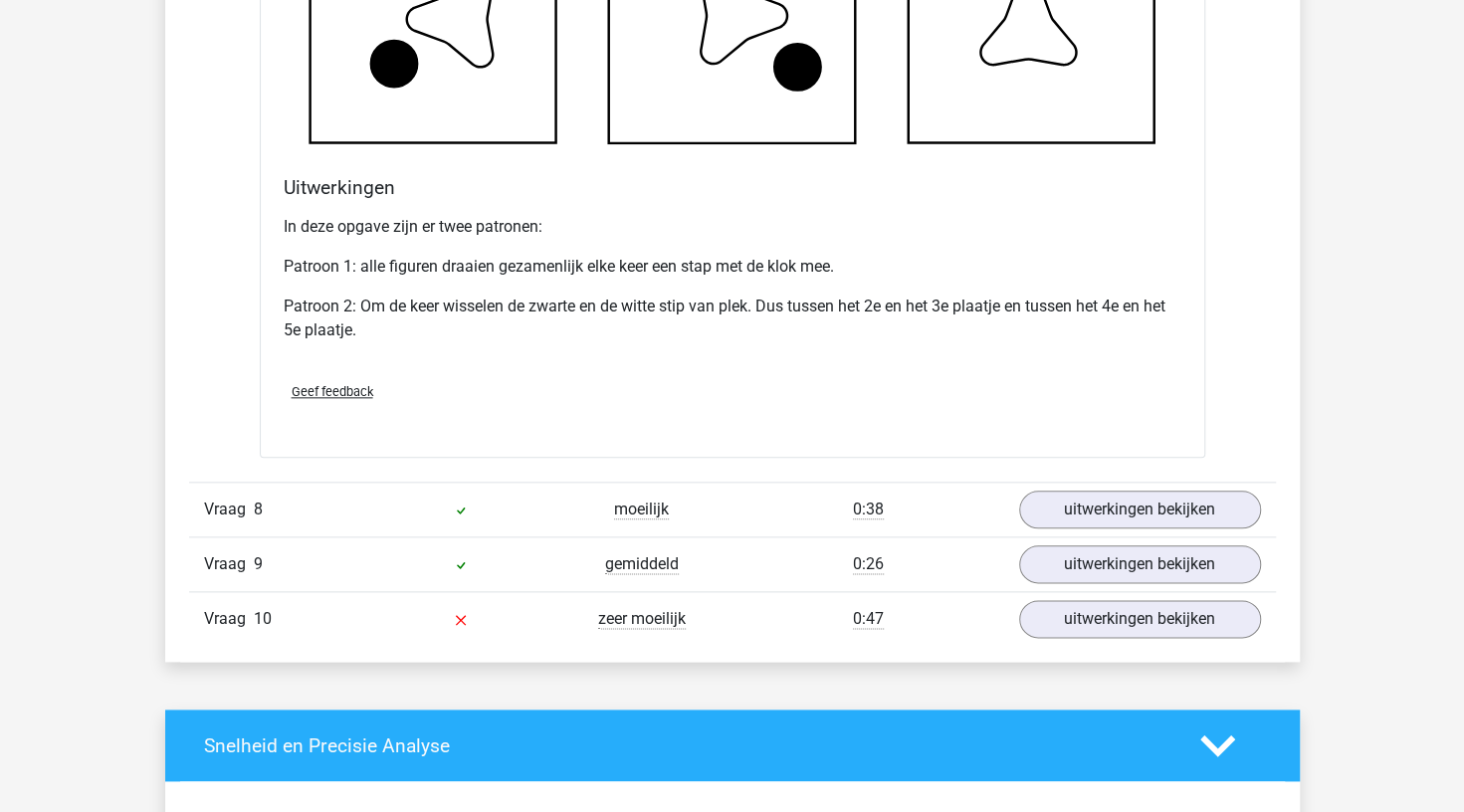 scroll, scrollTop: 9900, scrollLeft: 0, axis: vertical 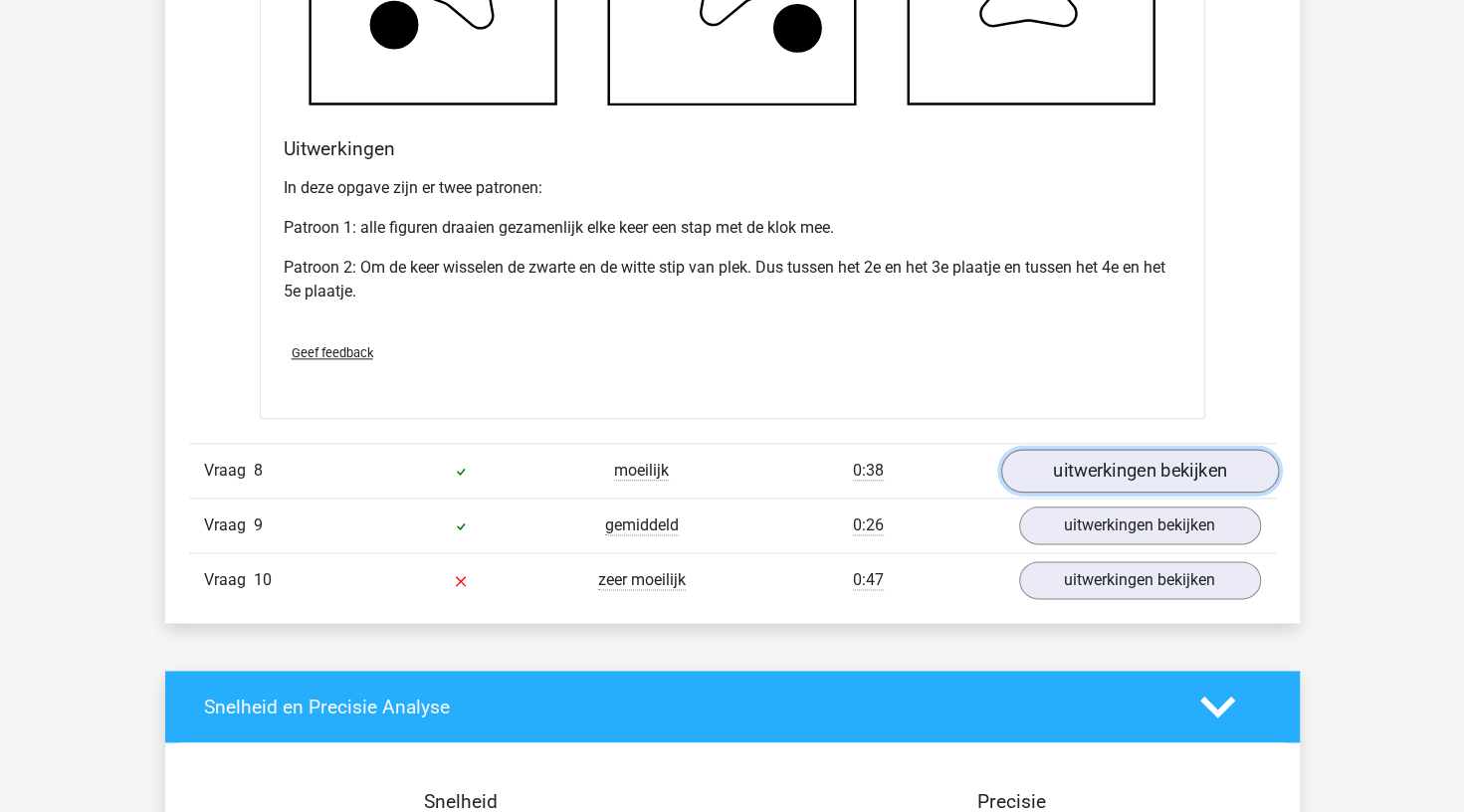 click on "uitwerkingen bekijken" at bounding box center (1139, 471) 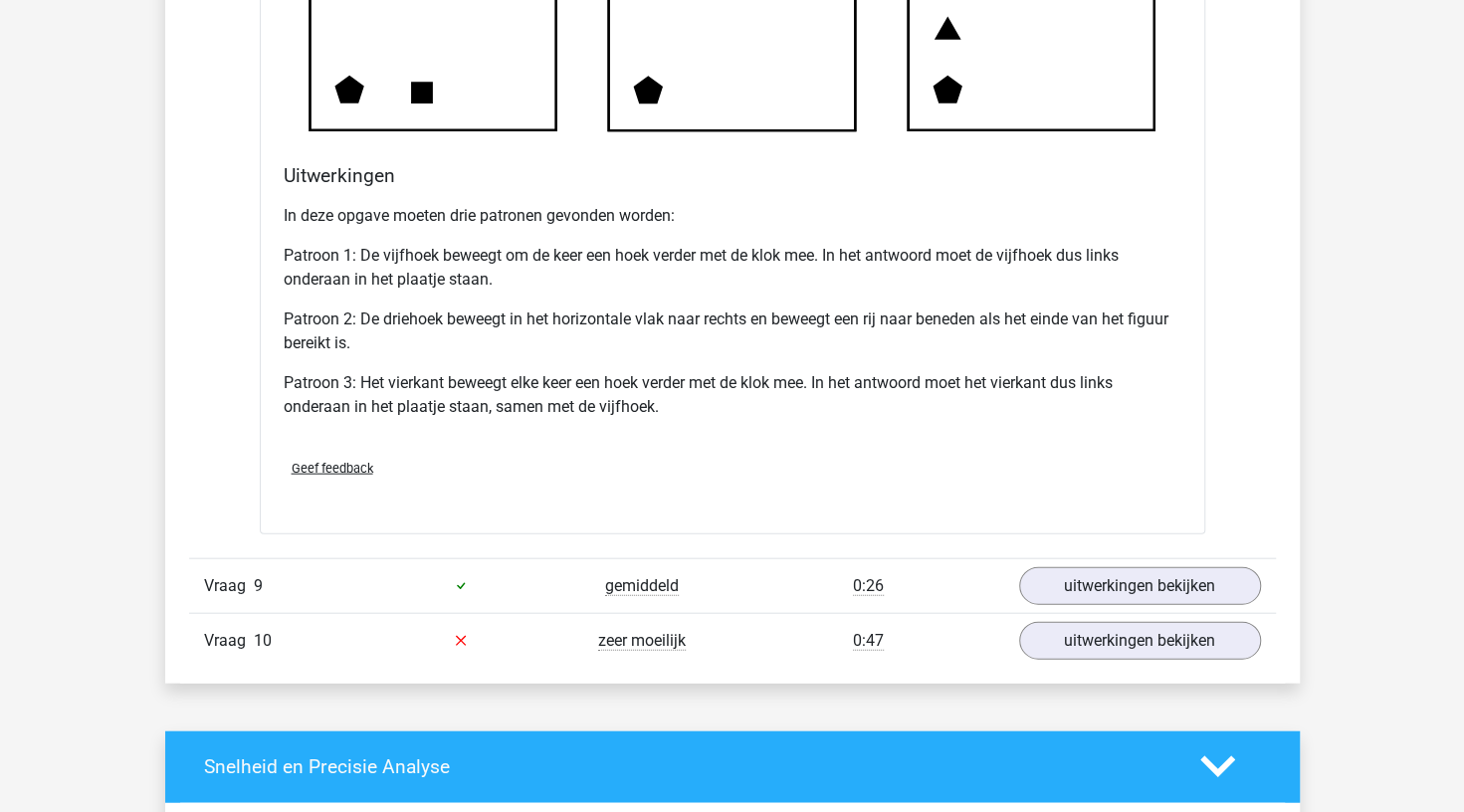 scroll, scrollTop: 11143, scrollLeft: 0, axis: vertical 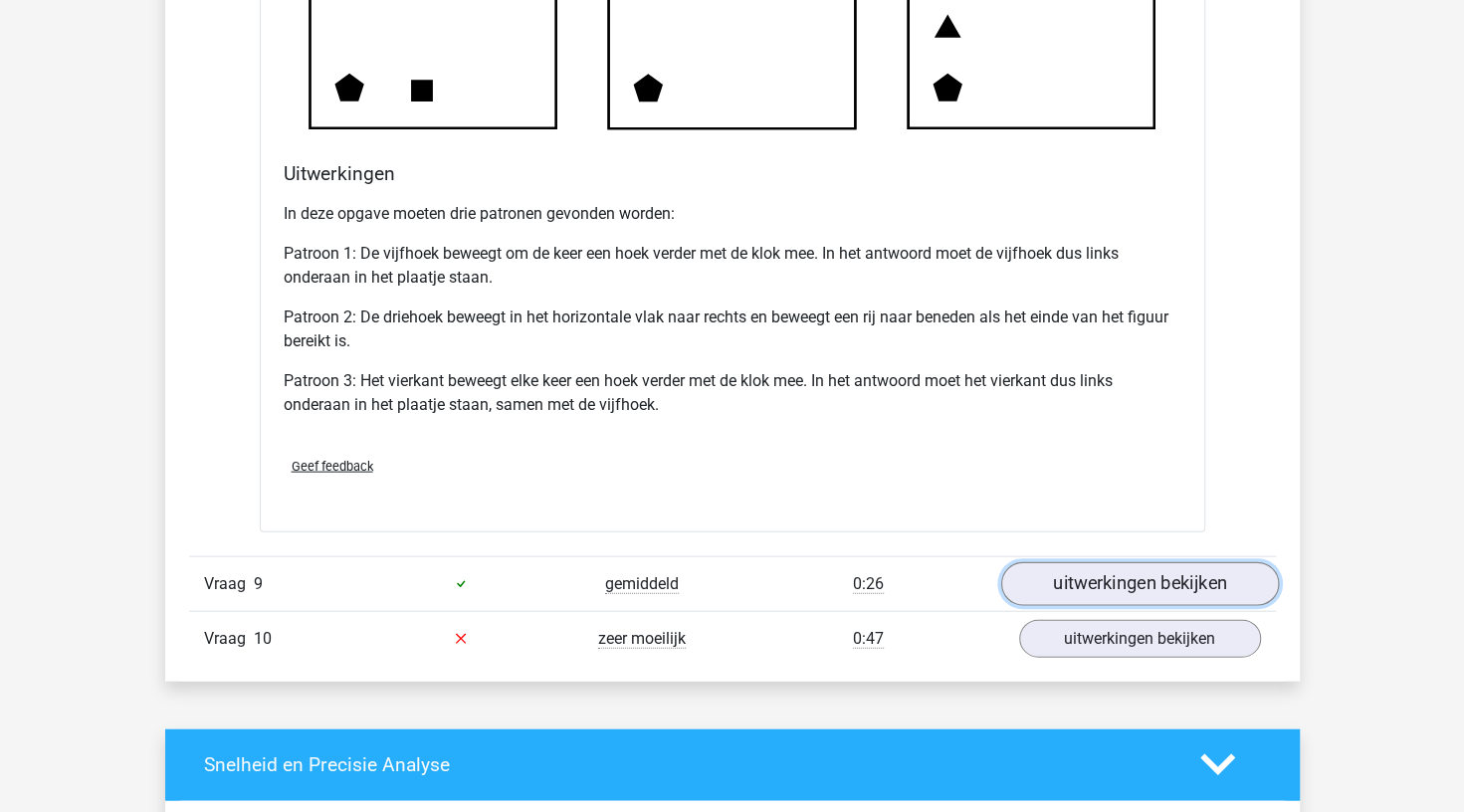 click on "uitwerkingen bekijken" at bounding box center [1139, 584] 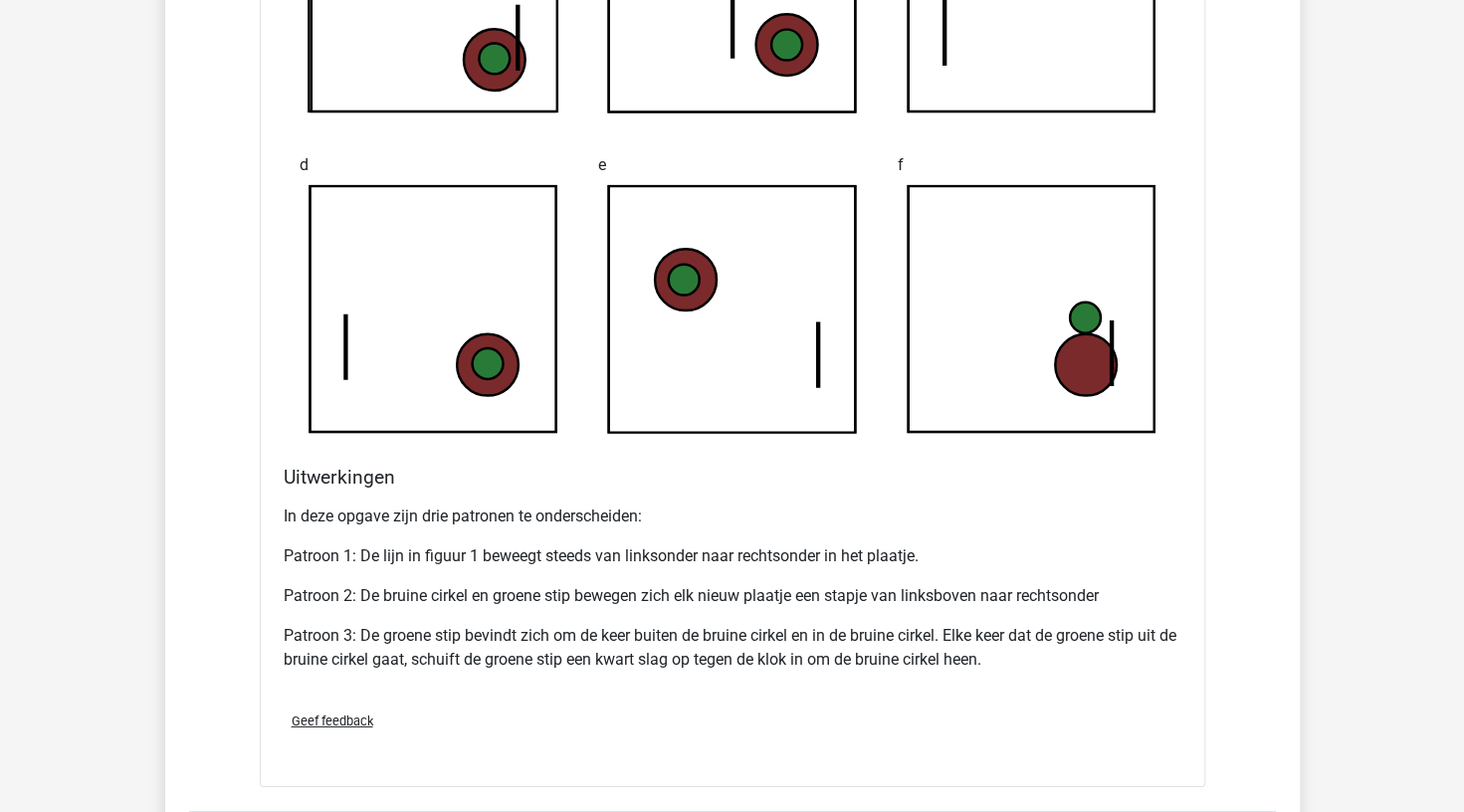 scroll, scrollTop: 12290, scrollLeft: 0, axis: vertical 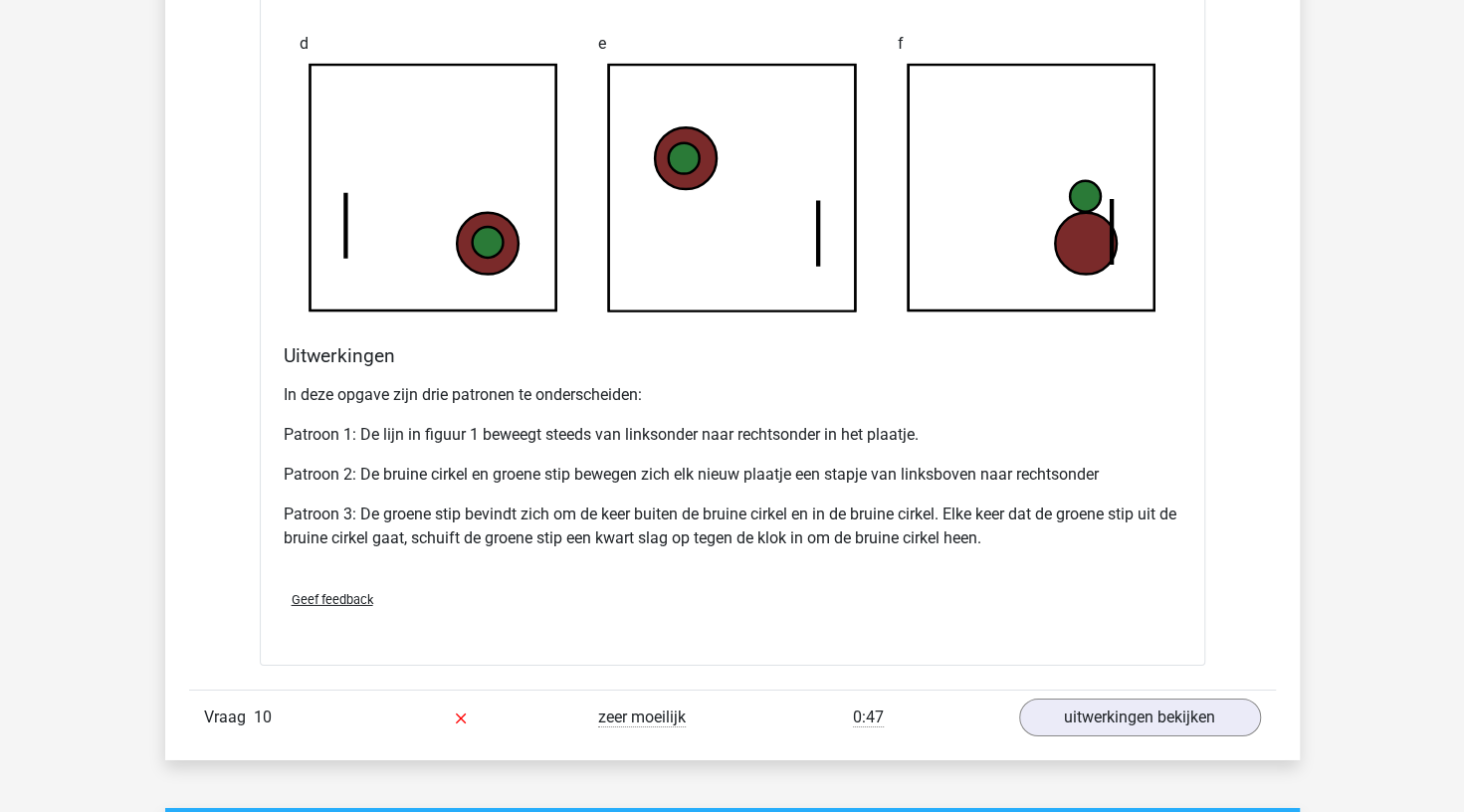 click on "Vraag
10
zeer moeilijk
0:47
uitwerkingen bekijken" at bounding box center (732, 716) 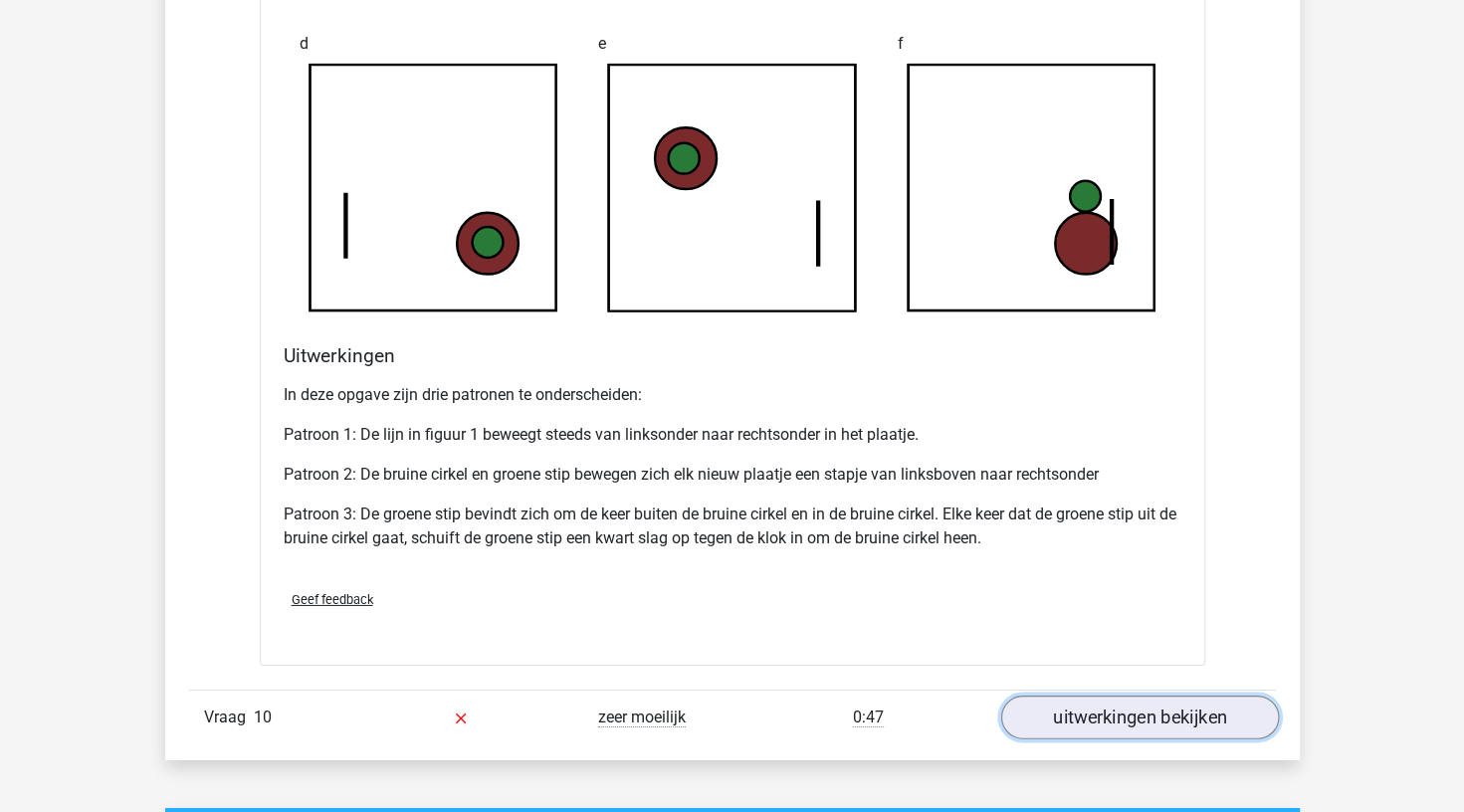 click on "uitwerkingen bekijken" at bounding box center (1139, 717) 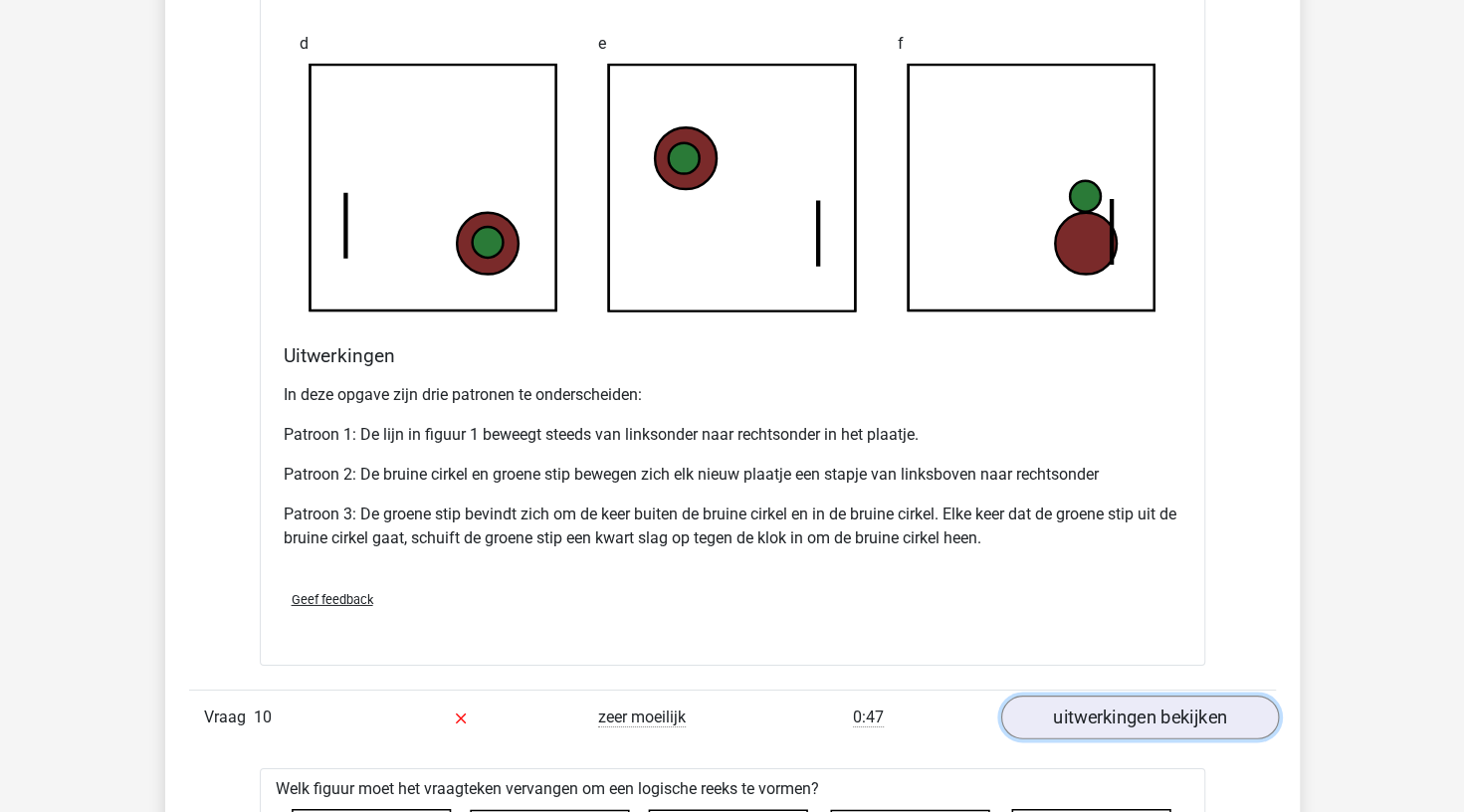 click on "uitwerkingen bekijken" at bounding box center [1139, 717] 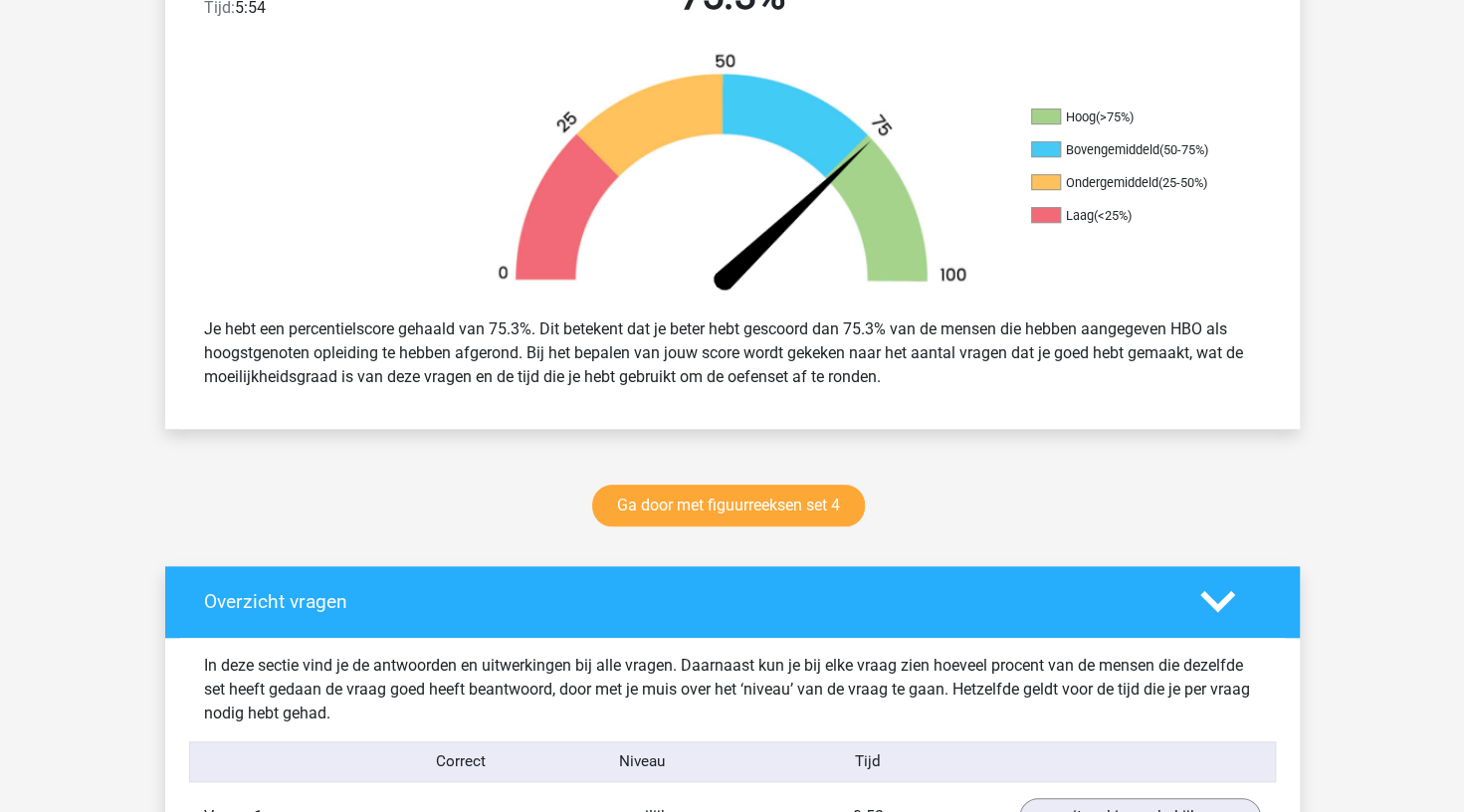 scroll, scrollTop: 0, scrollLeft: 0, axis: both 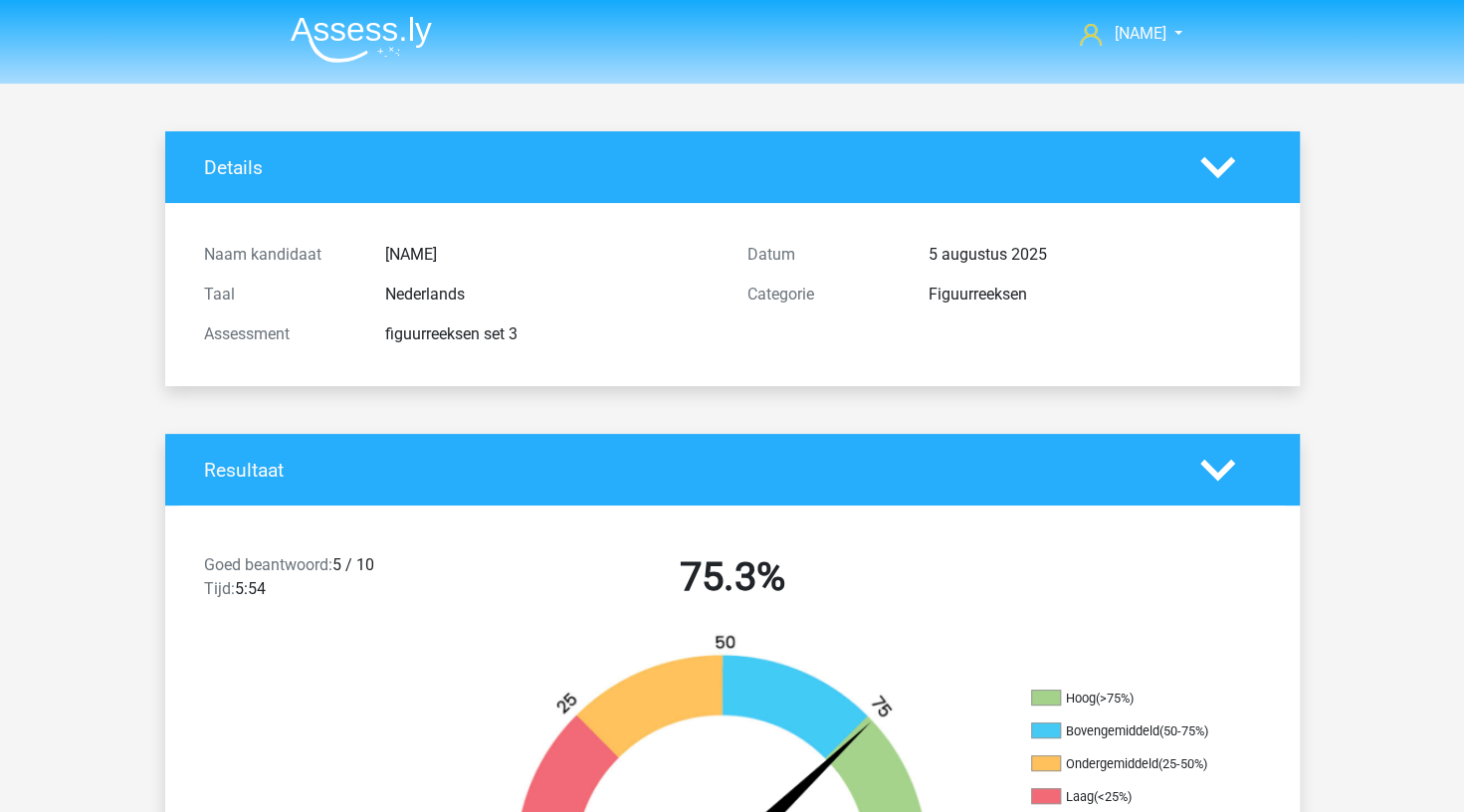 click at bounding box center [353, 35] 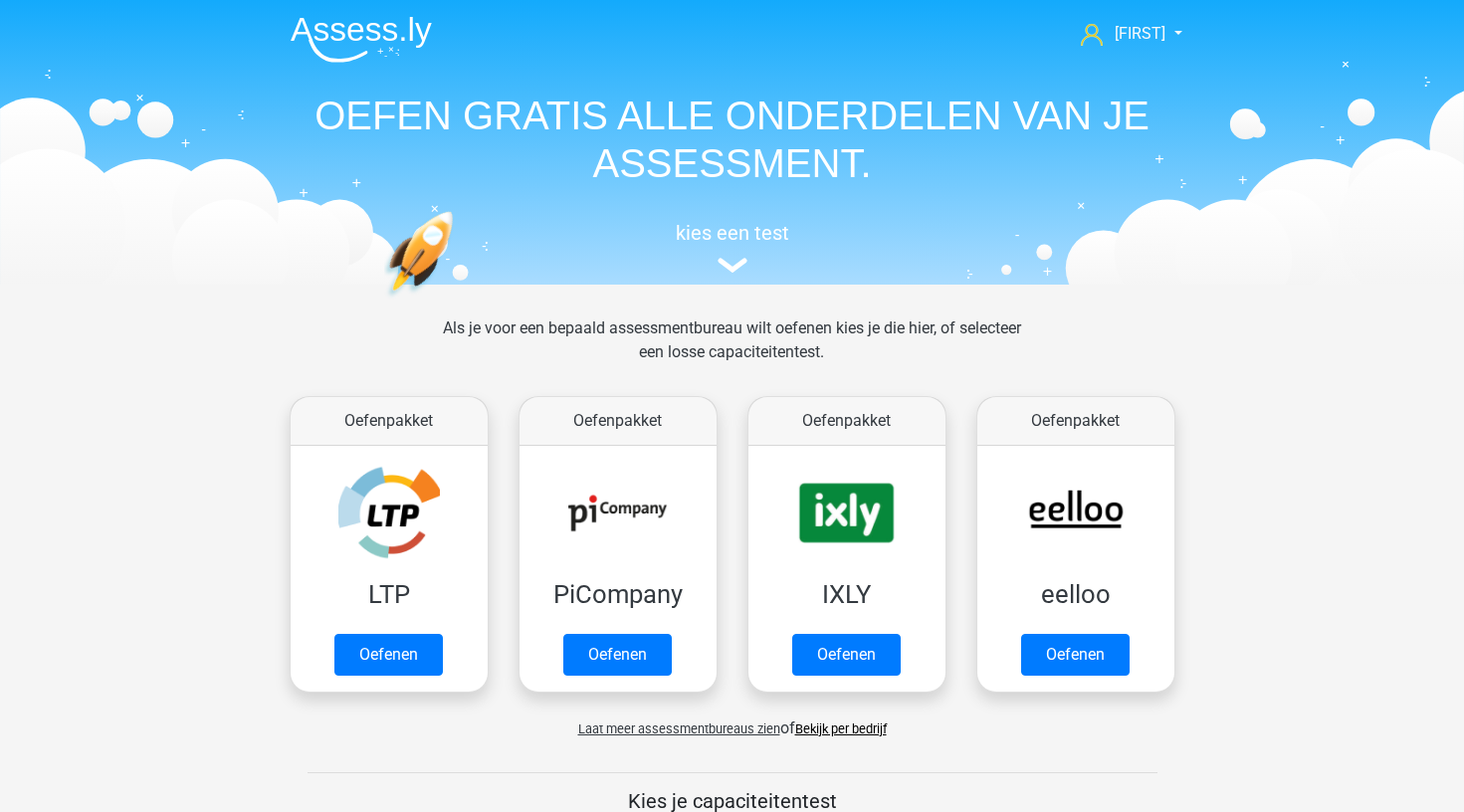 scroll, scrollTop: 0, scrollLeft: 0, axis: both 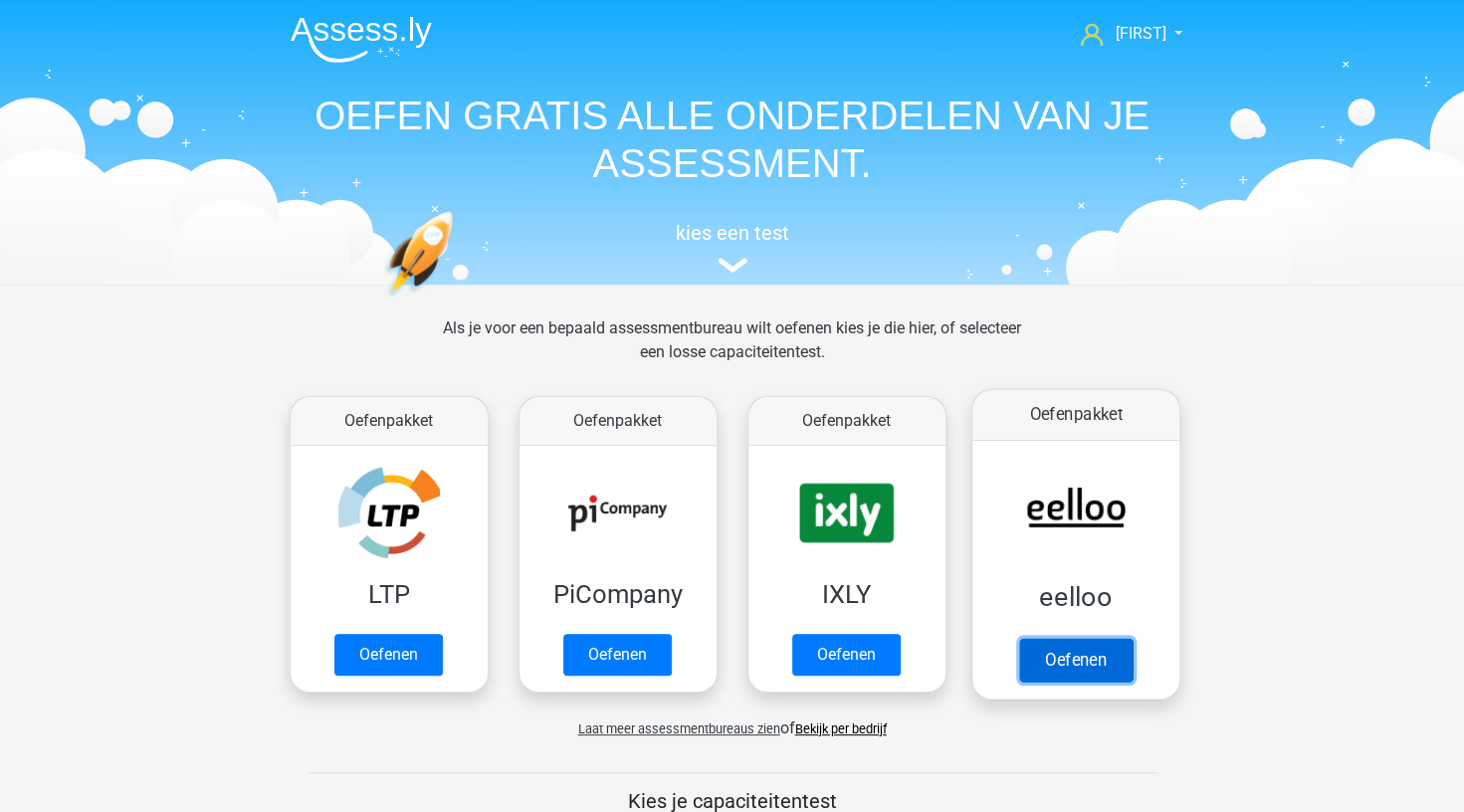 click on "Oefenen" at bounding box center (1075, 660) 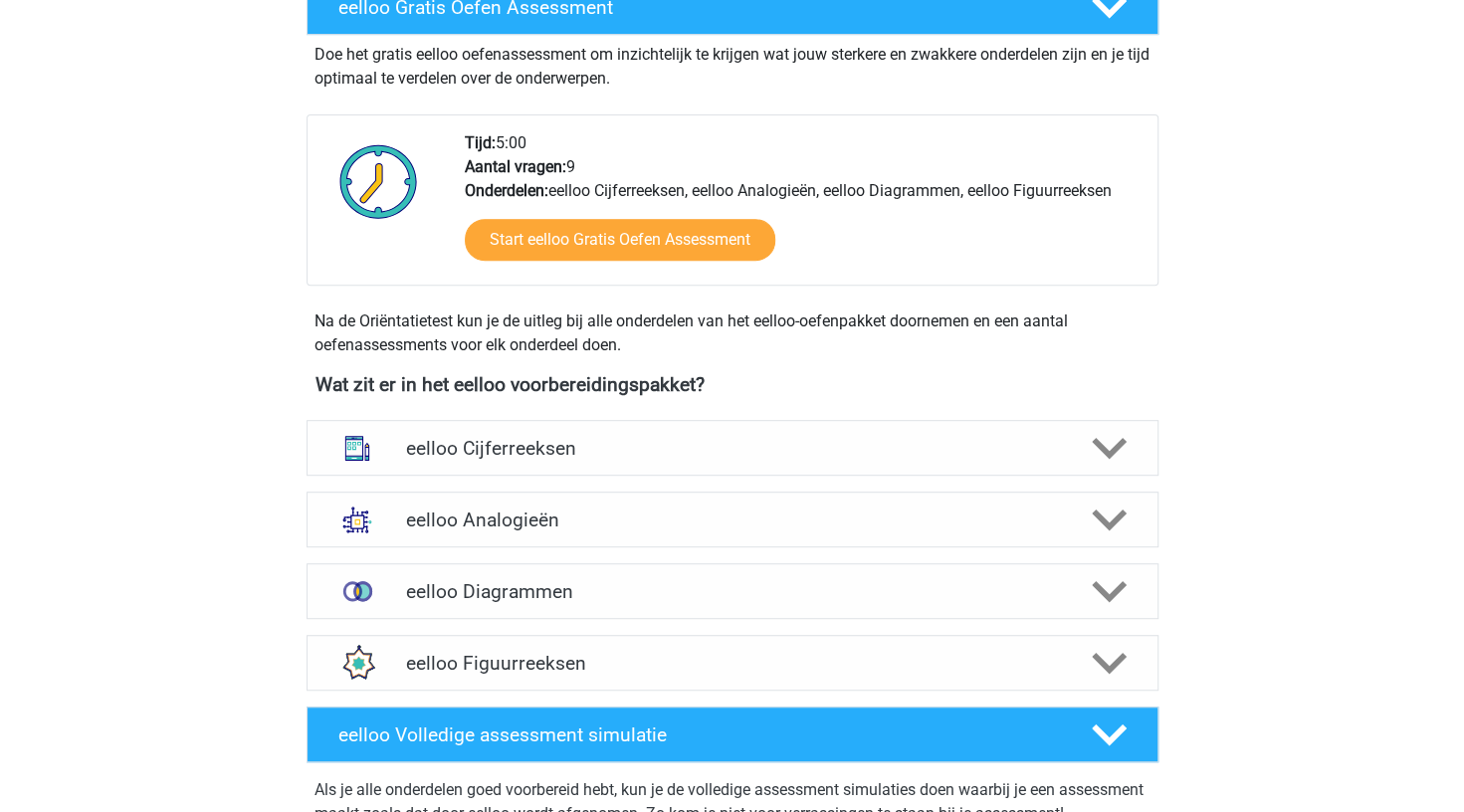 scroll, scrollTop: 406, scrollLeft: 0, axis: vertical 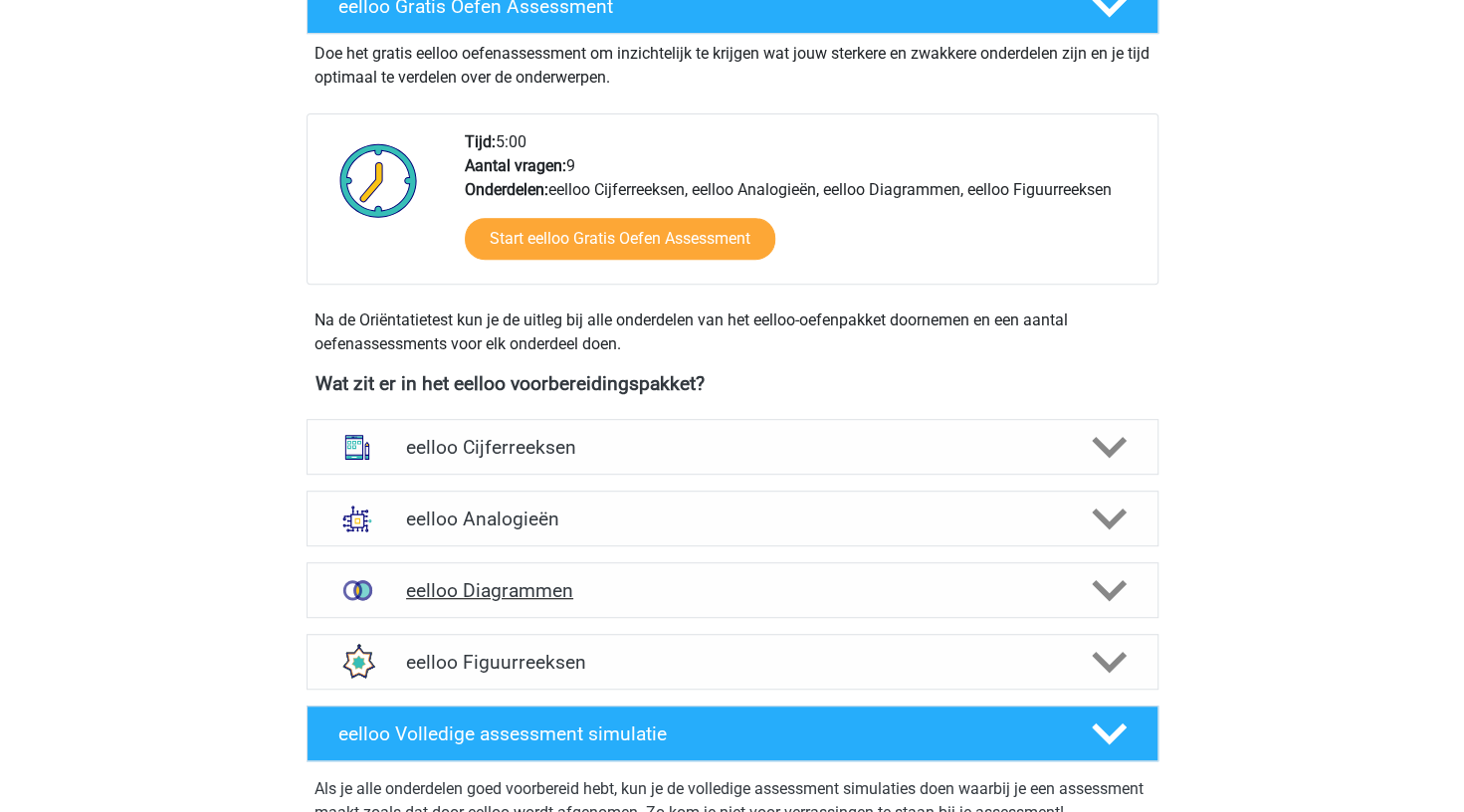 click on "eelloo Diagrammen" at bounding box center [732, 590] 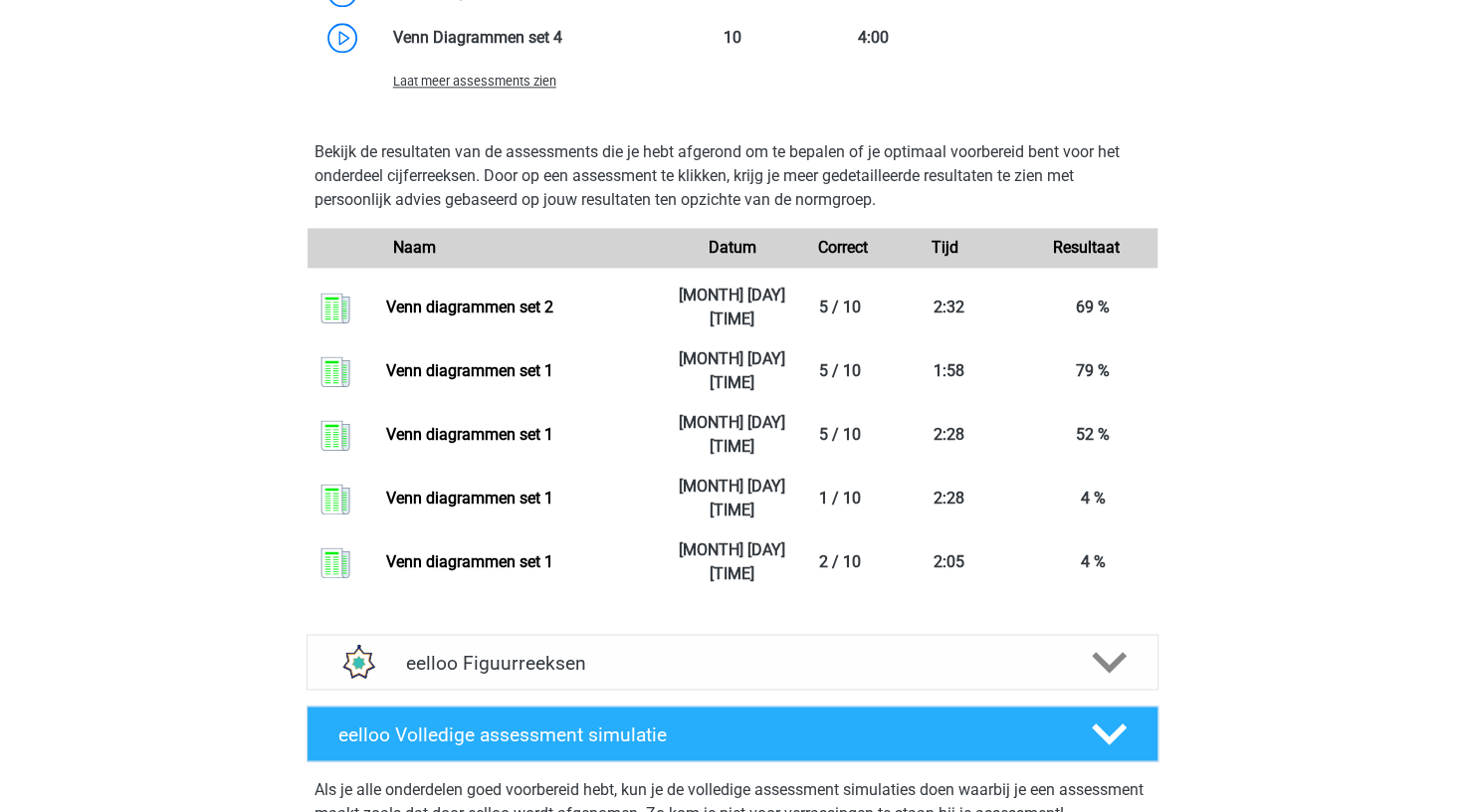 scroll, scrollTop: 1596, scrollLeft: 0, axis: vertical 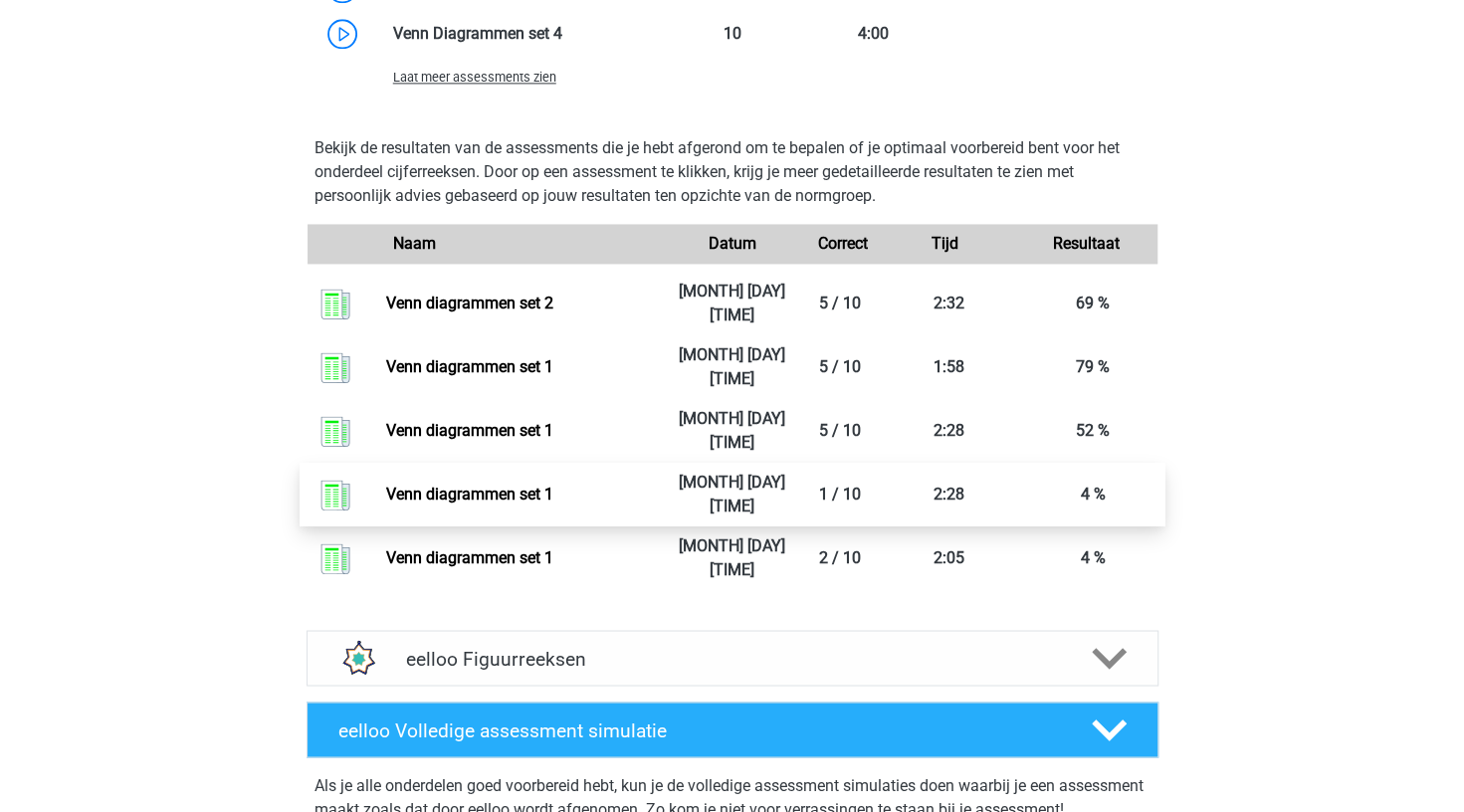 click on "Venn diagrammen set 1" at bounding box center (470, 494) 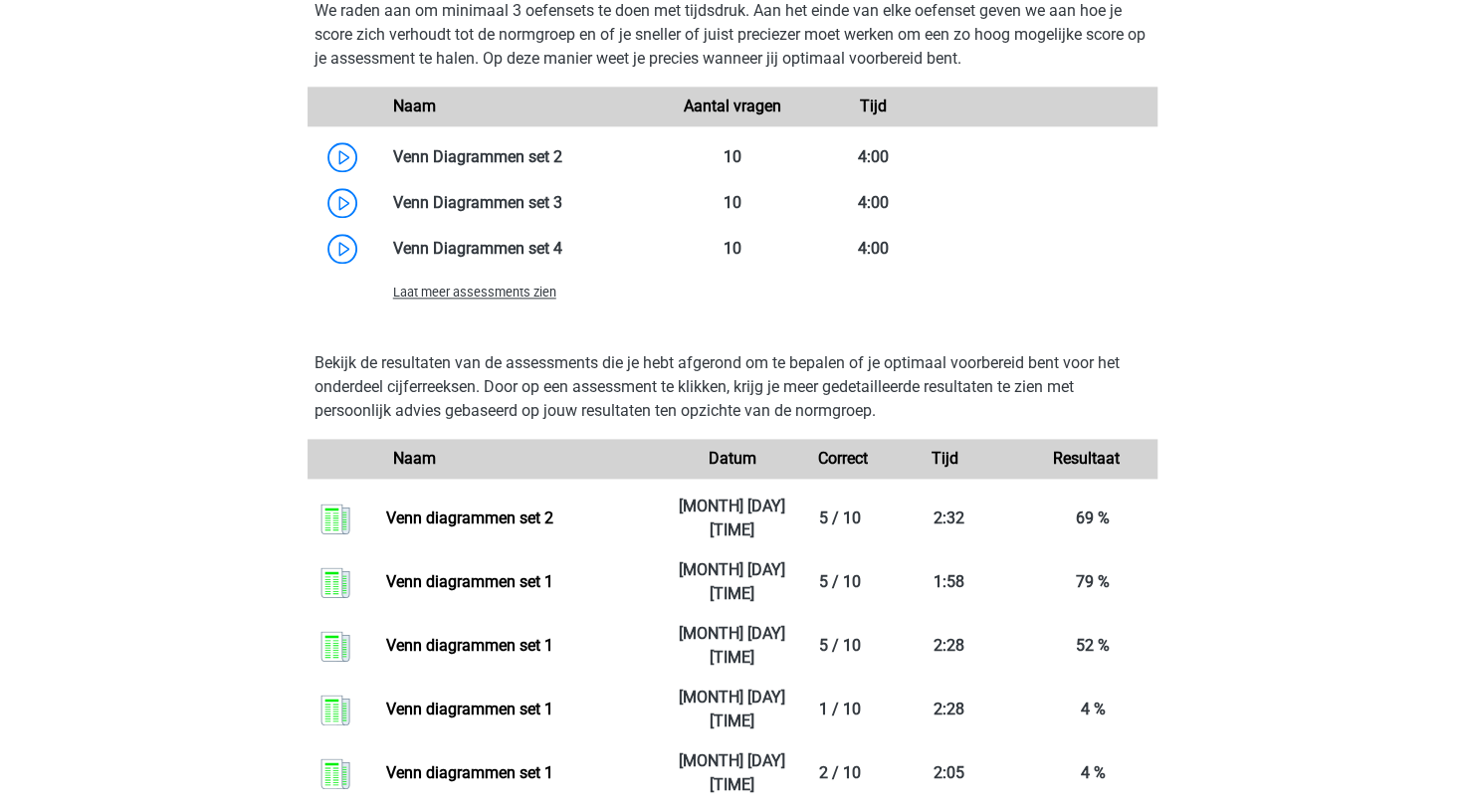 scroll, scrollTop: 1178, scrollLeft: 0, axis: vertical 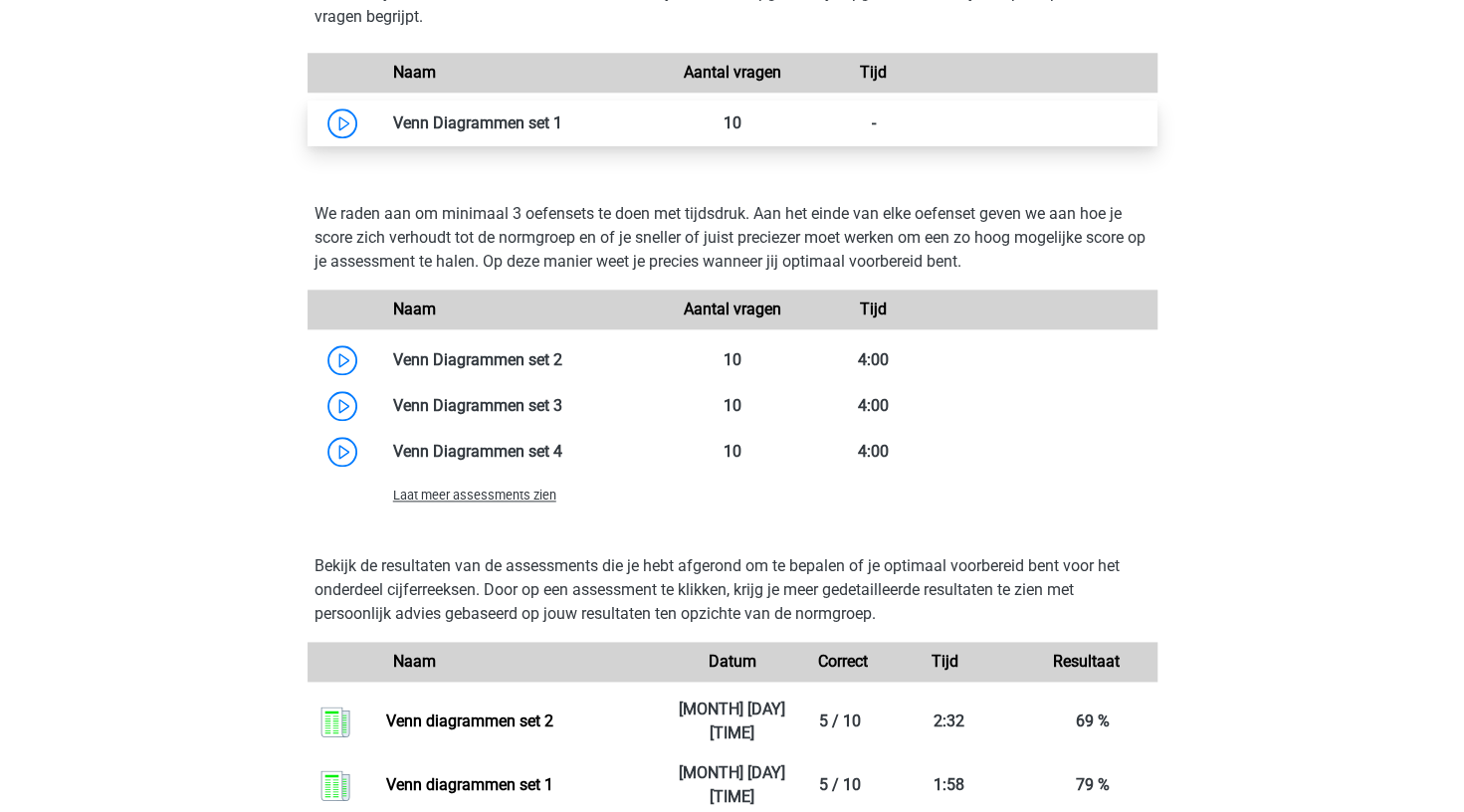 click at bounding box center [562, 122] 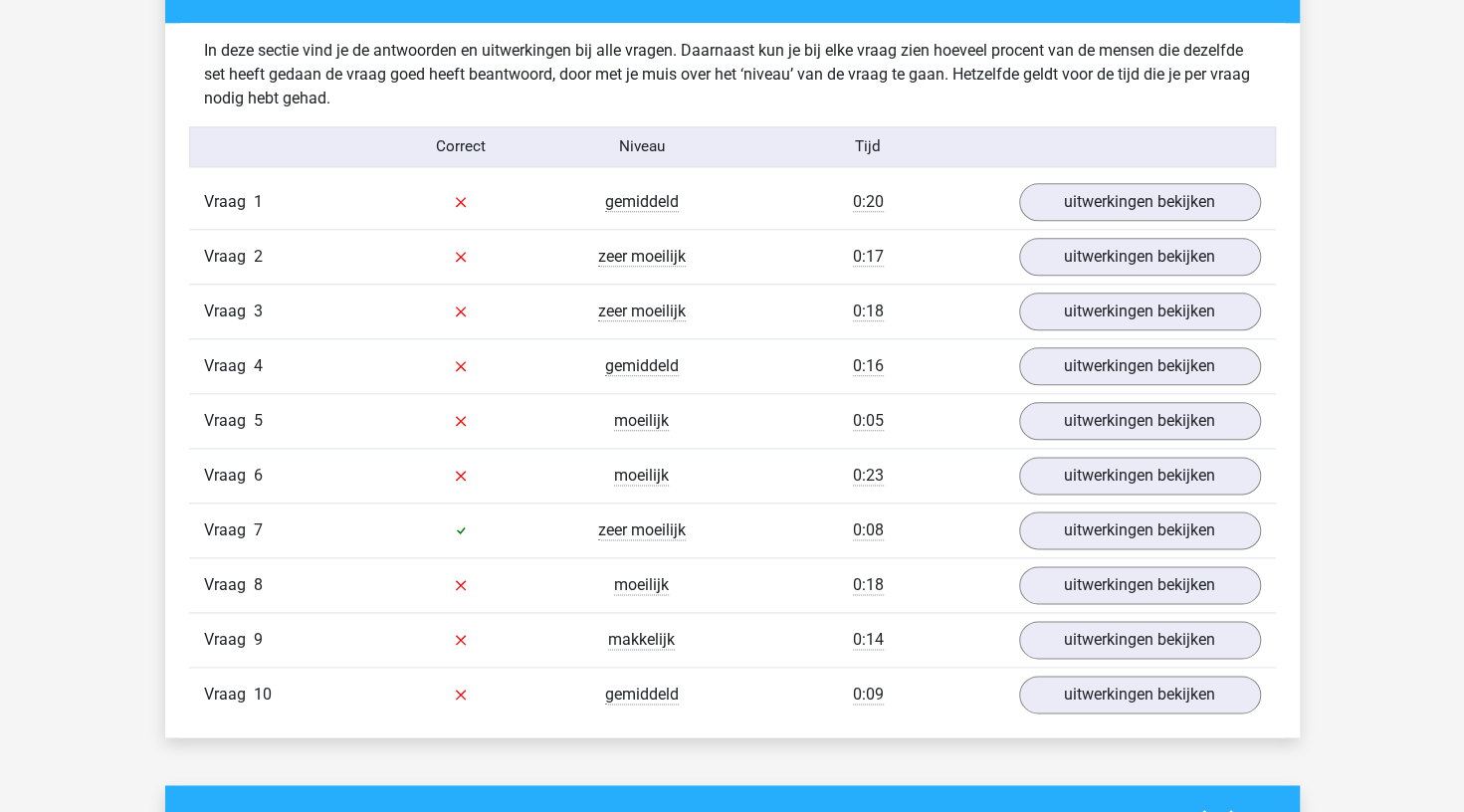scroll, scrollTop: 1665, scrollLeft: 0, axis: vertical 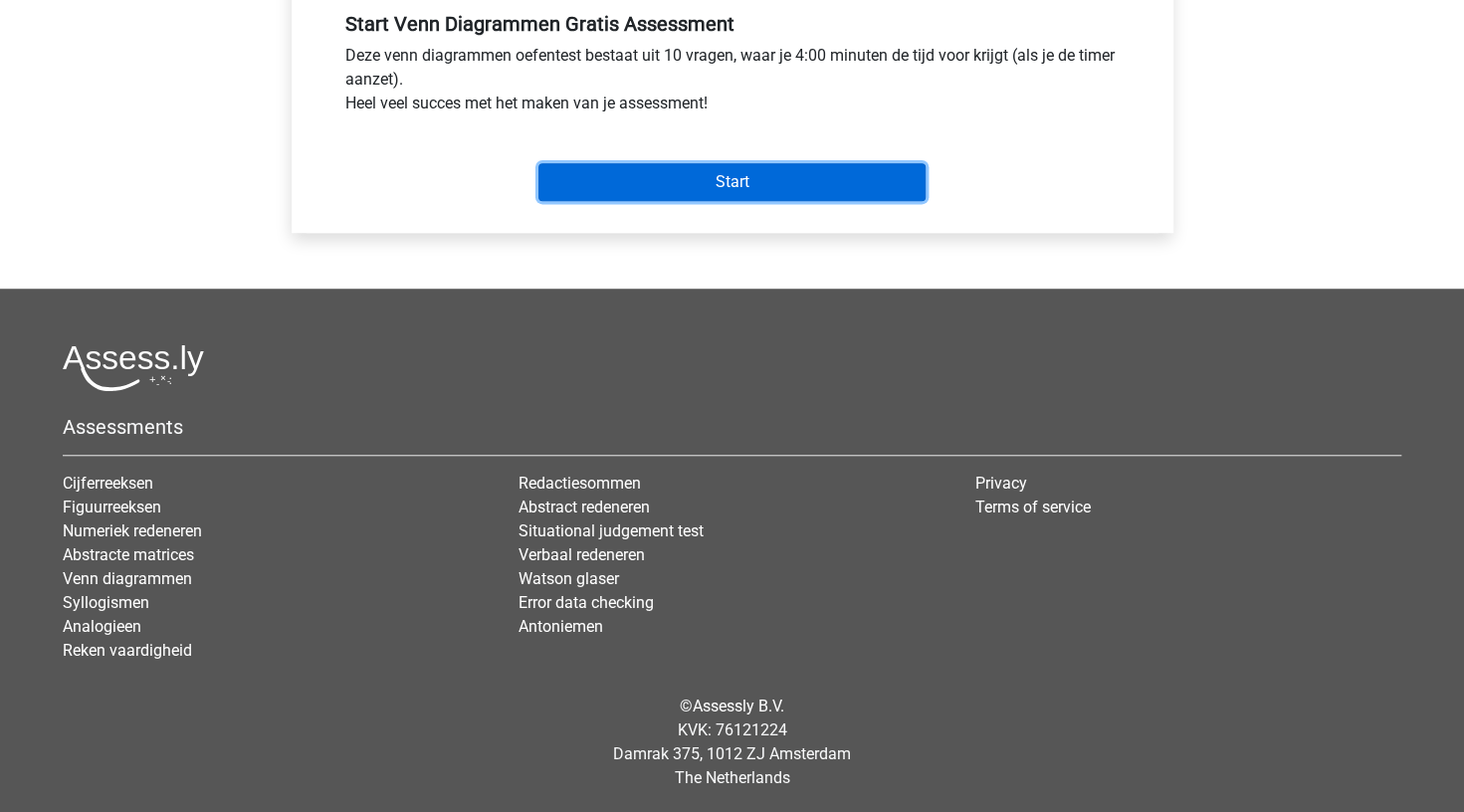 click on "Start" at bounding box center (732, 182) 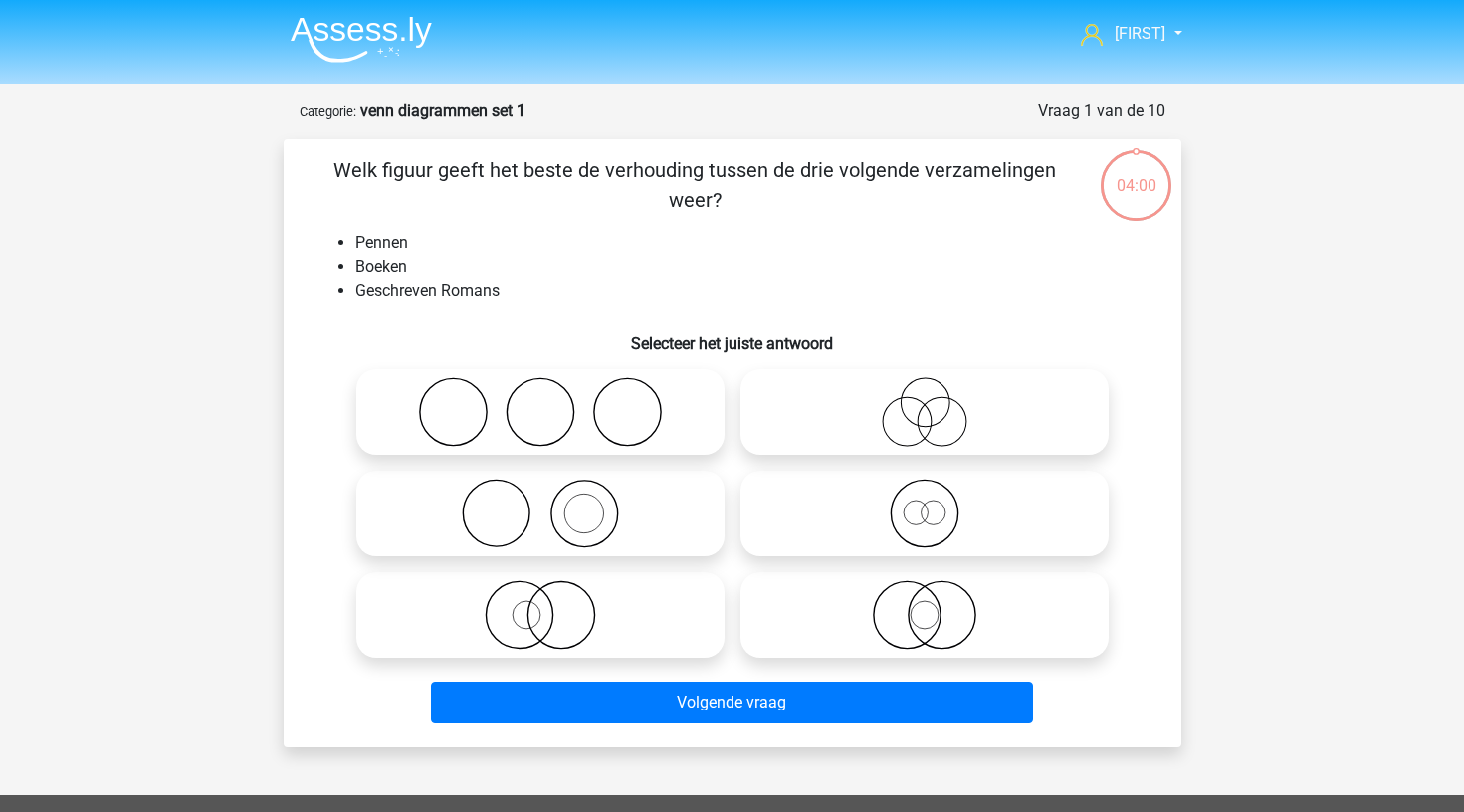 scroll, scrollTop: 0, scrollLeft: 0, axis: both 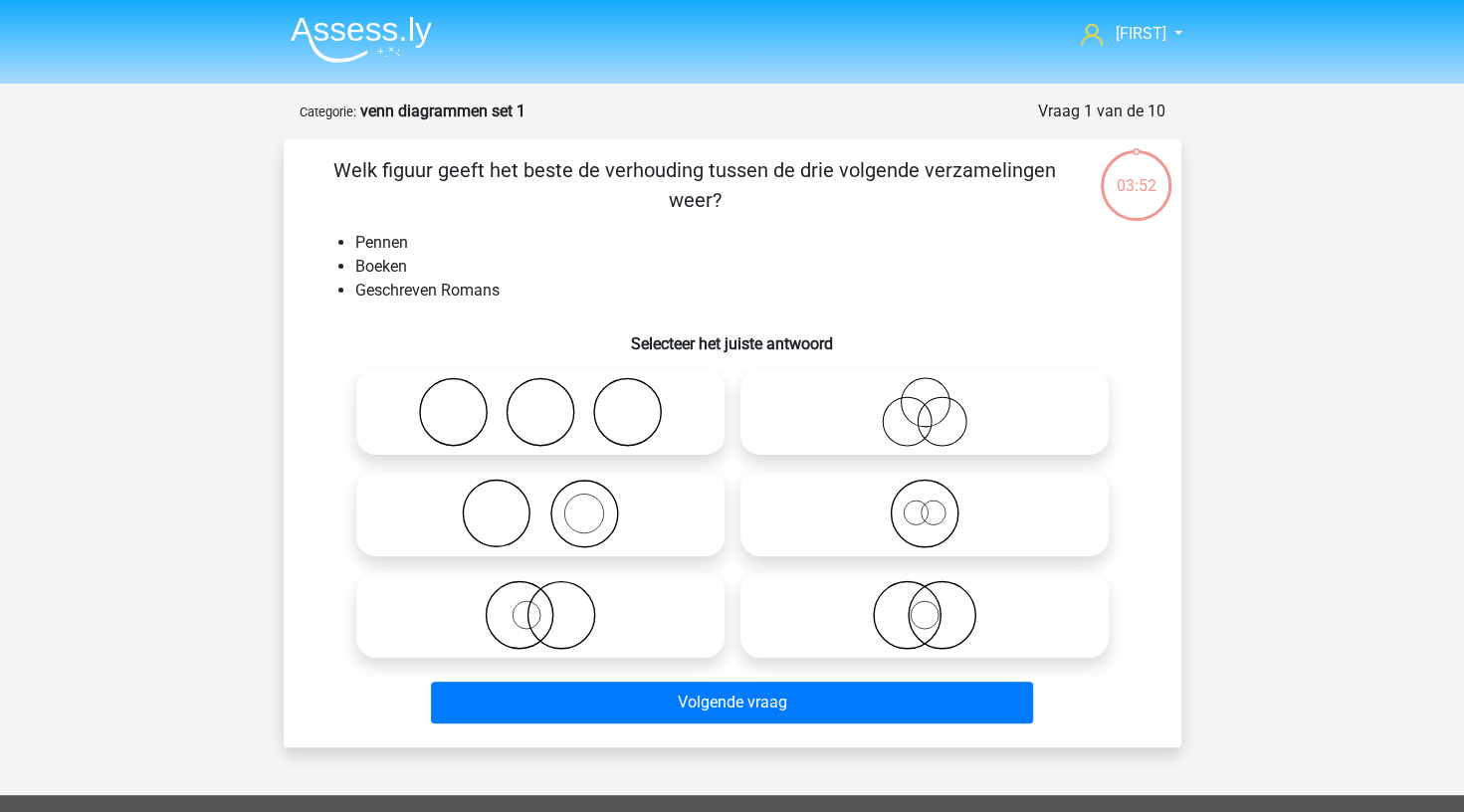 click 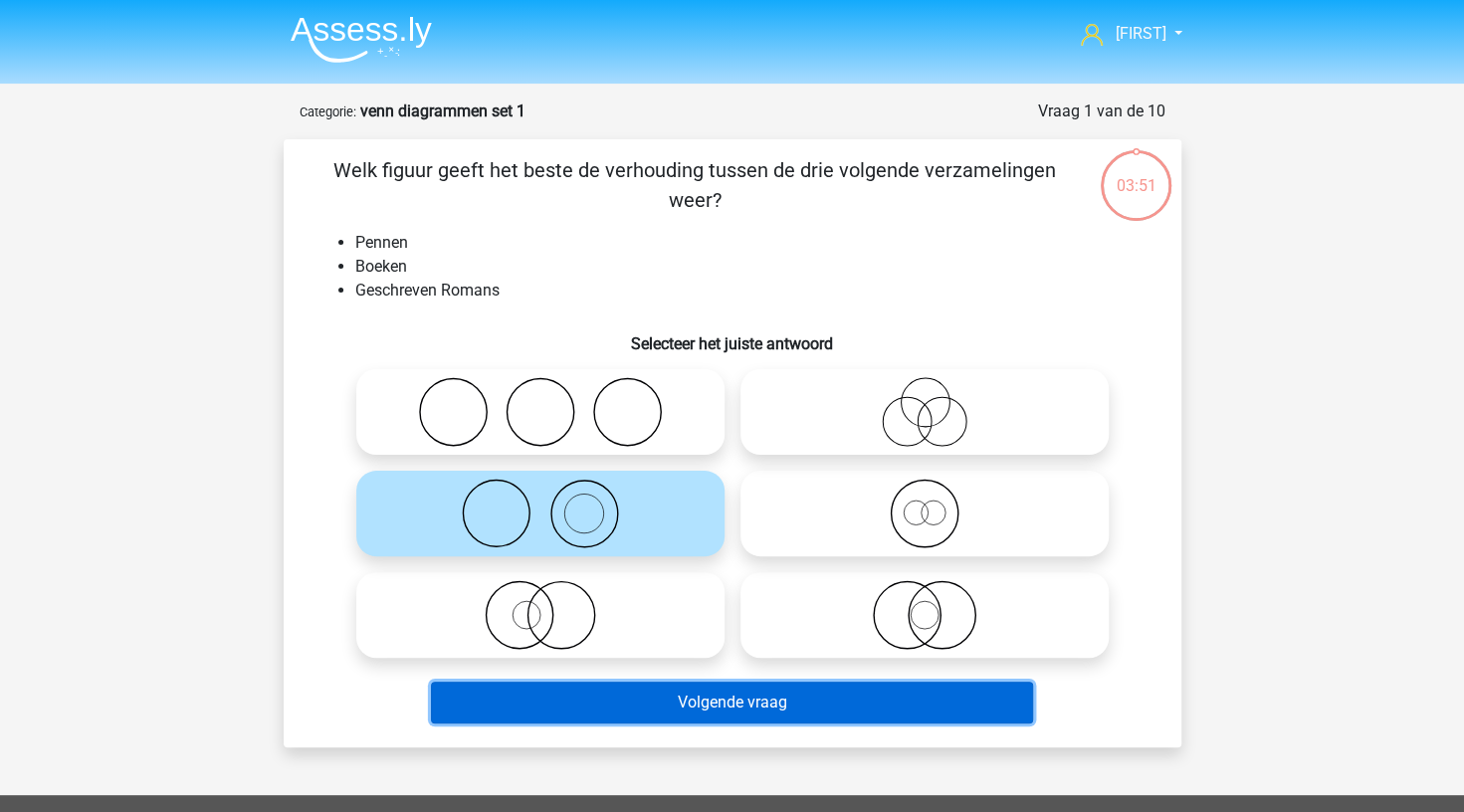 click on "Volgende vraag" at bounding box center (732, 703) 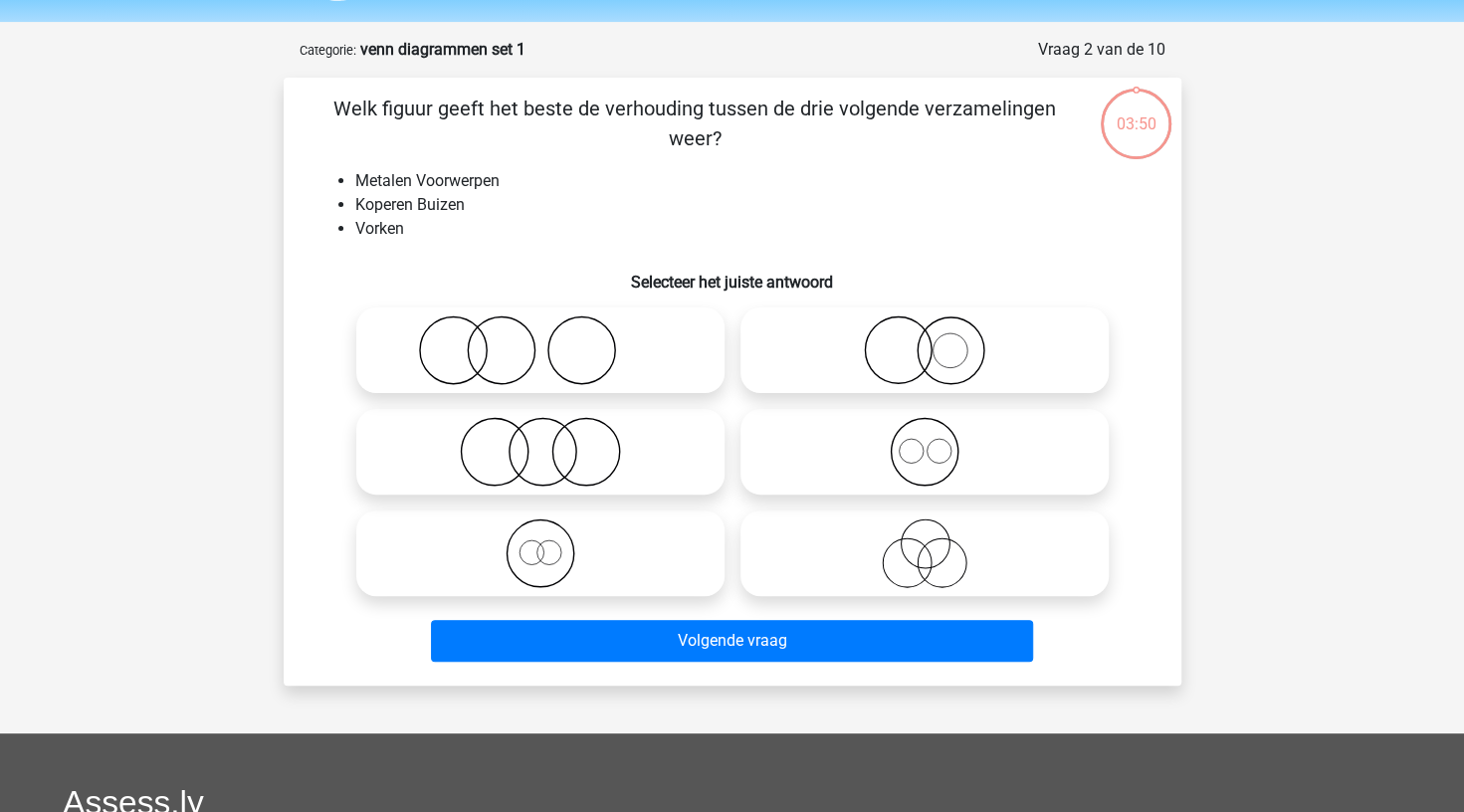 scroll, scrollTop: 100, scrollLeft: 0, axis: vertical 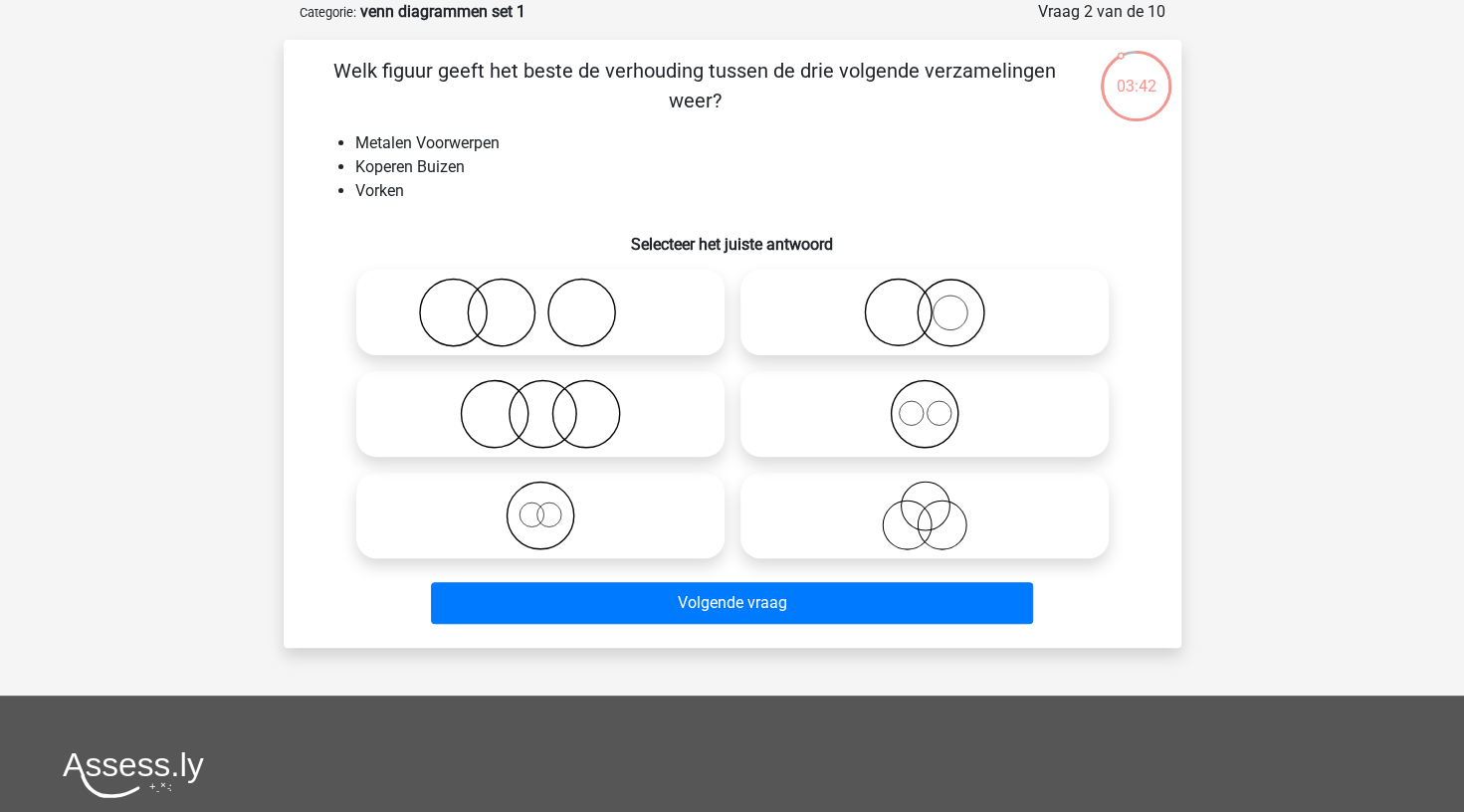 click 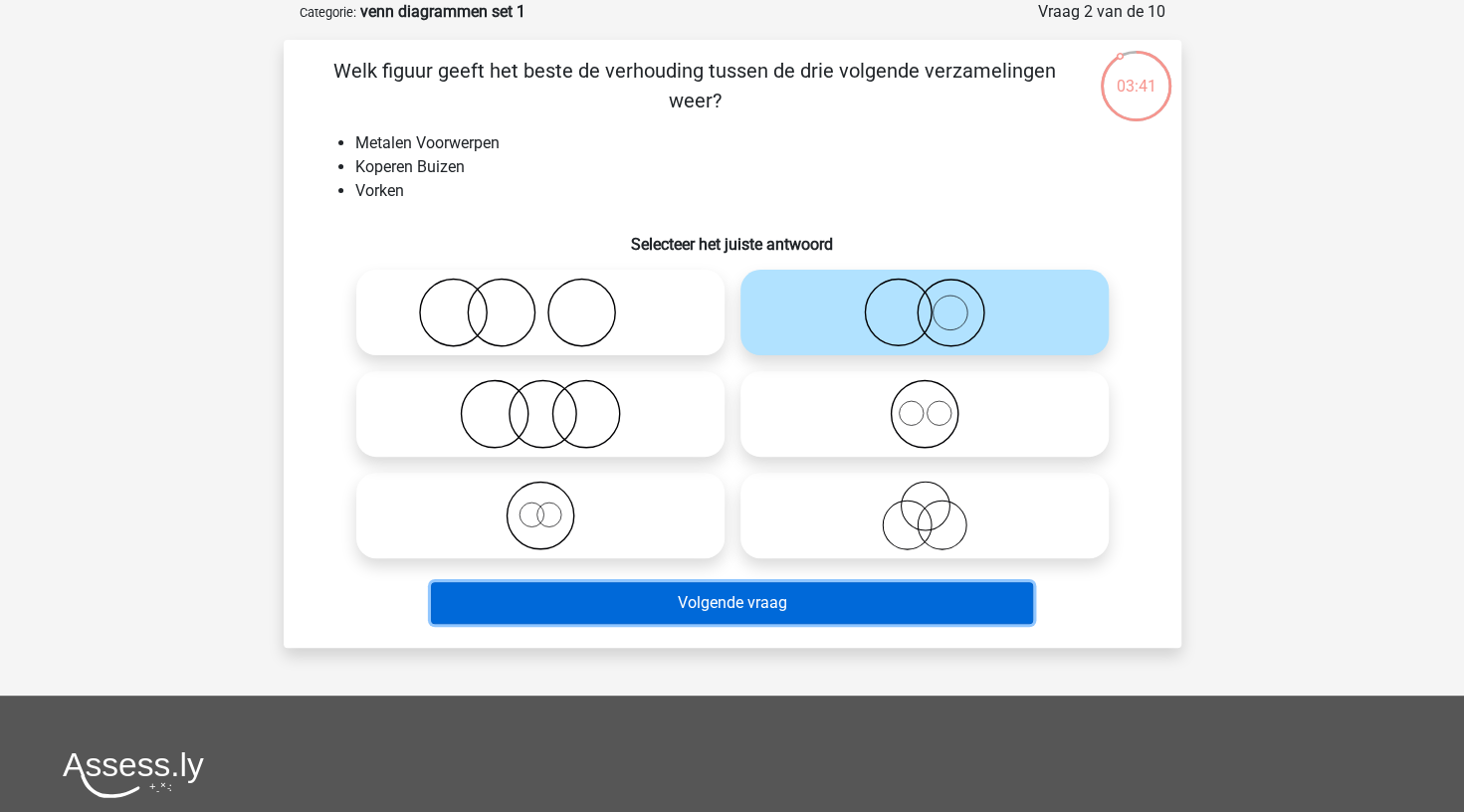 click on "Volgende vraag" at bounding box center [732, 603] 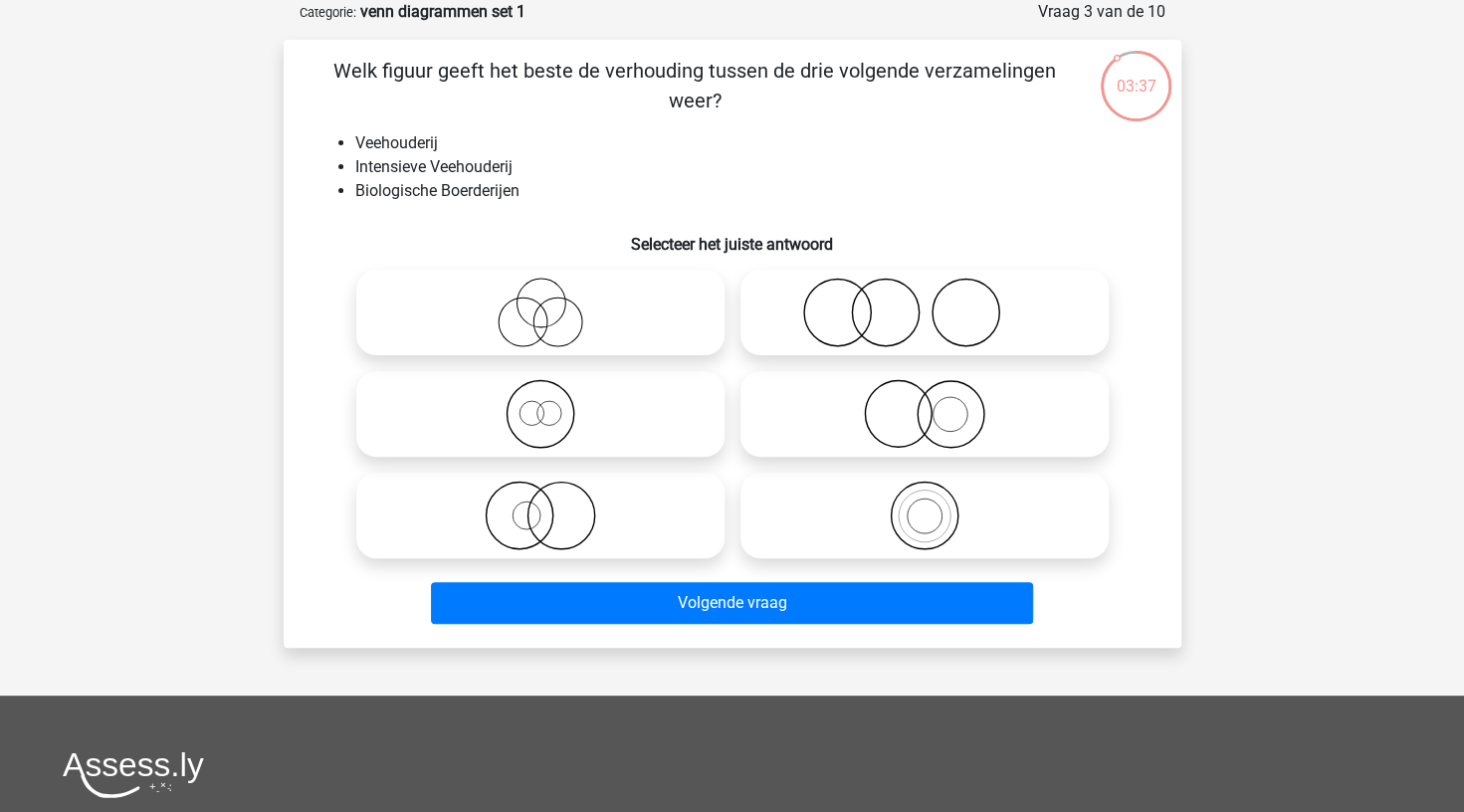 click at bounding box center [925, 414] 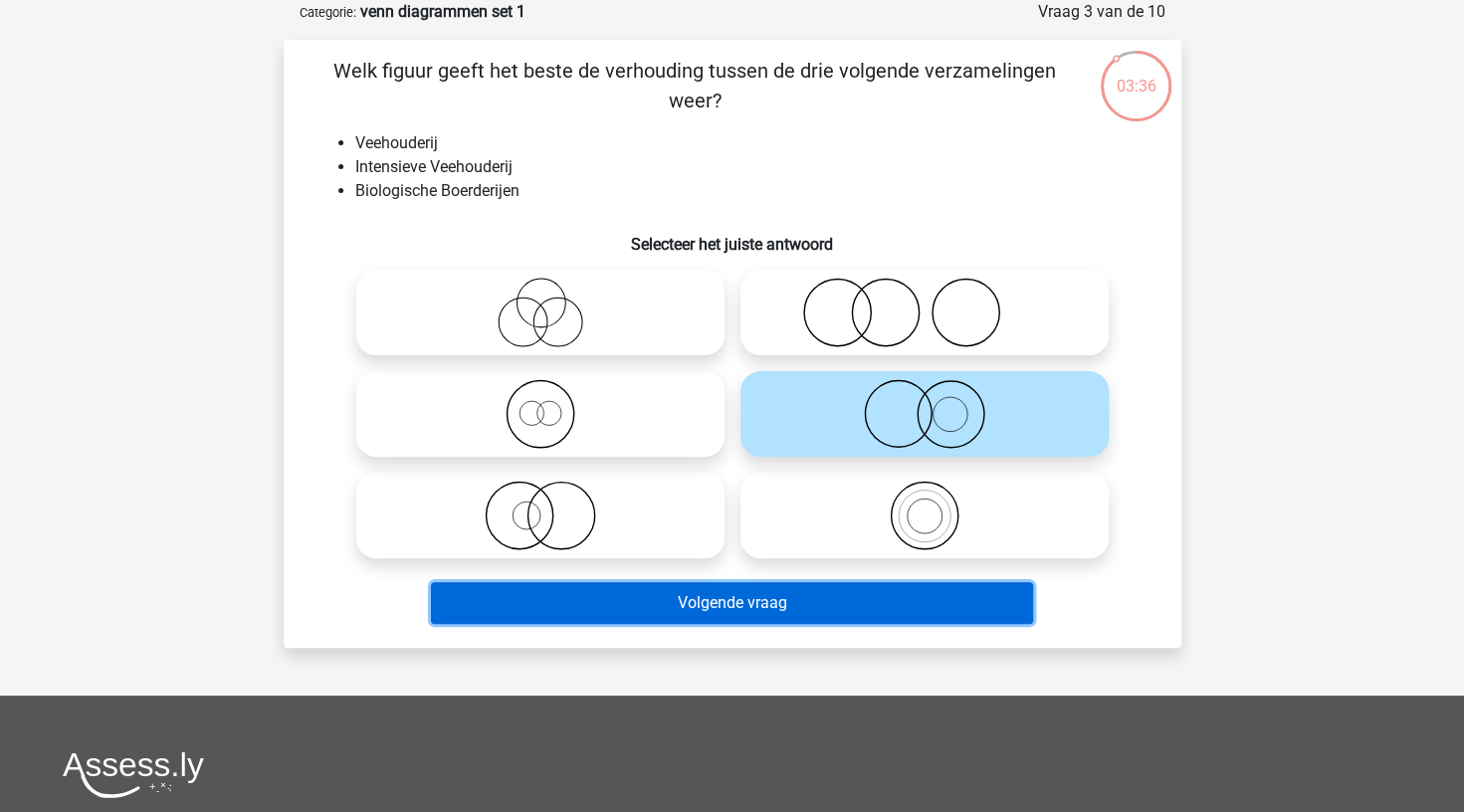 click on "Volgende vraag" at bounding box center (732, 603) 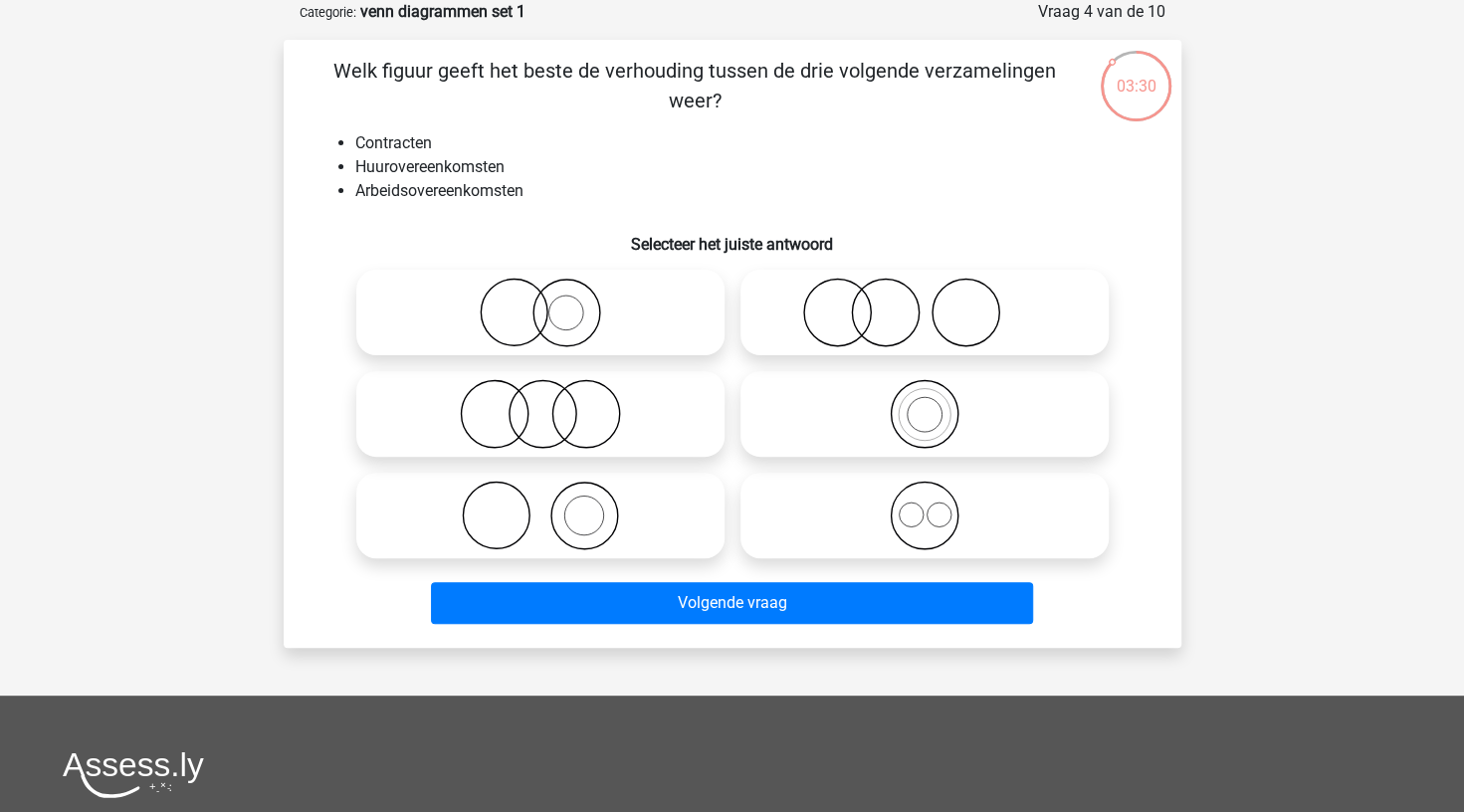 click 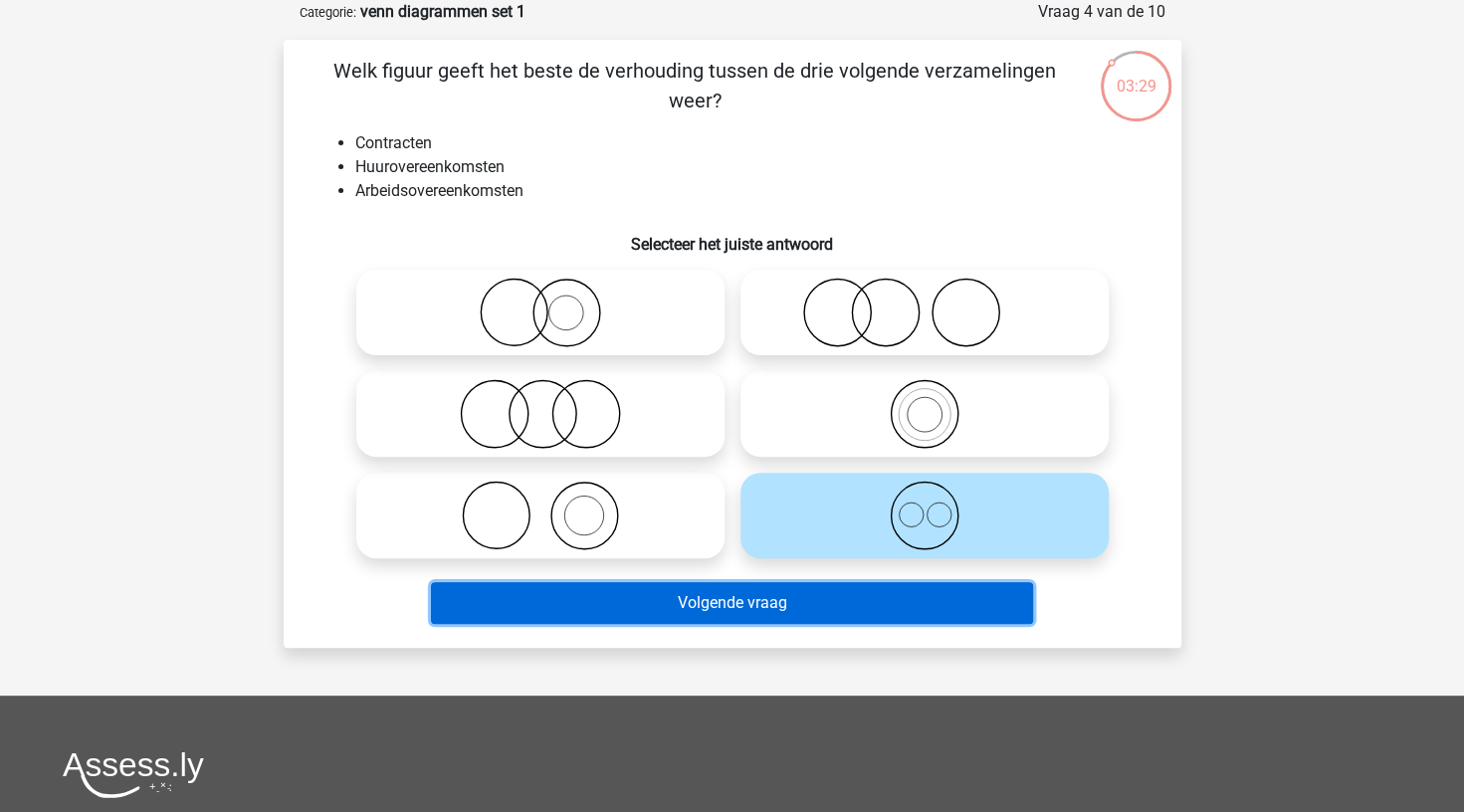 click on "Volgende vraag" at bounding box center (732, 603) 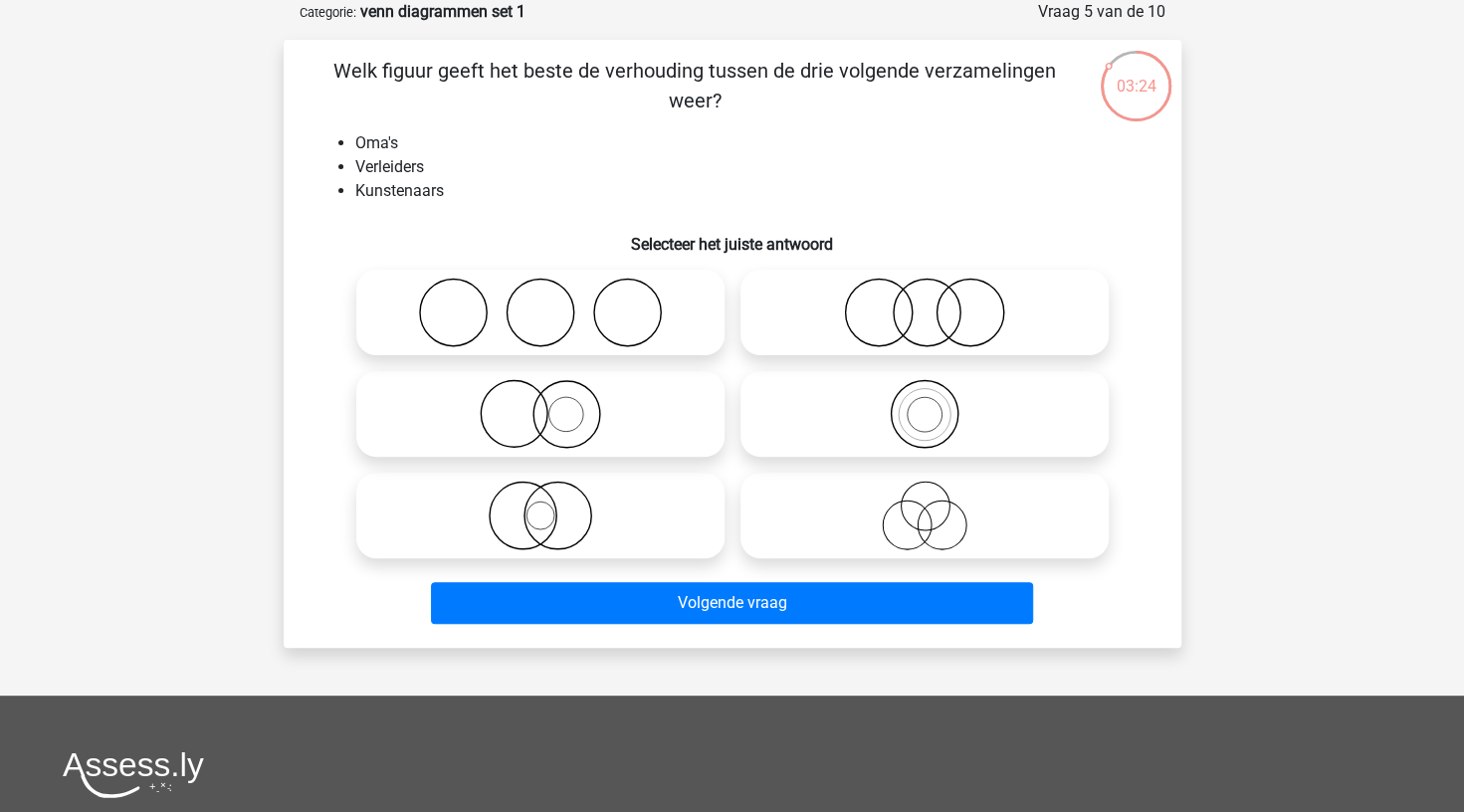 click 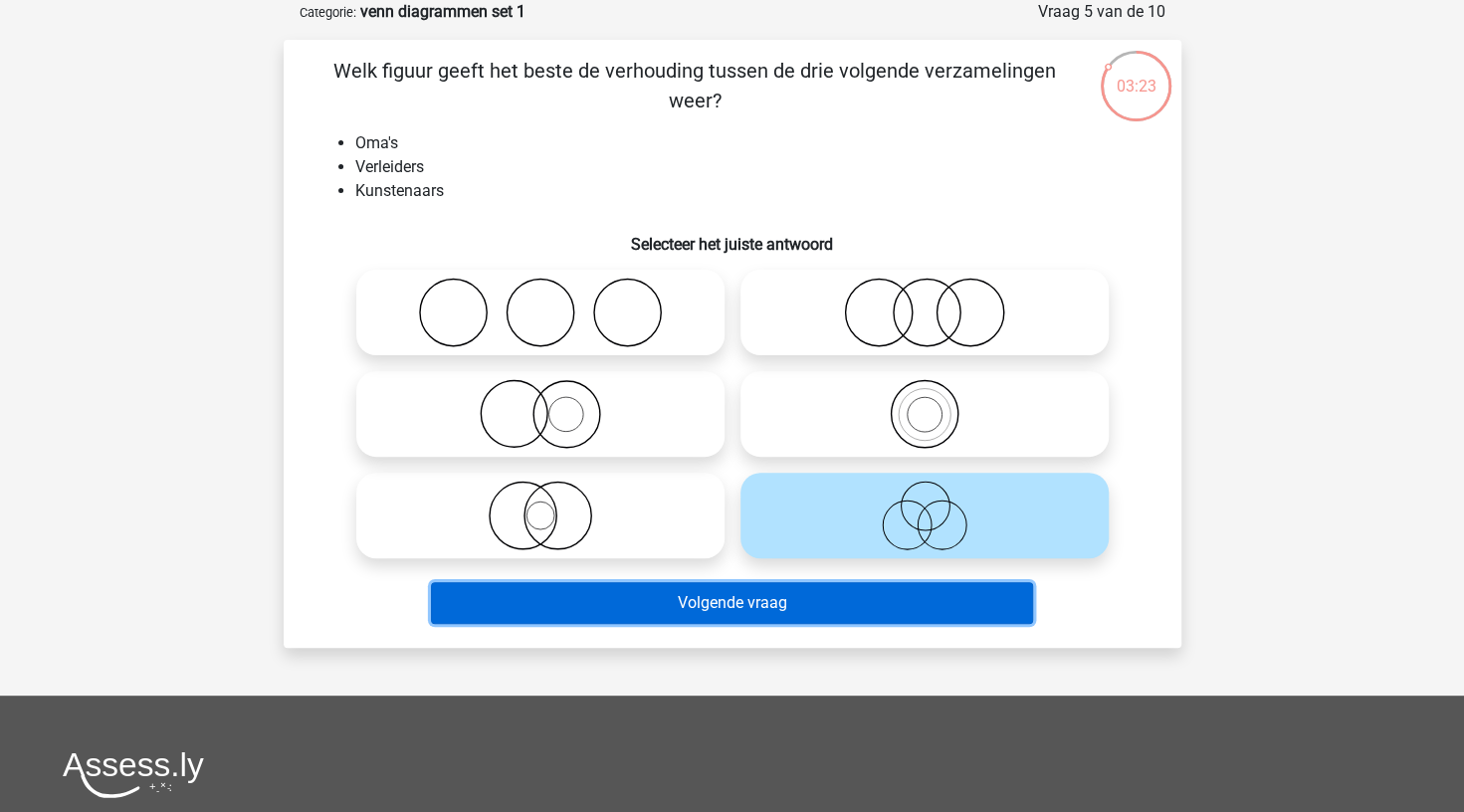 click on "Volgende vraag" at bounding box center [732, 603] 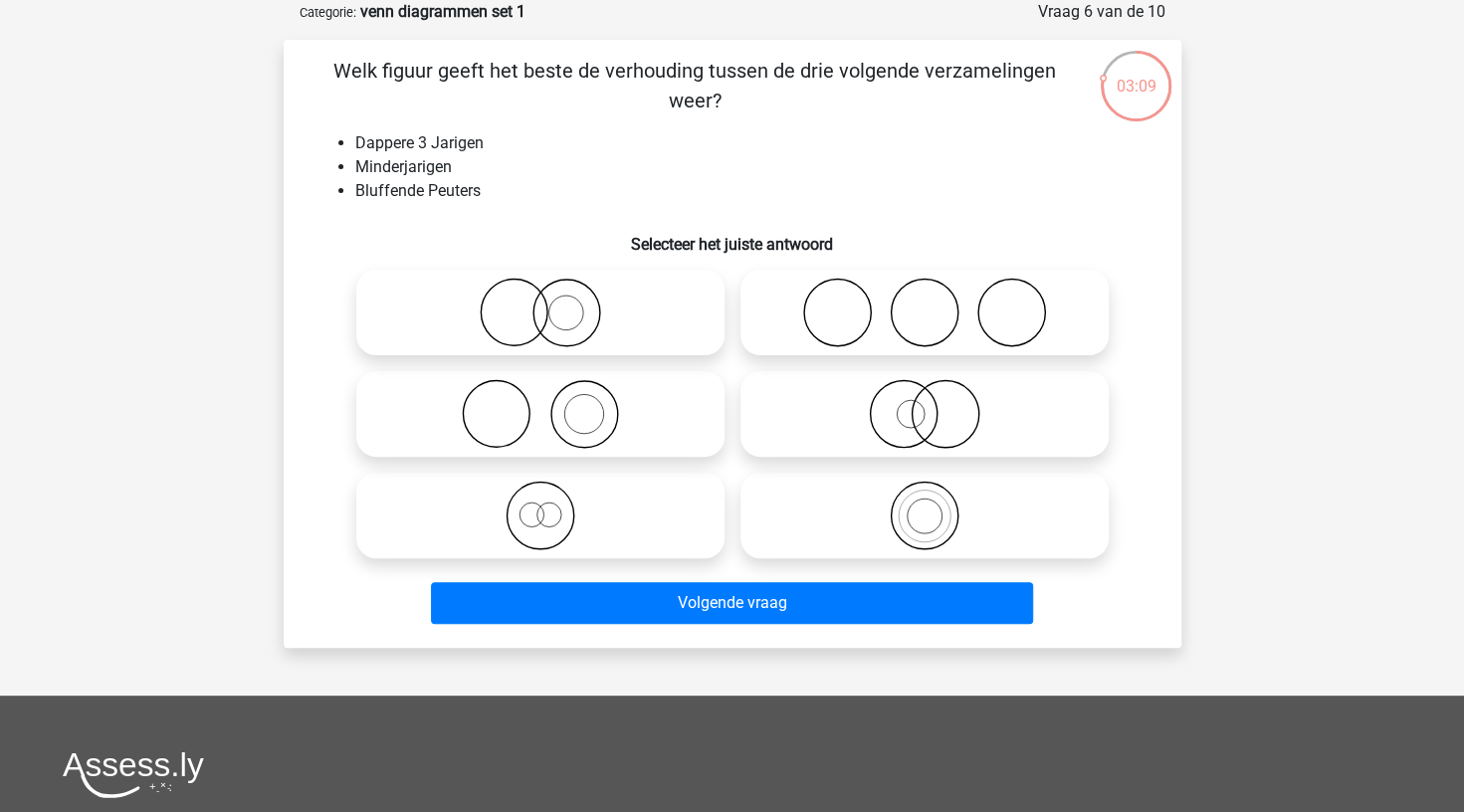 click 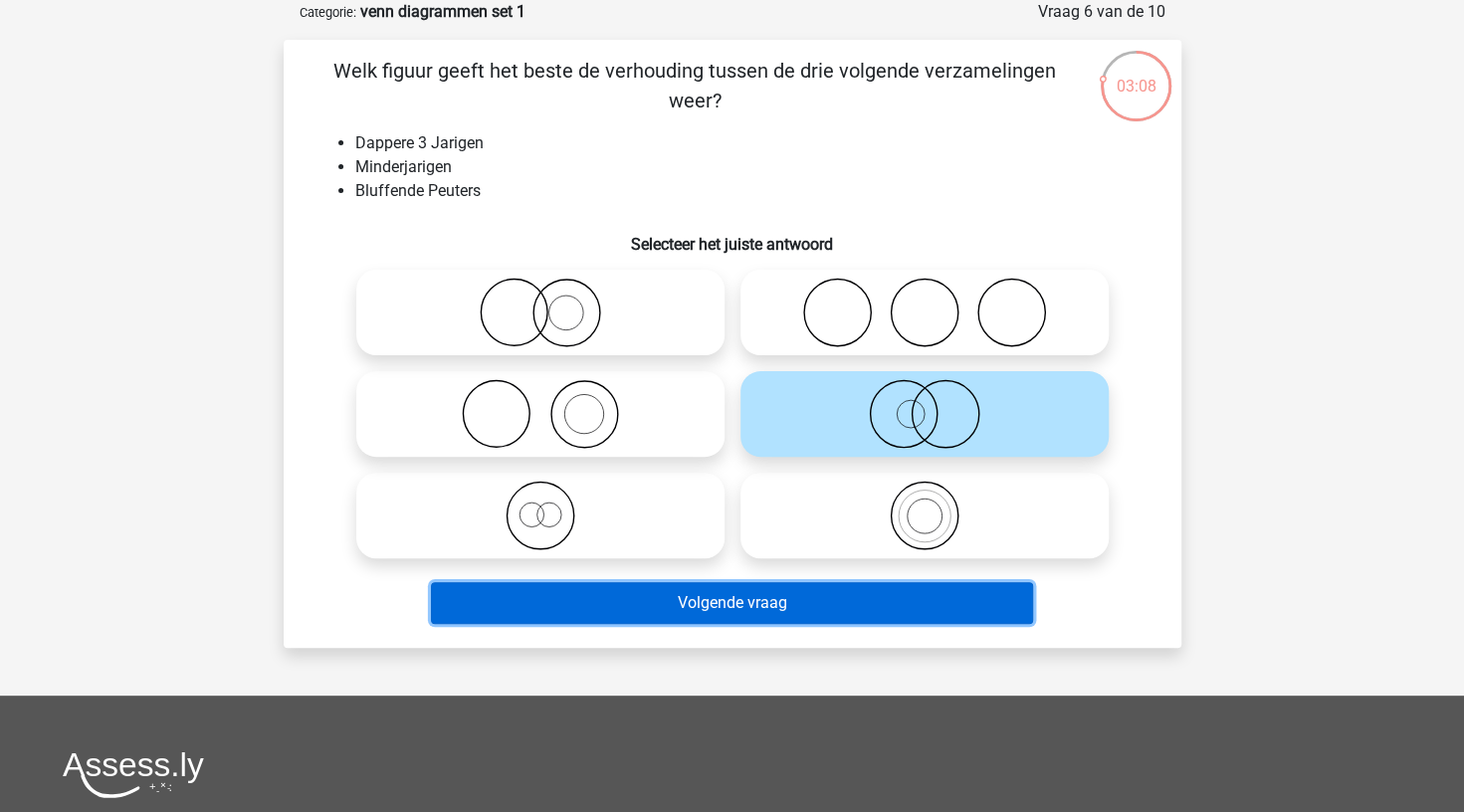 click on "Volgende vraag" at bounding box center (732, 603) 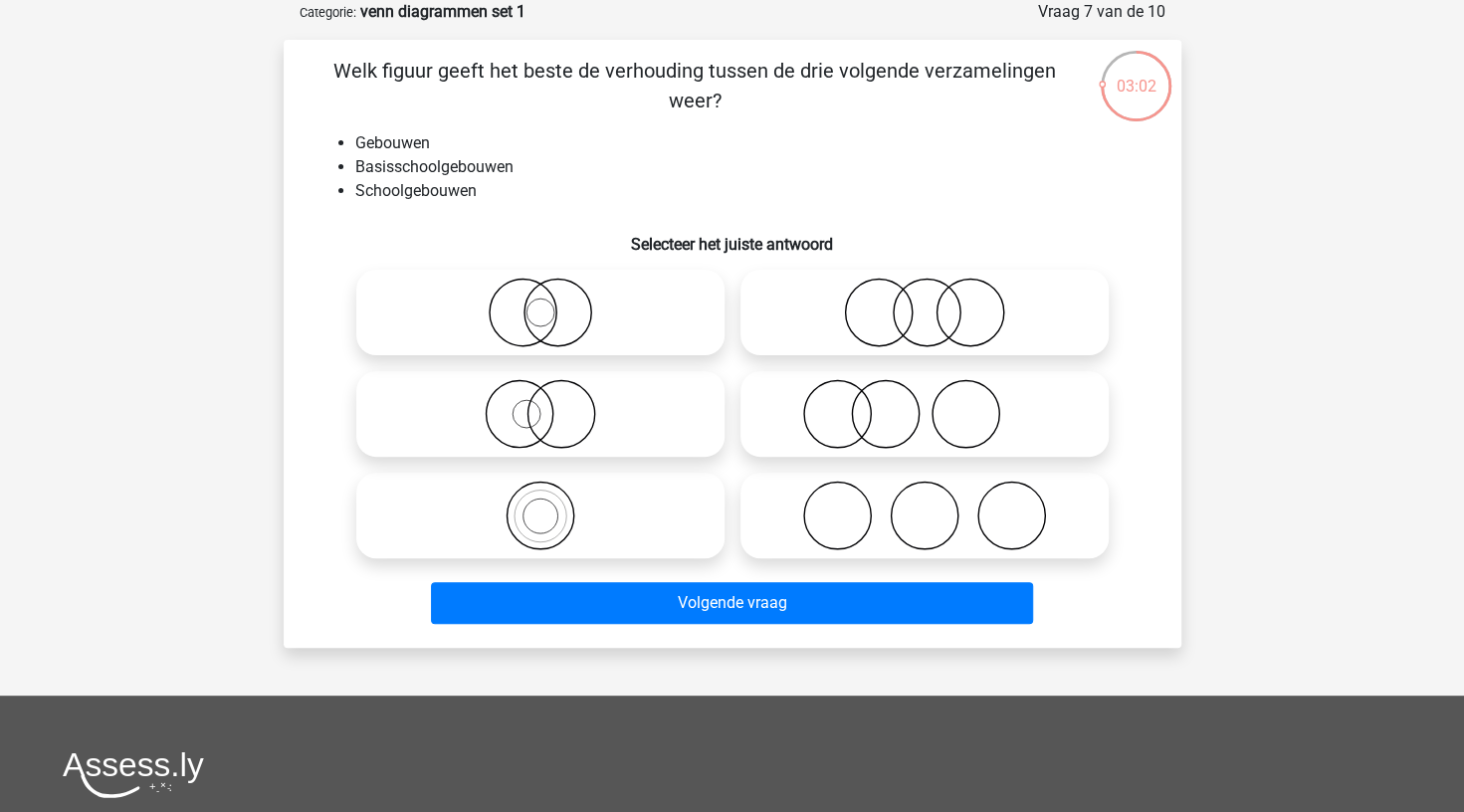 click 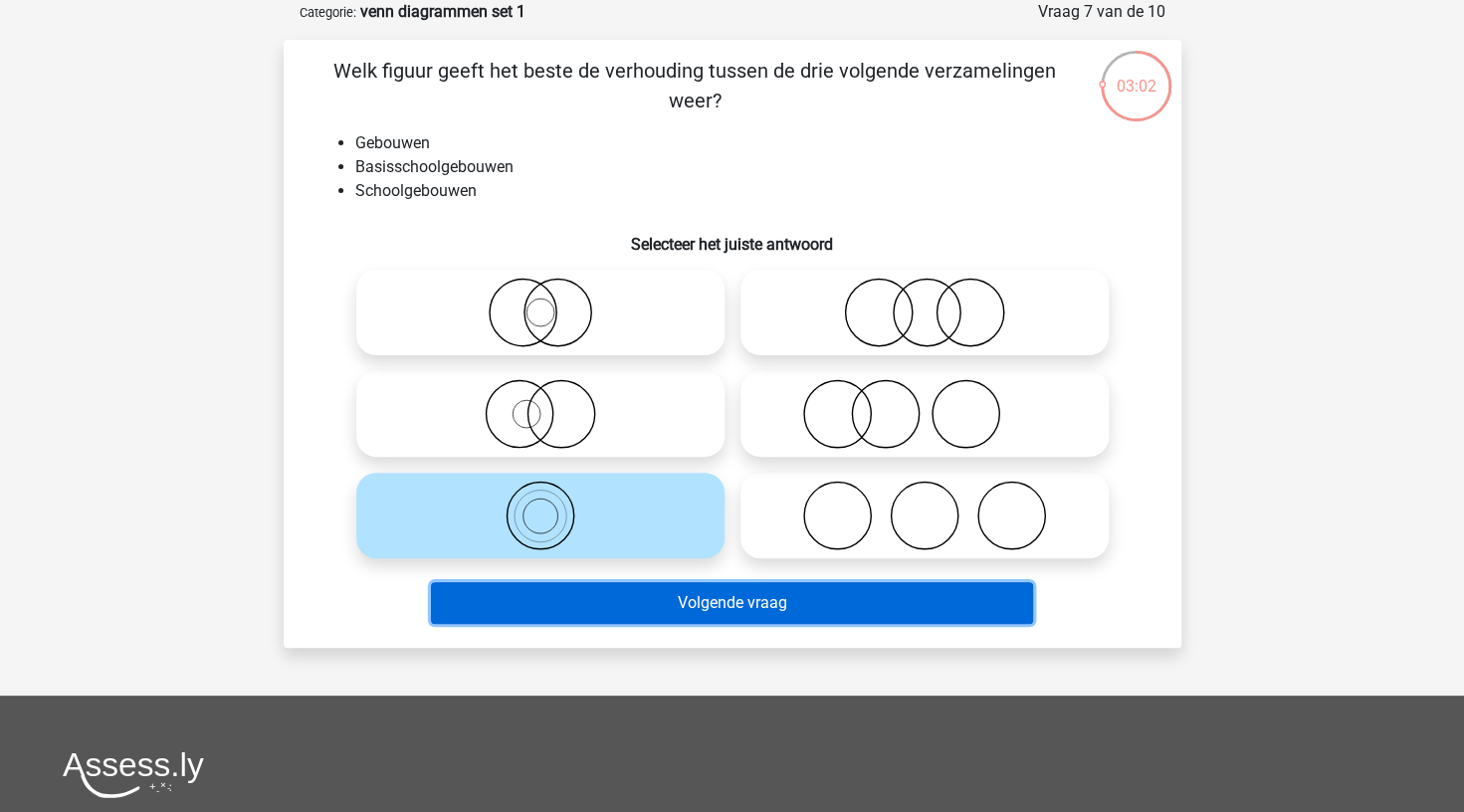 click on "Volgende vraag" at bounding box center (732, 603) 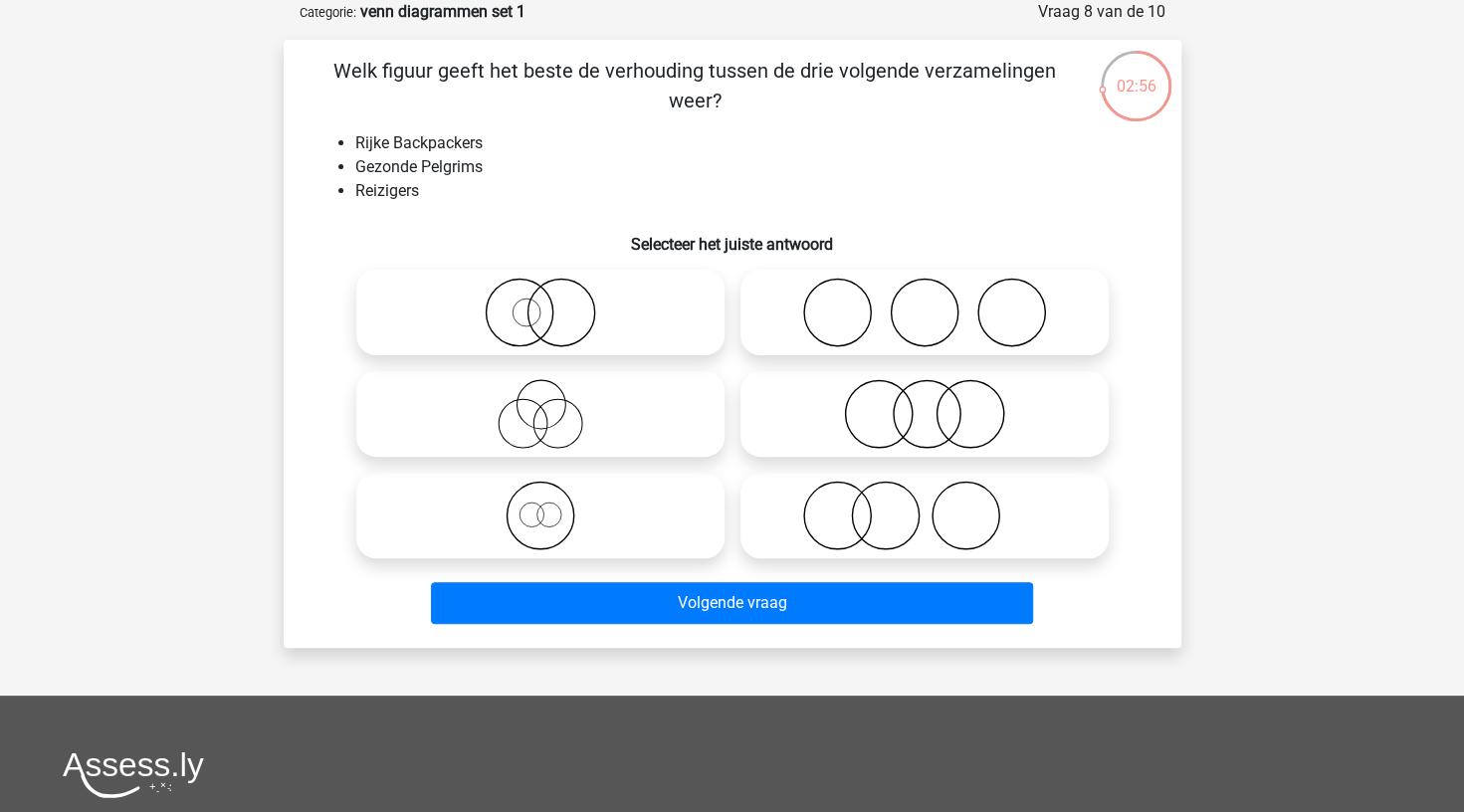 click 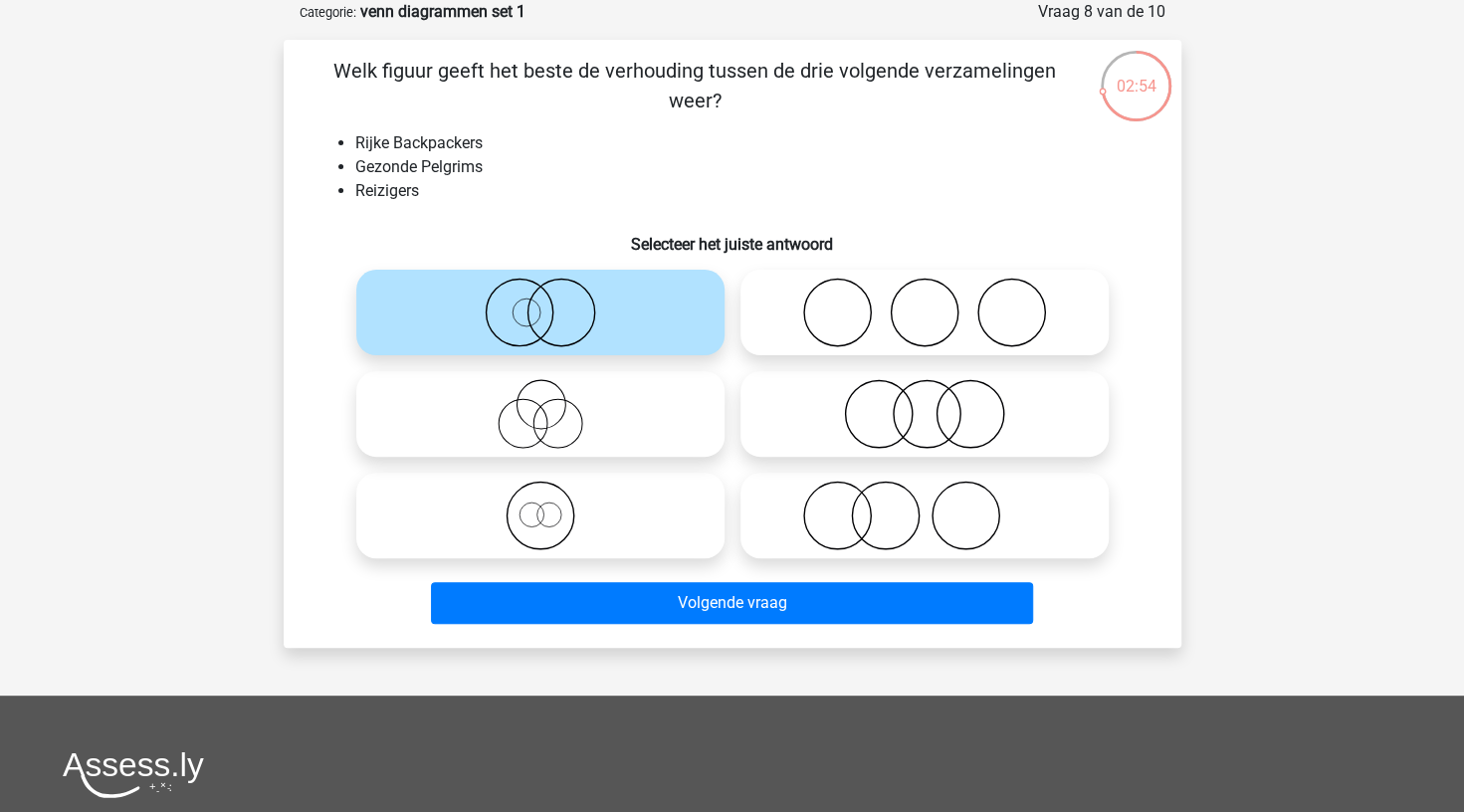 click 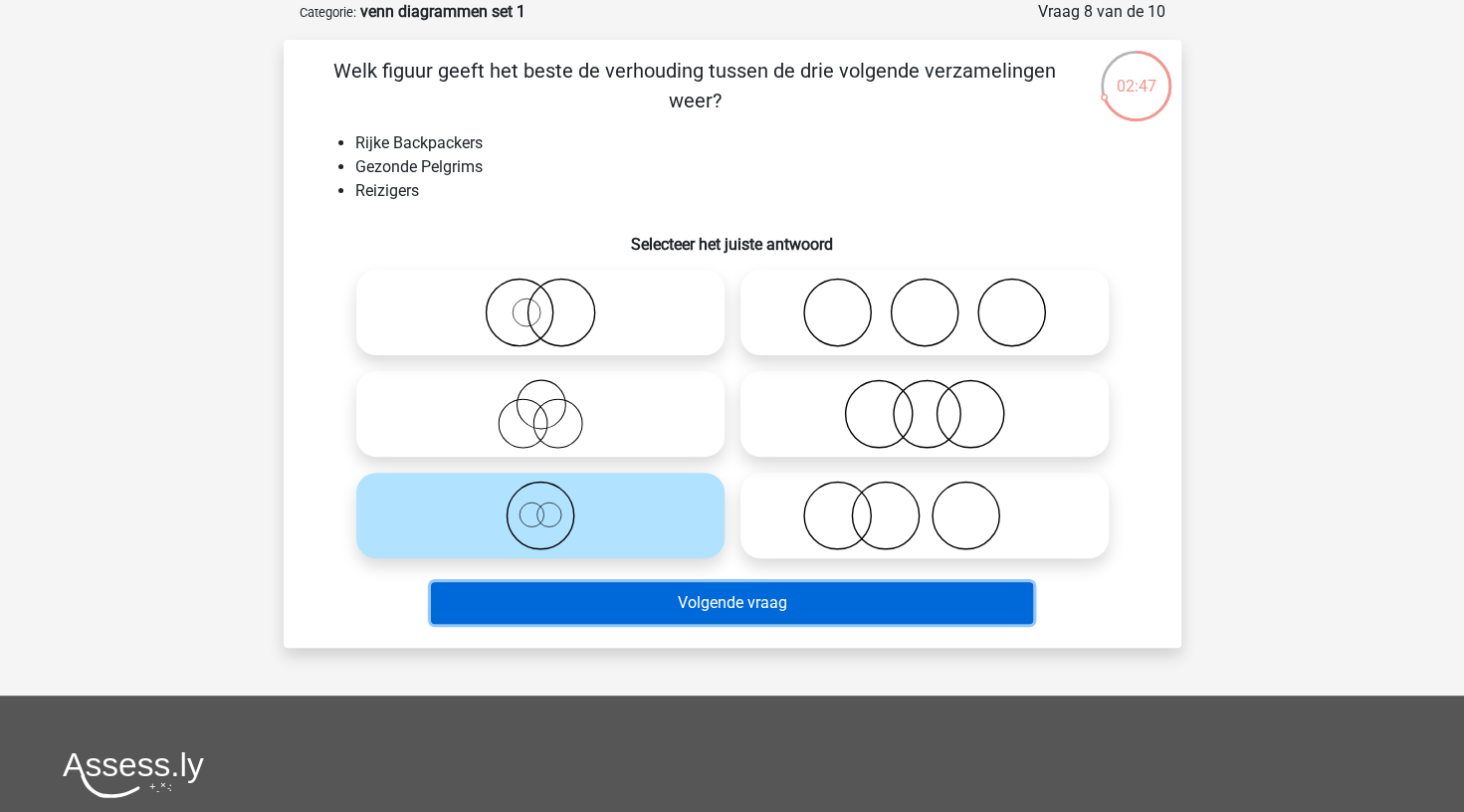 click on "Volgende vraag" at bounding box center [732, 603] 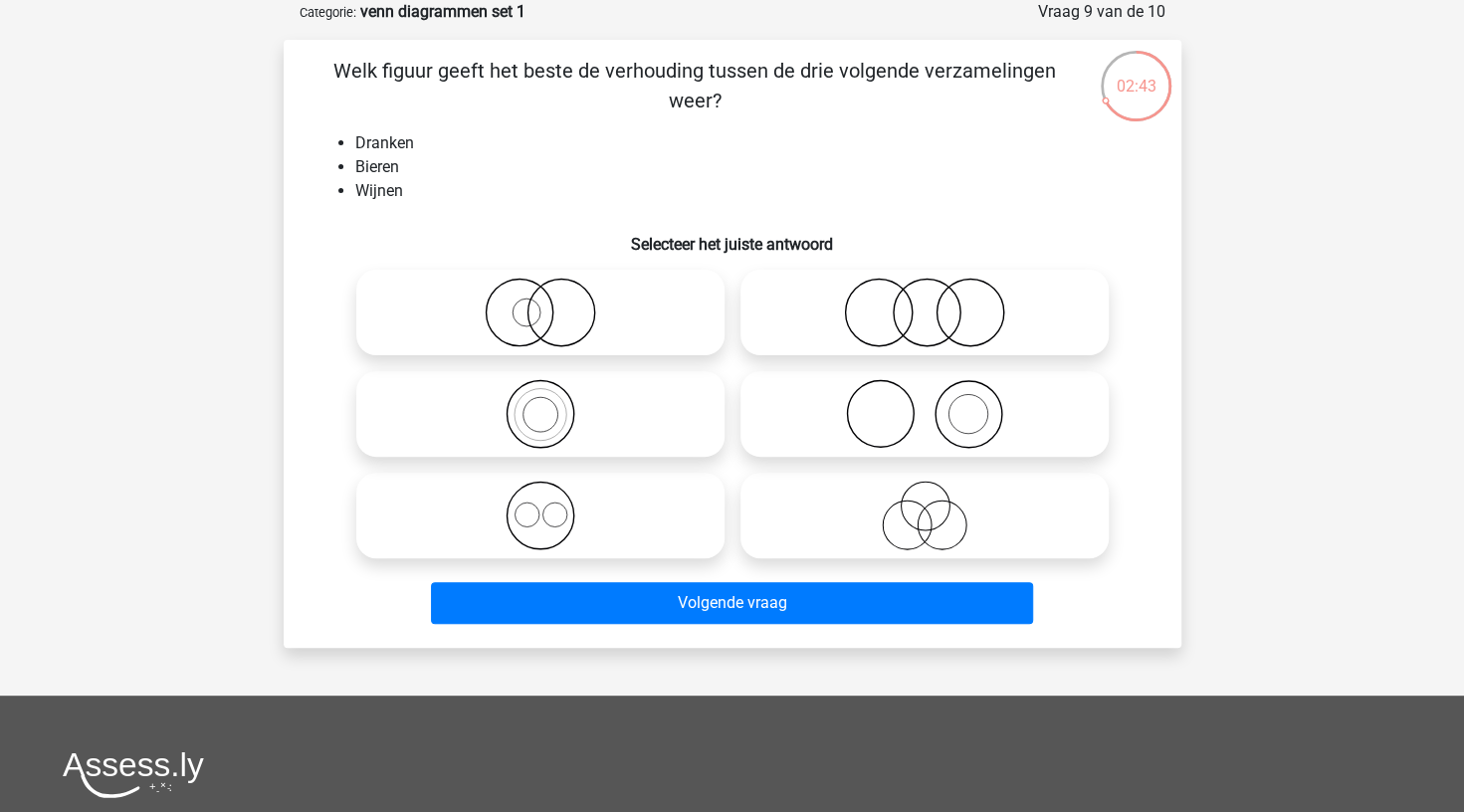 click 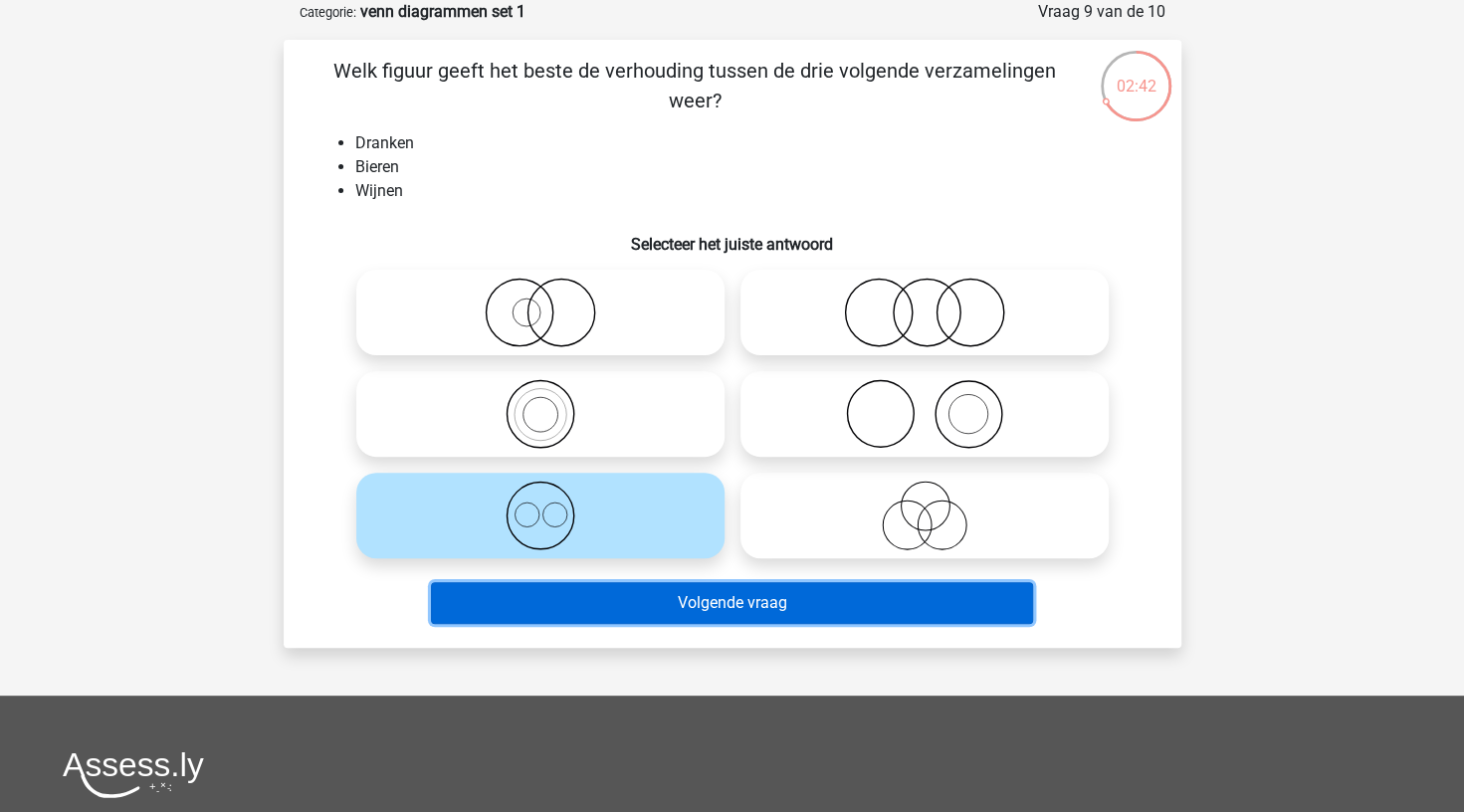 click on "Volgende vraag" at bounding box center [732, 603] 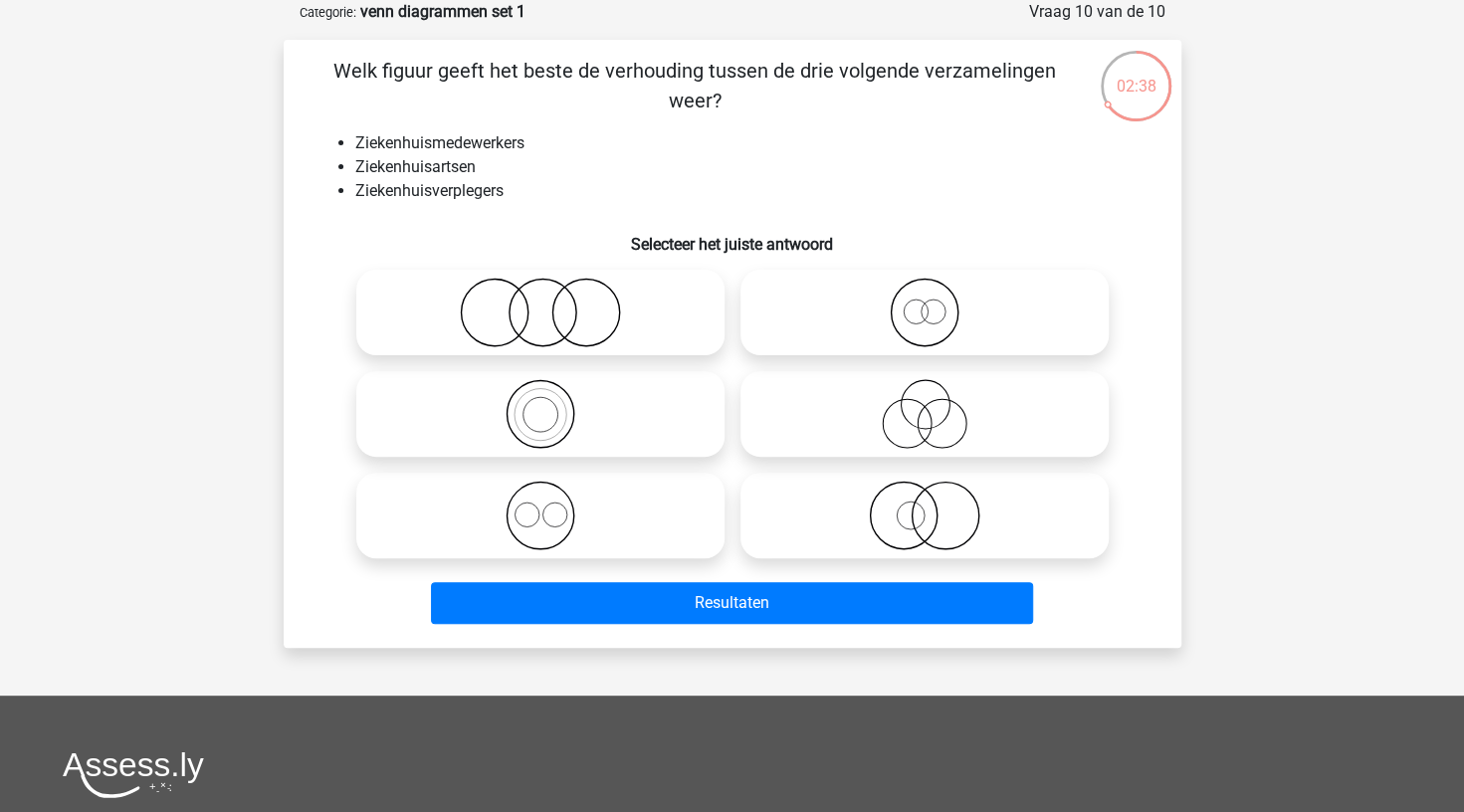 click 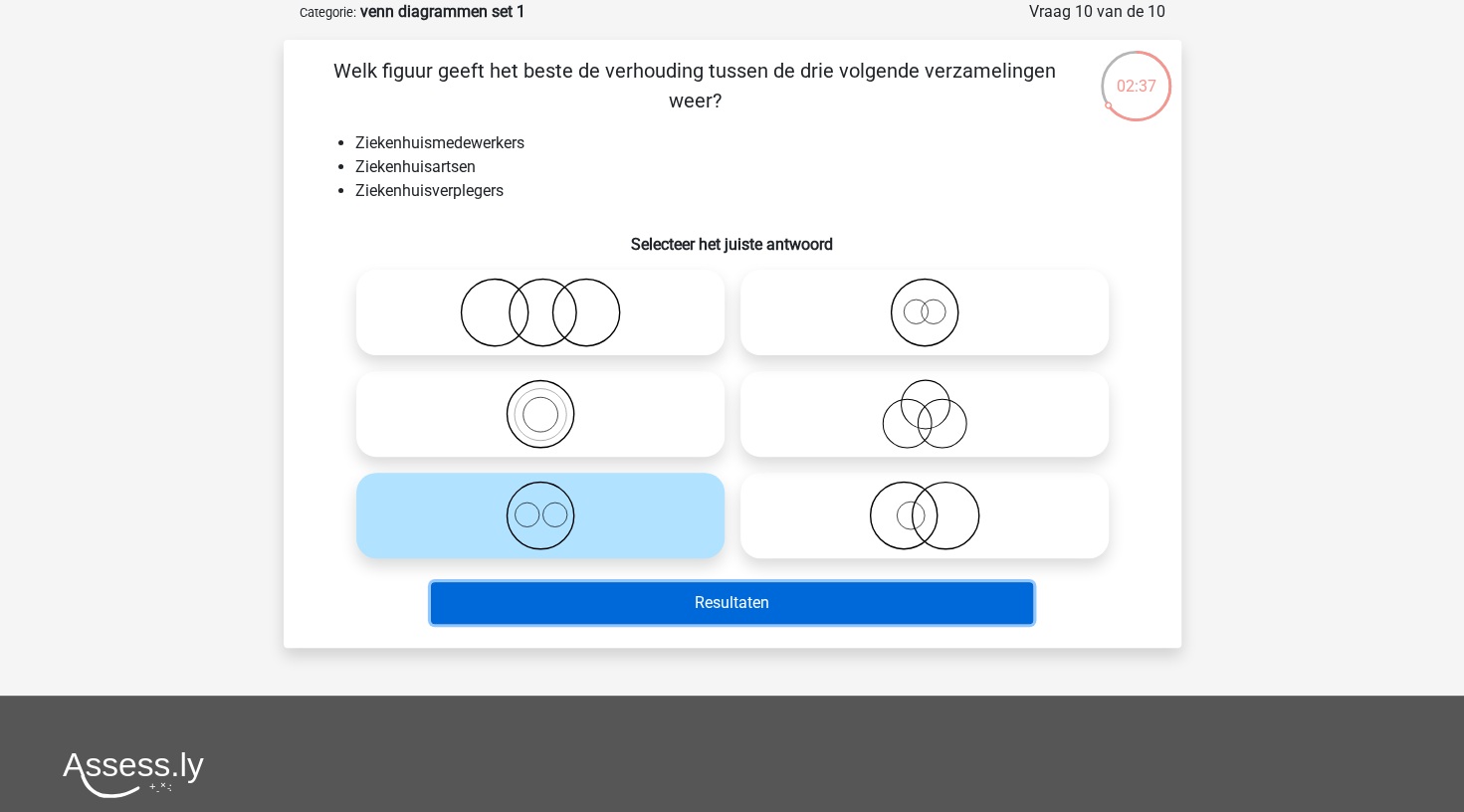 click on "Resultaten" at bounding box center (732, 603) 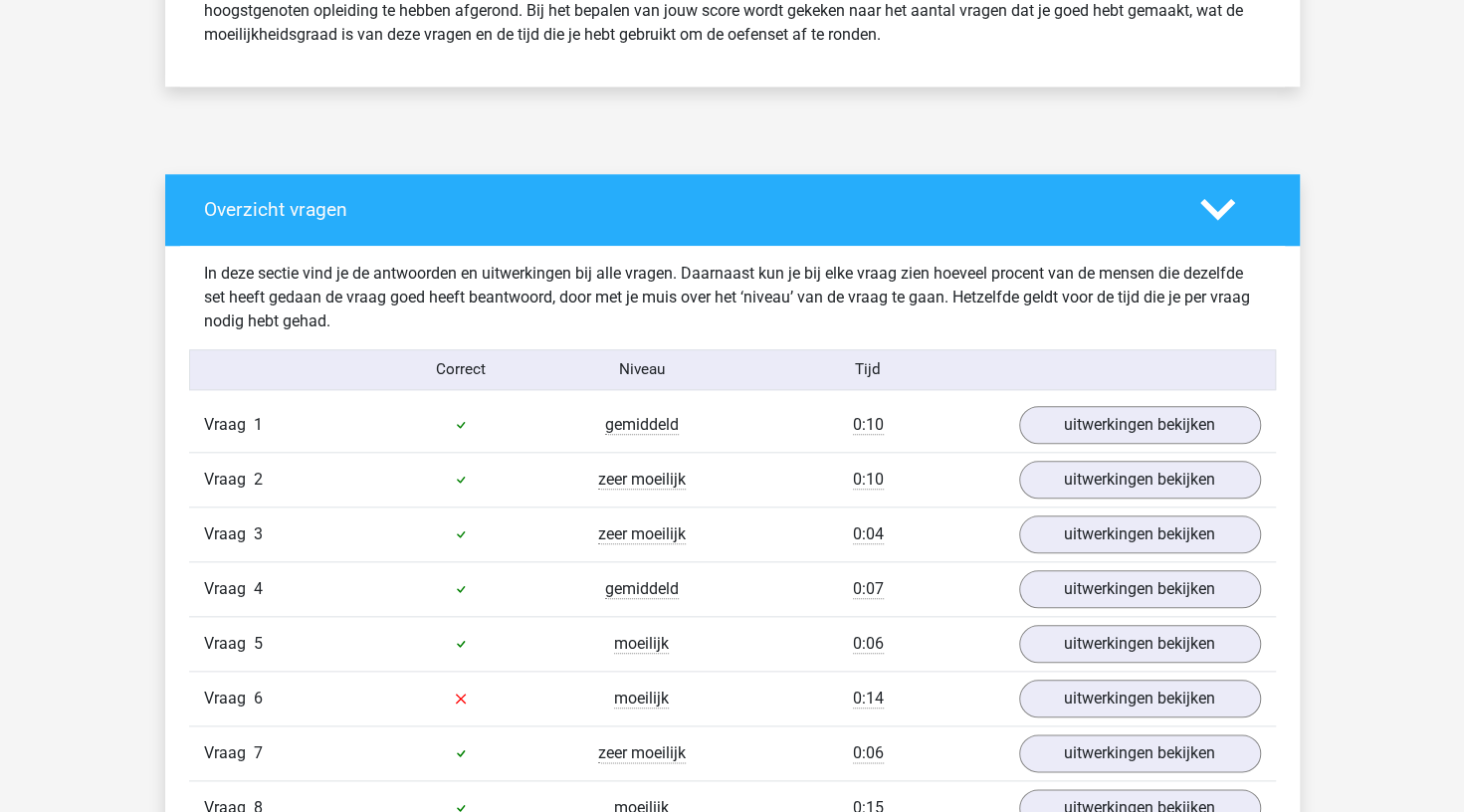 scroll, scrollTop: 1183, scrollLeft: 0, axis: vertical 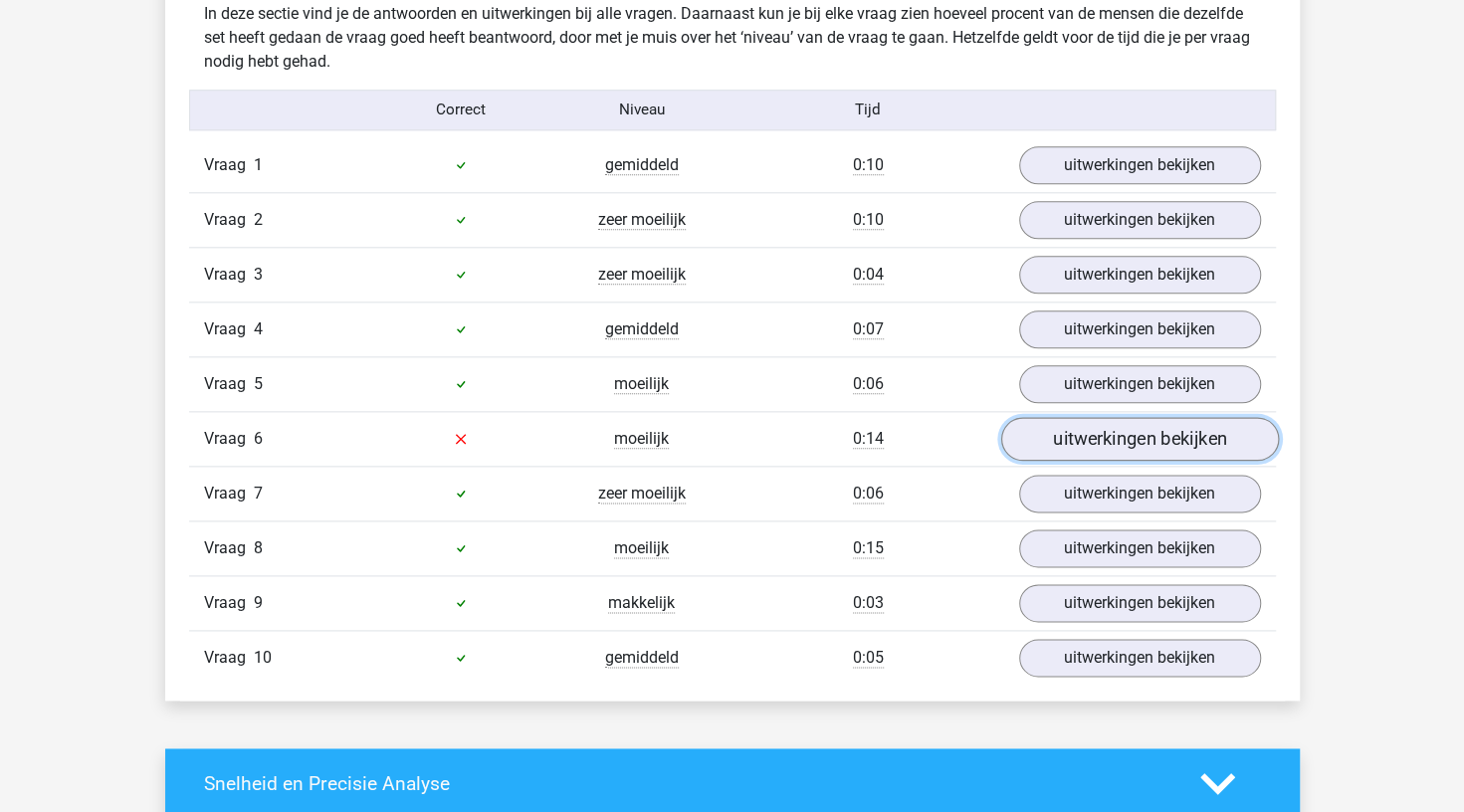 click on "uitwerkingen bekijken" at bounding box center (1139, 439) 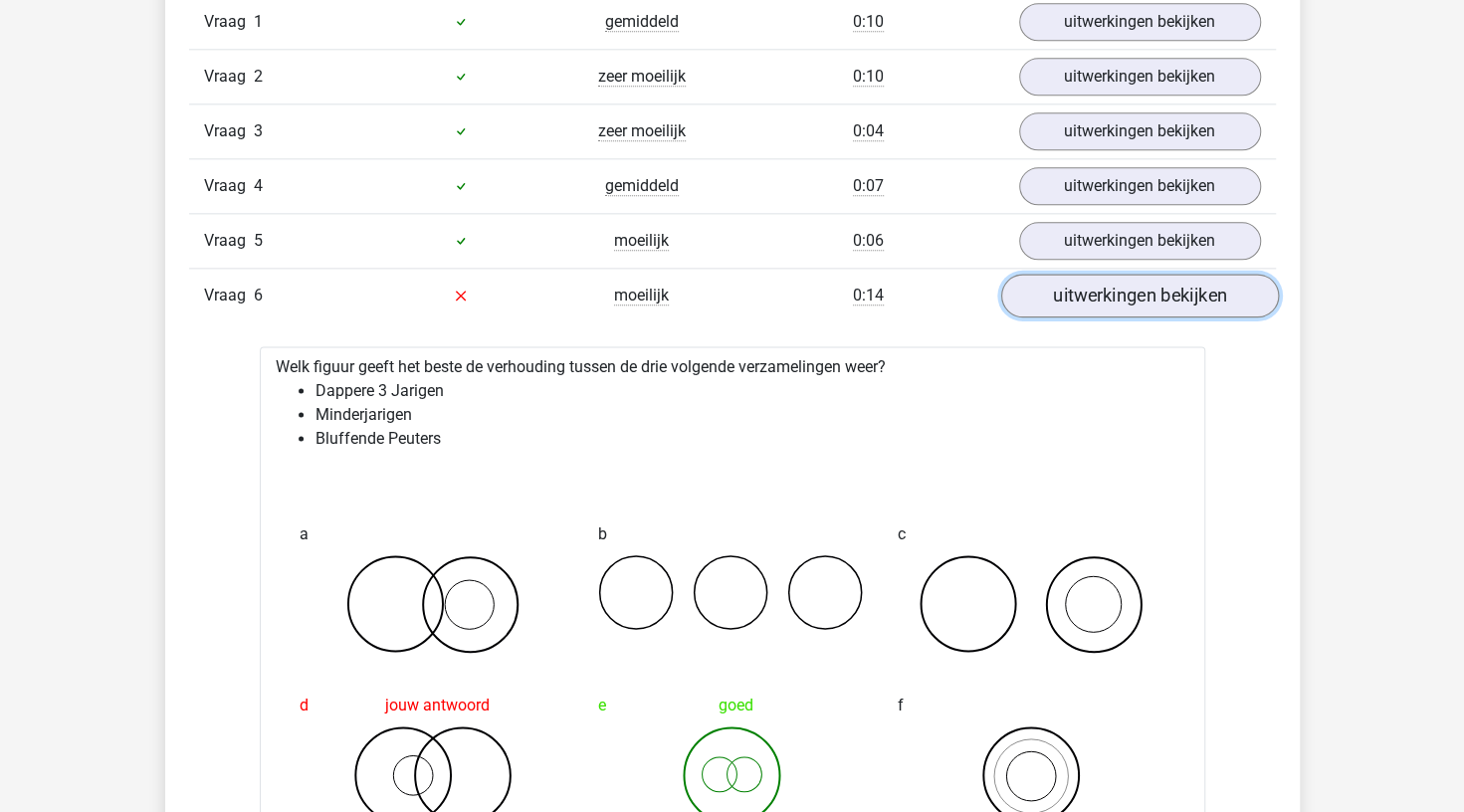 scroll, scrollTop: 1320, scrollLeft: 0, axis: vertical 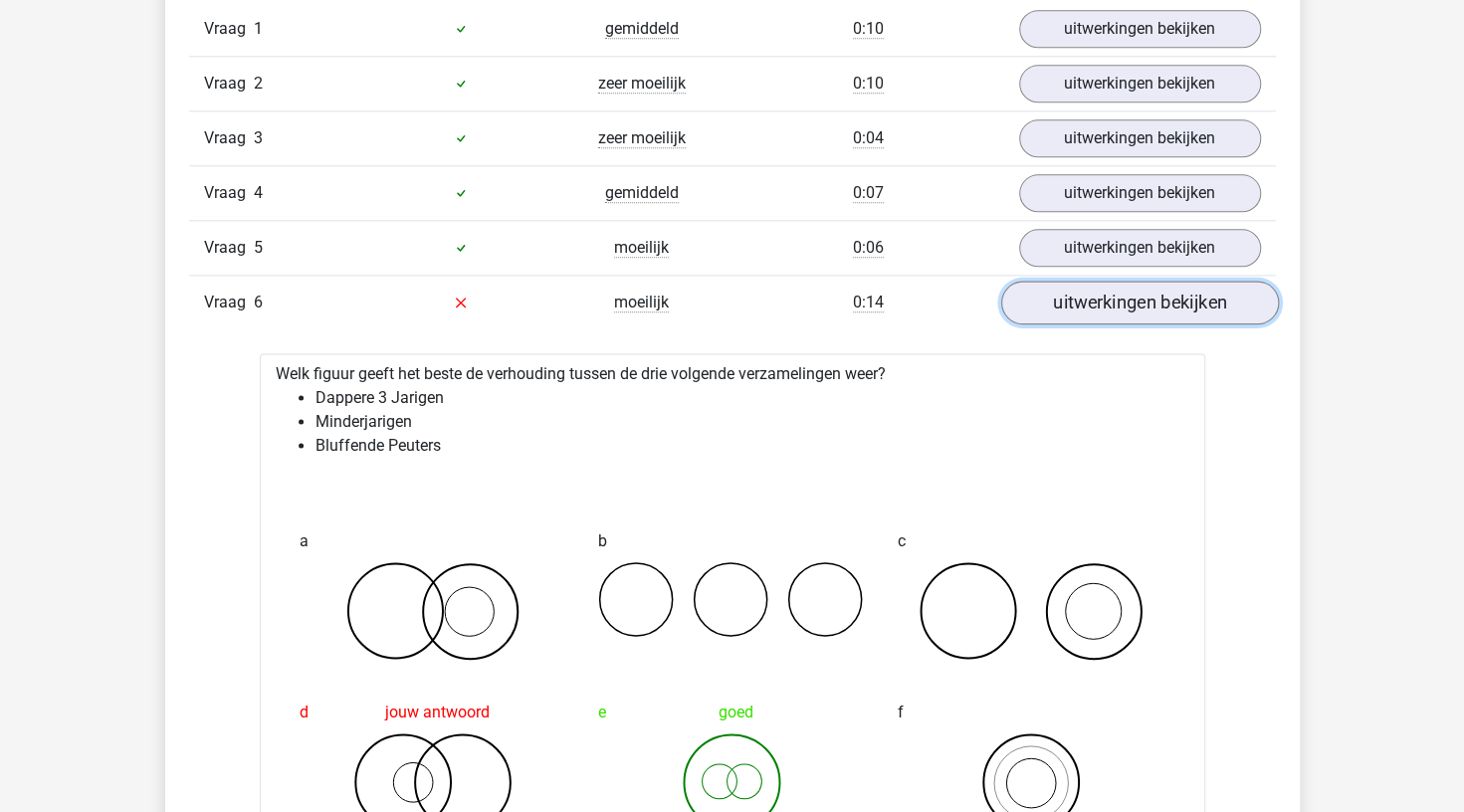 click on "uitwerkingen bekijken" at bounding box center [1139, 303] 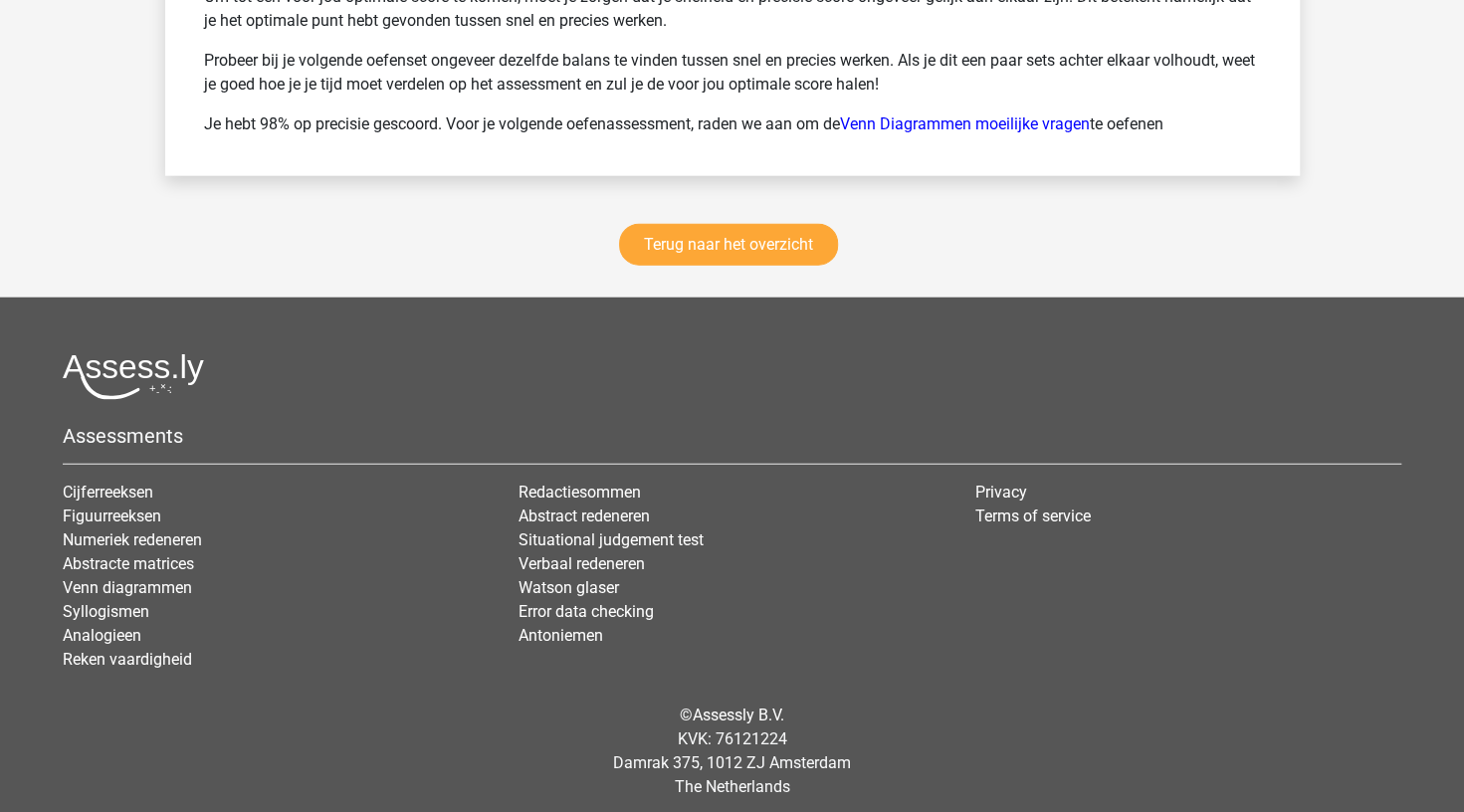 scroll, scrollTop: 2626, scrollLeft: 0, axis: vertical 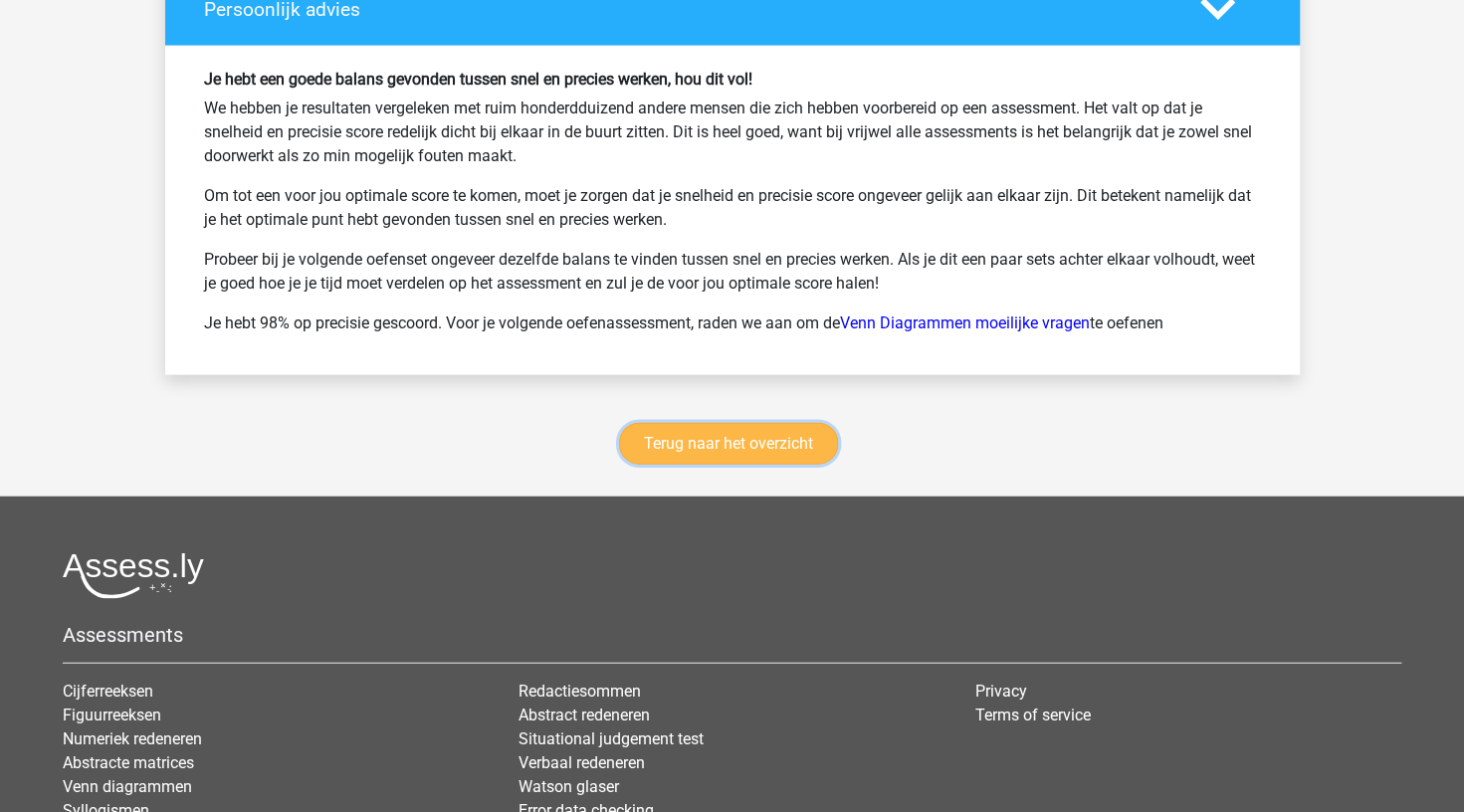 click on "Terug naar het overzicht" at bounding box center (729, 444) 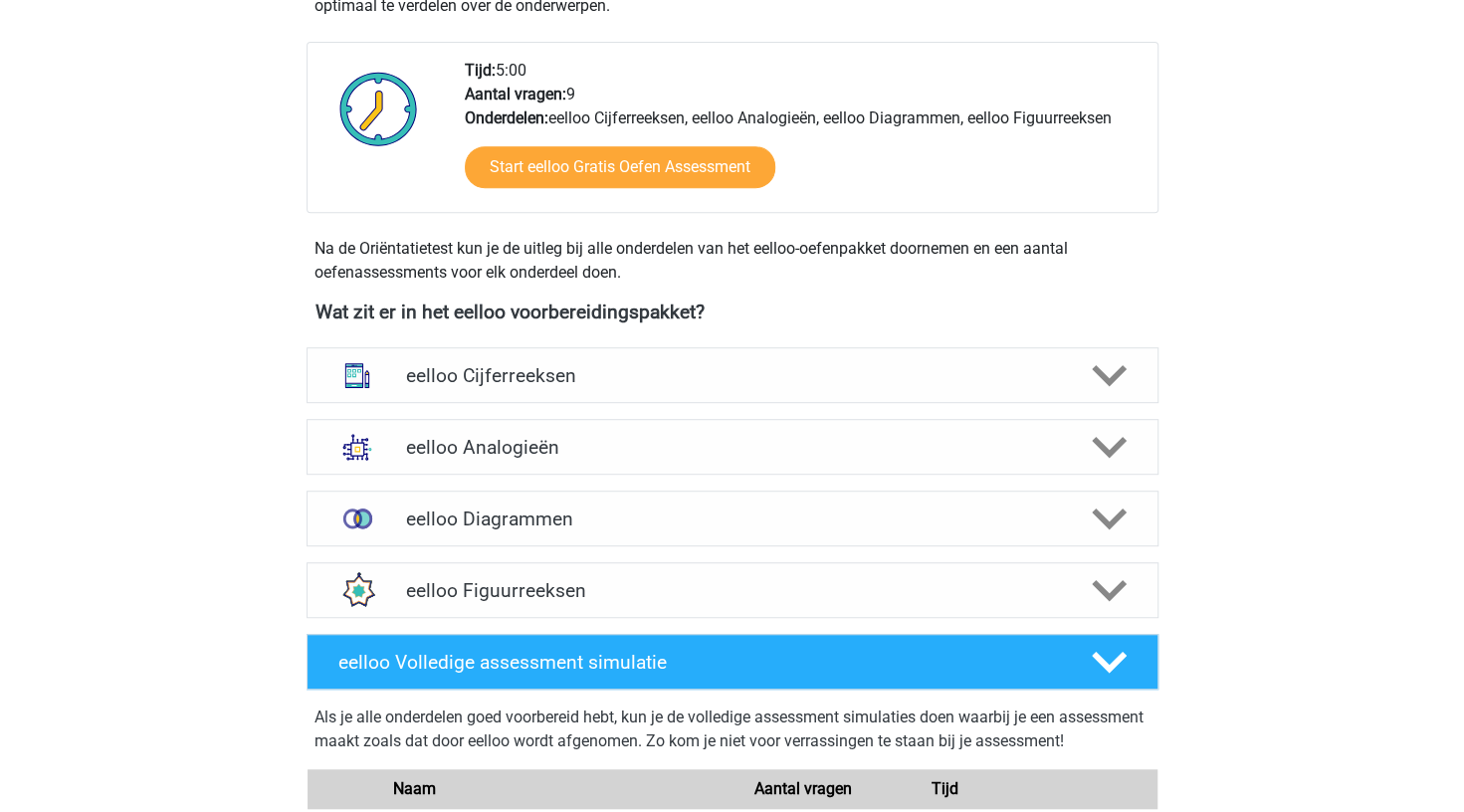scroll, scrollTop: 622, scrollLeft: 0, axis: vertical 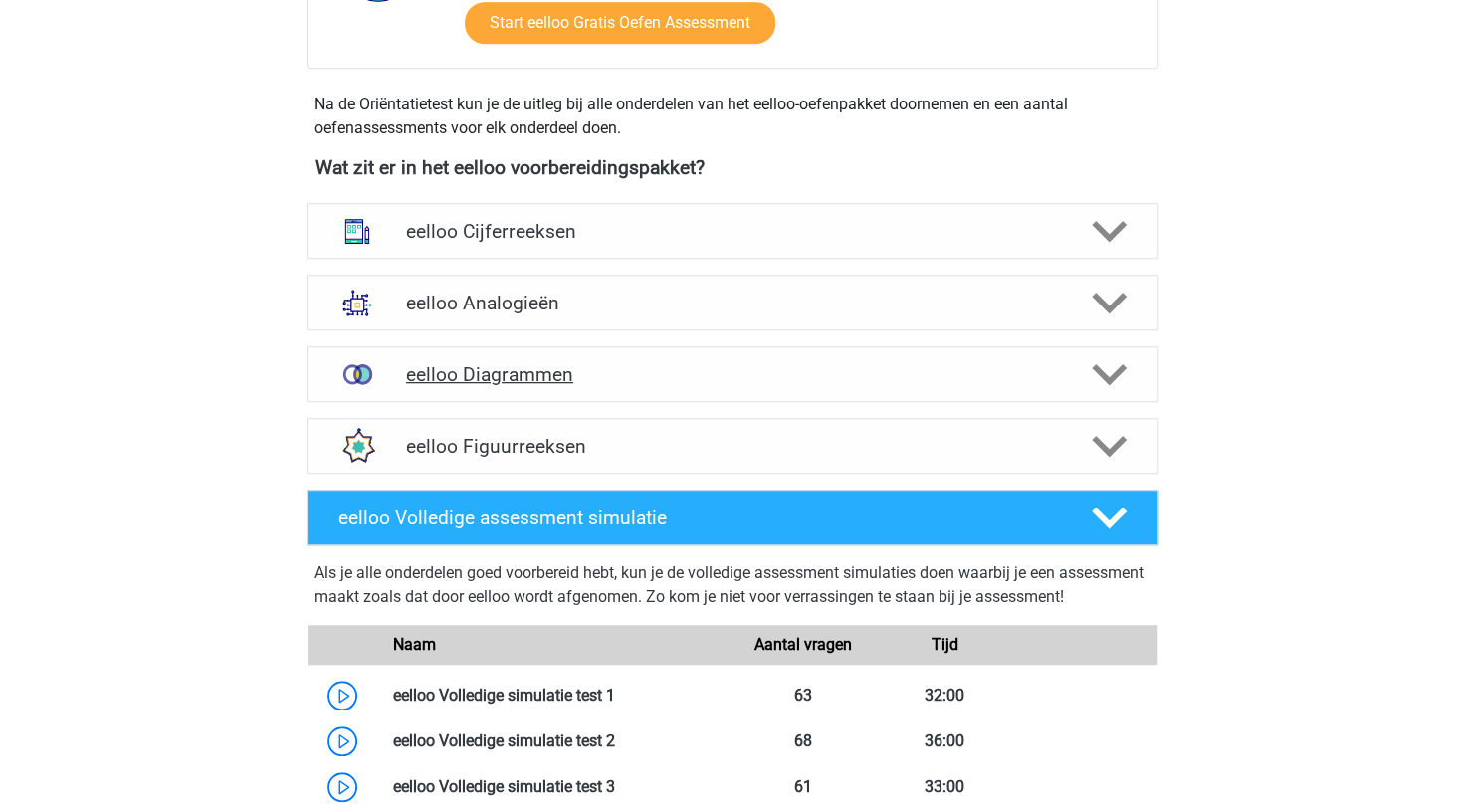 click on "eelloo Diagrammen" at bounding box center (732, 374) 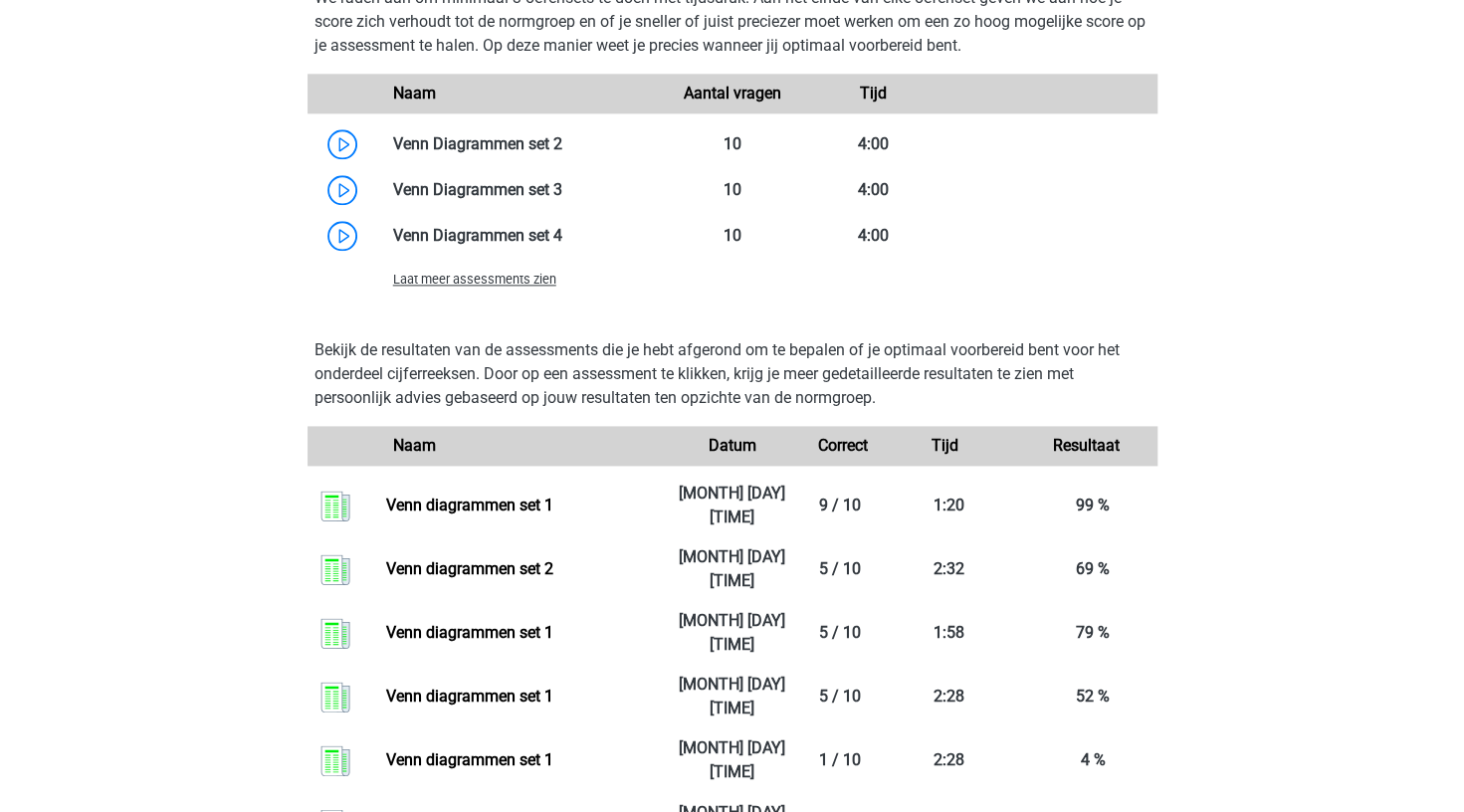 scroll, scrollTop: 1326, scrollLeft: 0, axis: vertical 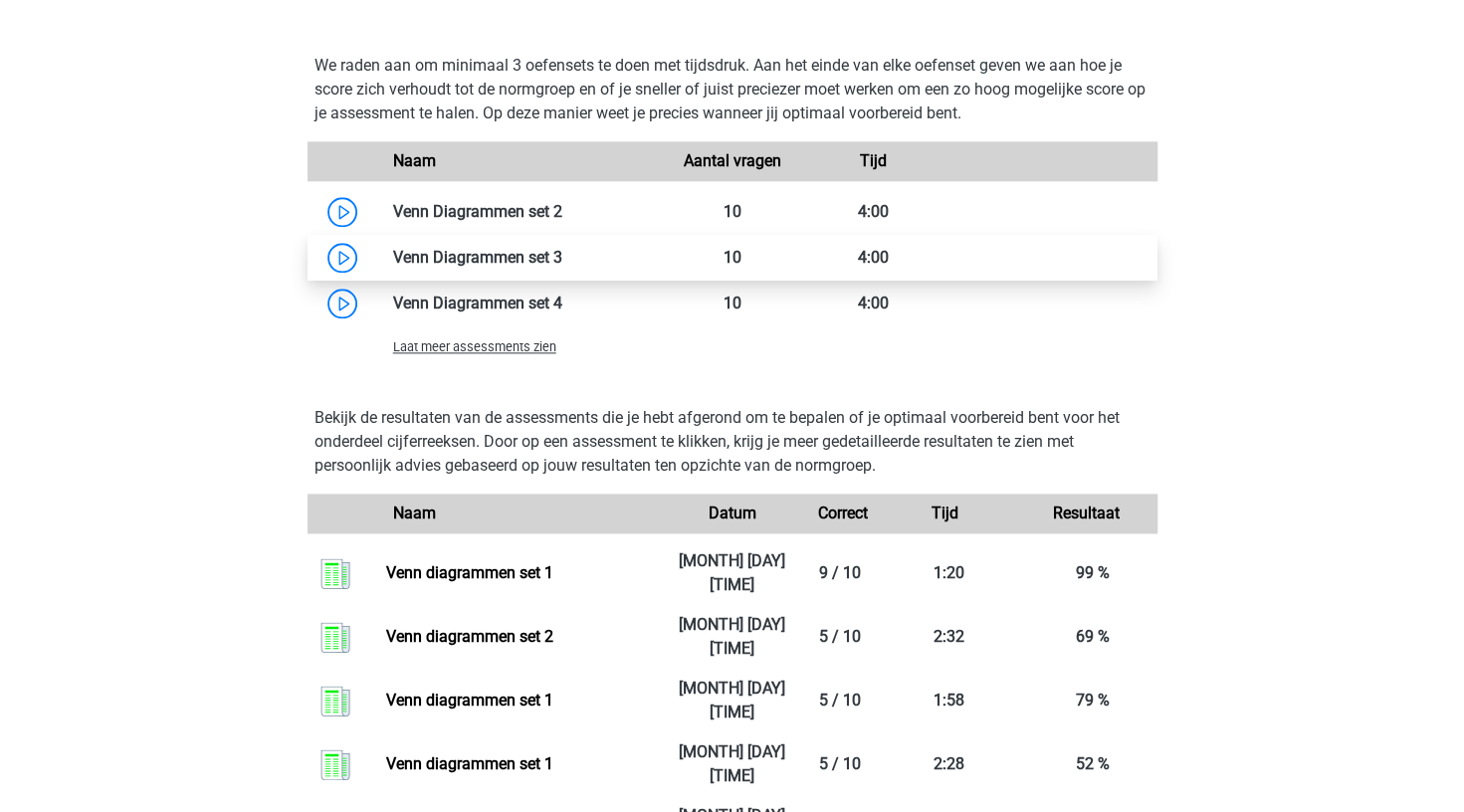 click at bounding box center [562, 257] 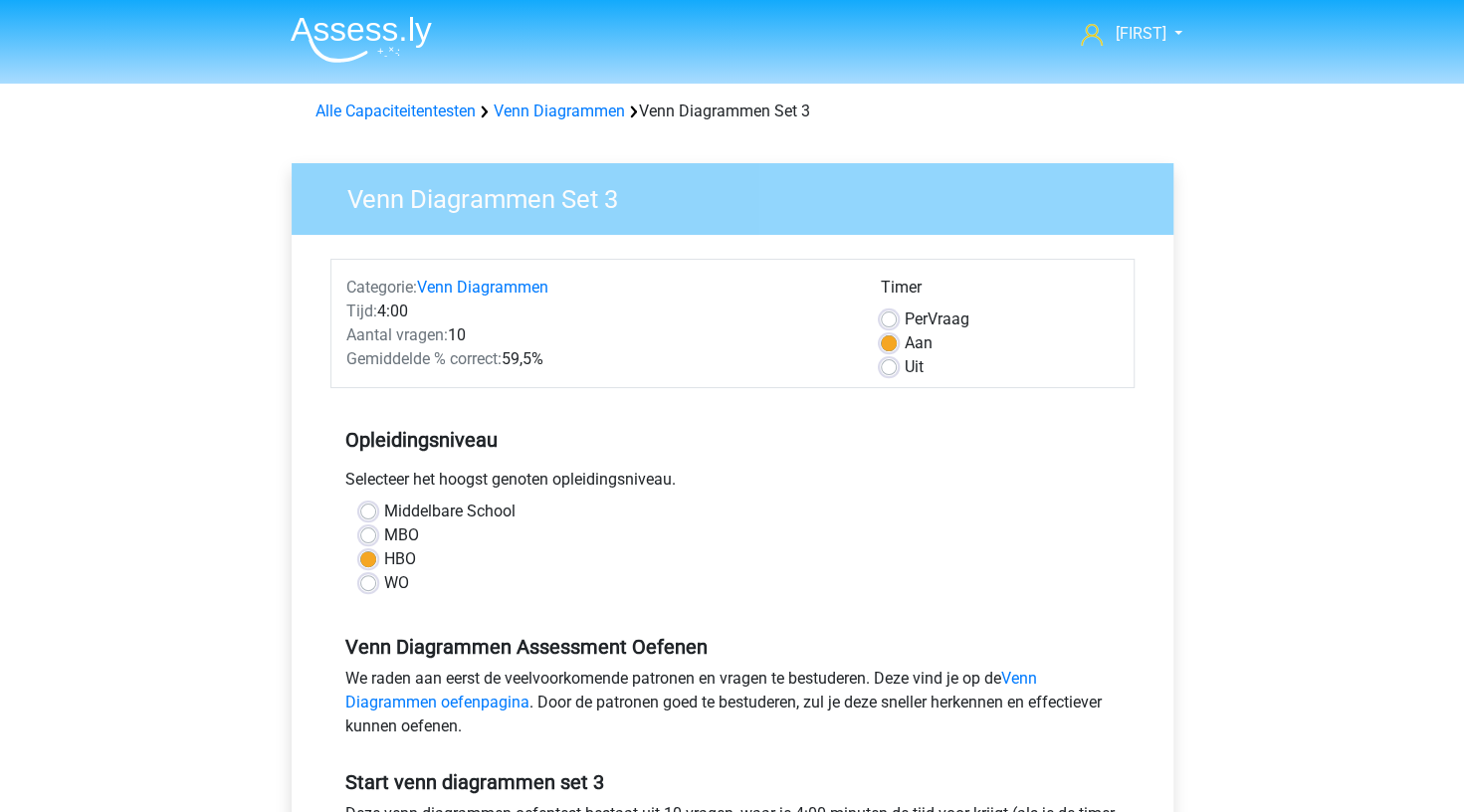scroll, scrollTop: 465, scrollLeft: 0, axis: vertical 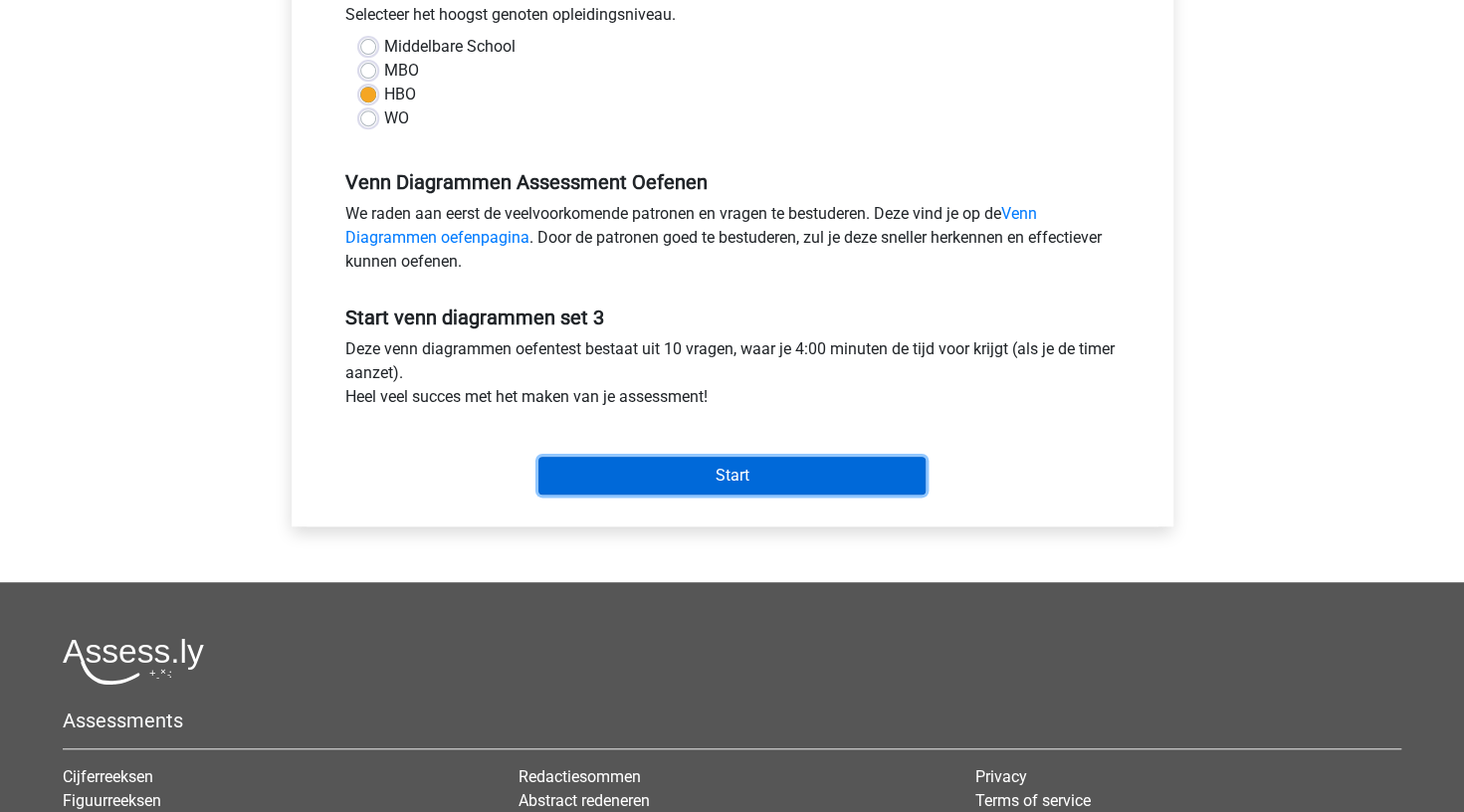 click on "Start" at bounding box center (732, 476) 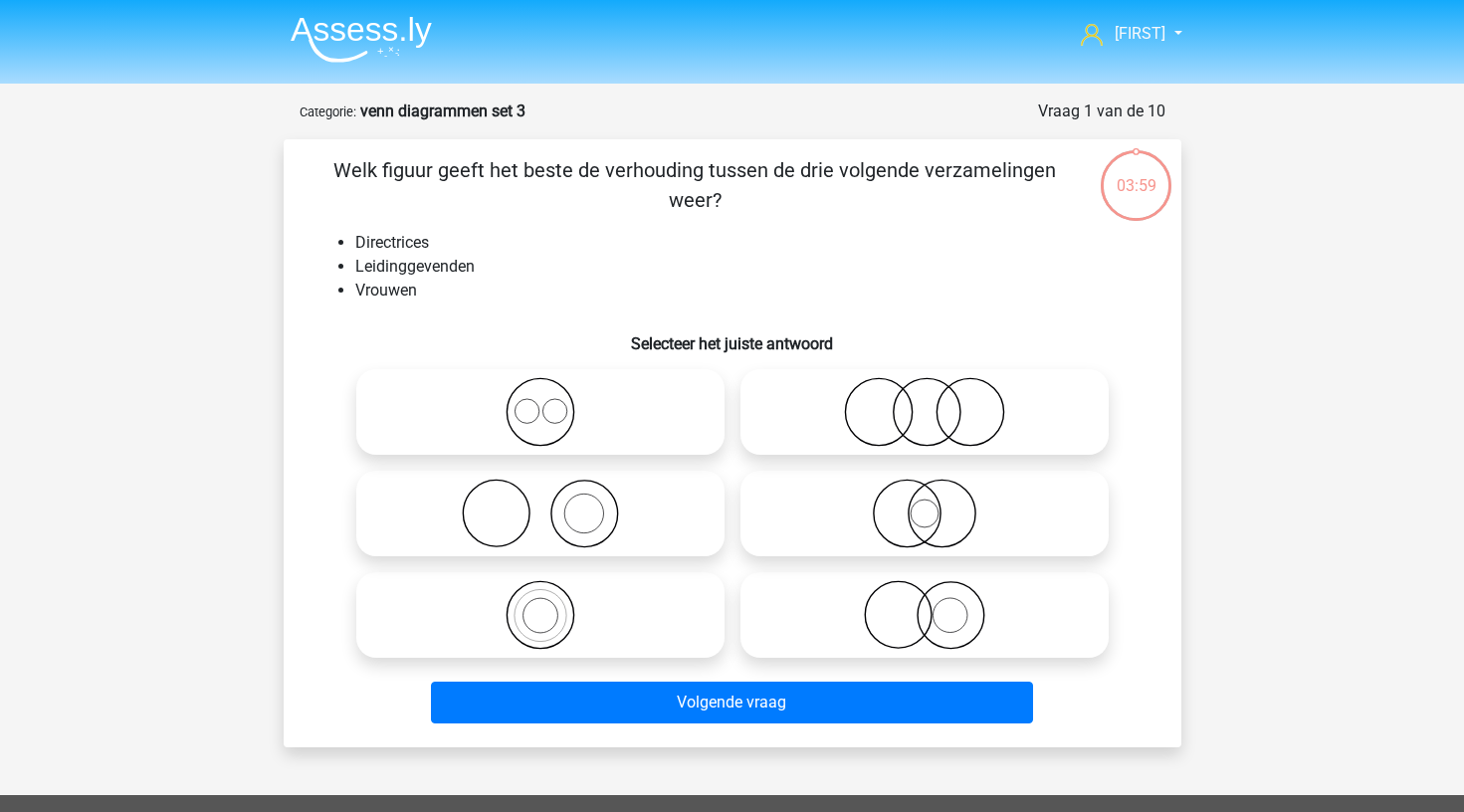 scroll, scrollTop: 0, scrollLeft: 0, axis: both 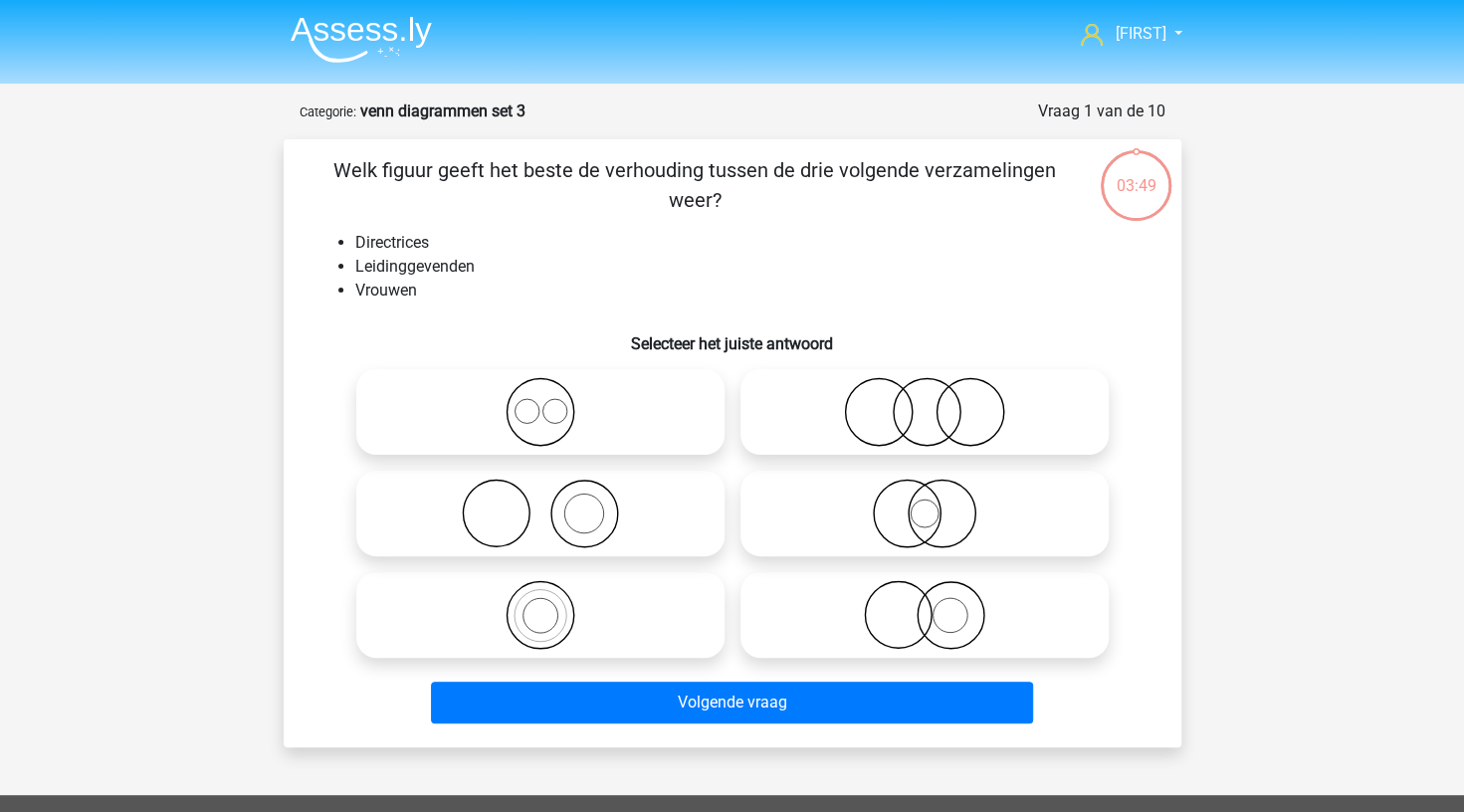 click 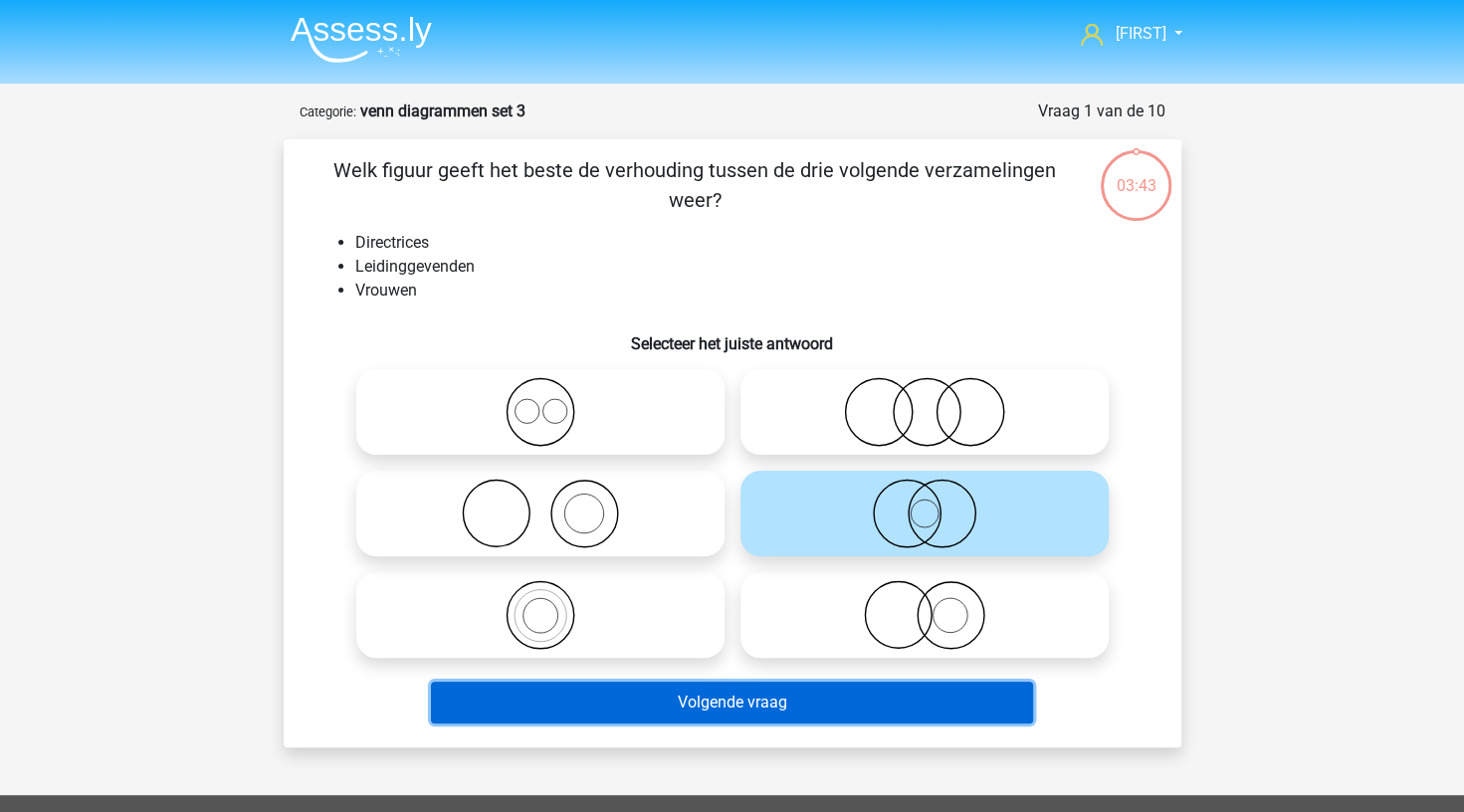 click on "Volgende vraag" at bounding box center [732, 703] 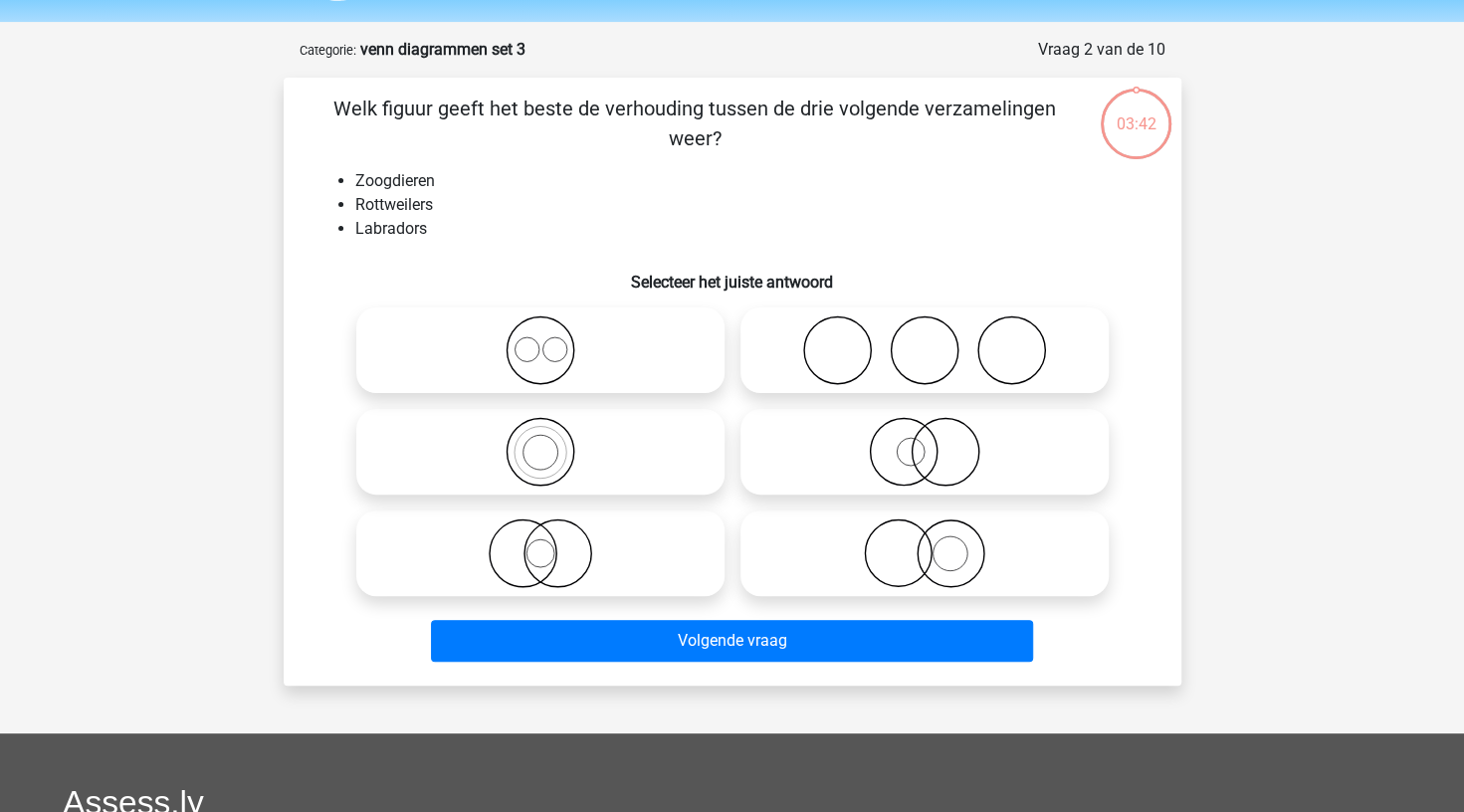 scroll, scrollTop: 100, scrollLeft: 0, axis: vertical 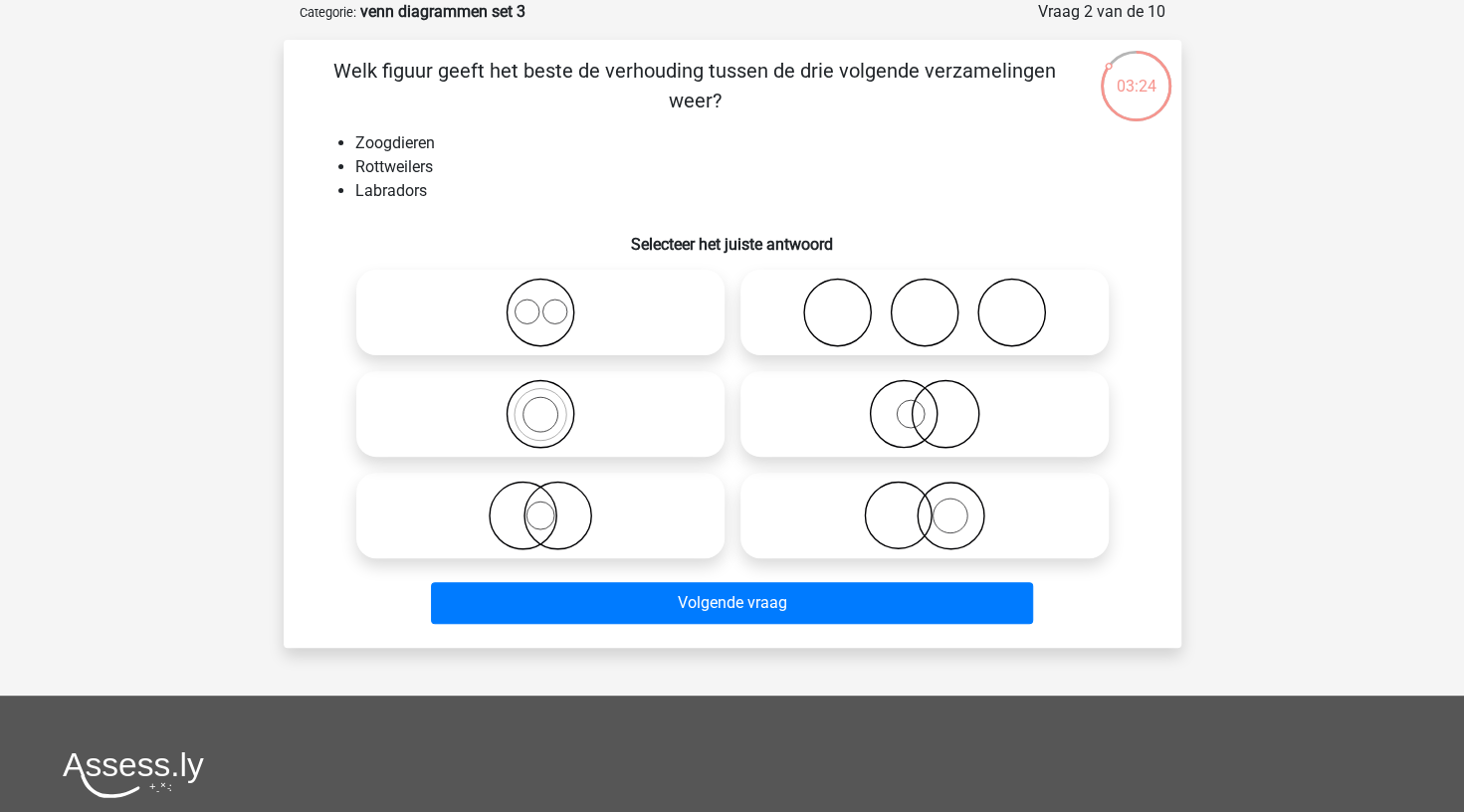 click 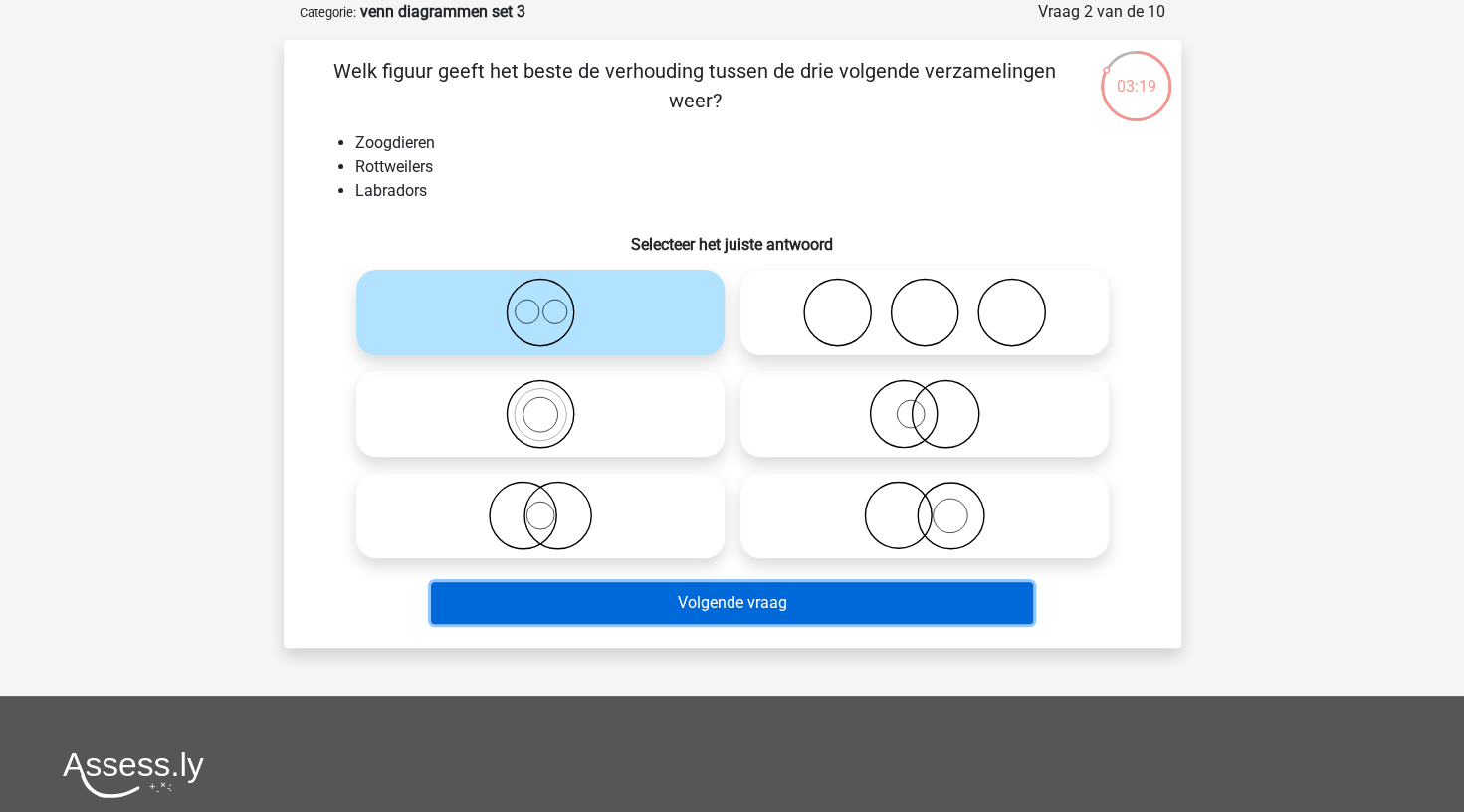 click on "Volgende vraag" at bounding box center (732, 603) 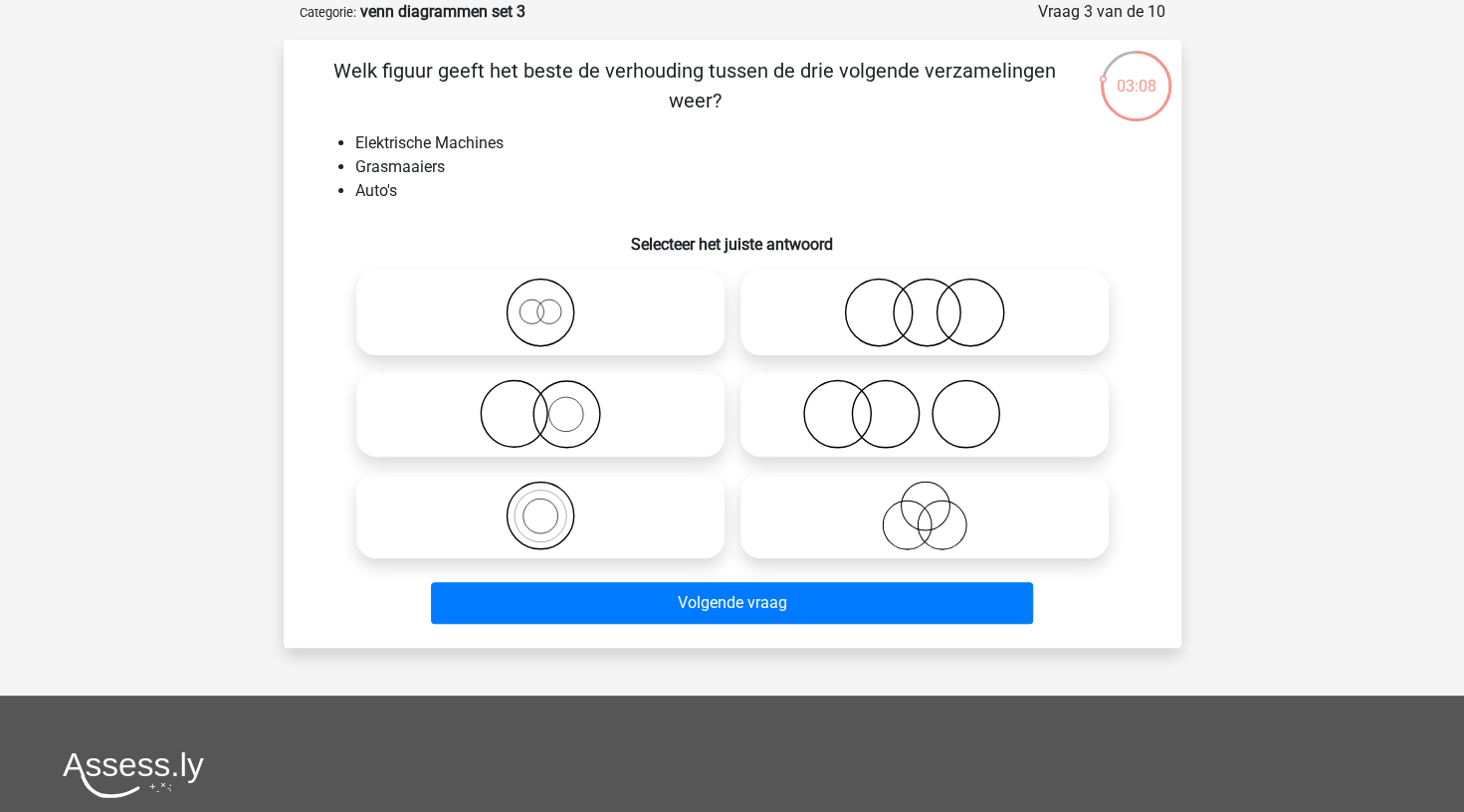 click 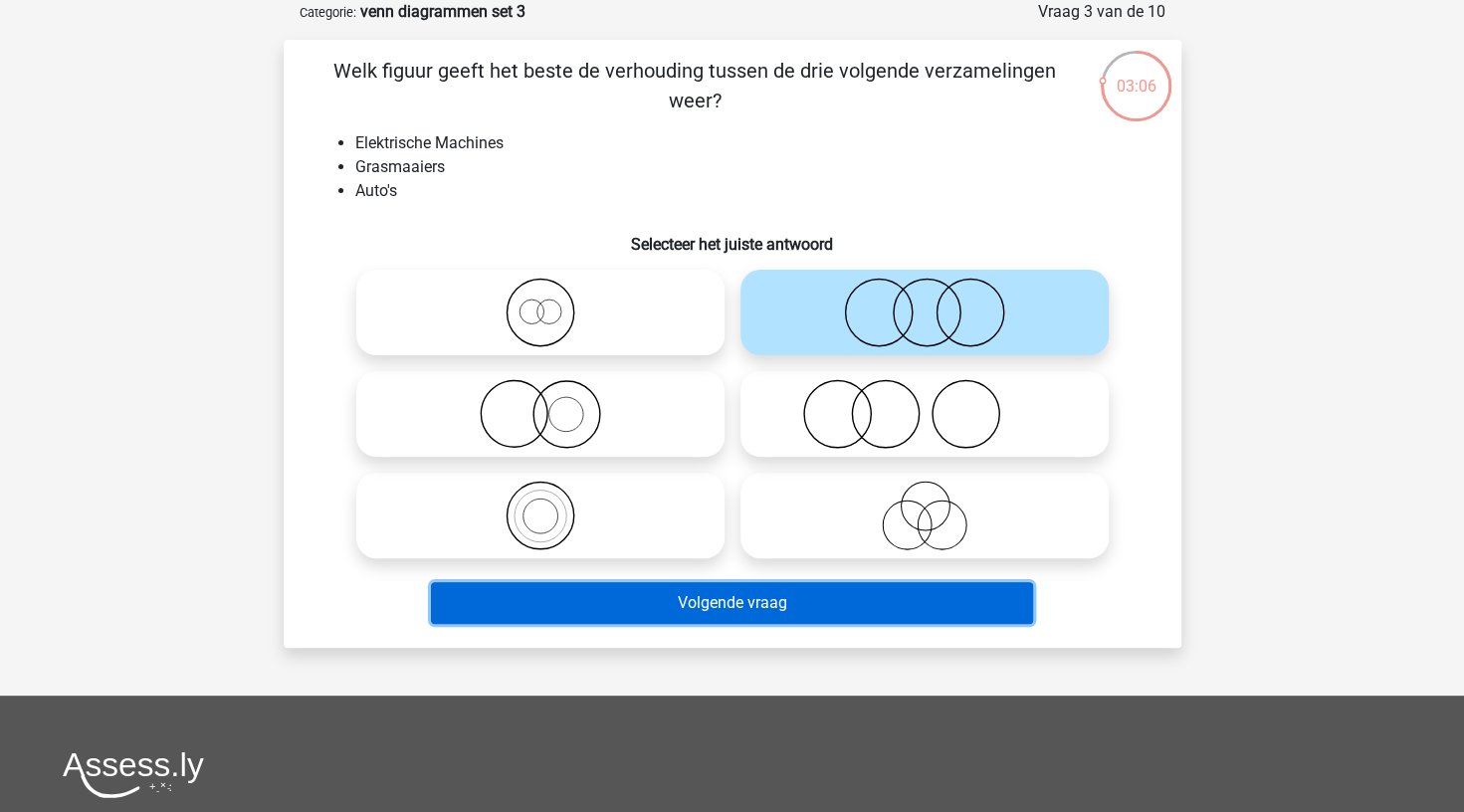 click on "Volgende vraag" at bounding box center (732, 603) 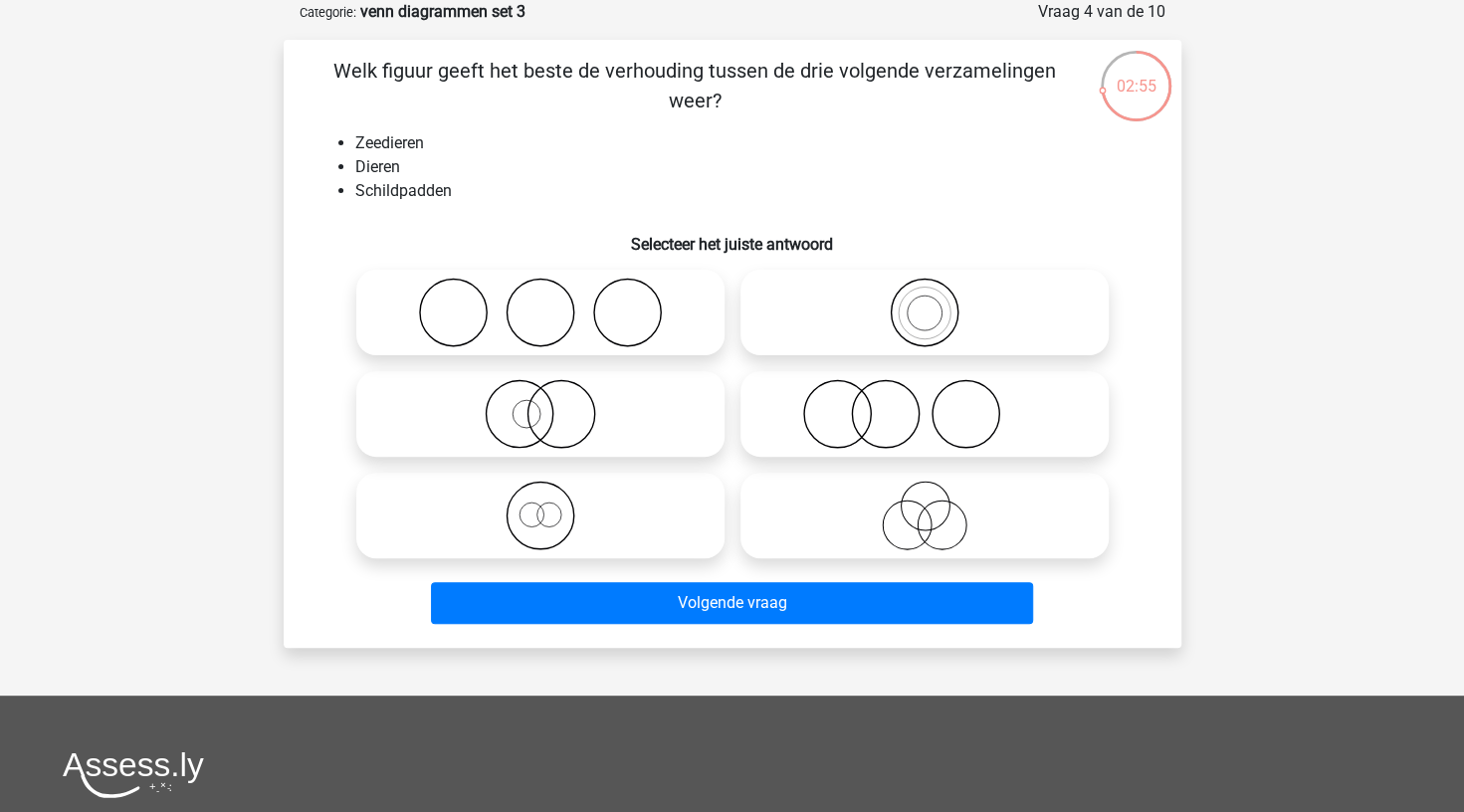 click 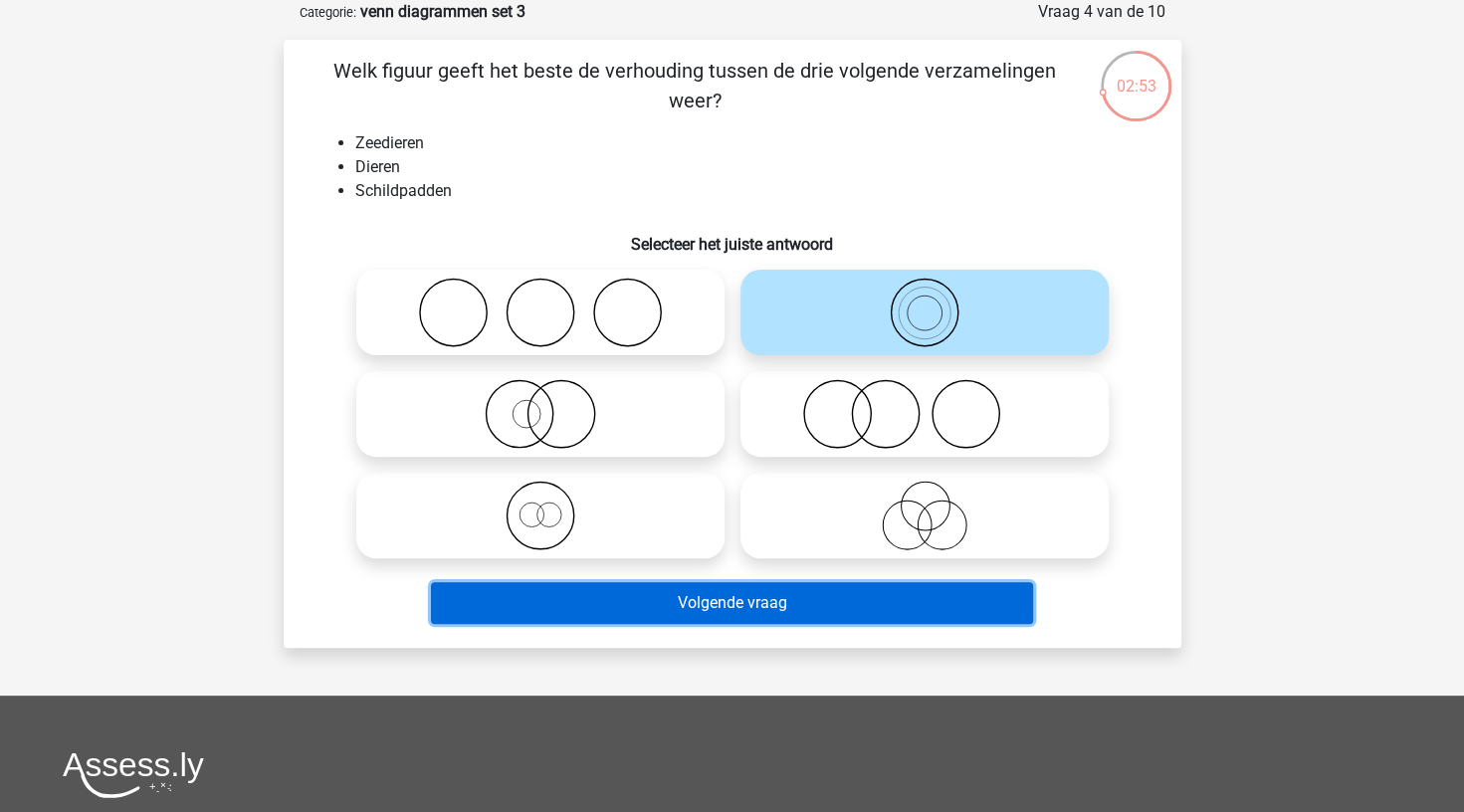 click on "Volgende vraag" at bounding box center (732, 603) 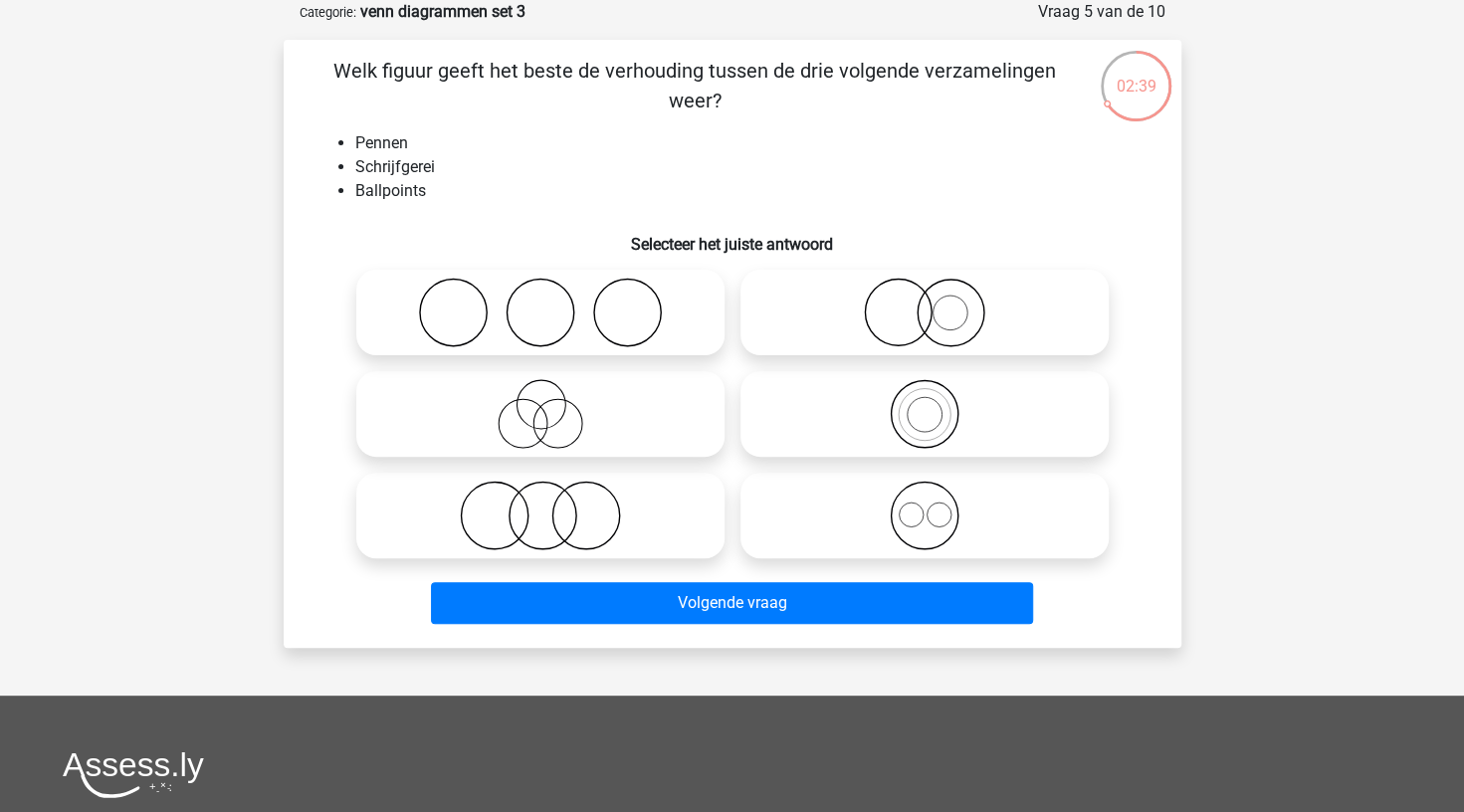 click 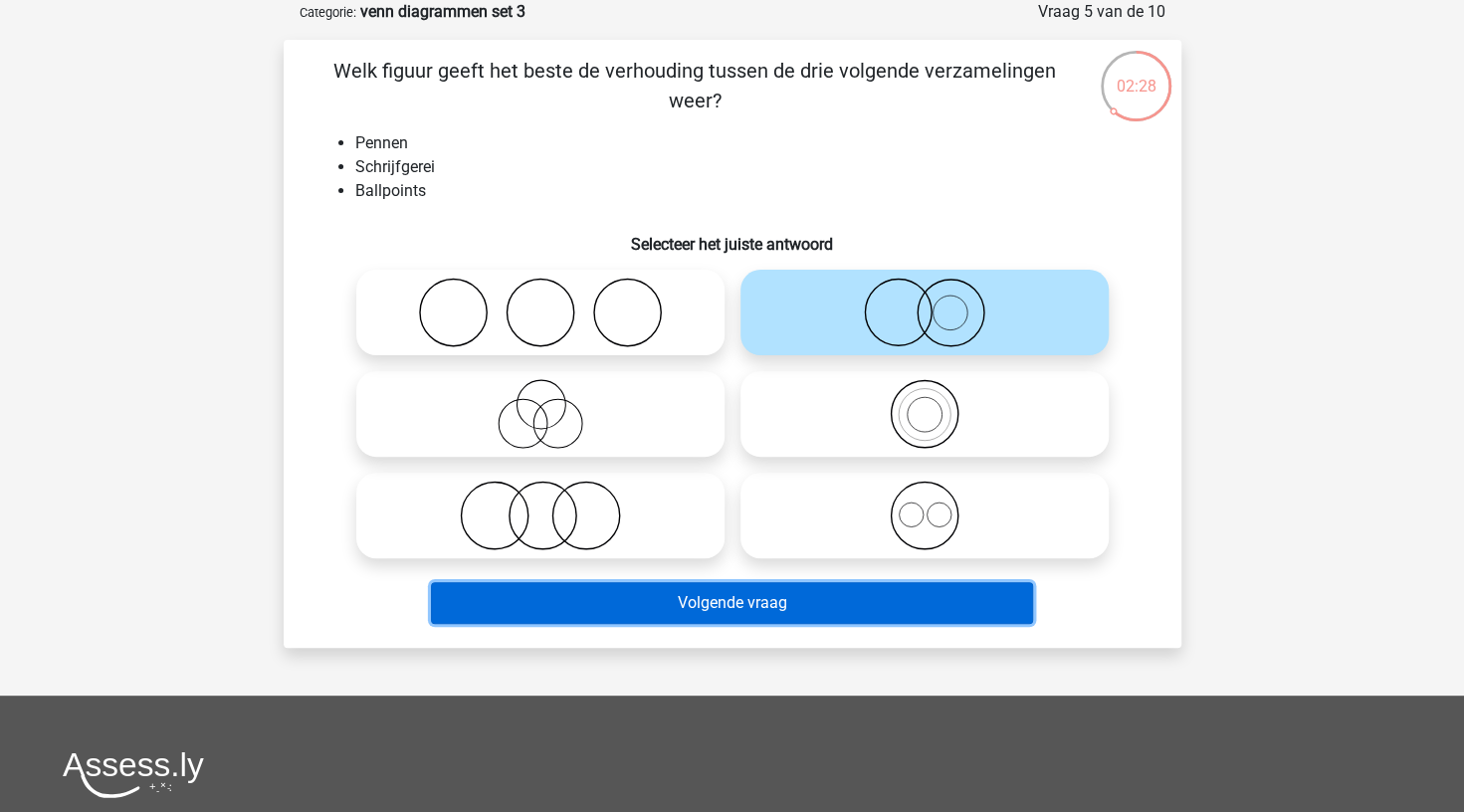 click on "Volgende vraag" at bounding box center [732, 603] 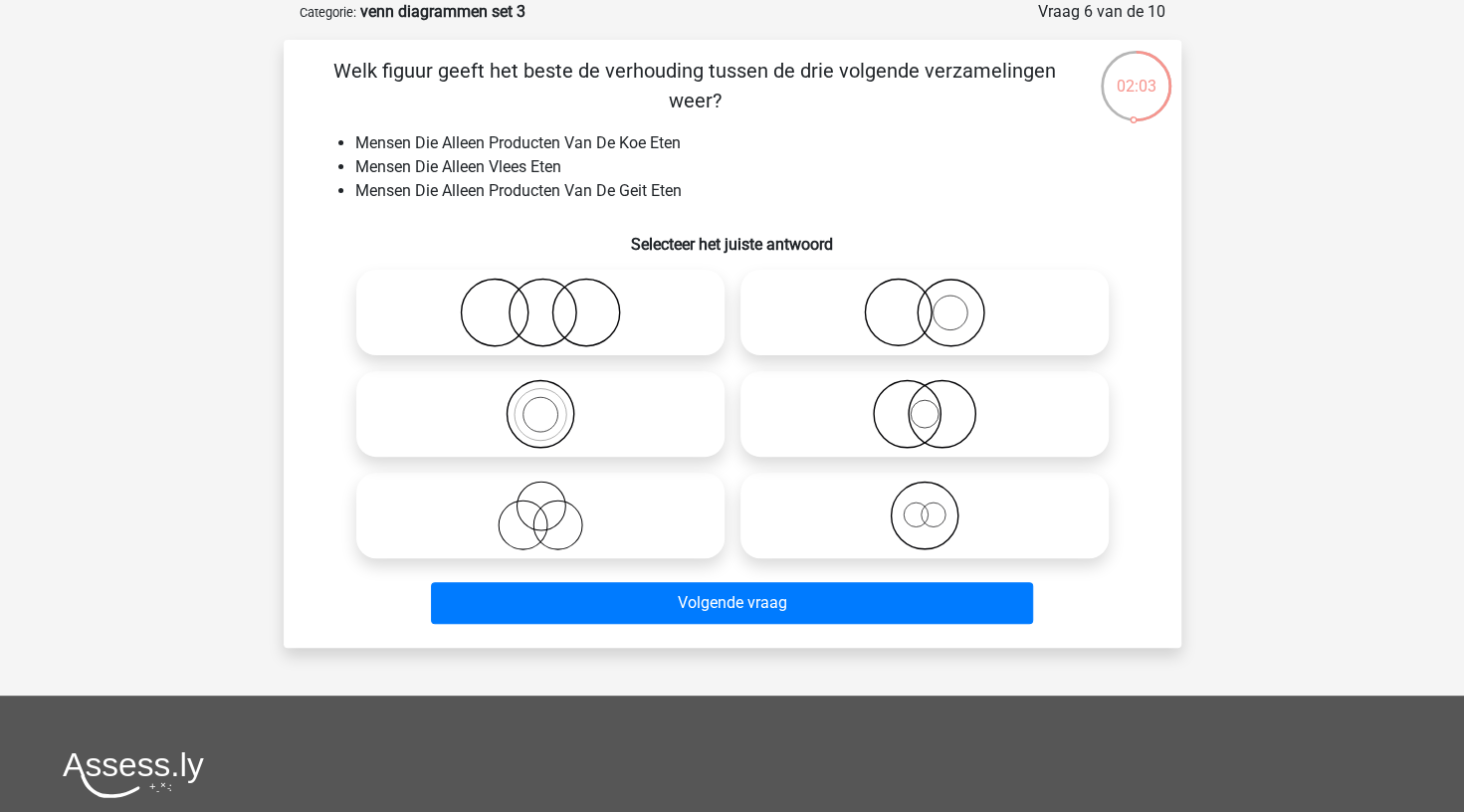click 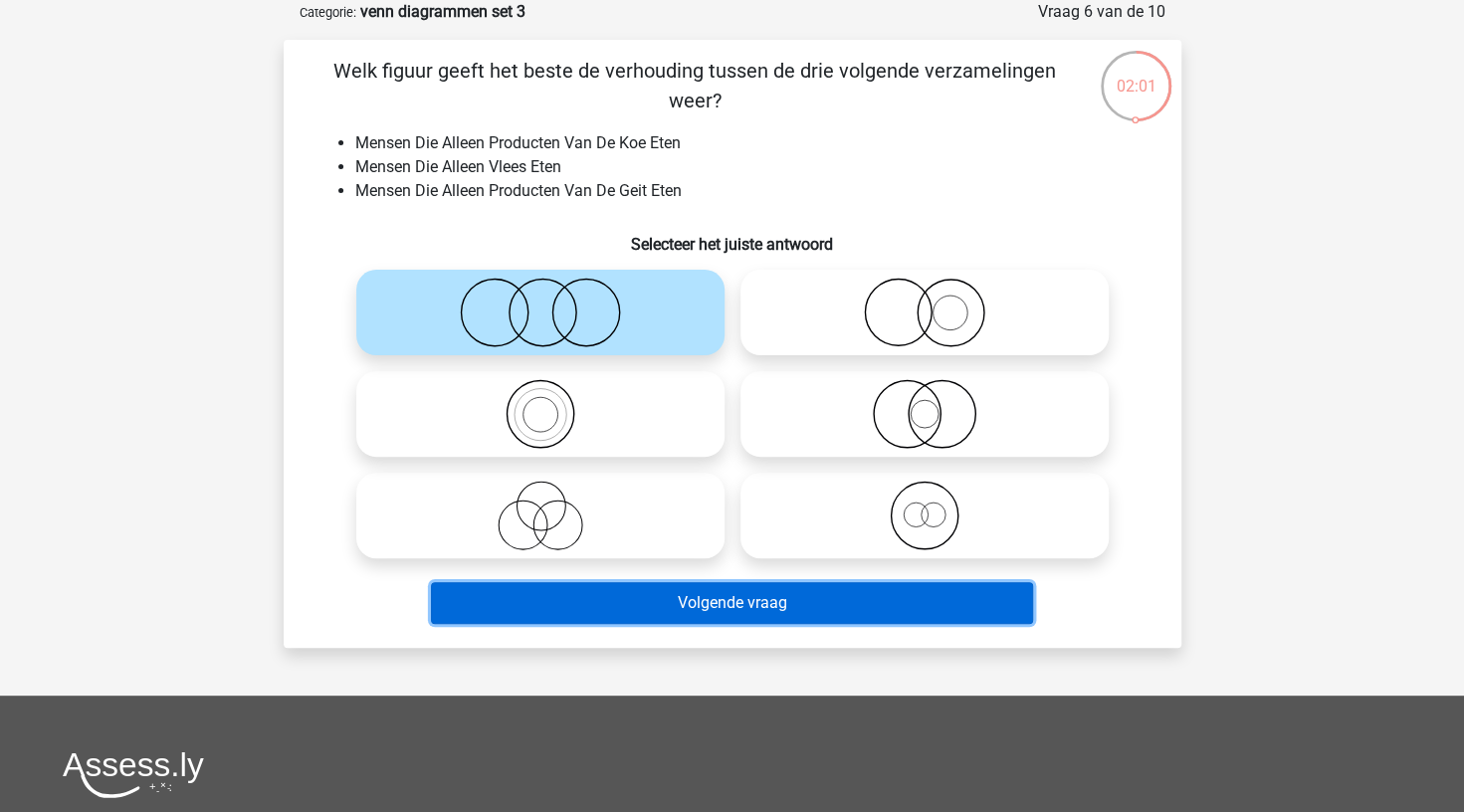 click on "Volgende vraag" at bounding box center (732, 603) 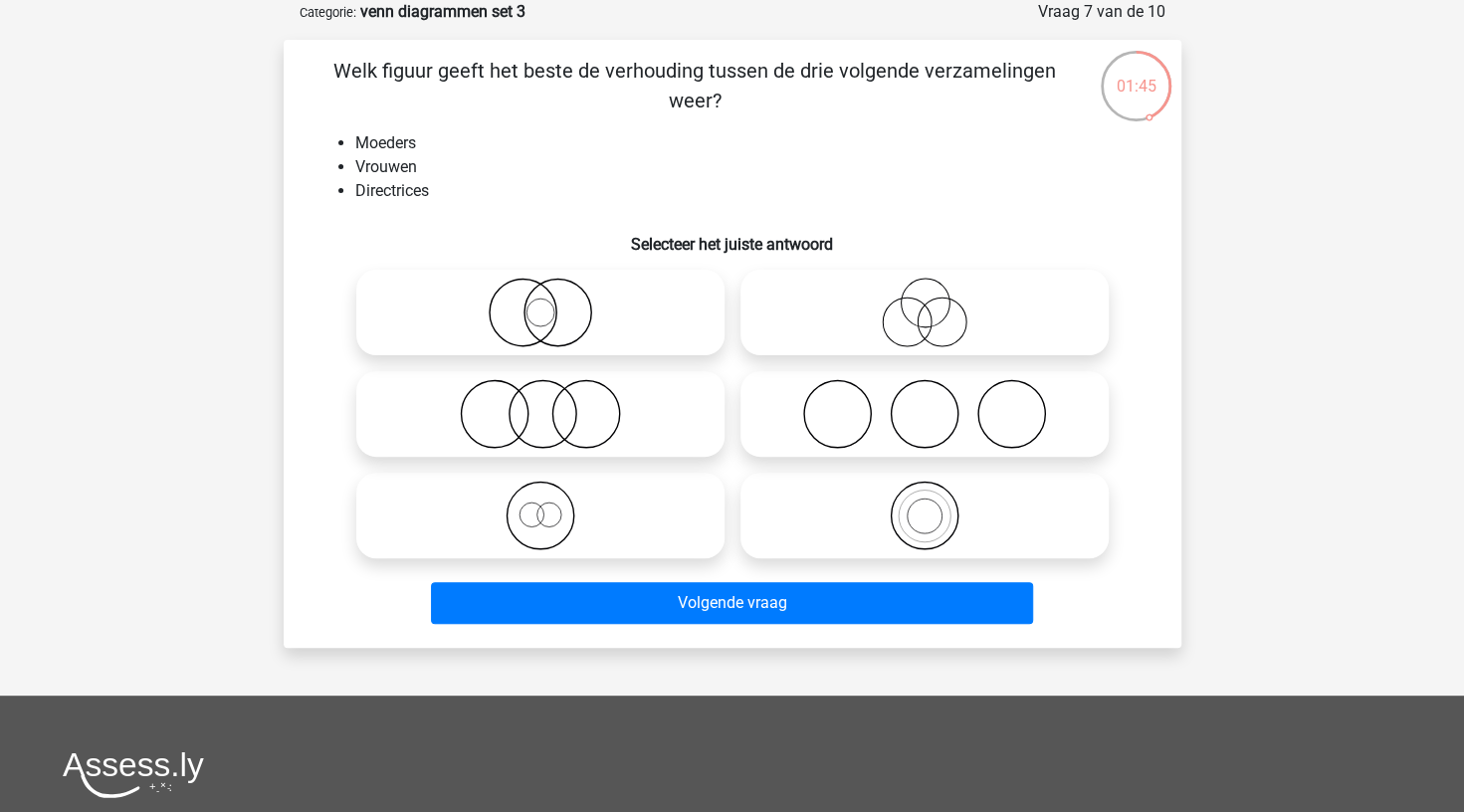 click 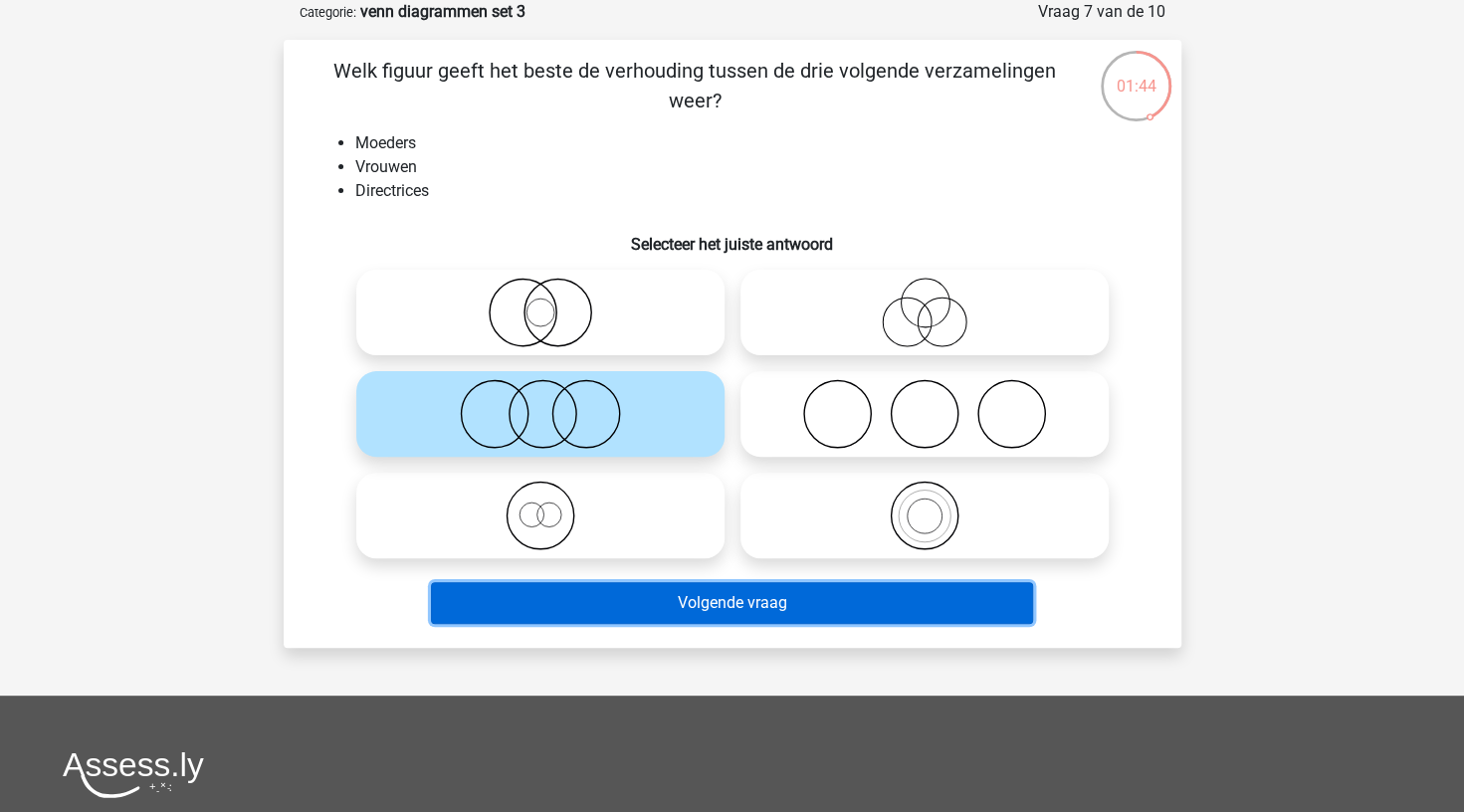 click on "Volgende vraag" at bounding box center (732, 603) 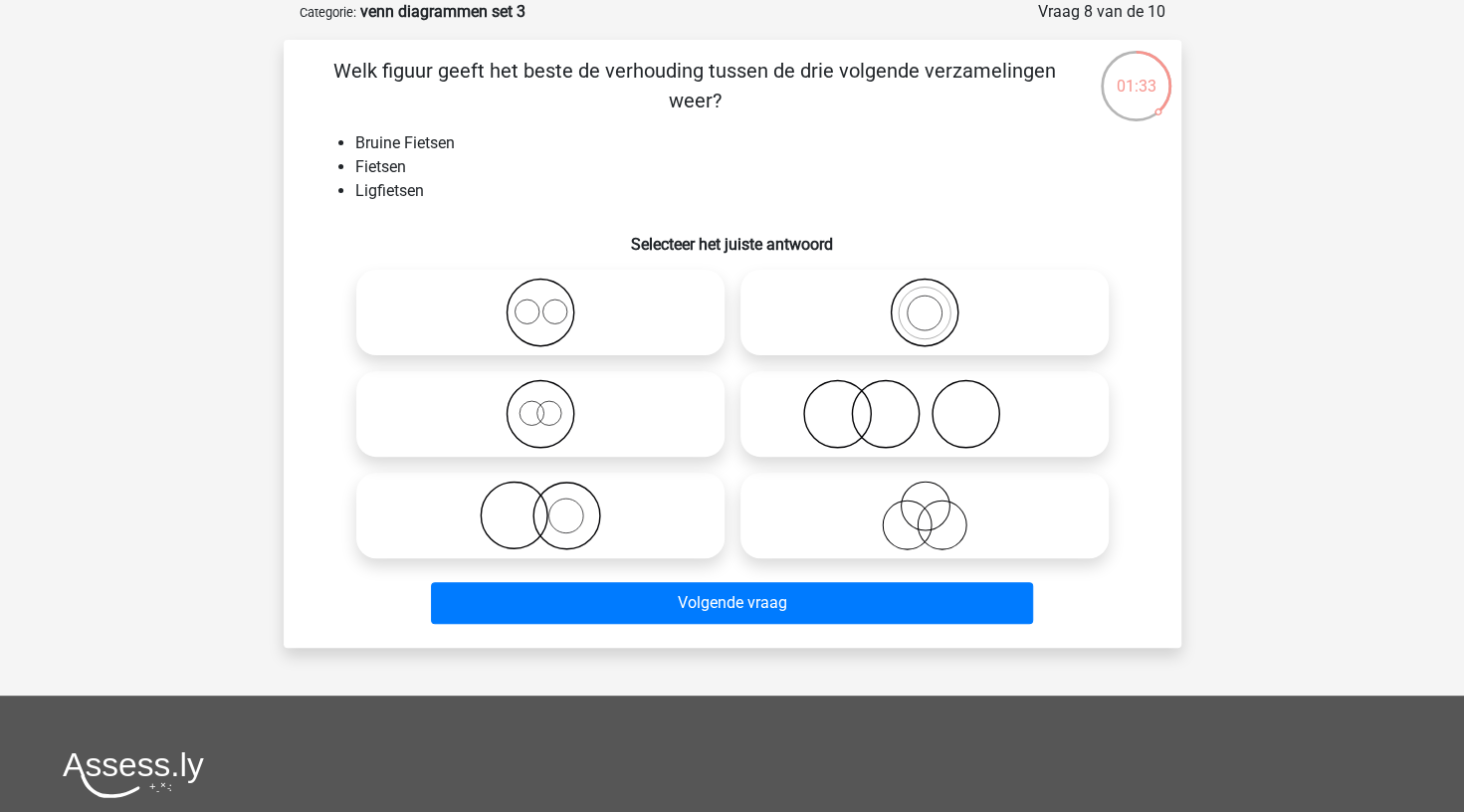 click 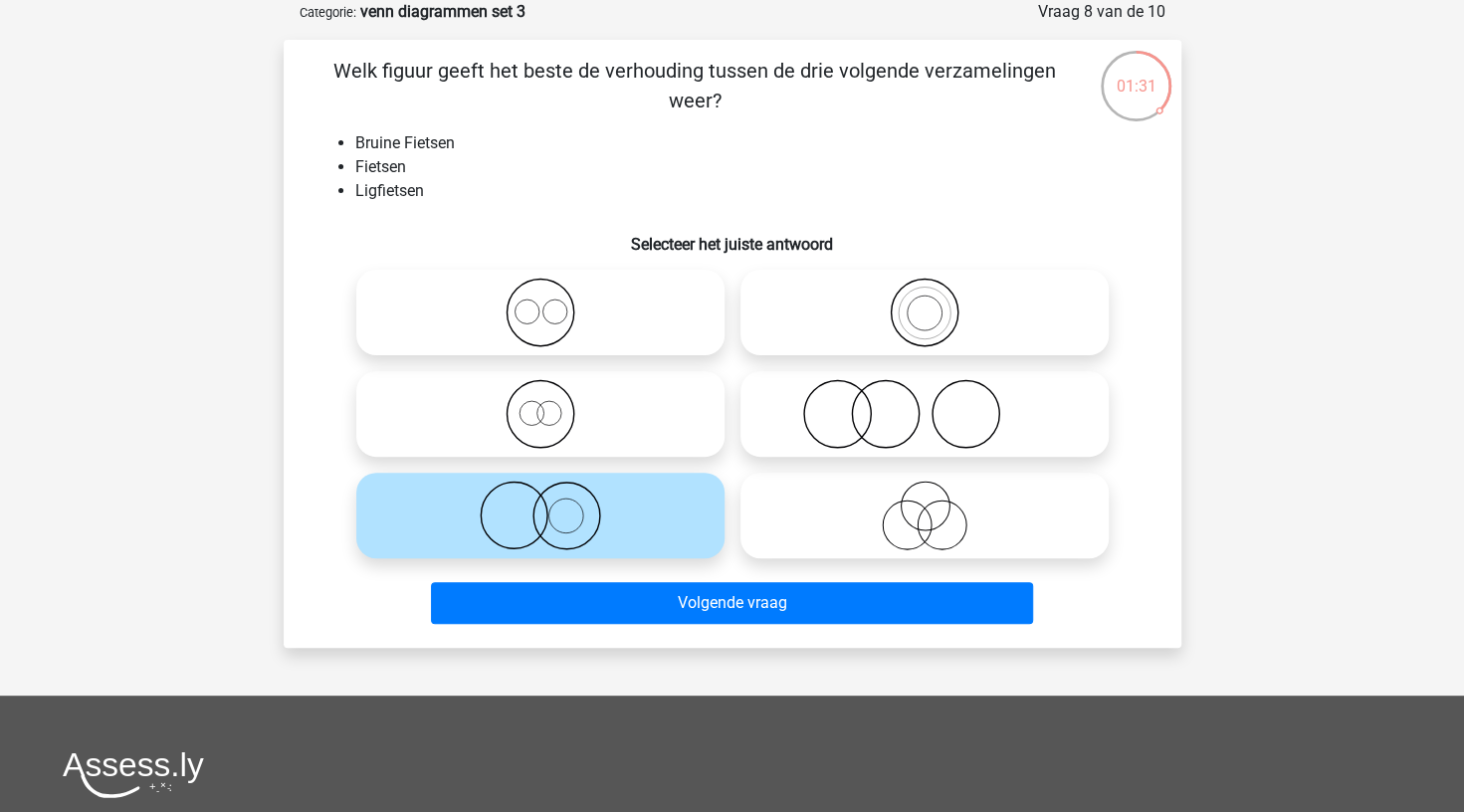 click 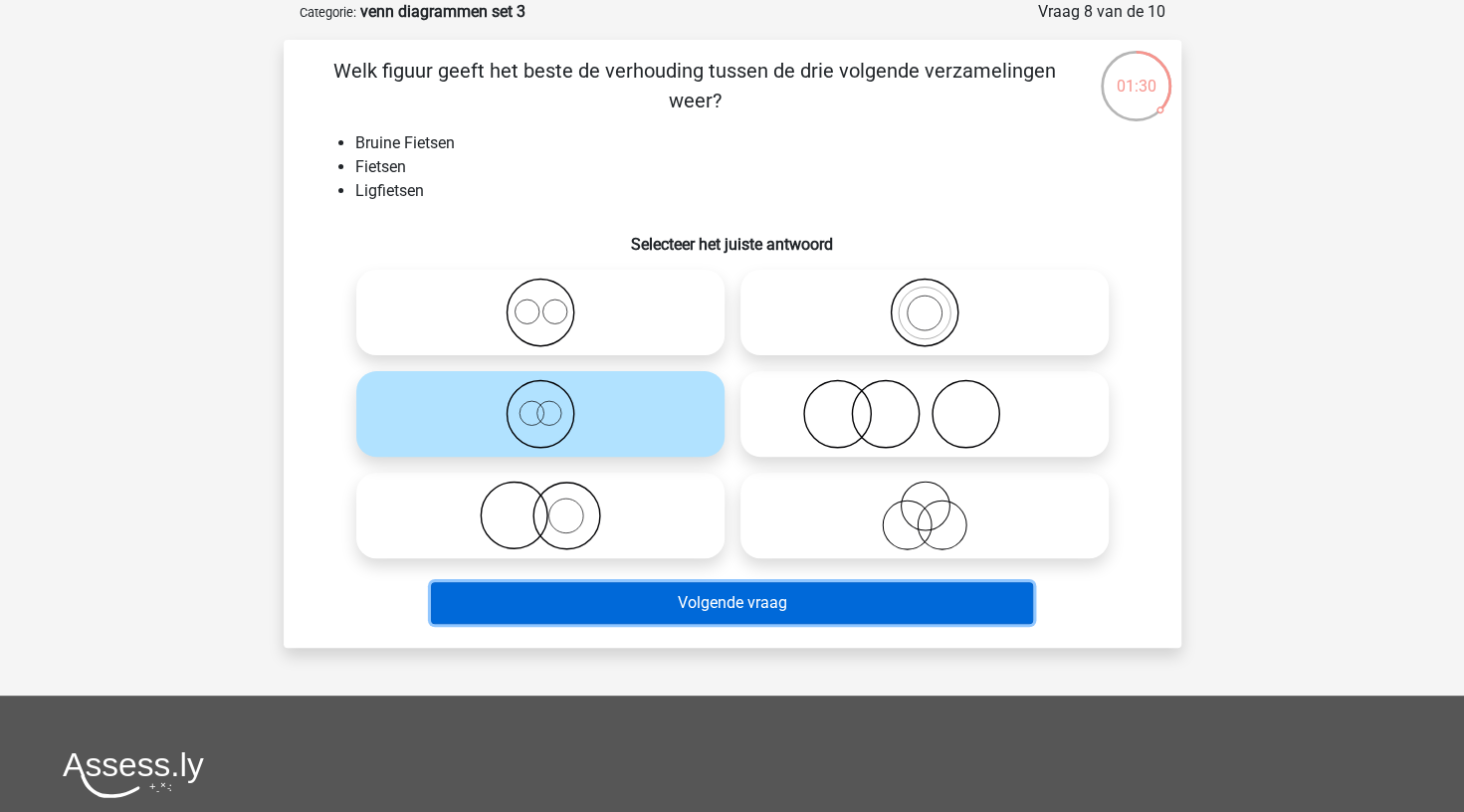 click on "Volgende vraag" at bounding box center (732, 603) 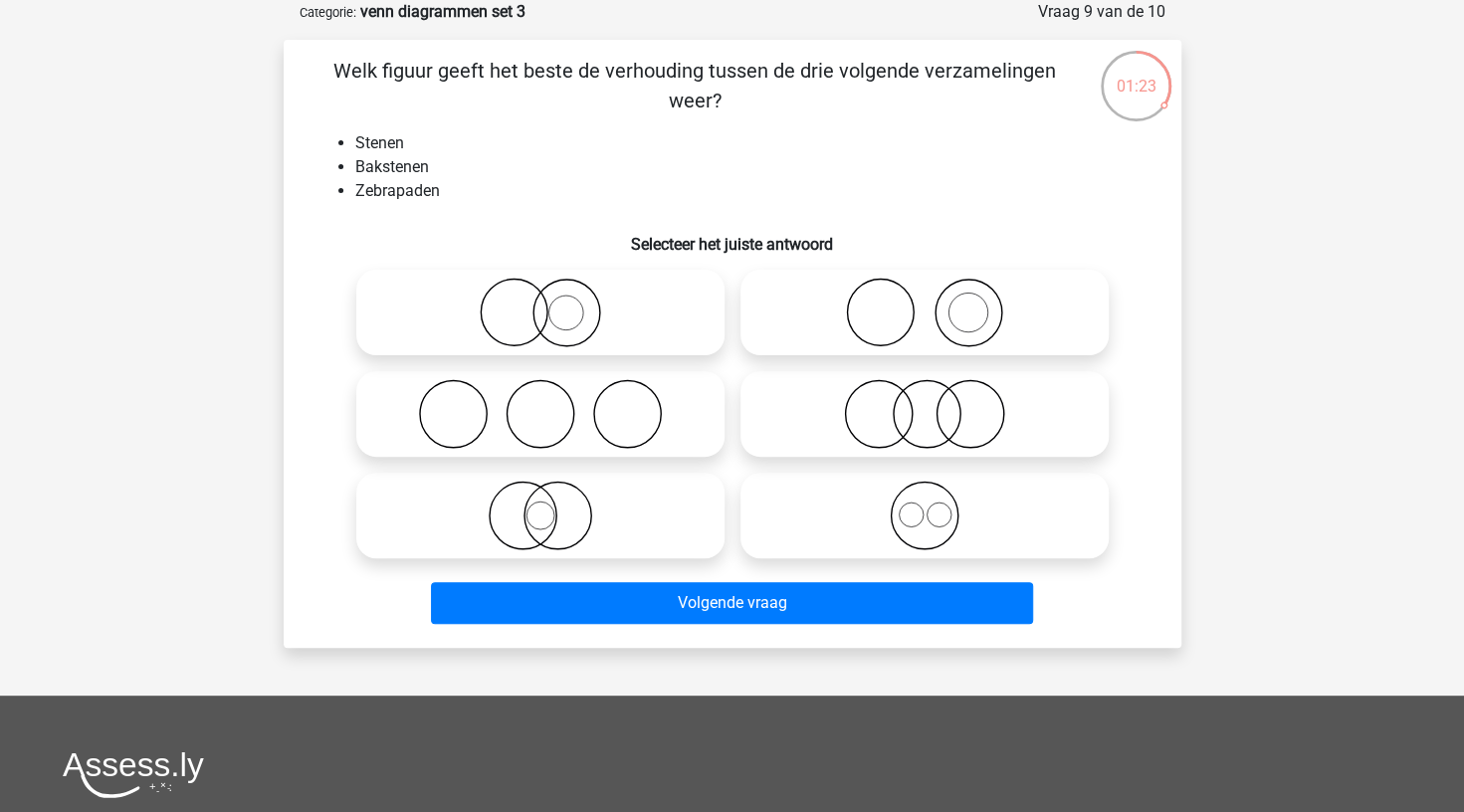 click 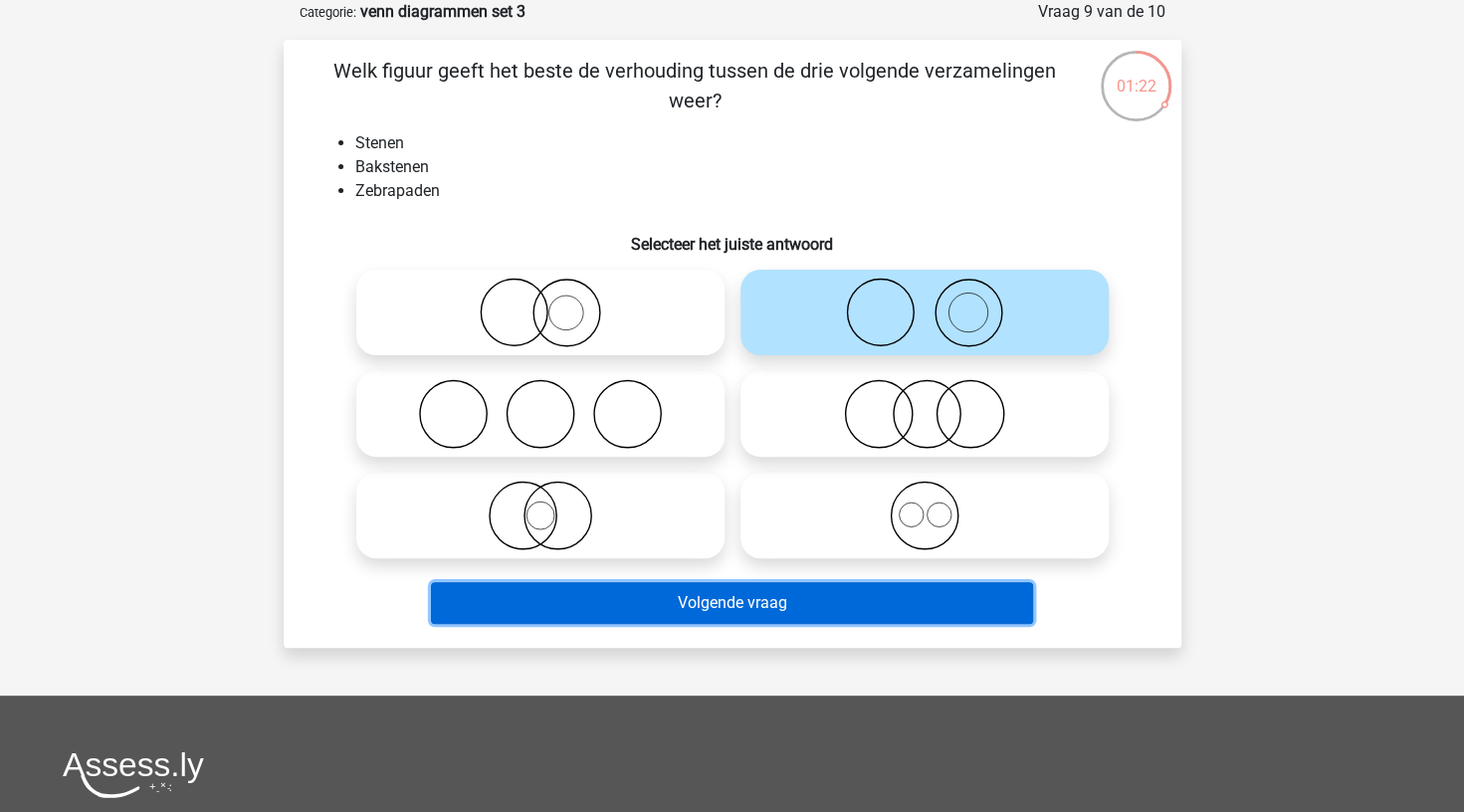 click on "Volgende vraag" at bounding box center [732, 603] 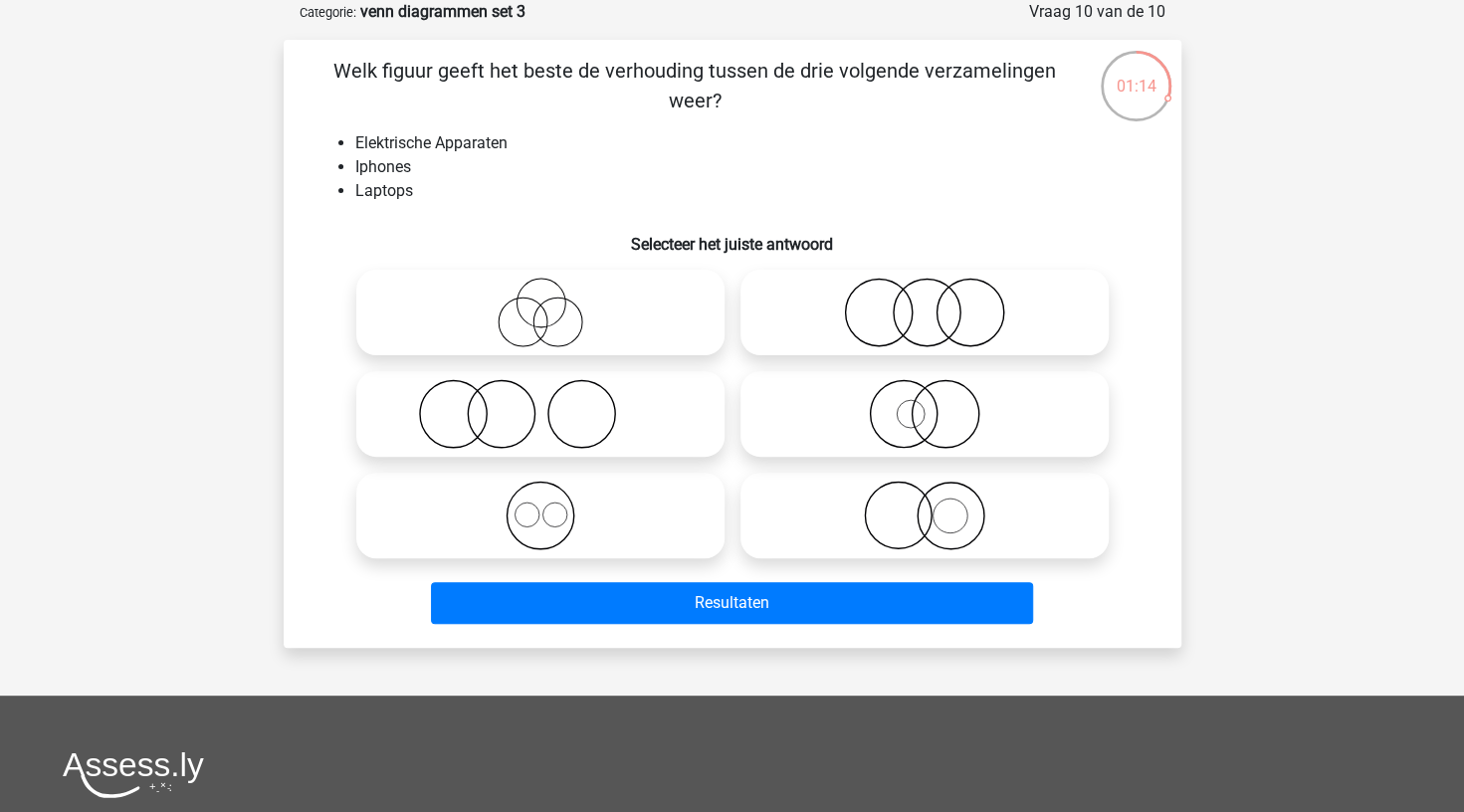click 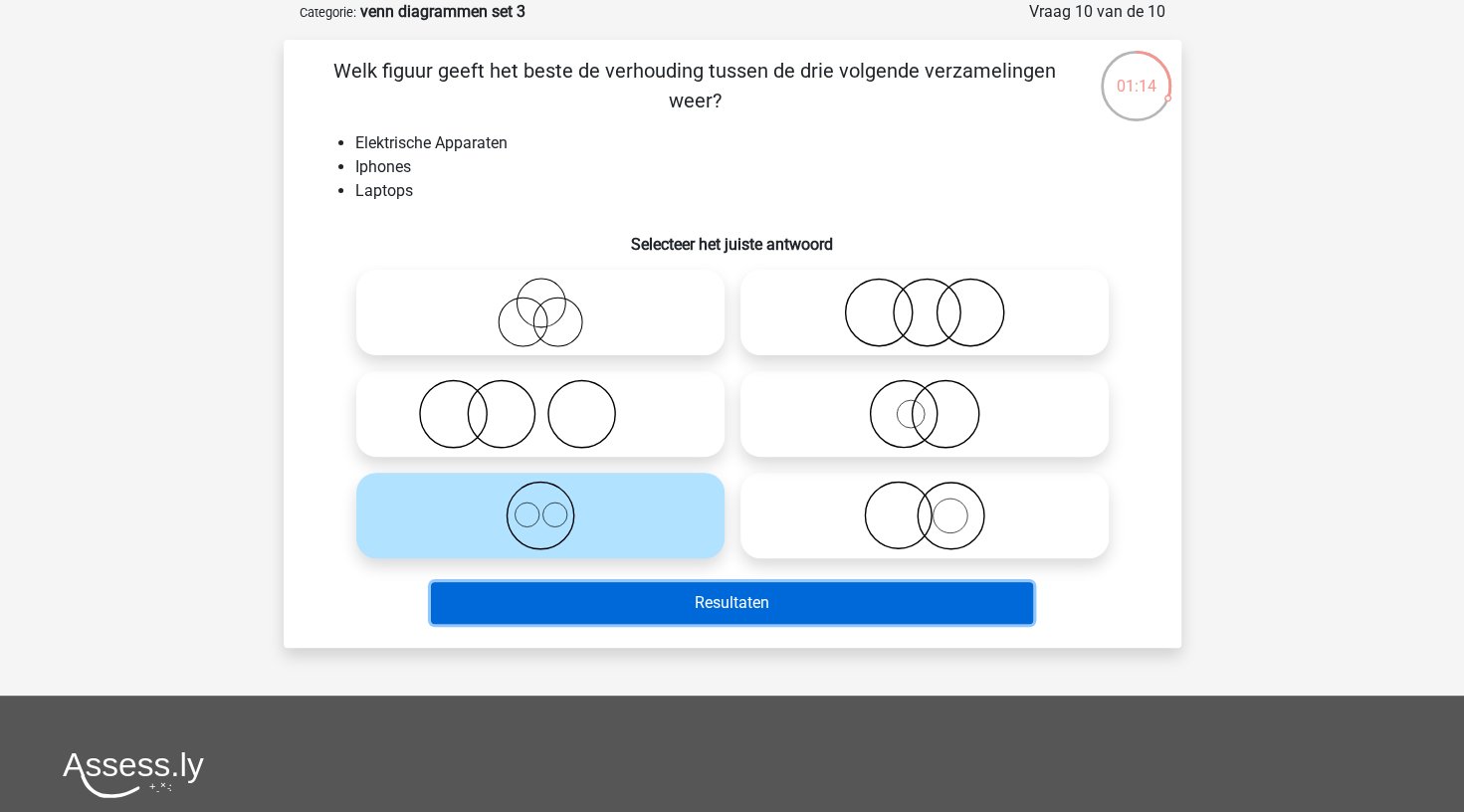 click on "Resultaten" at bounding box center (732, 603) 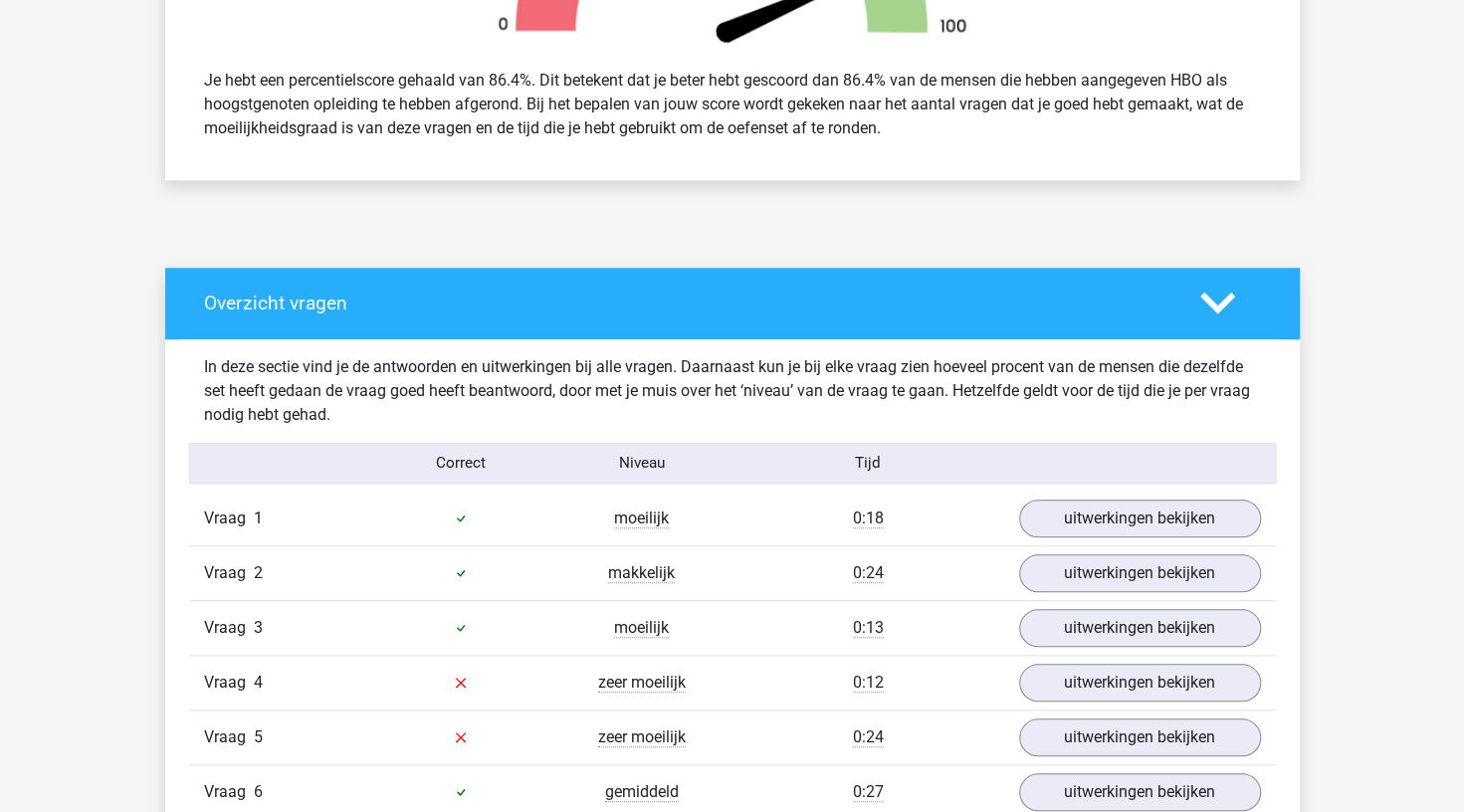 scroll, scrollTop: 989, scrollLeft: 0, axis: vertical 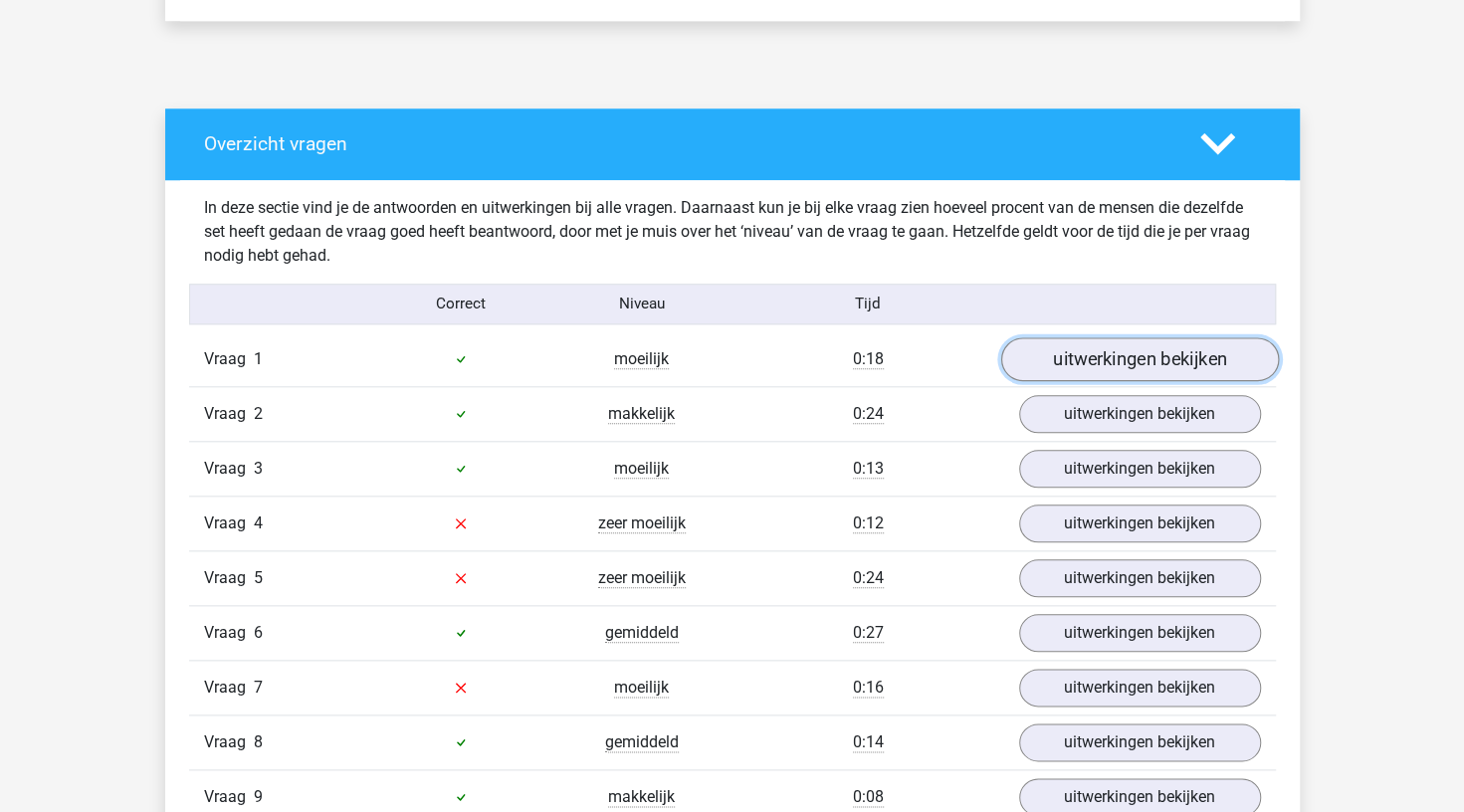 click on "uitwerkingen bekijken" at bounding box center [1139, 359] 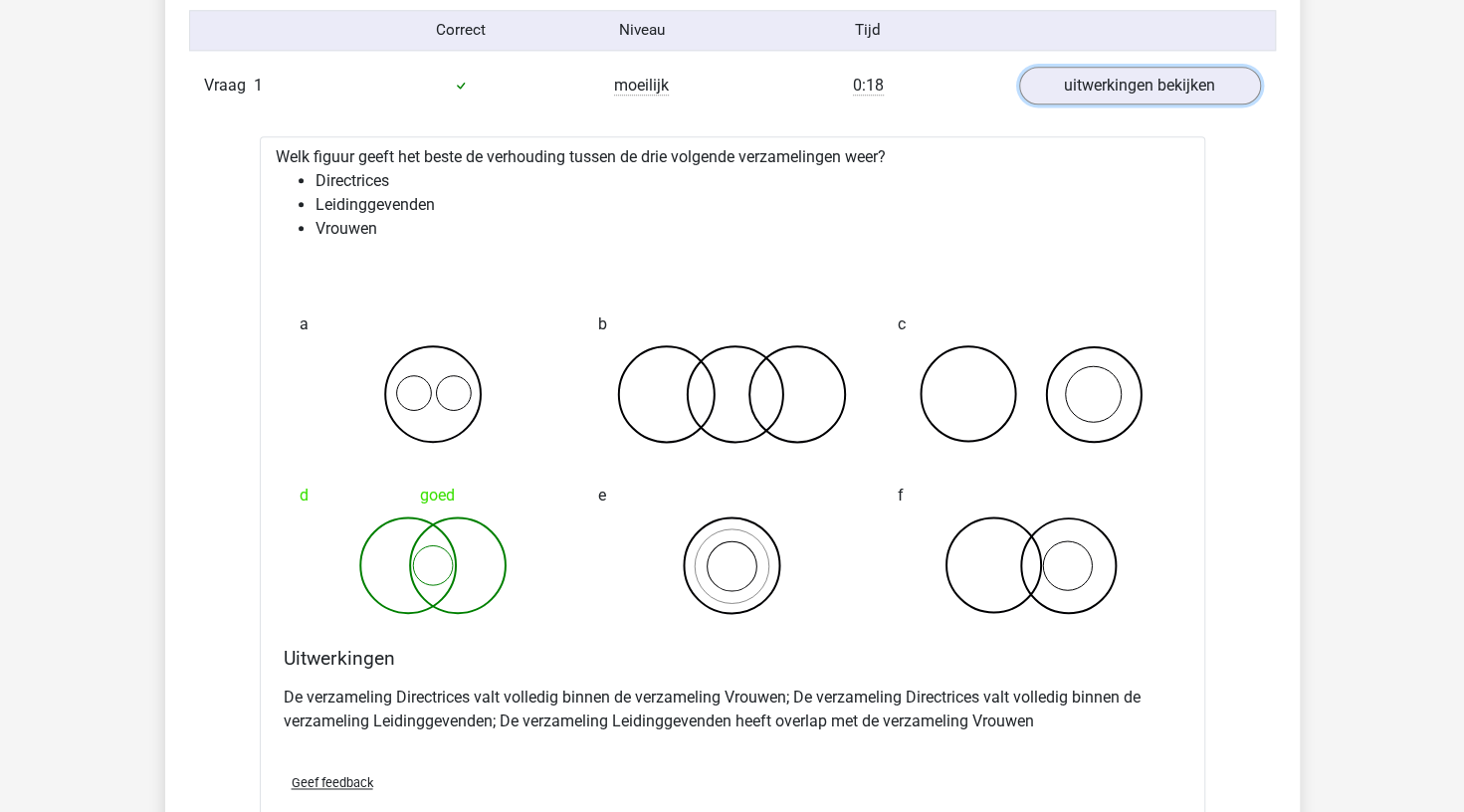 scroll, scrollTop: 1262, scrollLeft: 0, axis: vertical 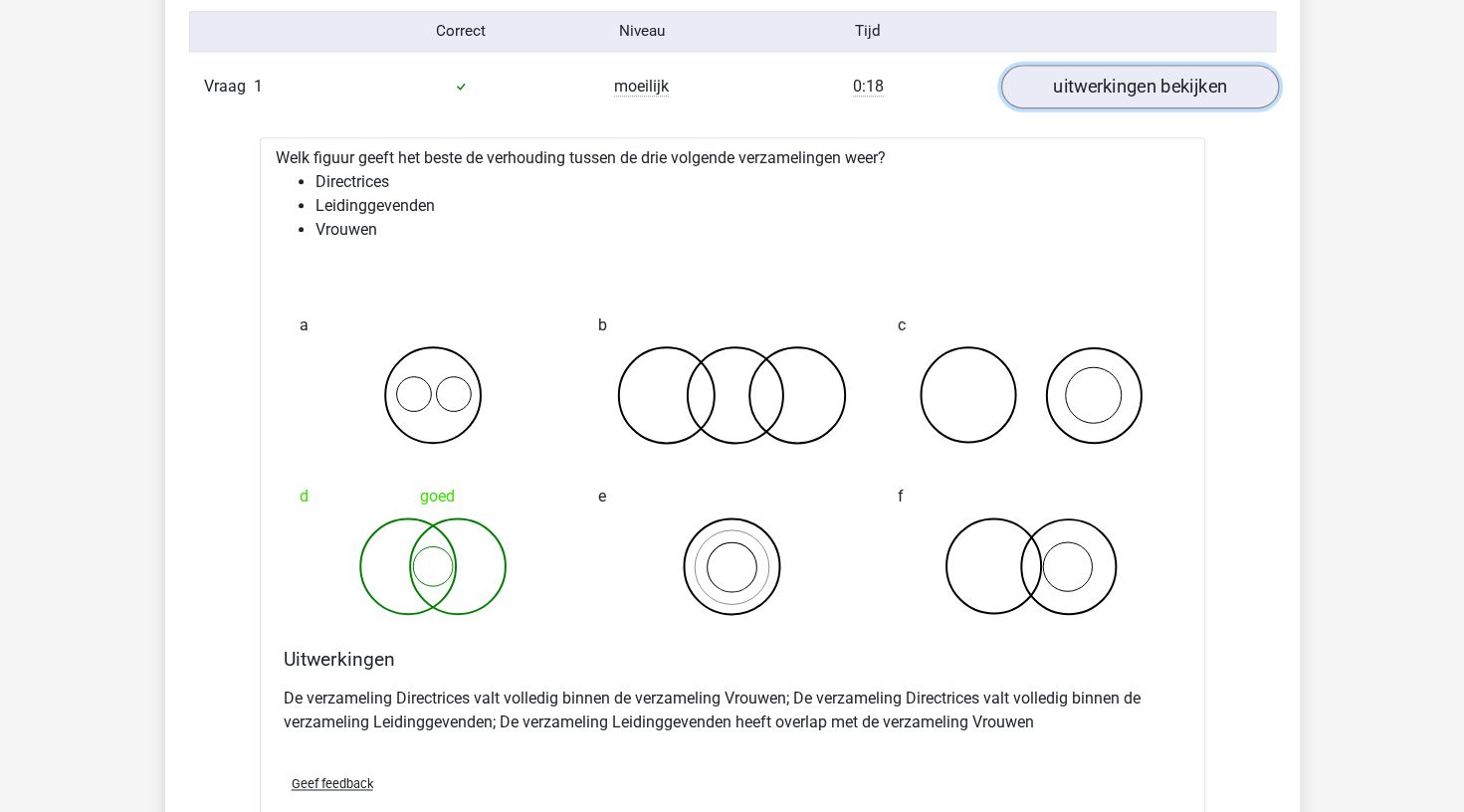click on "uitwerkingen bekijken" at bounding box center (1139, 87) 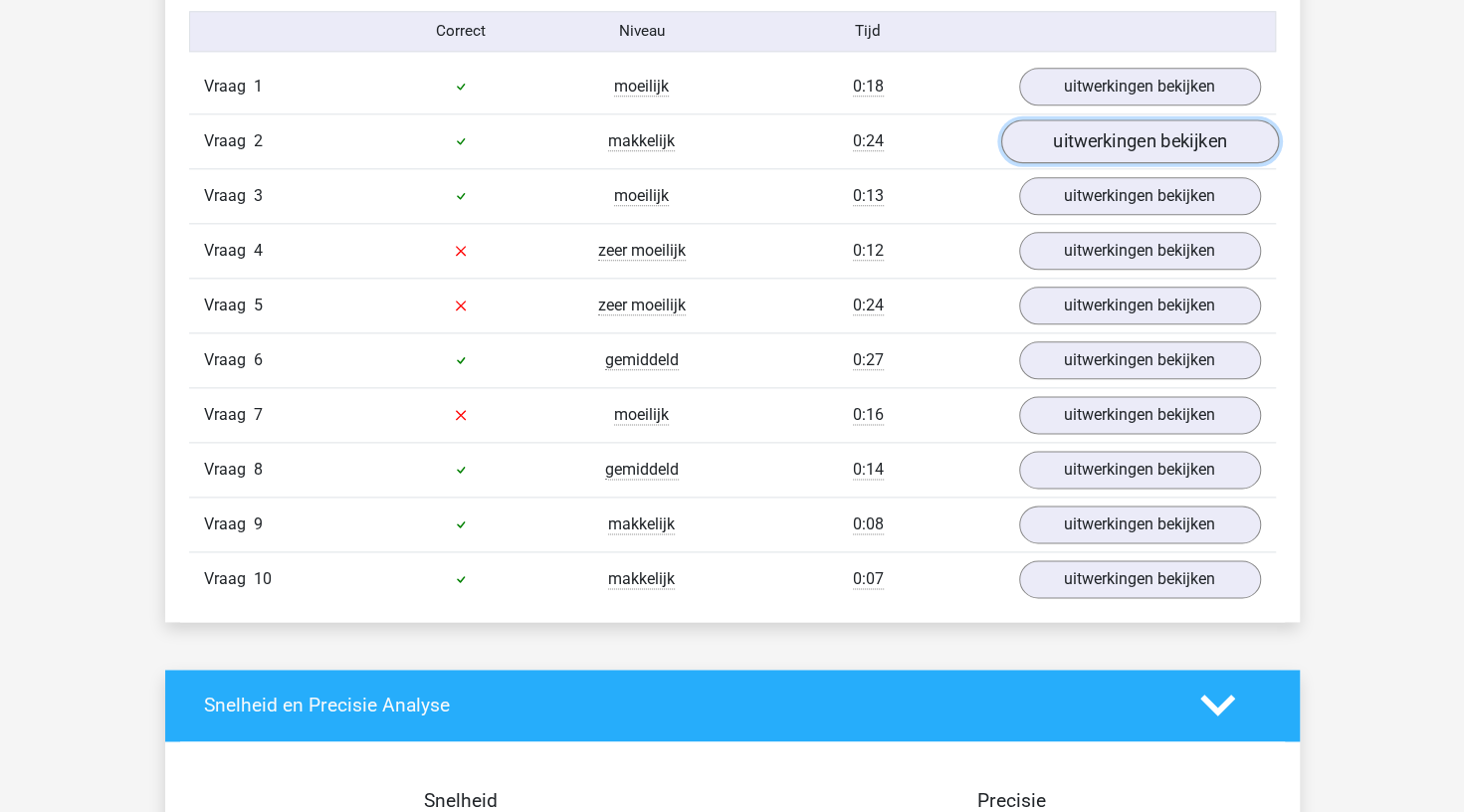 click on "uitwerkingen bekijken" at bounding box center [1139, 141] 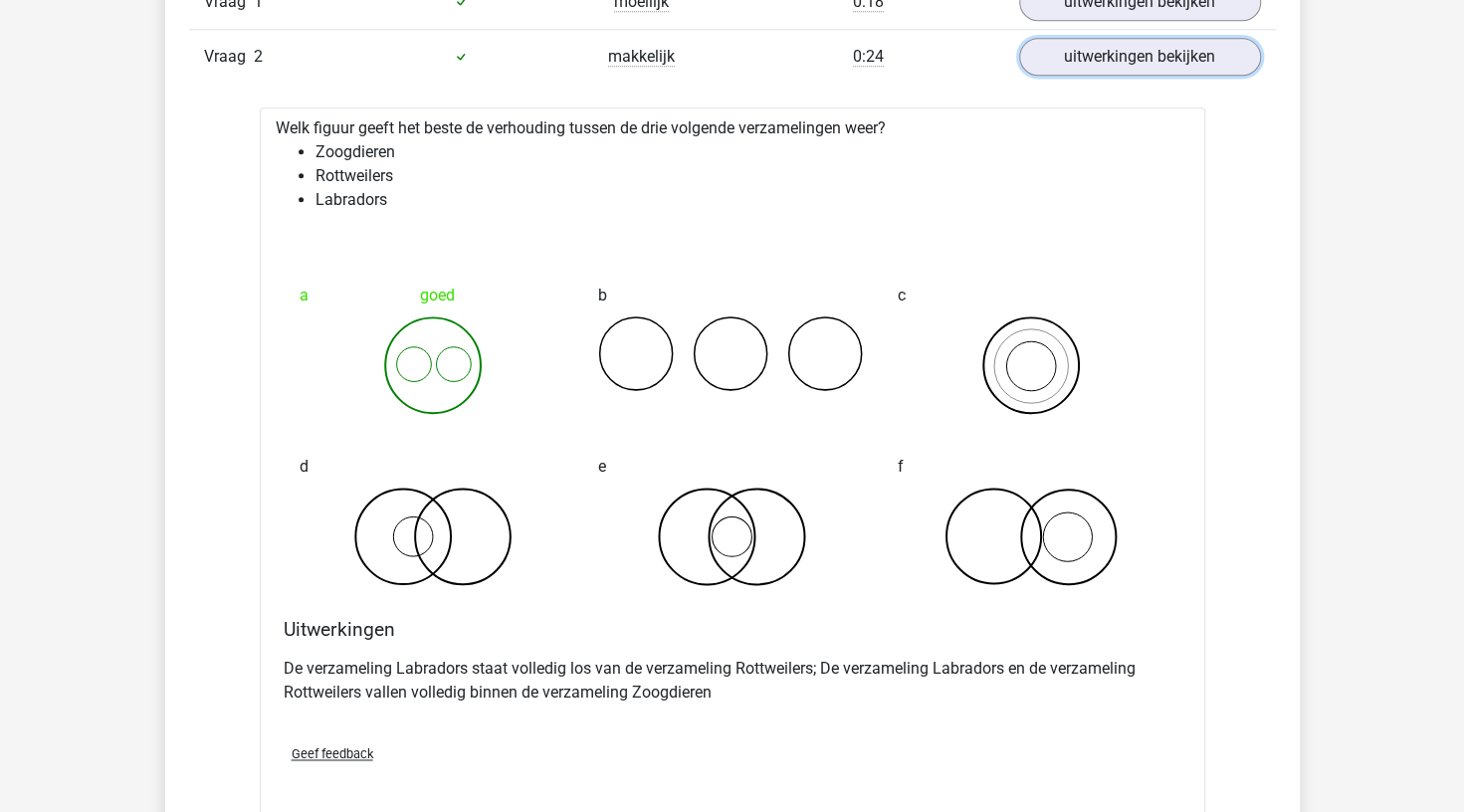 scroll, scrollTop: 1347, scrollLeft: 0, axis: vertical 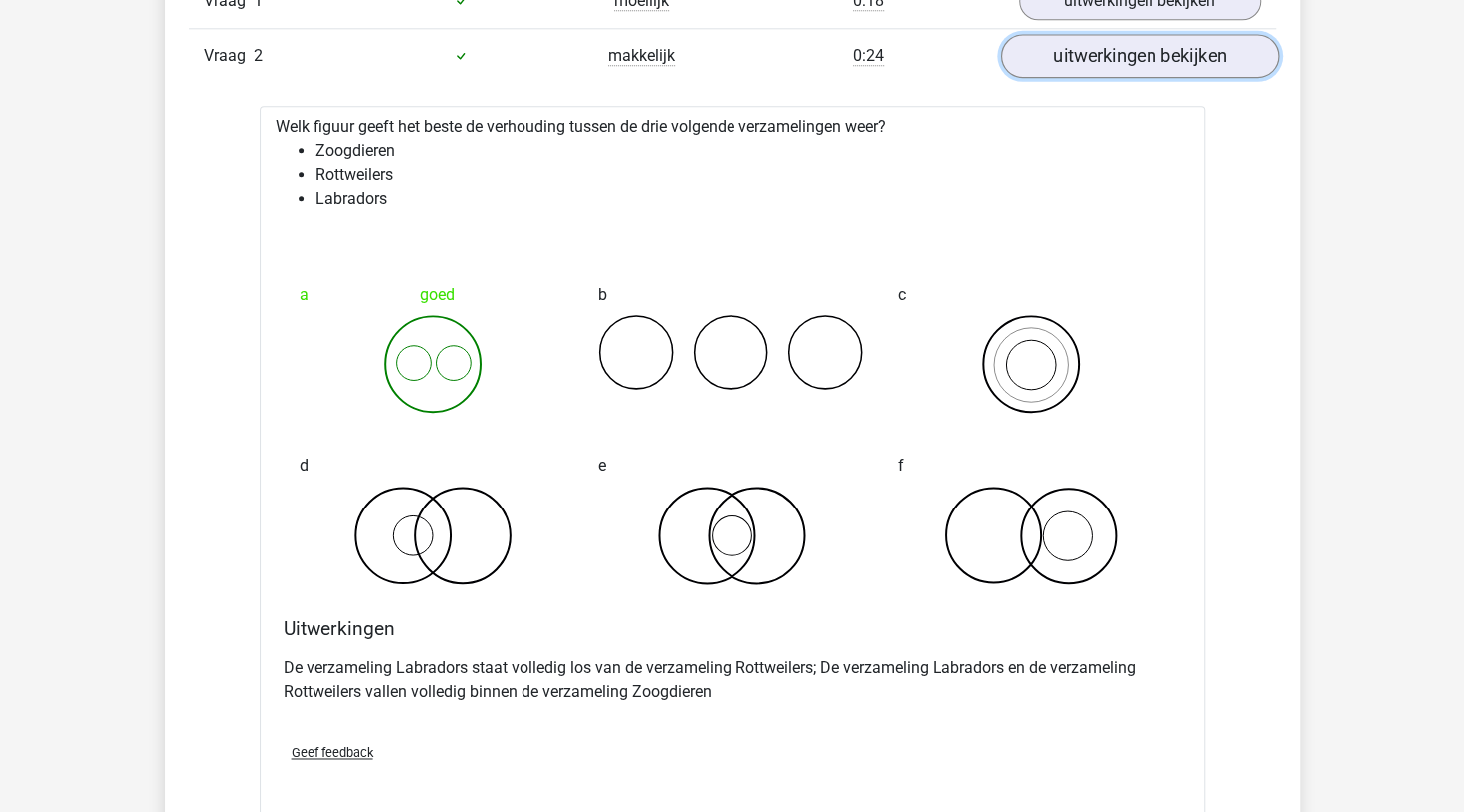 click on "uitwerkingen bekijken" at bounding box center [1139, 56] 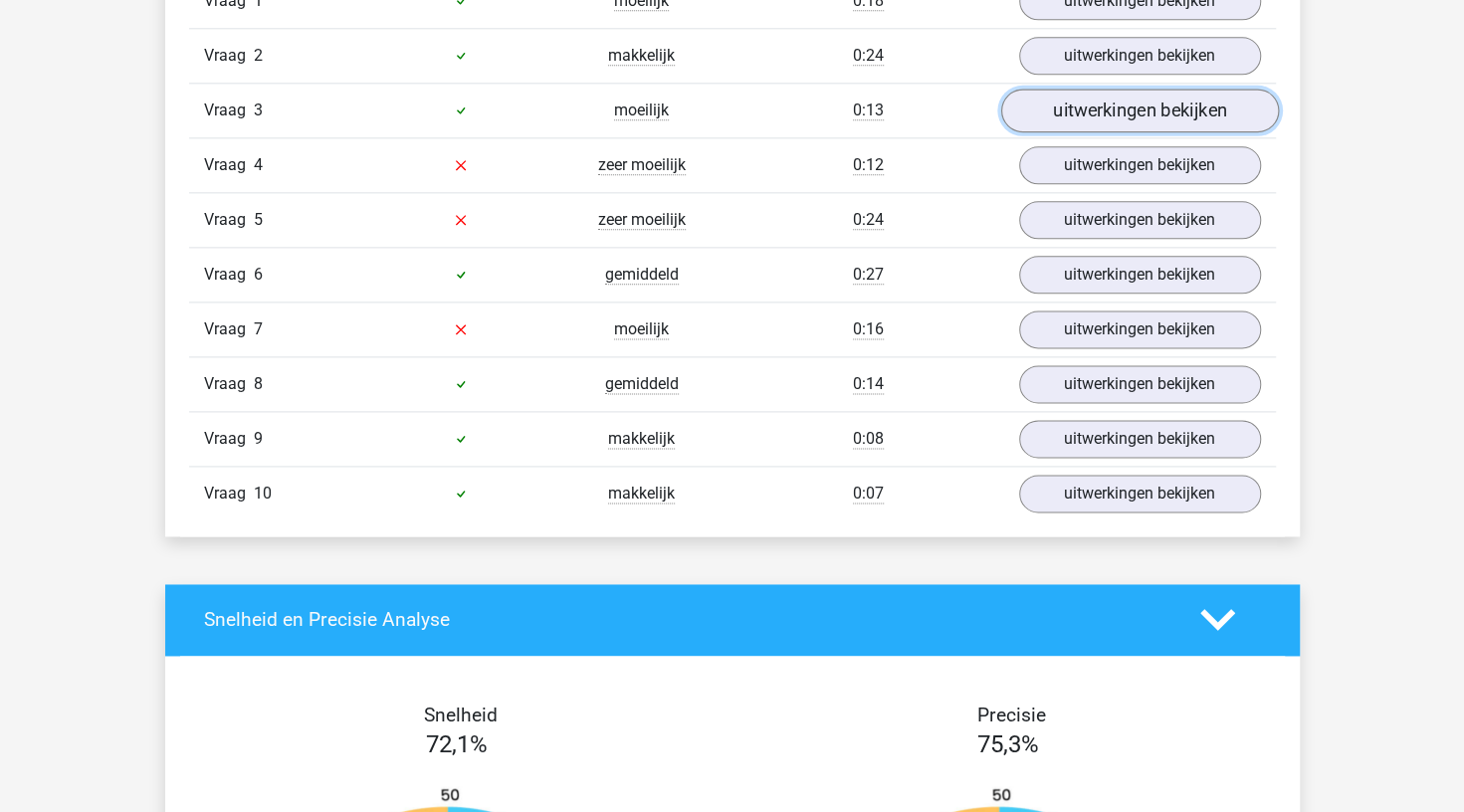 click on "uitwerkingen bekijken" at bounding box center [1139, 110] 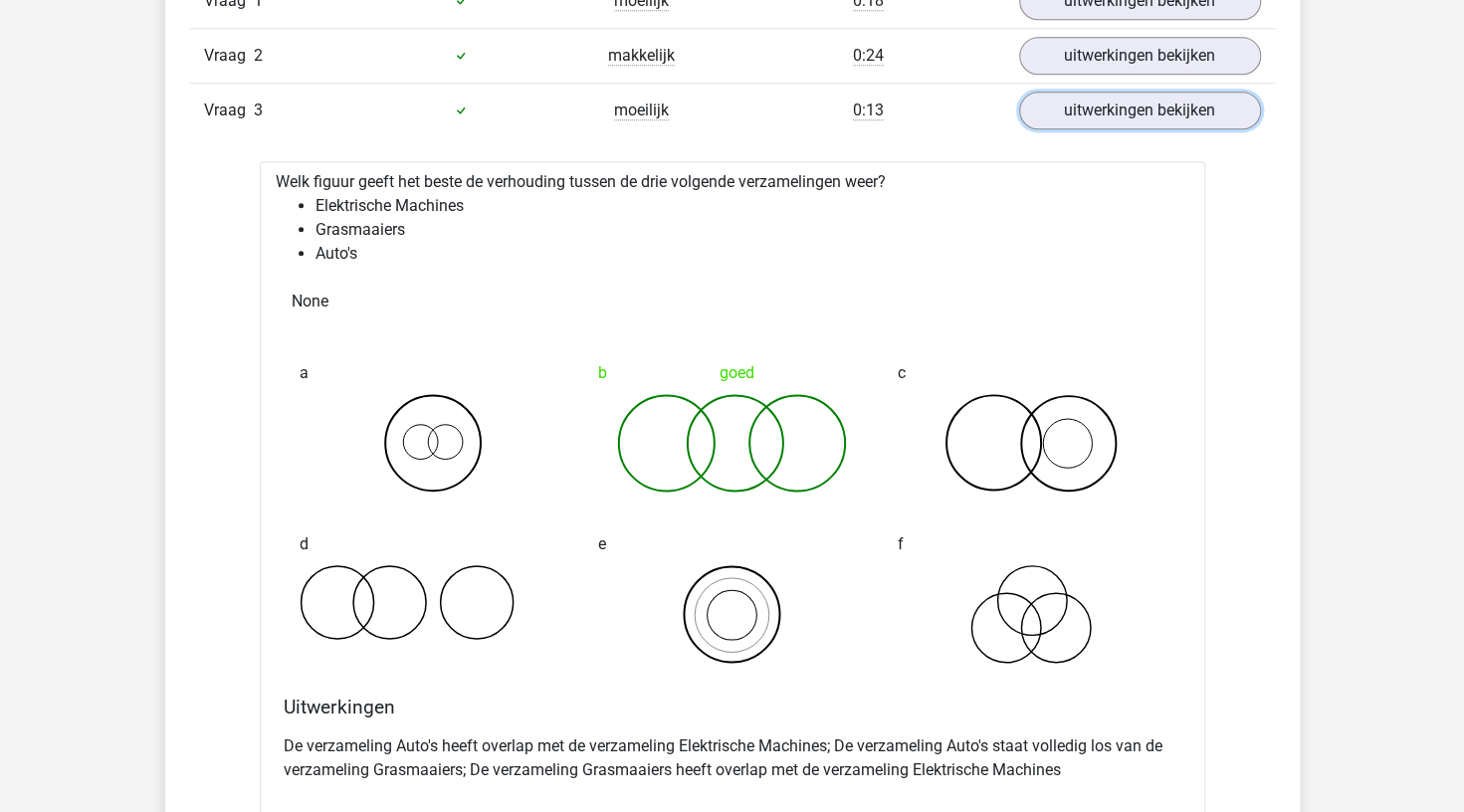 scroll, scrollTop: 1431, scrollLeft: 0, axis: vertical 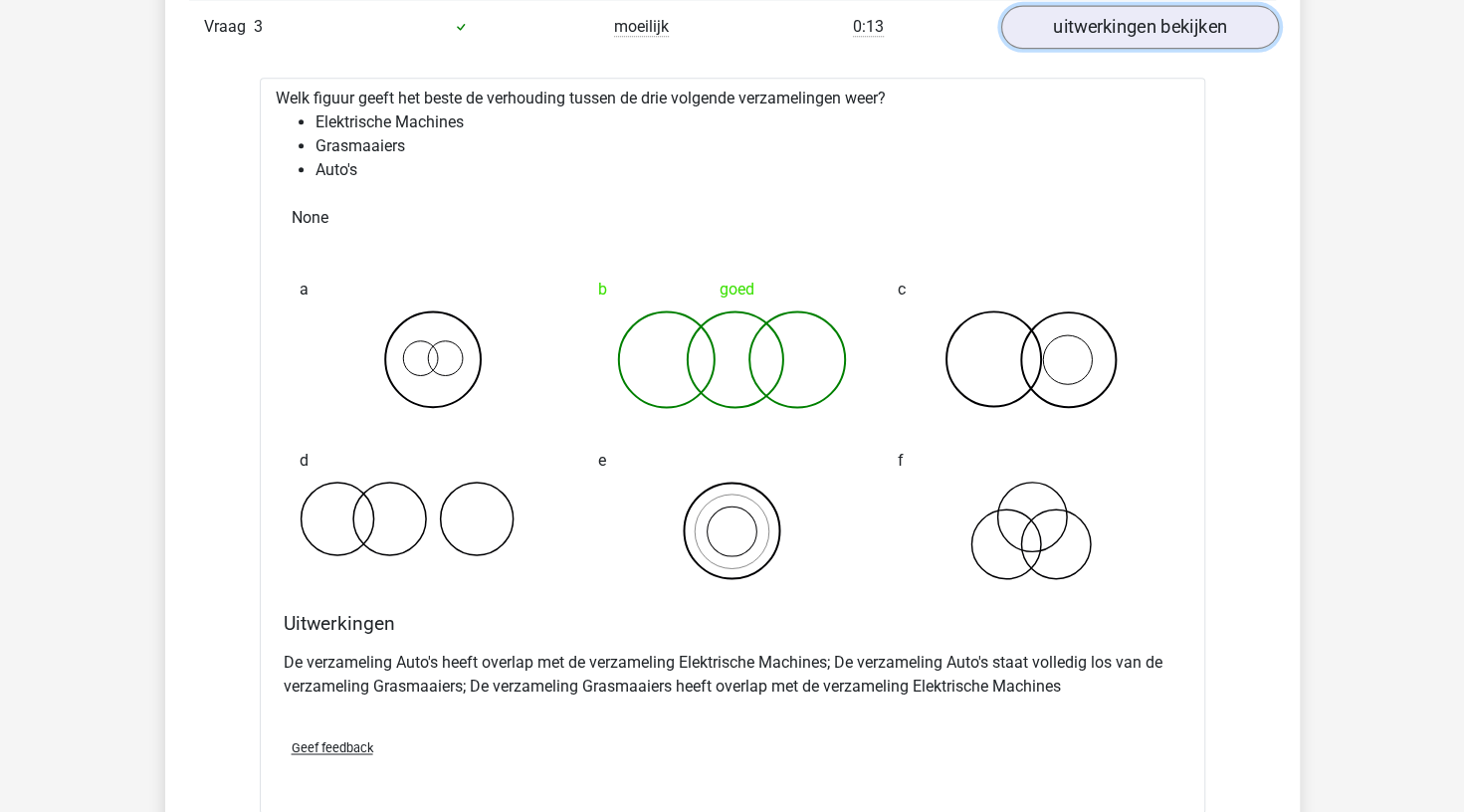 click on "uitwerkingen bekijken" at bounding box center [1139, 27] 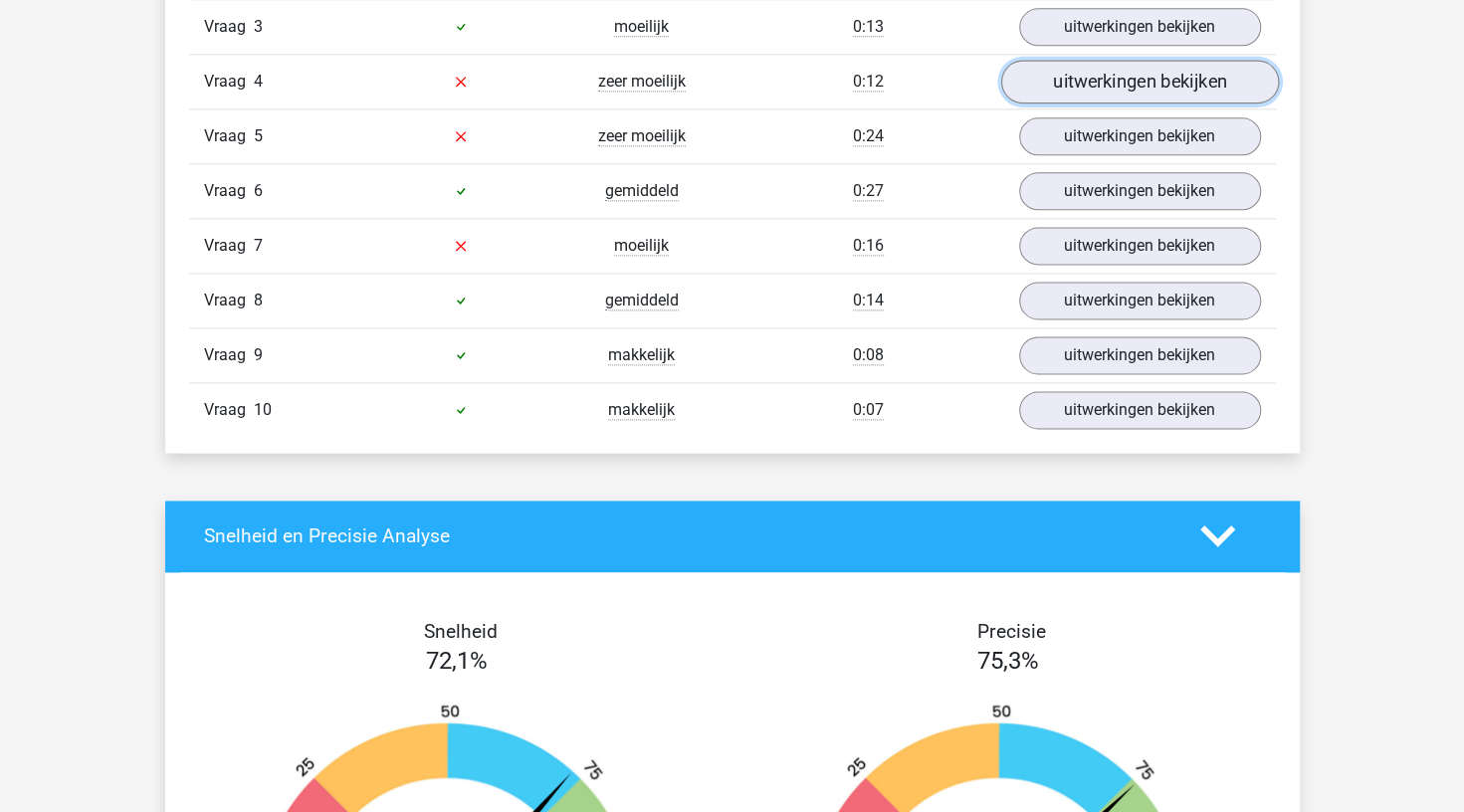 click on "uitwerkingen bekijken" at bounding box center (1139, 82) 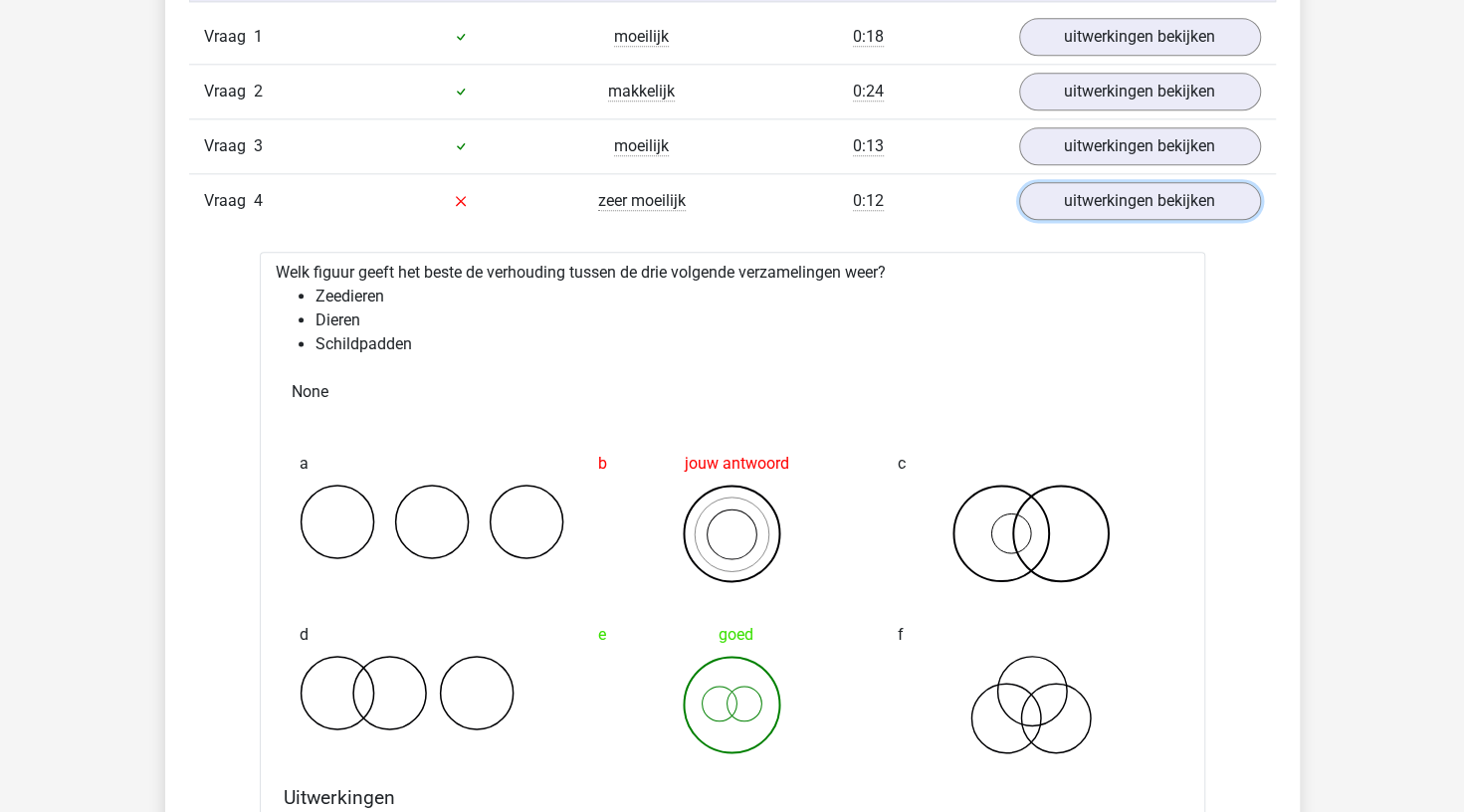 scroll, scrollTop: 1305, scrollLeft: 0, axis: vertical 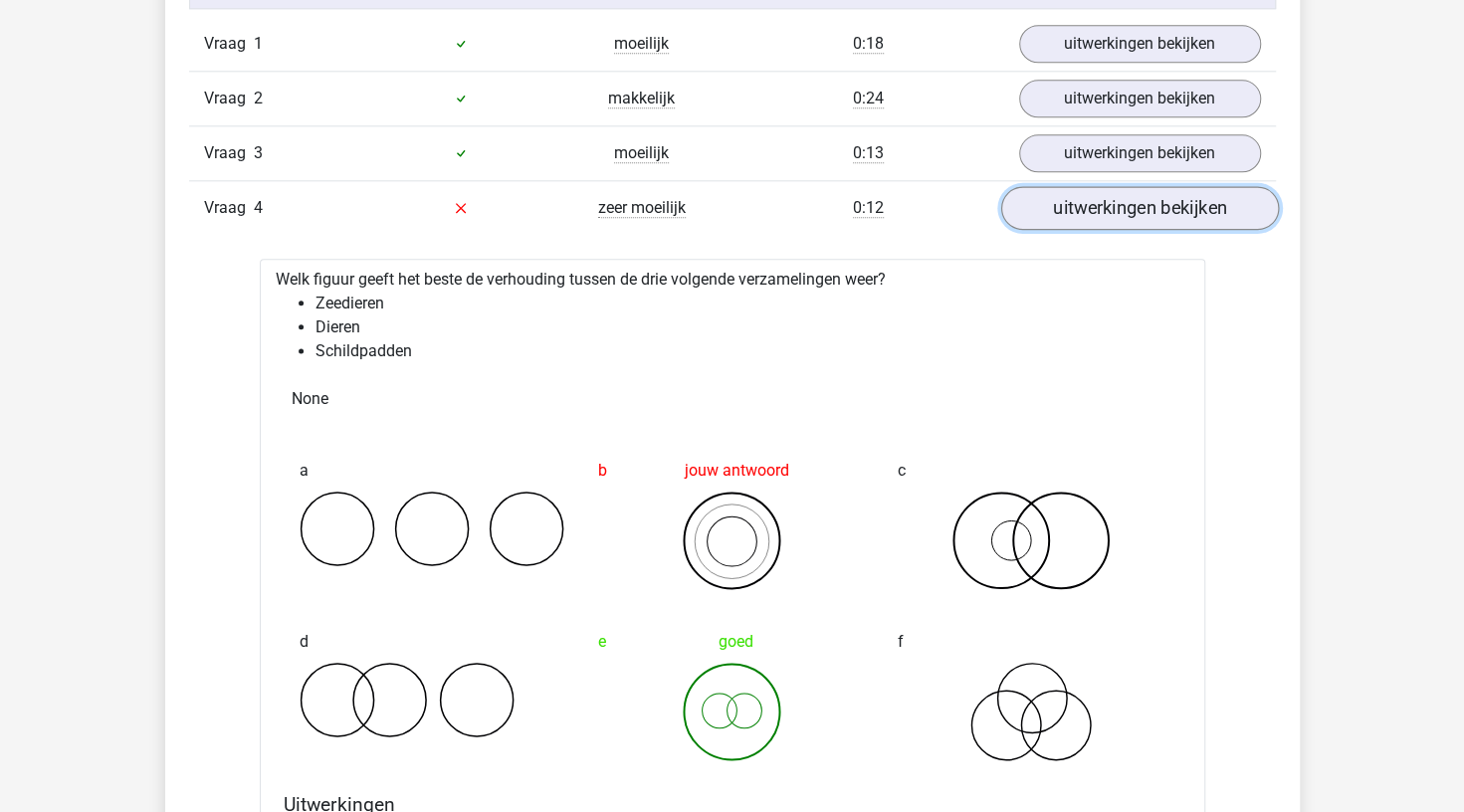 click on "uitwerkingen bekijken" at bounding box center (1139, 208) 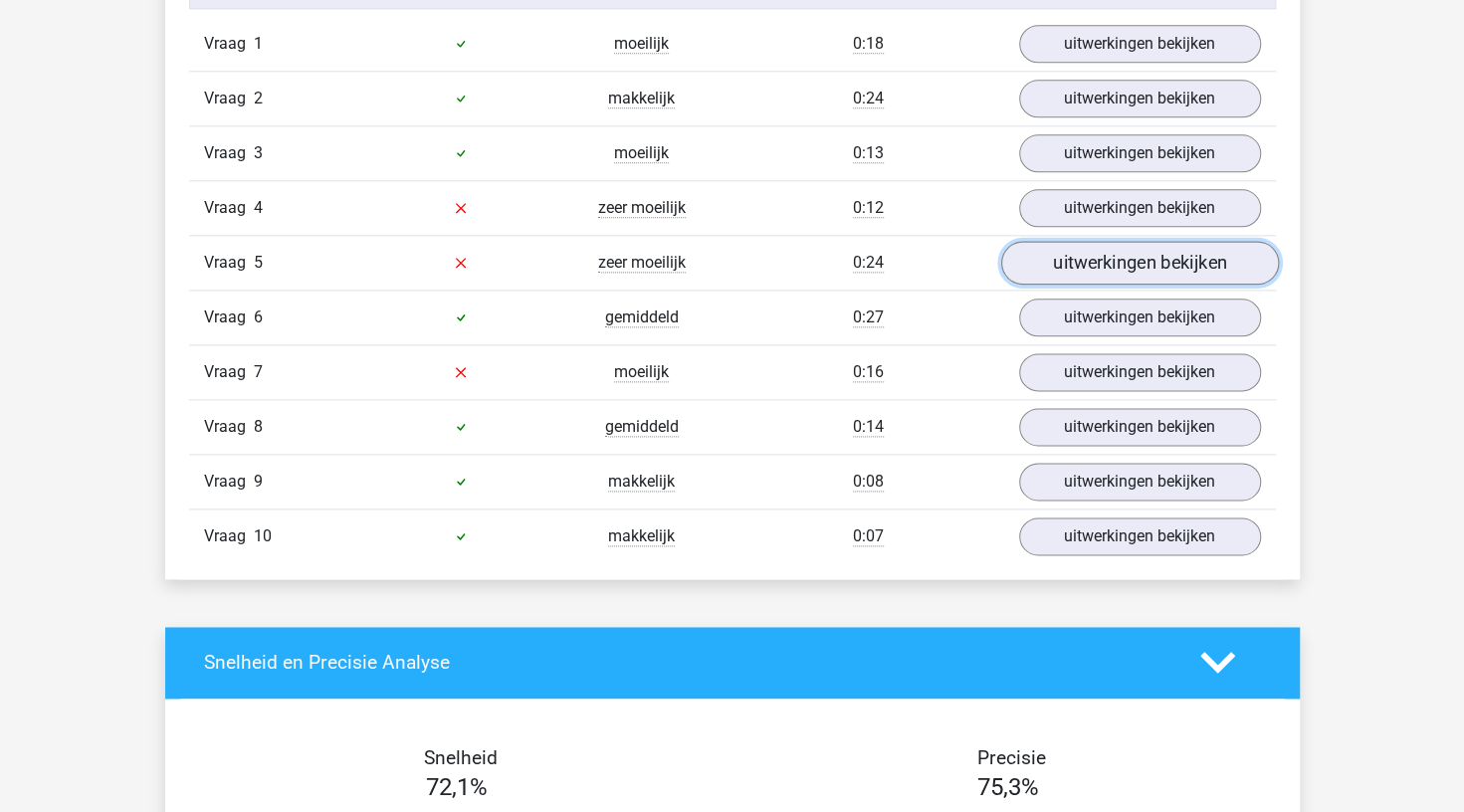 click on "uitwerkingen bekijken" at bounding box center (1139, 263) 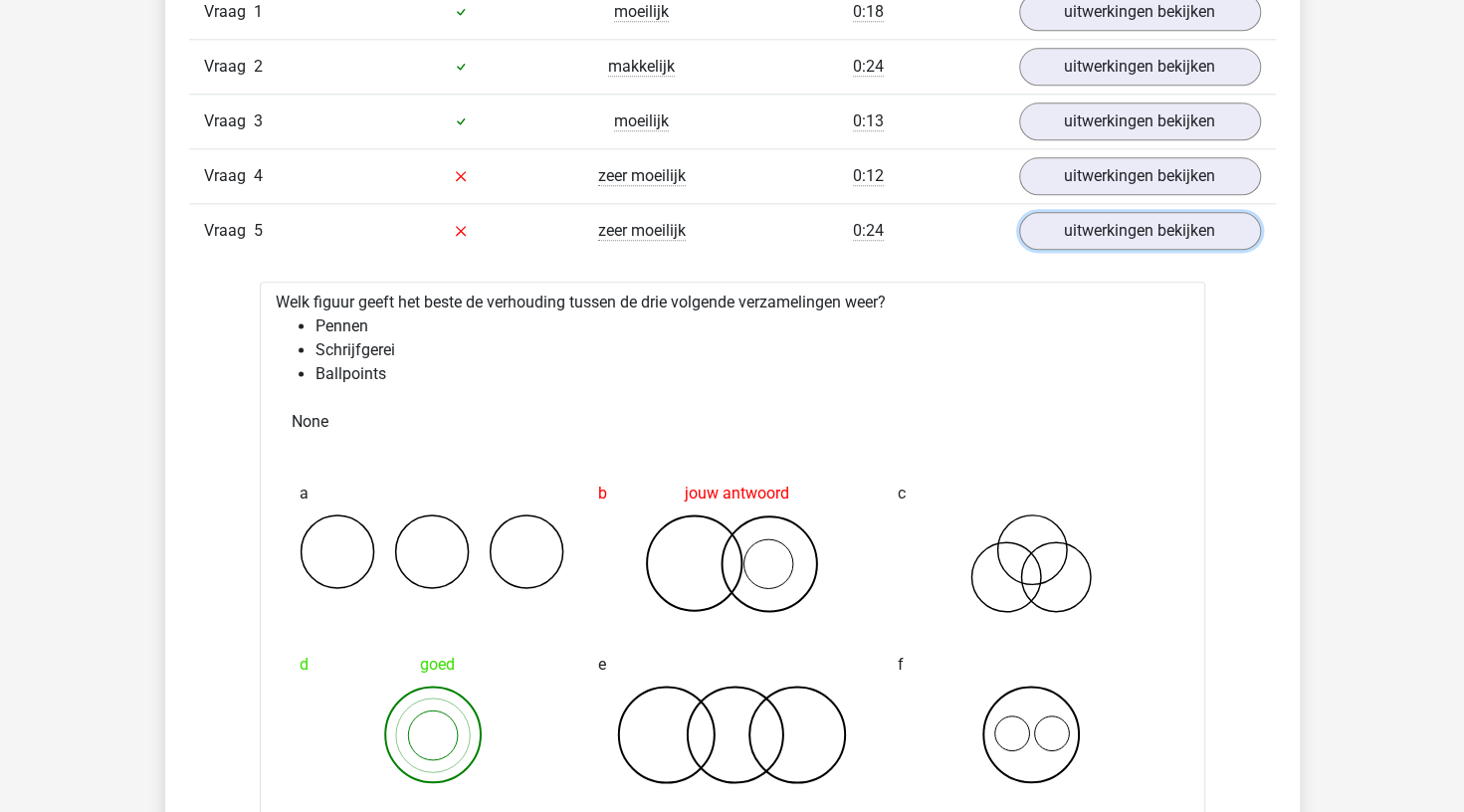 scroll, scrollTop: 1327, scrollLeft: 0, axis: vertical 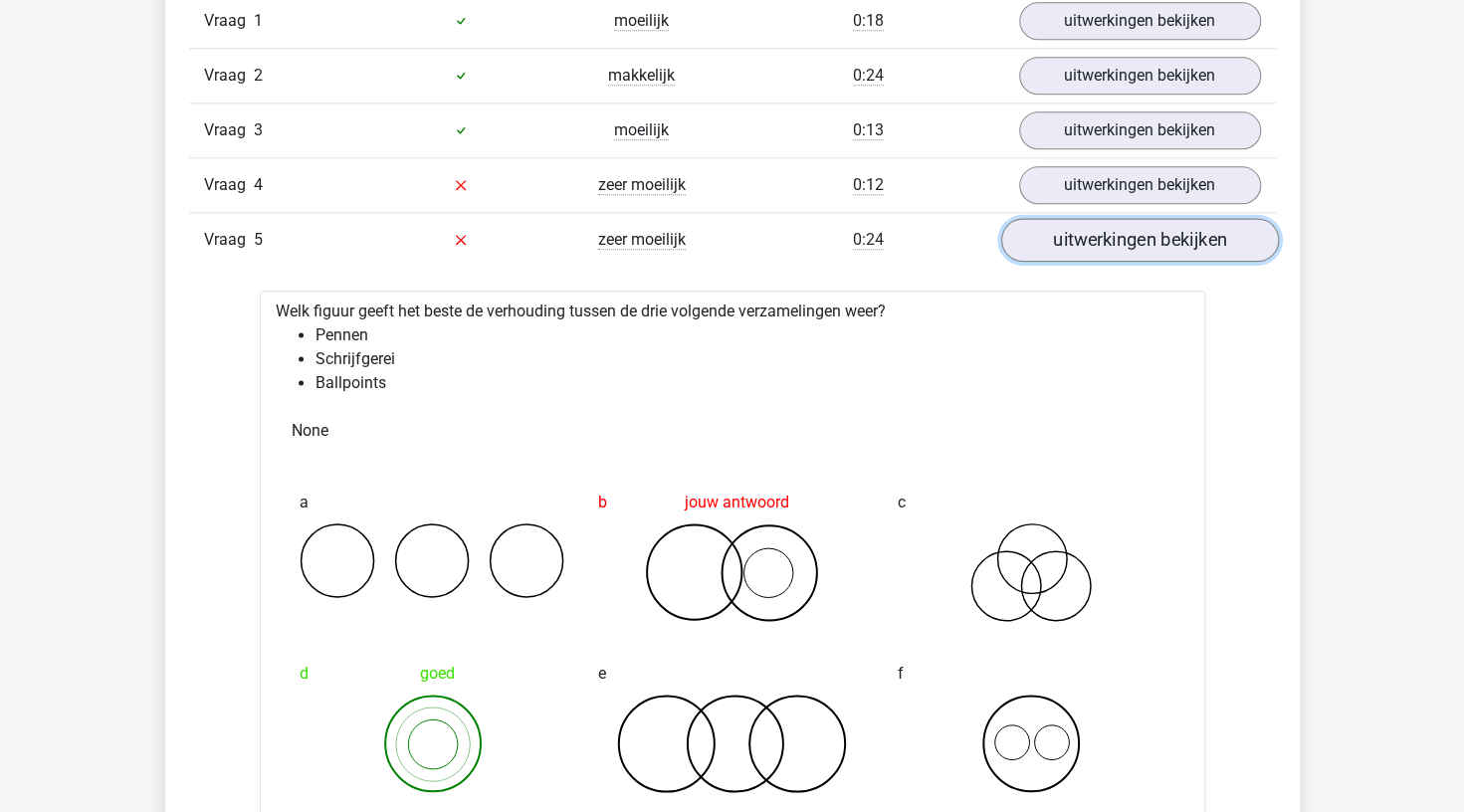 click on "uitwerkingen bekijken" at bounding box center (1139, 240) 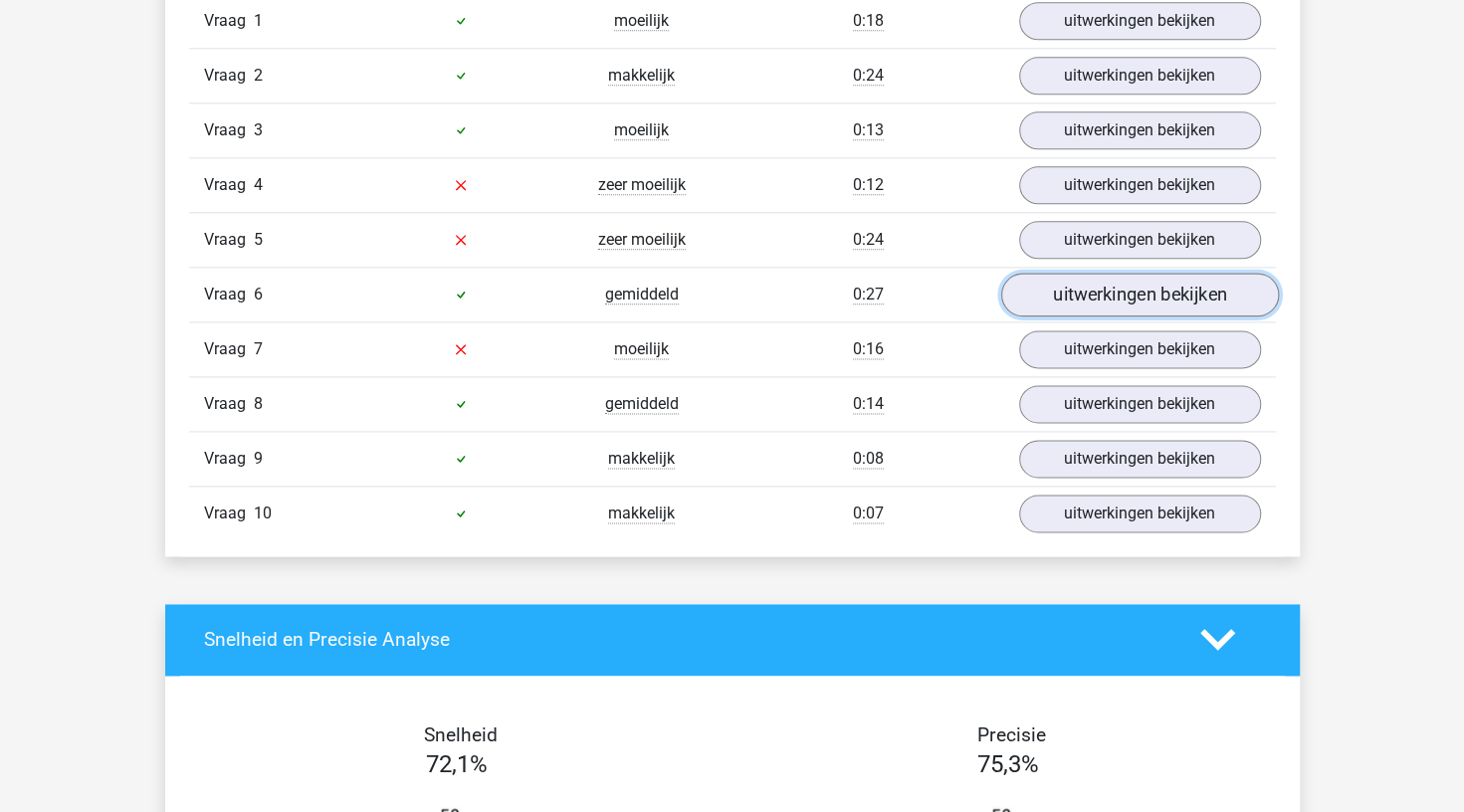 click on "uitwerkingen bekijken" at bounding box center (1139, 295) 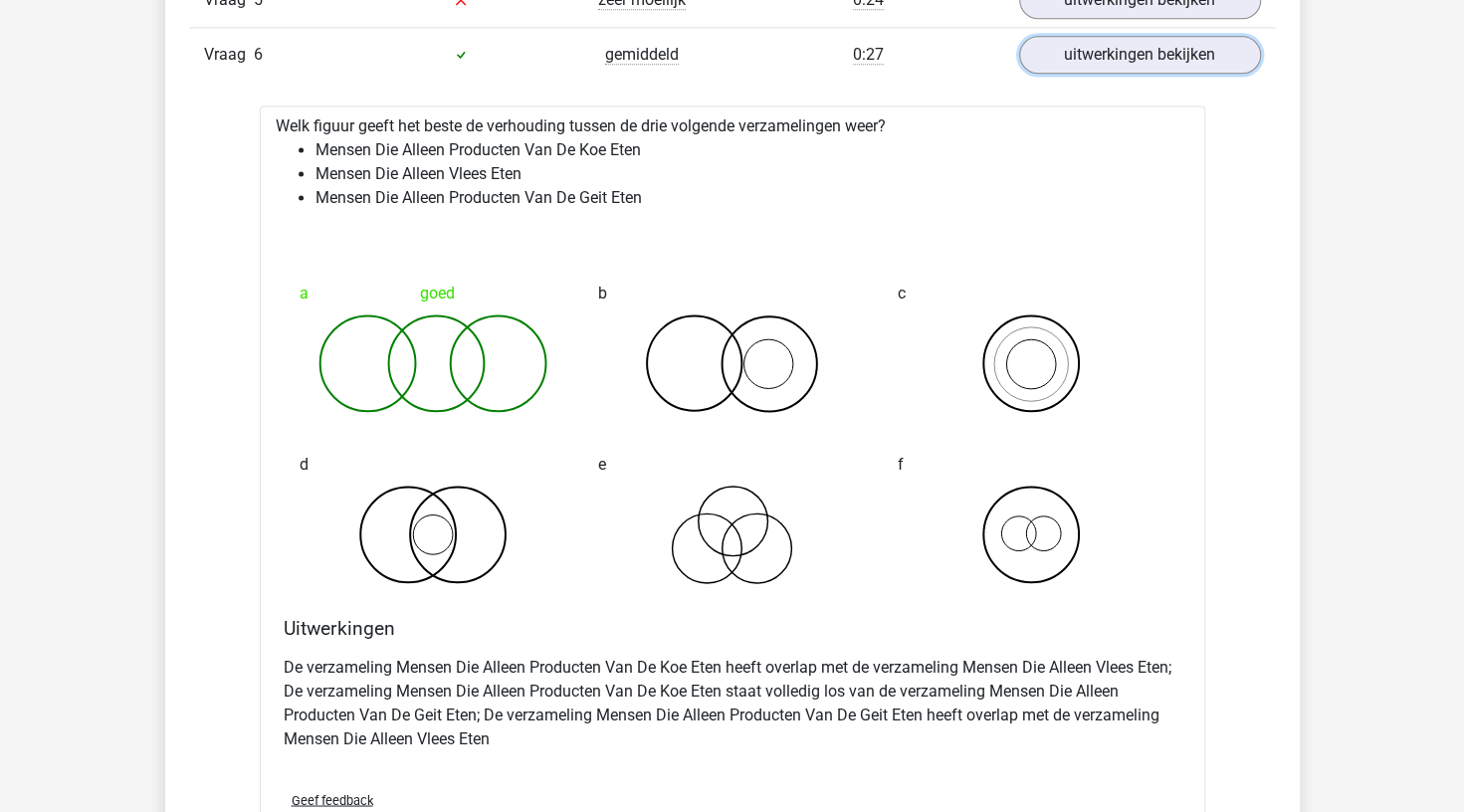 scroll, scrollTop: 1568, scrollLeft: 0, axis: vertical 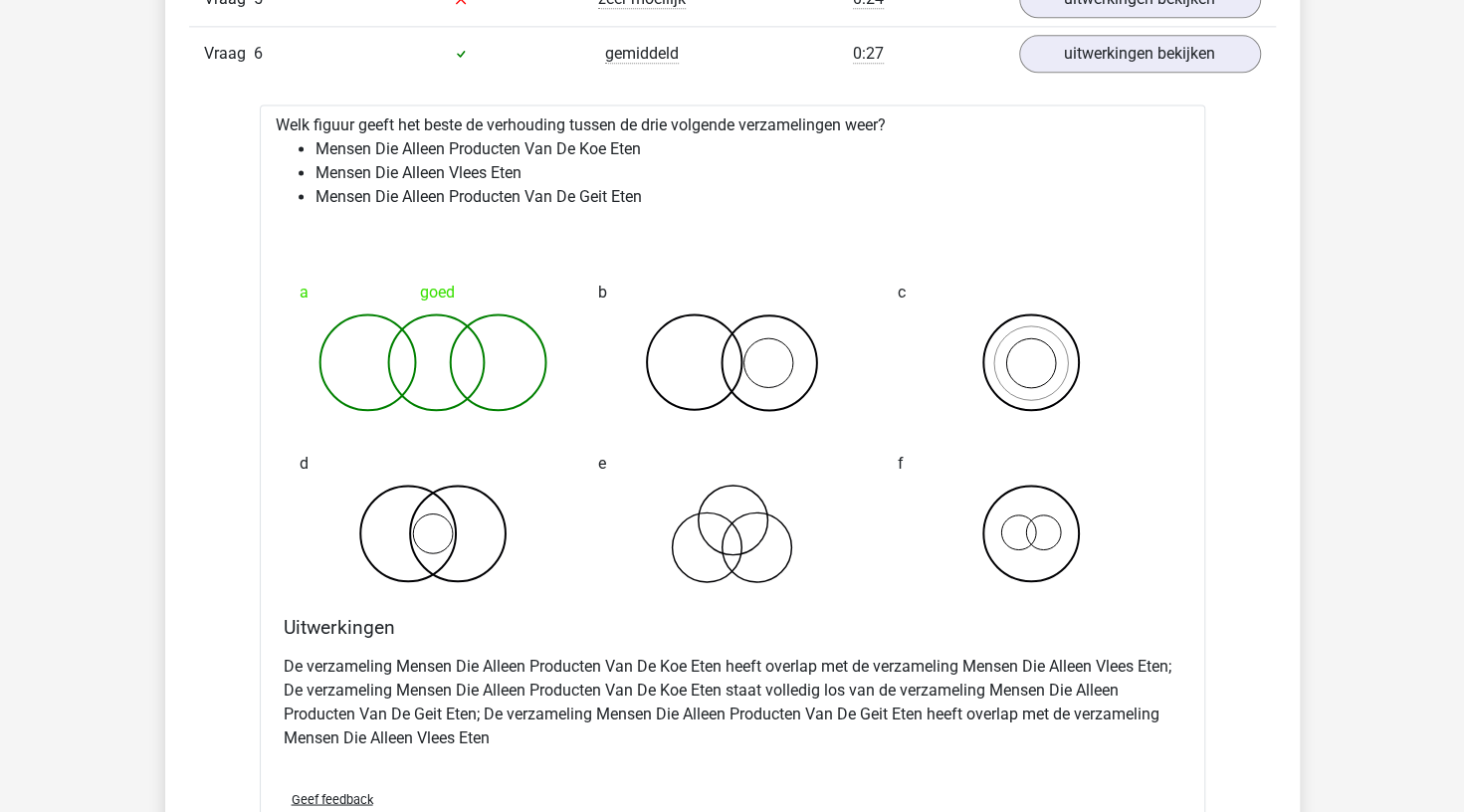 click on "Vraag
1
moeilijk
0:18
uitwerkingen bekijken
Welk figuur geeft het beste de verhouding tussen de drie volgende verzamelingen weer? Directrices Leidinggevenden Vrouwen
a
b
c" at bounding box center (732, 430) 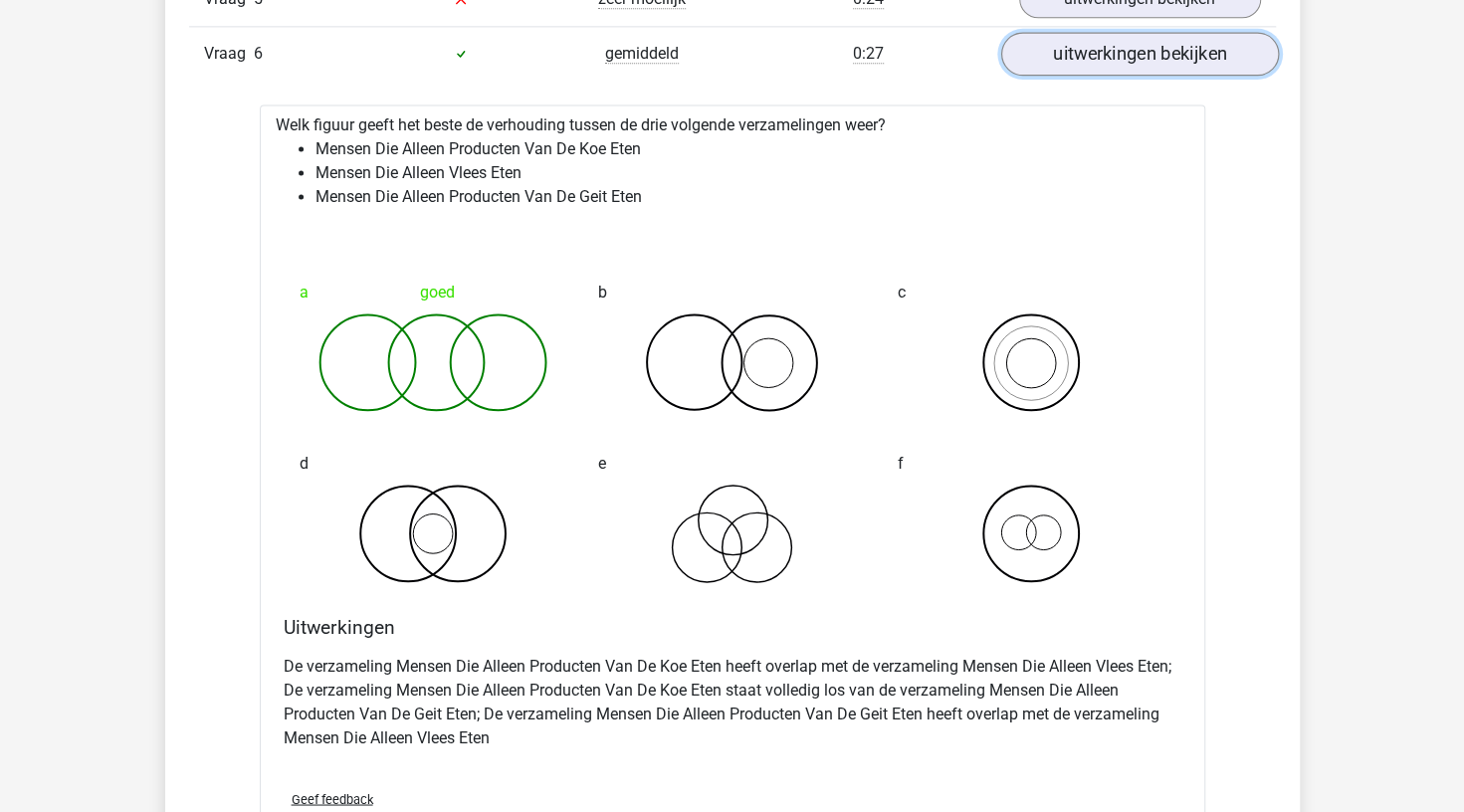 click on "uitwerkingen bekijken" at bounding box center (1139, 54) 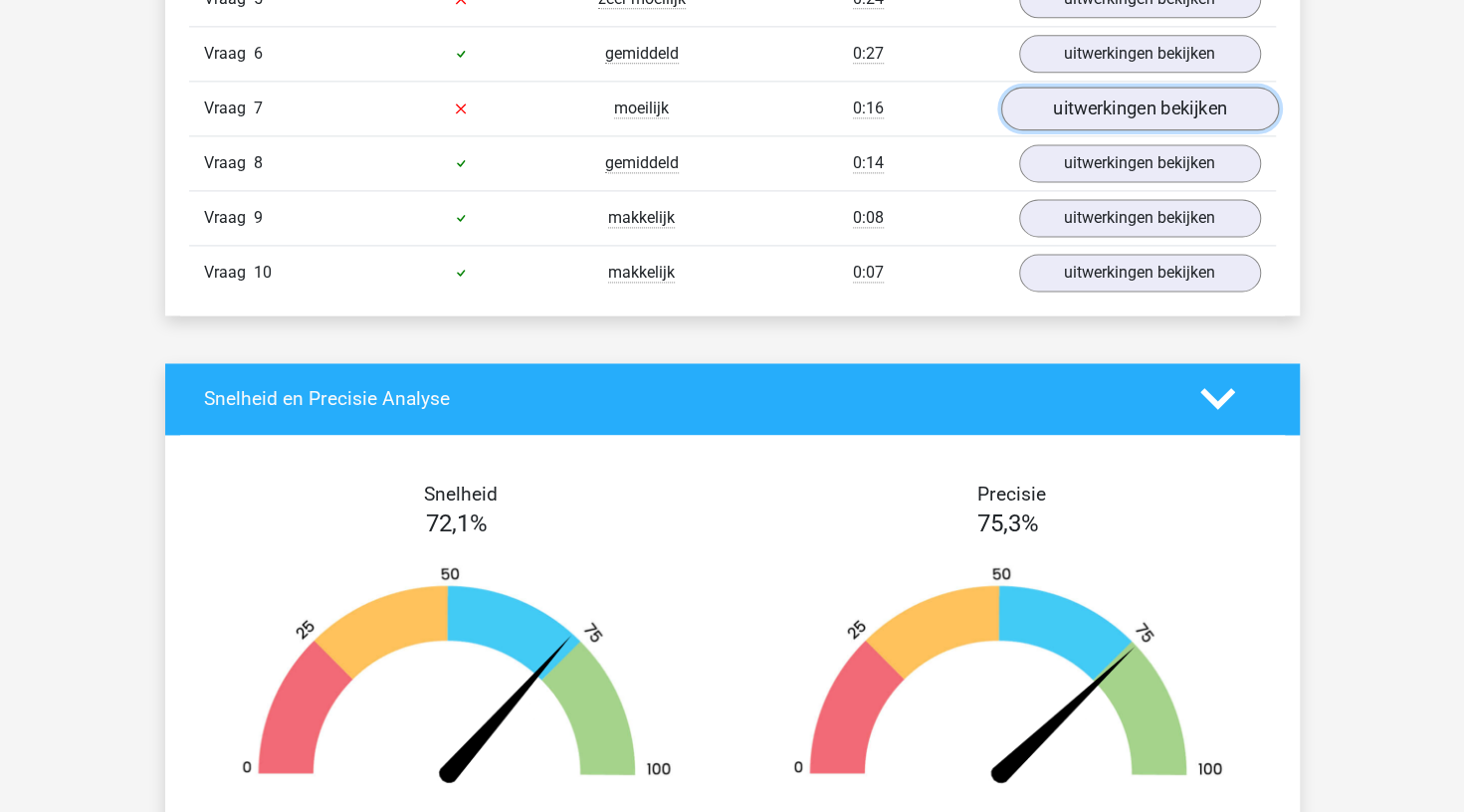 click on "uitwerkingen bekijken" at bounding box center (1139, 108) 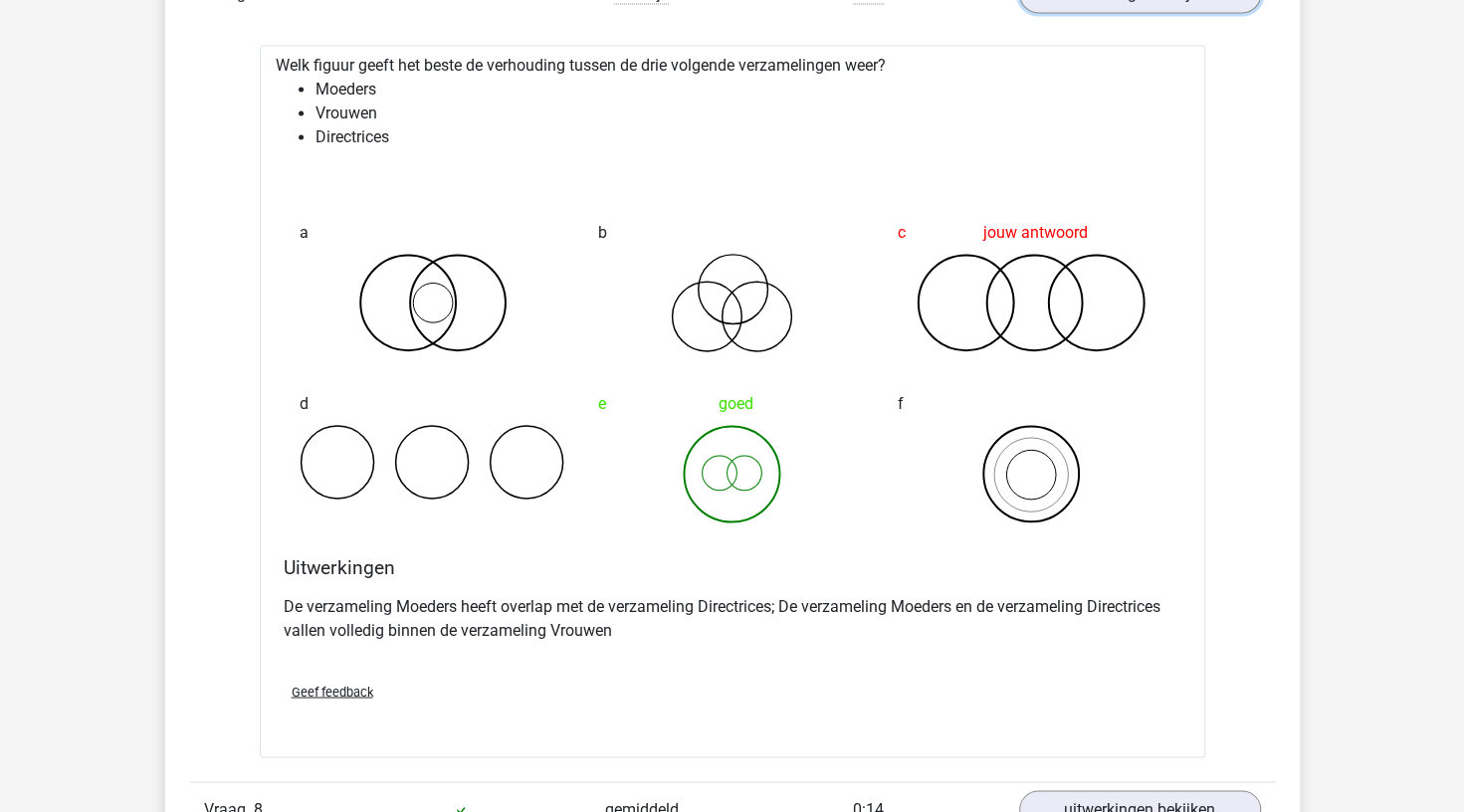 scroll, scrollTop: 1557, scrollLeft: 0, axis: vertical 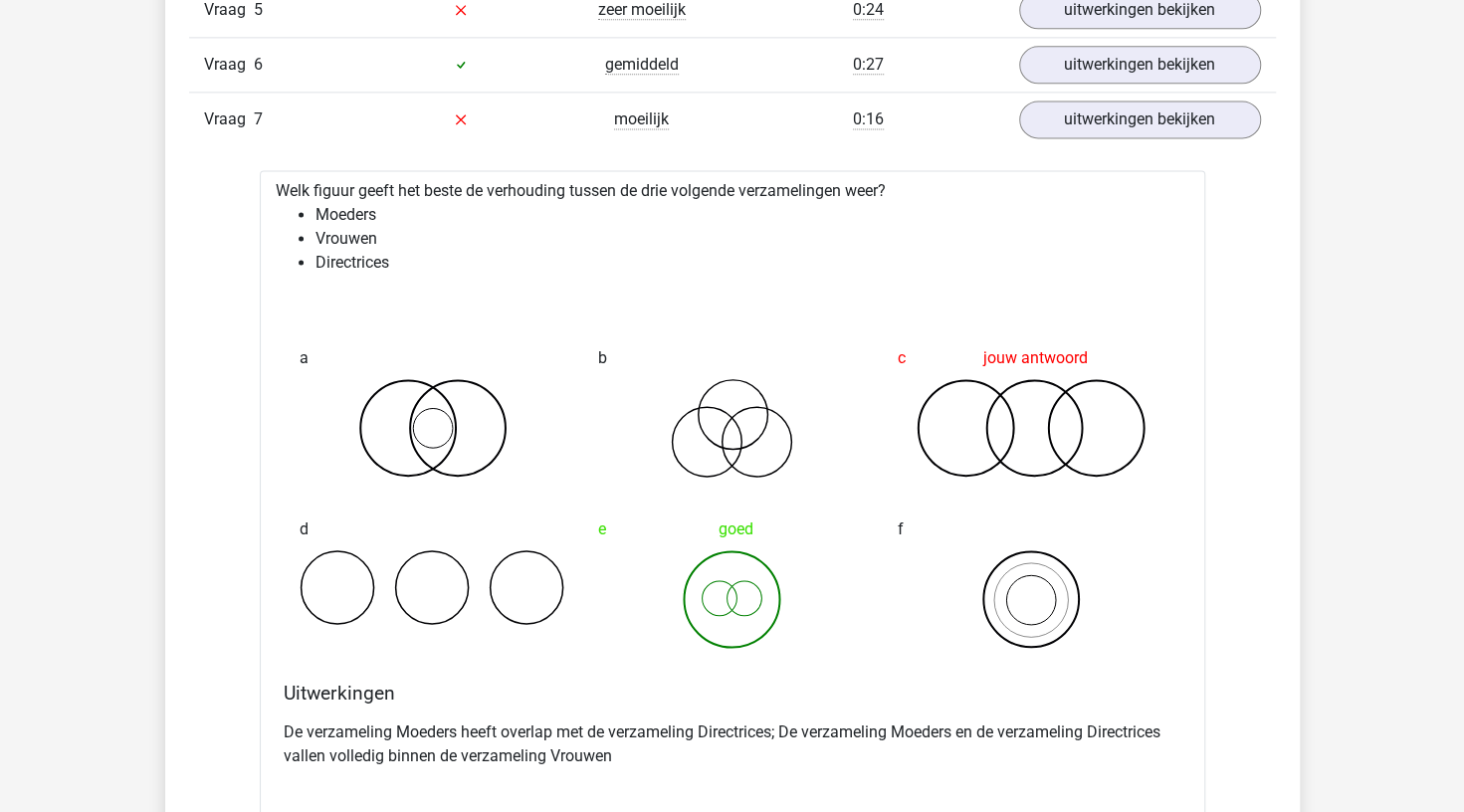 click on "Vraag
6
gemiddeld
0:27
uitwerkingen bekijken" at bounding box center (732, 64) 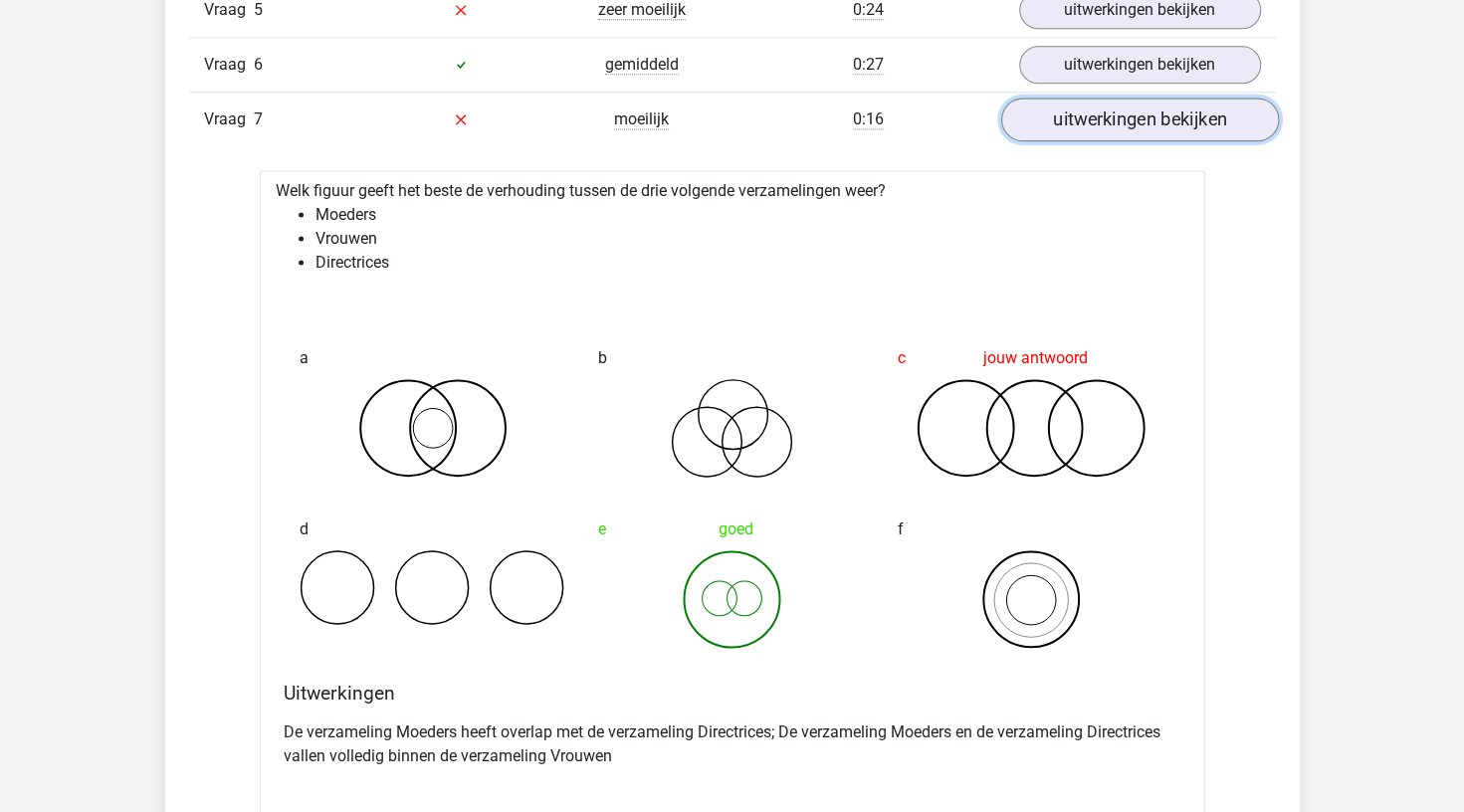 click on "uitwerkingen bekijken" at bounding box center (1139, 119) 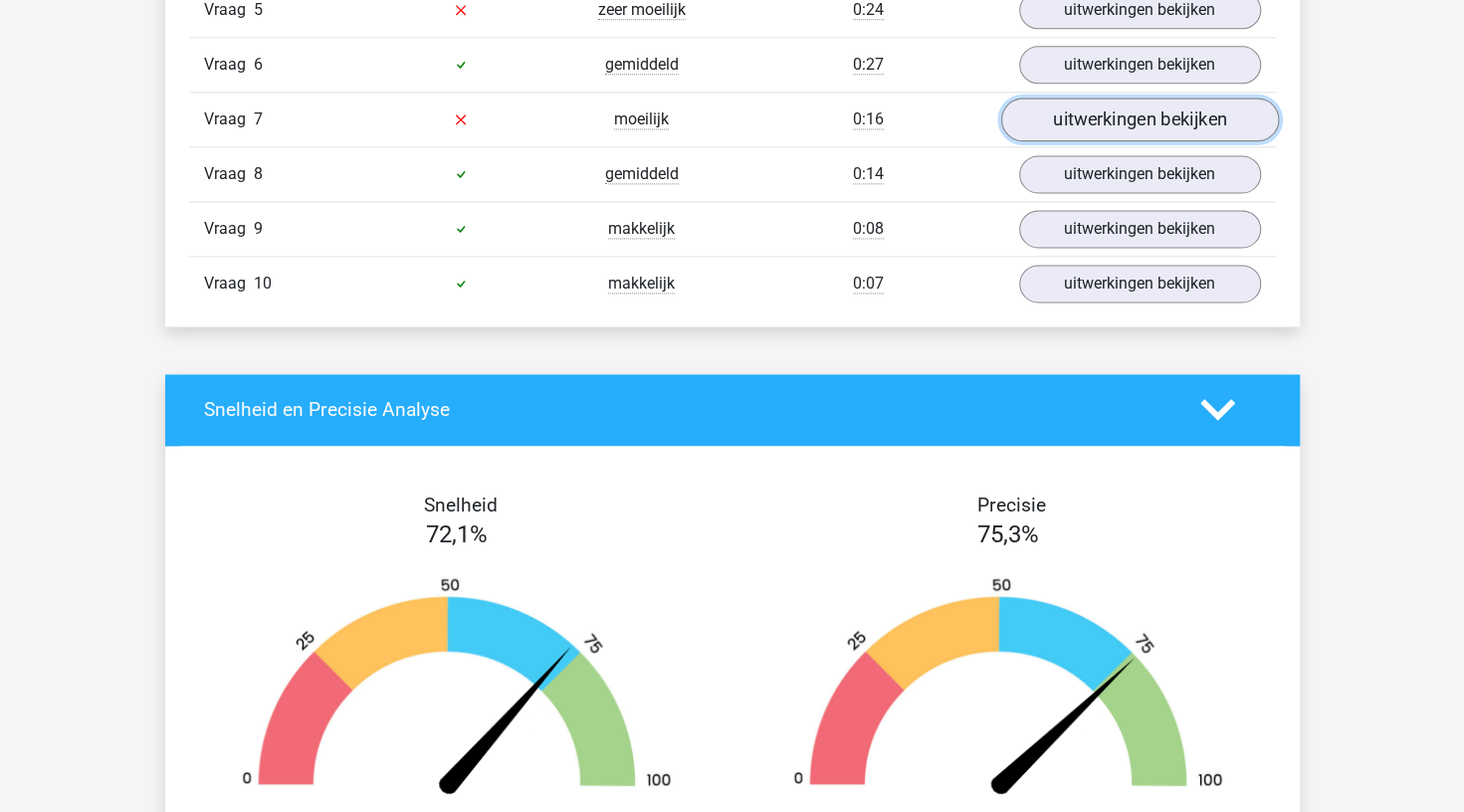 click on "uitwerkingen bekijken" at bounding box center [1139, 119] 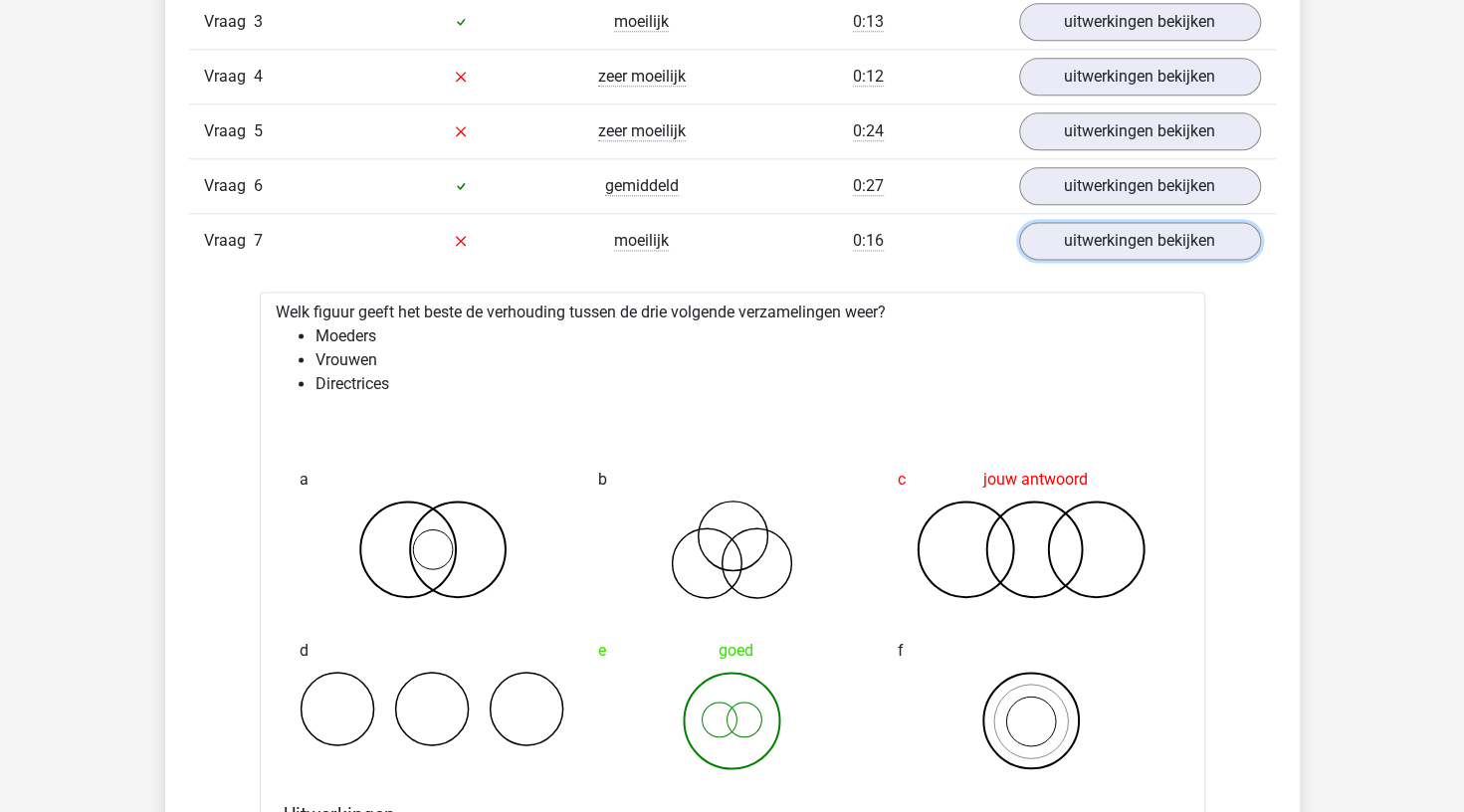scroll, scrollTop: 1433, scrollLeft: 0, axis: vertical 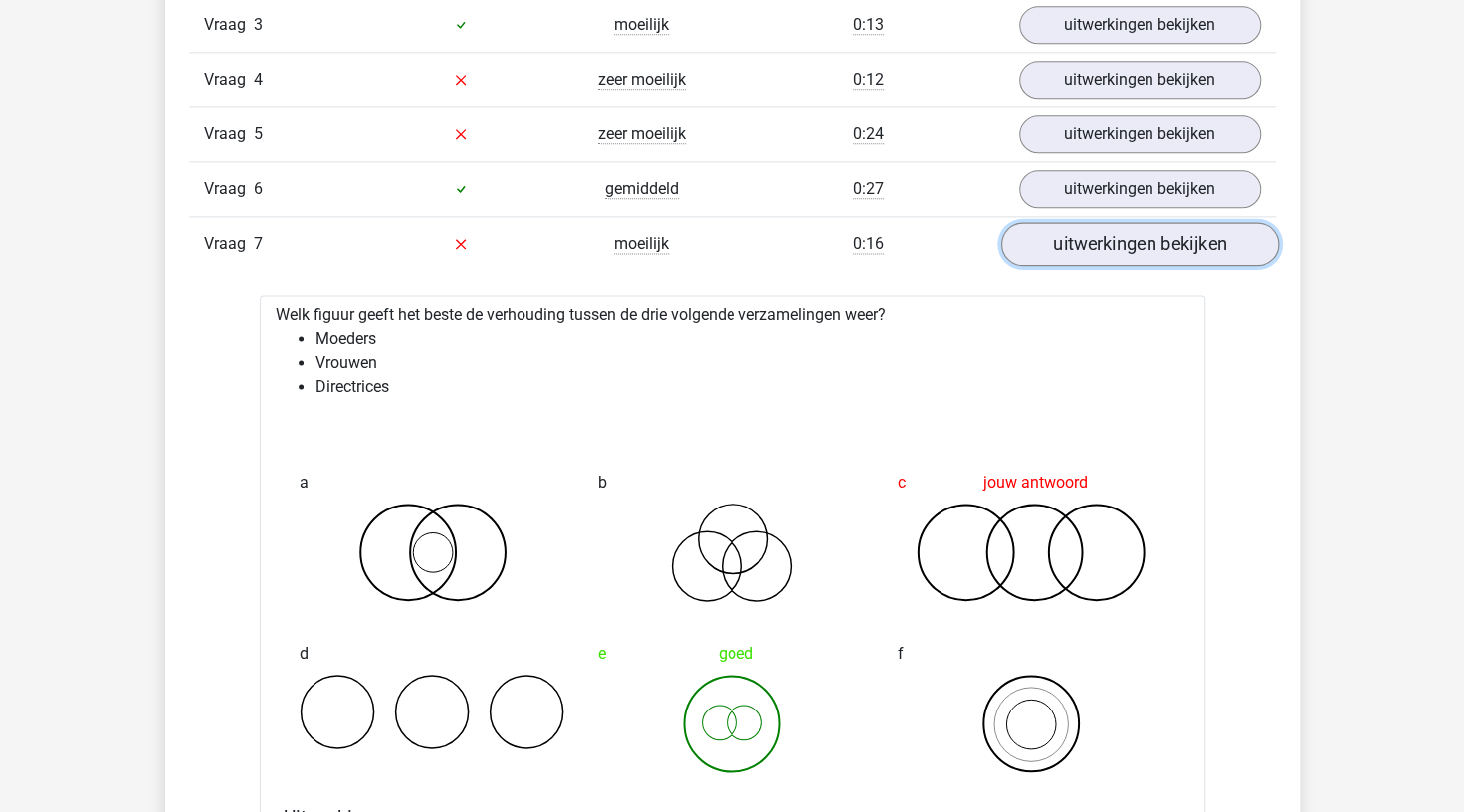 click on "uitwerkingen bekijken" at bounding box center (1139, 244) 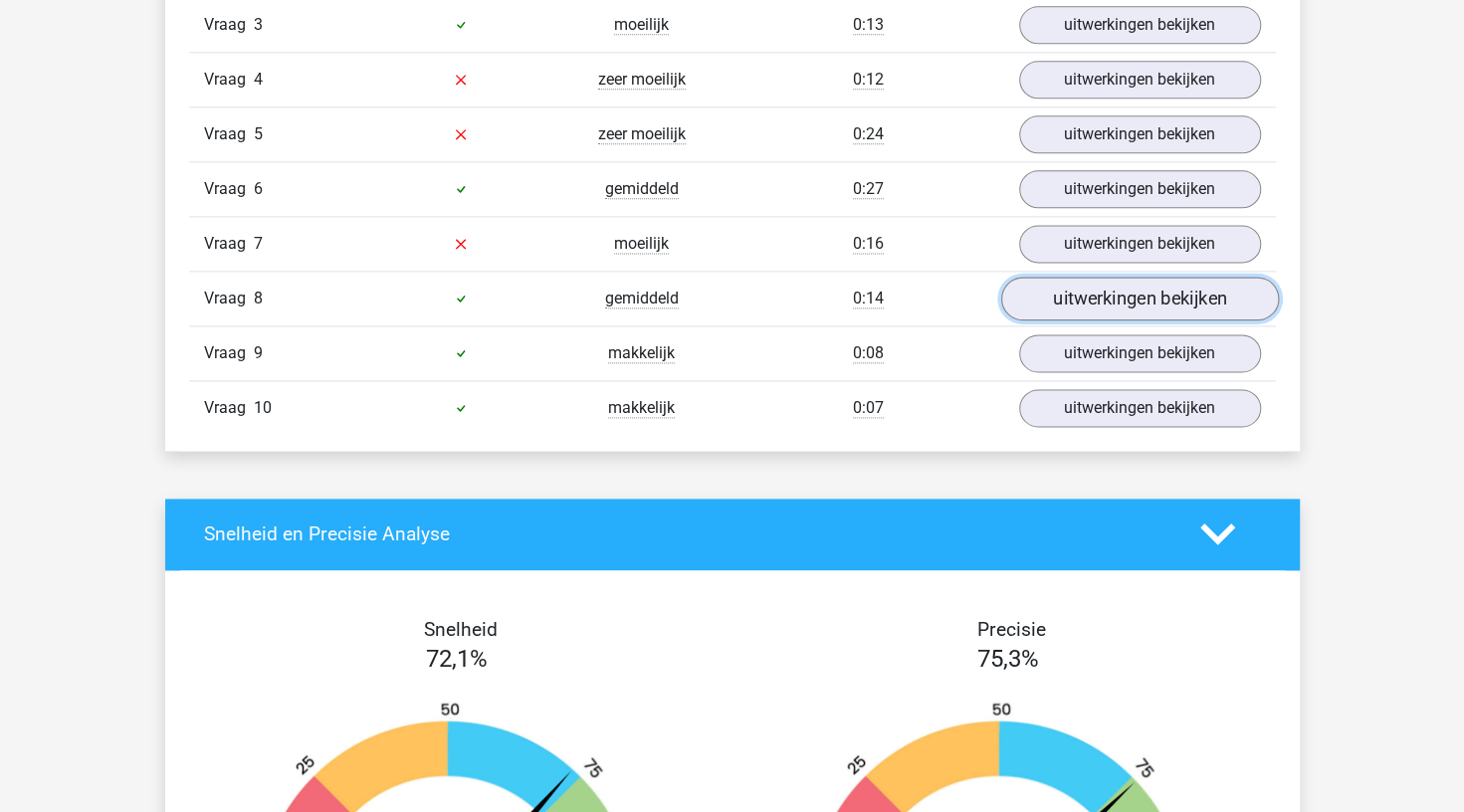 click on "uitwerkingen bekijken" at bounding box center (1139, 299) 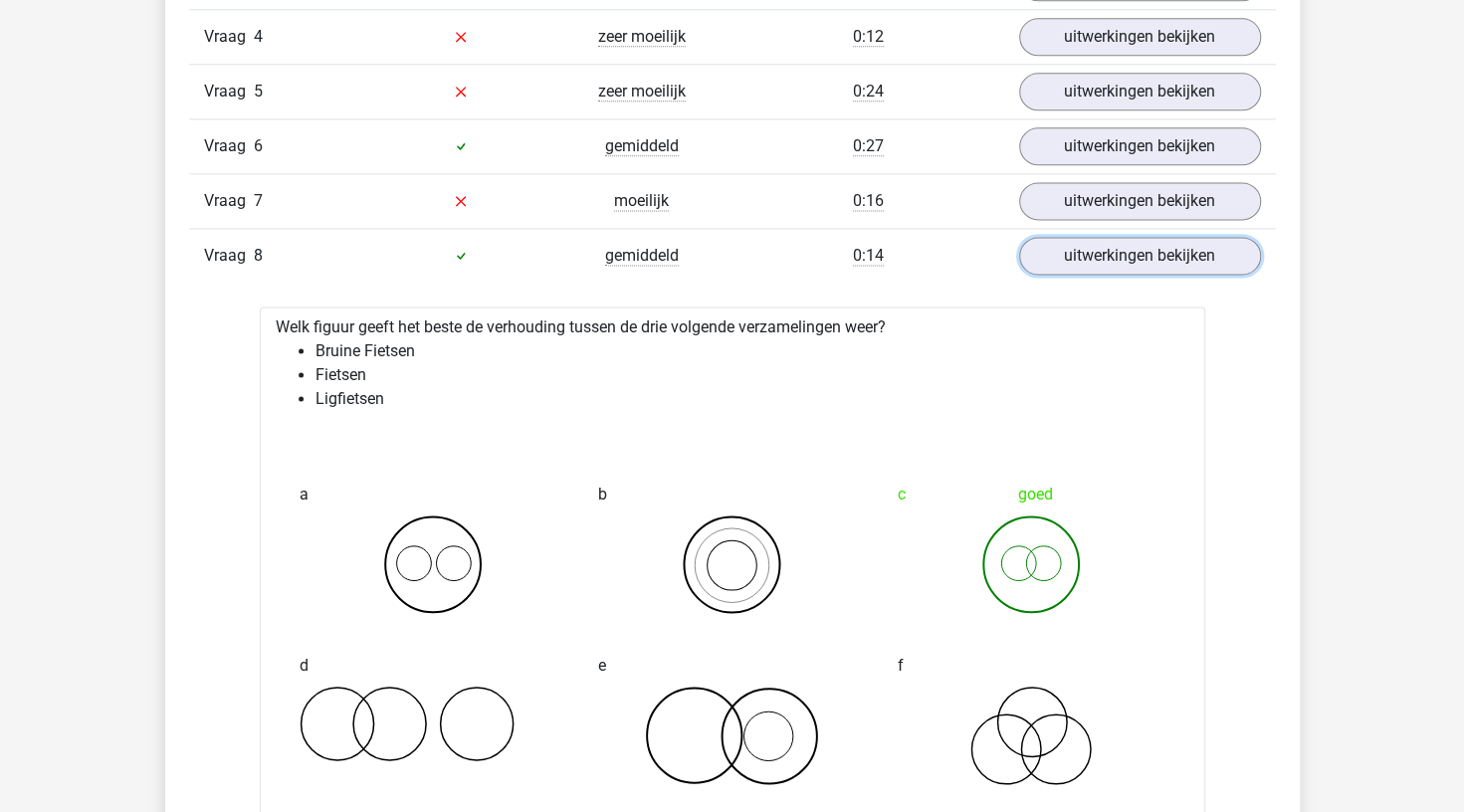 scroll, scrollTop: 1475, scrollLeft: 0, axis: vertical 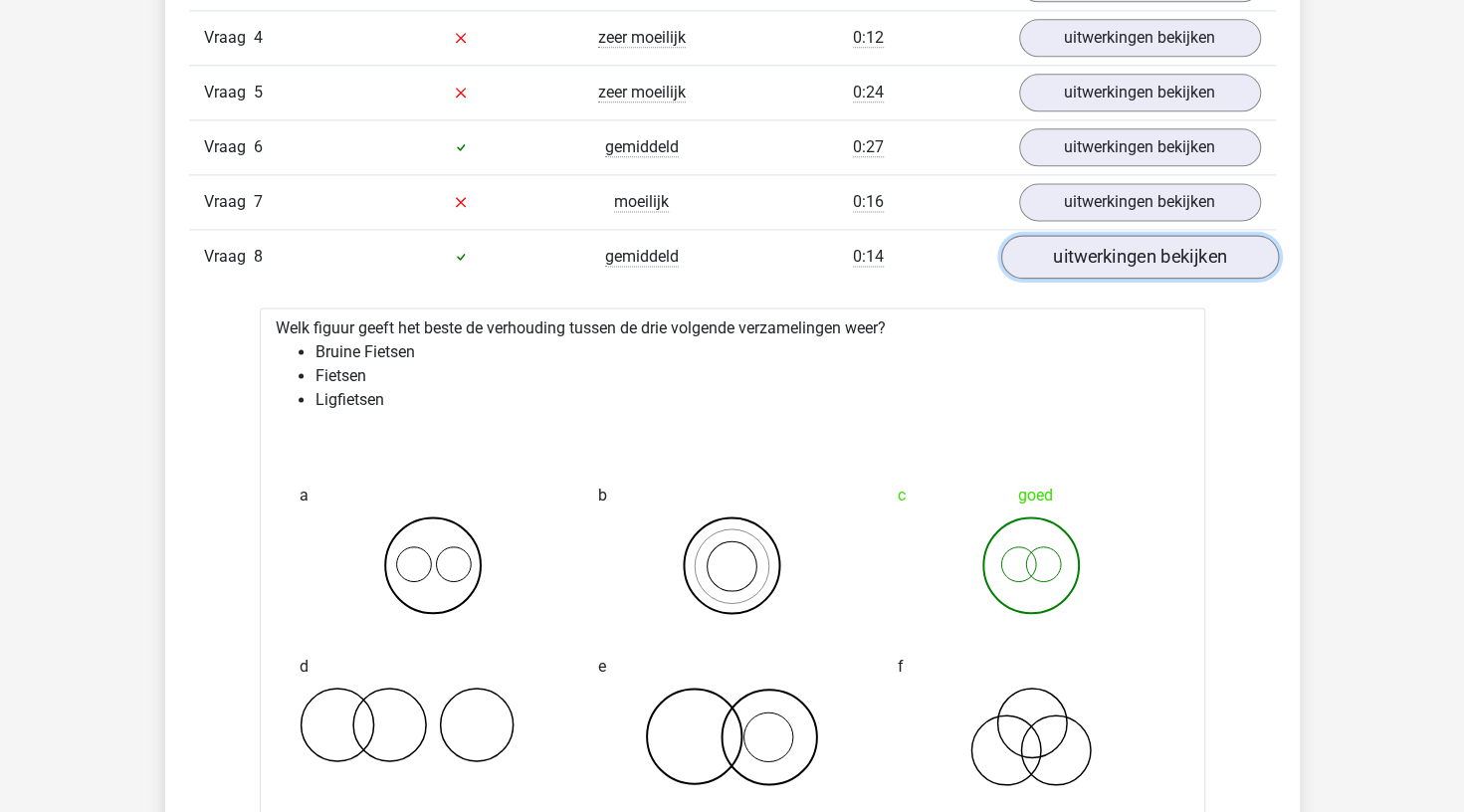 click on "uitwerkingen bekijken" at bounding box center [1139, 257] 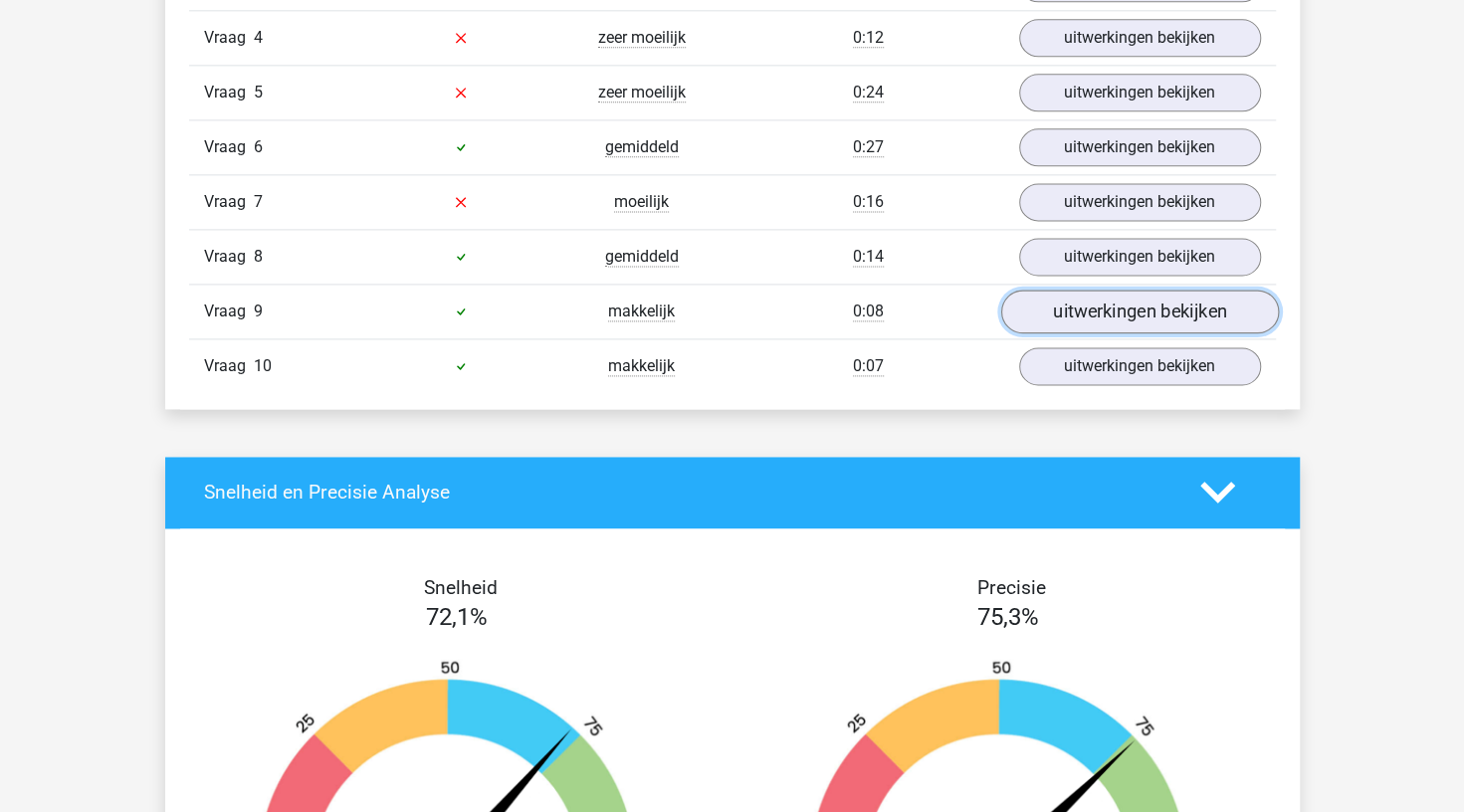 click on "uitwerkingen bekijken" at bounding box center [1139, 311] 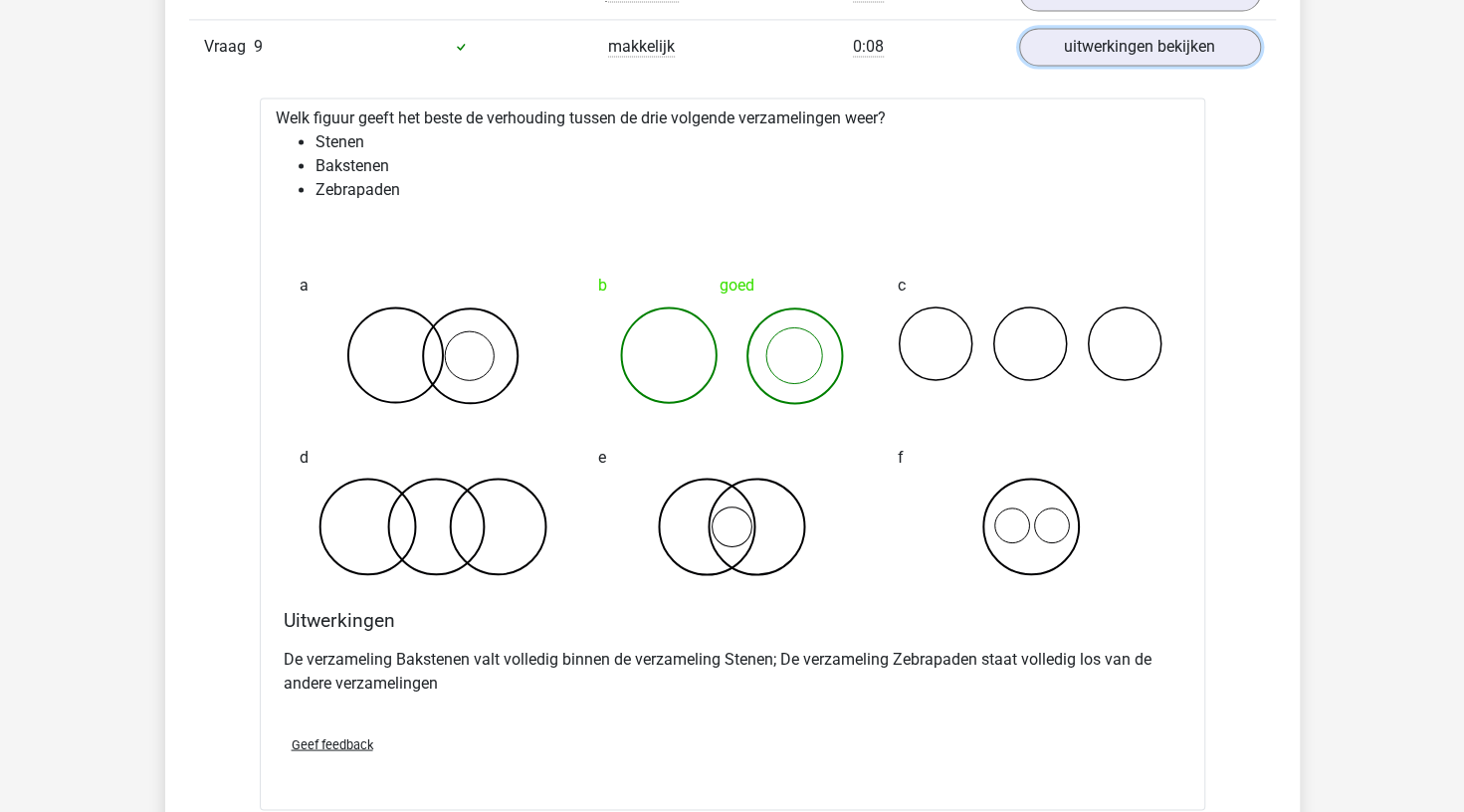 scroll, scrollTop: 1524, scrollLeft: 0, axis: vertical 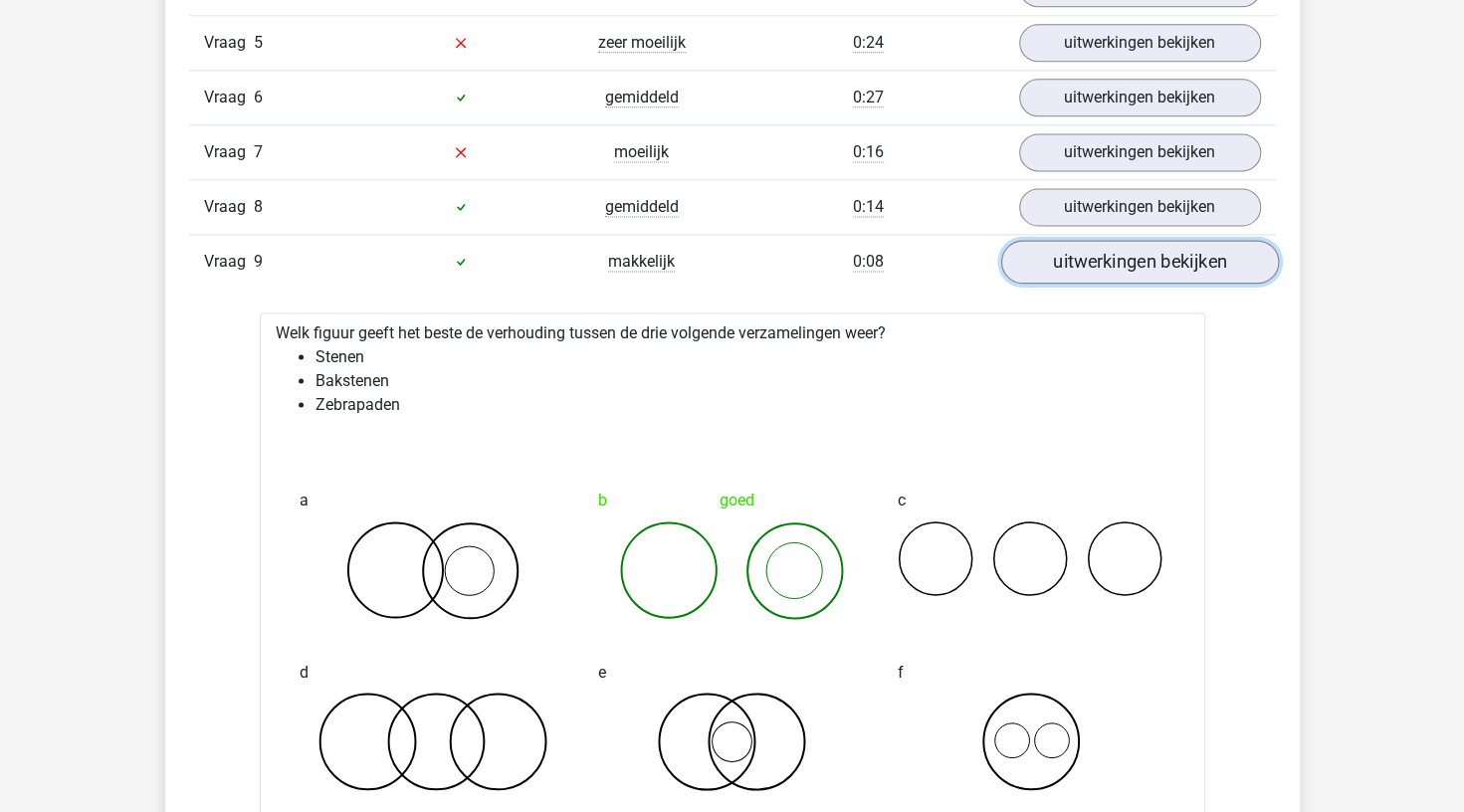 click on "uitwerkingen bekijken" at bounding box center [1139, 262] 